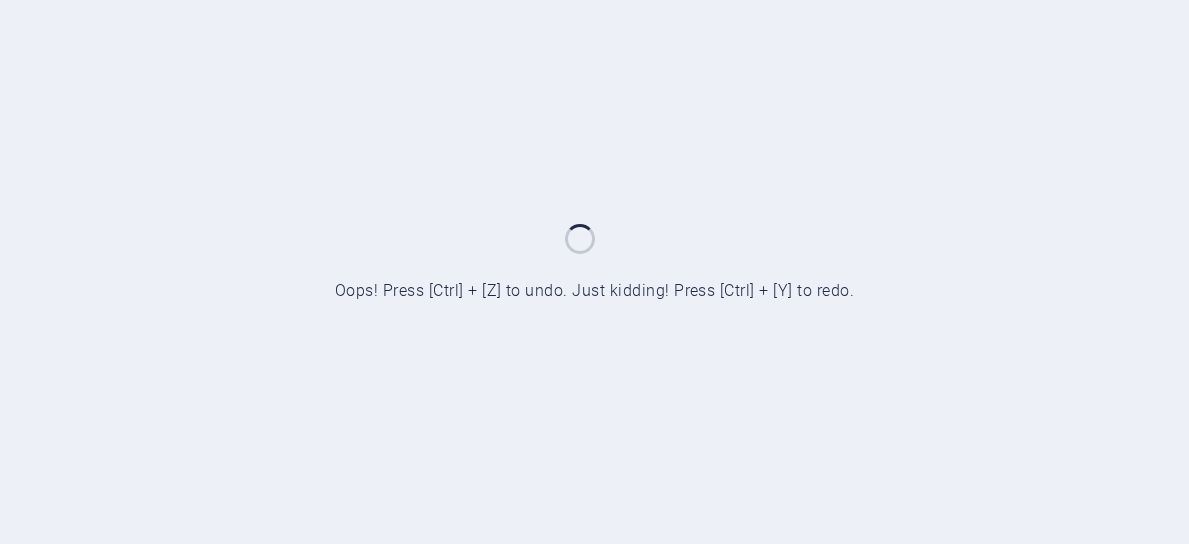scroll, scrollTop: 0, scrollLeft: 0, axis: both 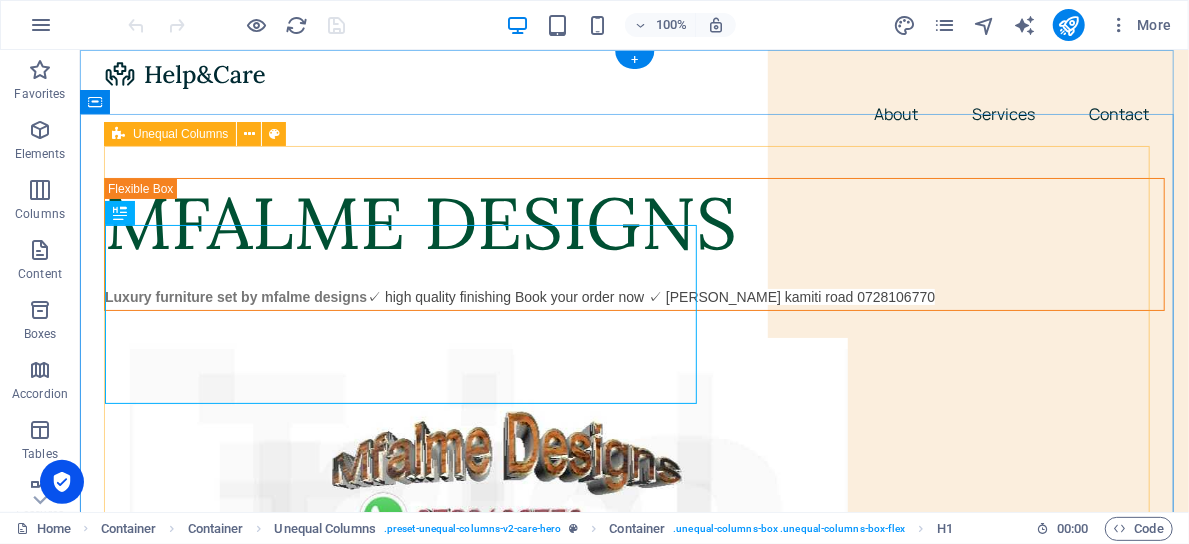 click on "MFALME DESIGNS Luxury furniture set by mfalme designs  ✓ high quality finishing Book your order now ✓ [PERSON_NAME] kamiti road 0728106770" at bounding box center (633, 453) 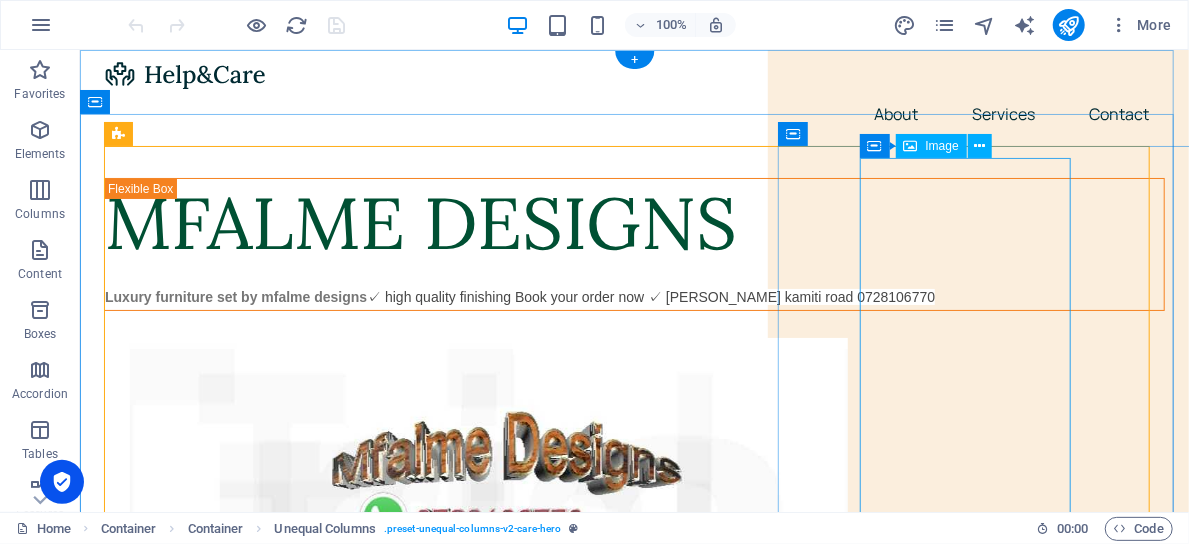 click at bounding box center [659, 539] 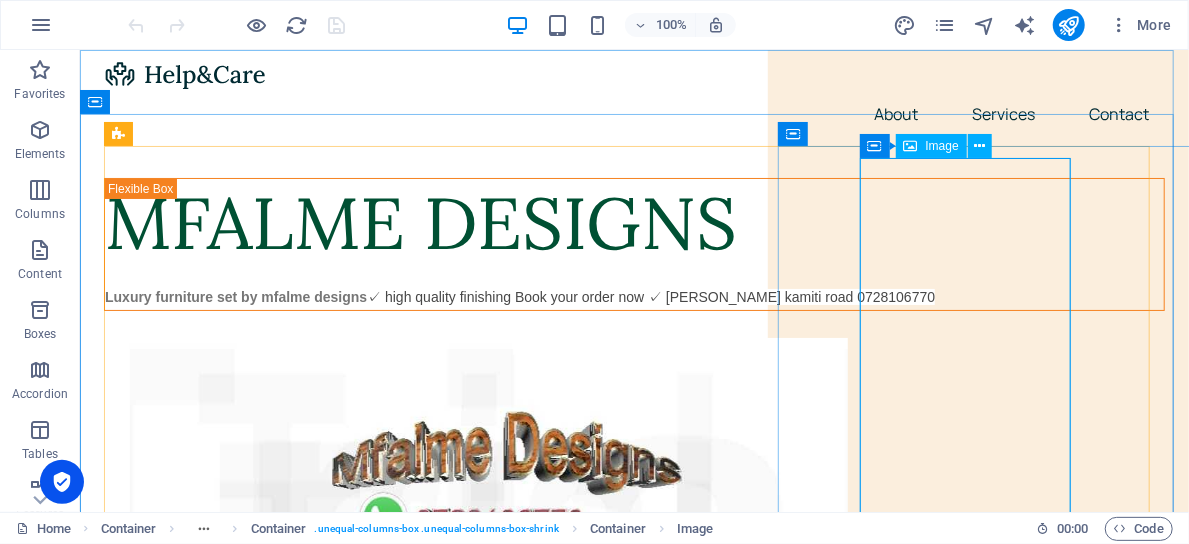 click on "Image" at bounding box center [942, 146] 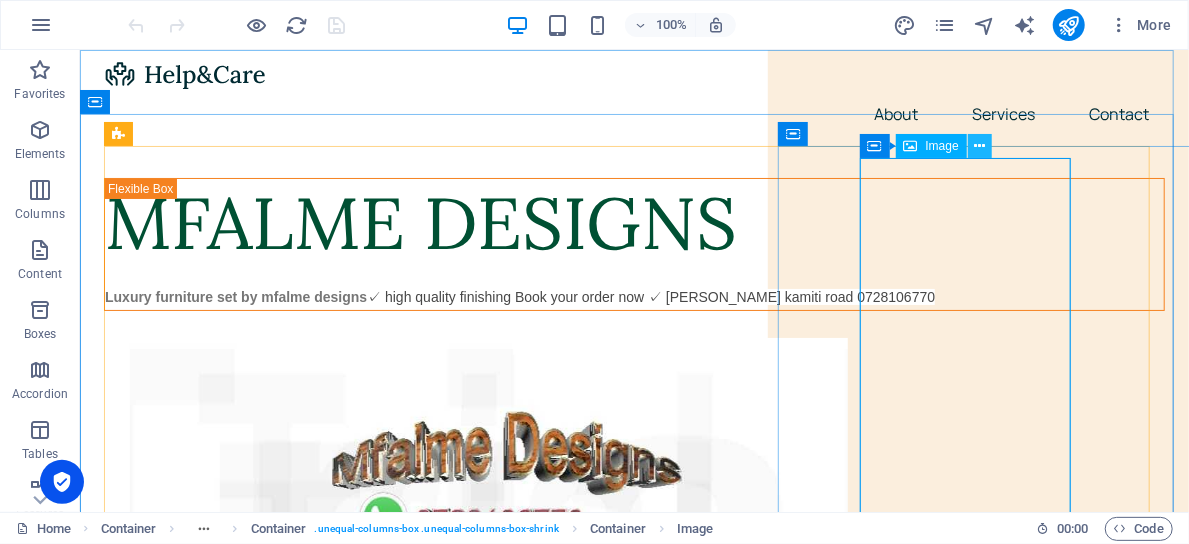 click at bounding box center [979, 146] 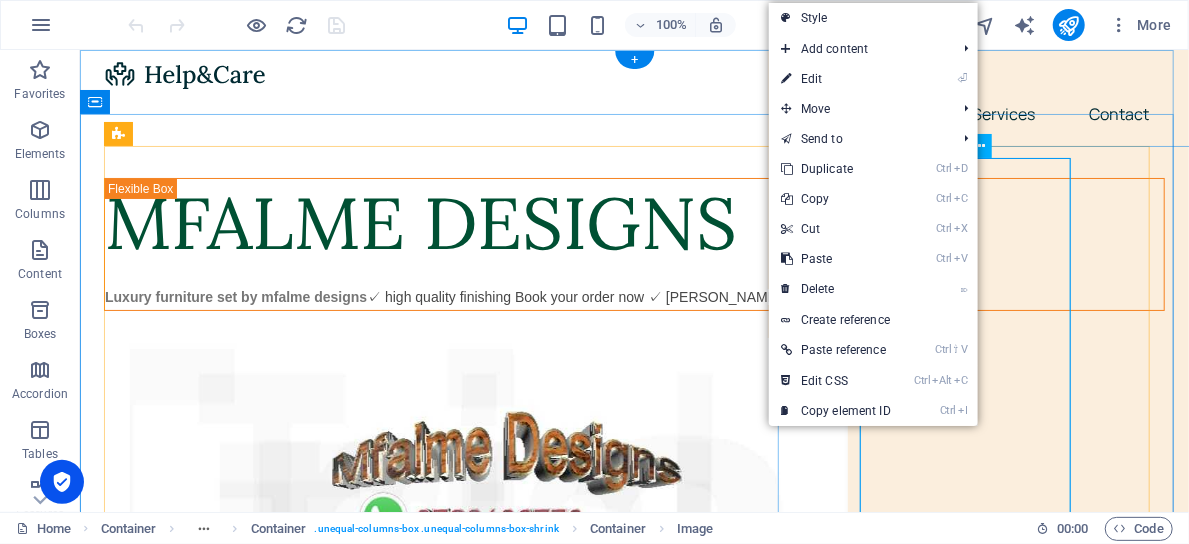 click at bounding box center (659, 539) 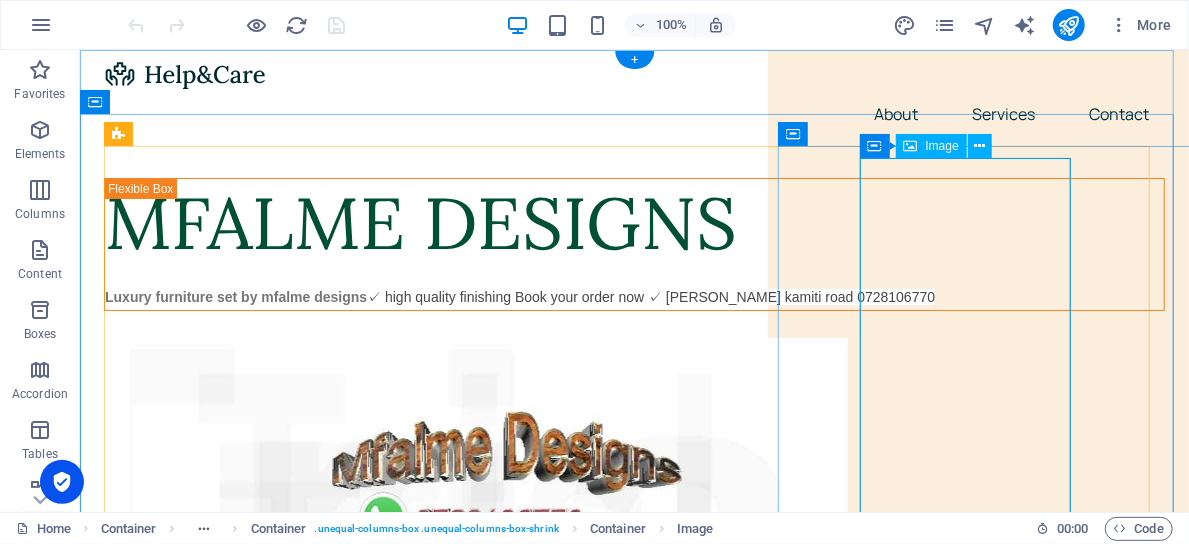 click at bounding box center (659, 539) 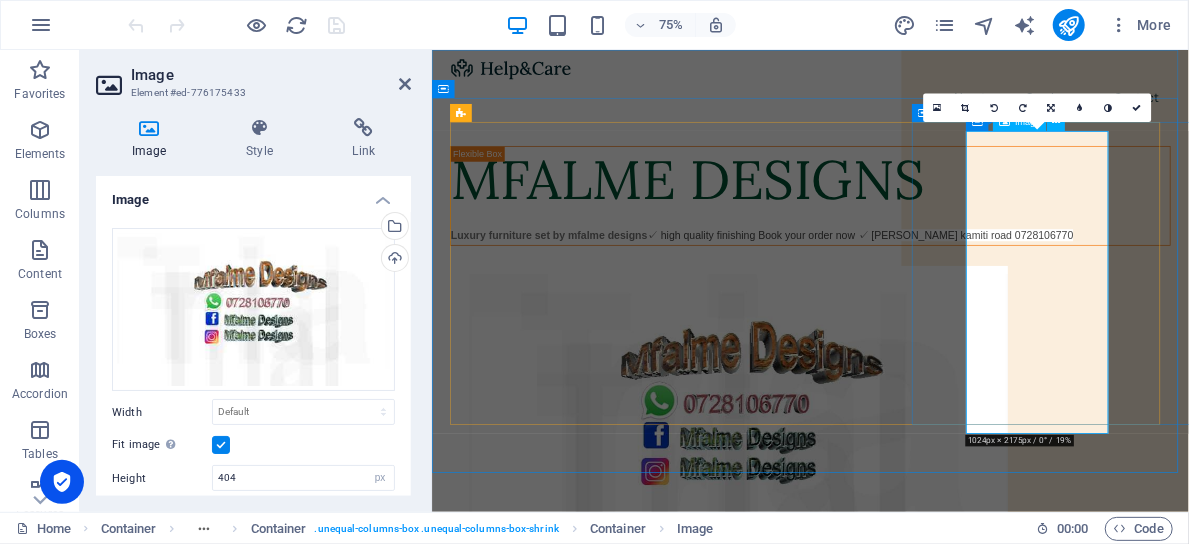 click at bounding box center [961, 540] 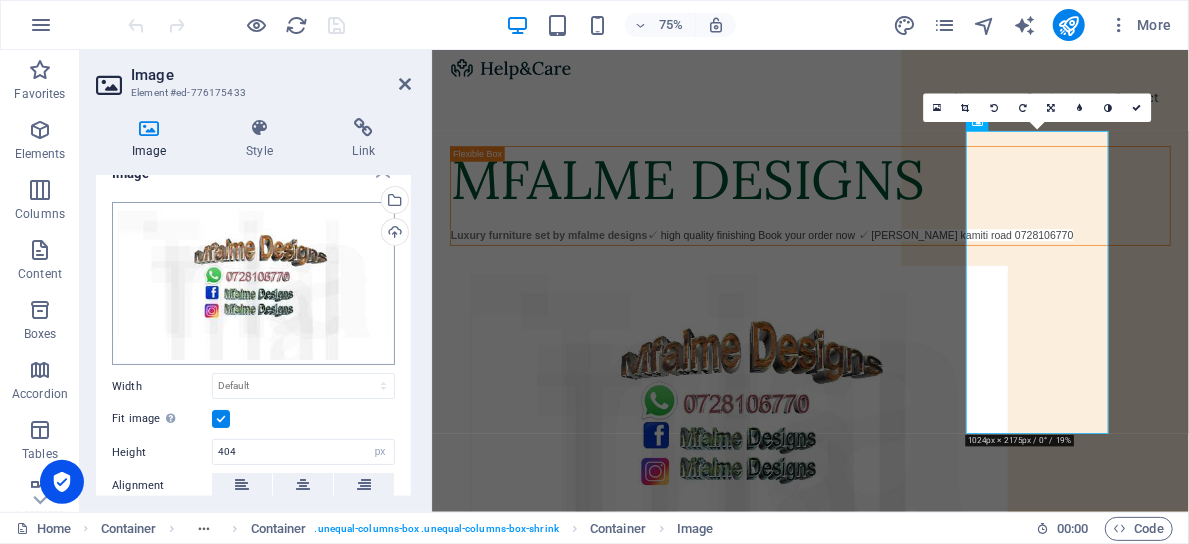scroll, scrollTop: 44, scrollLeft: 0, axis: vertical 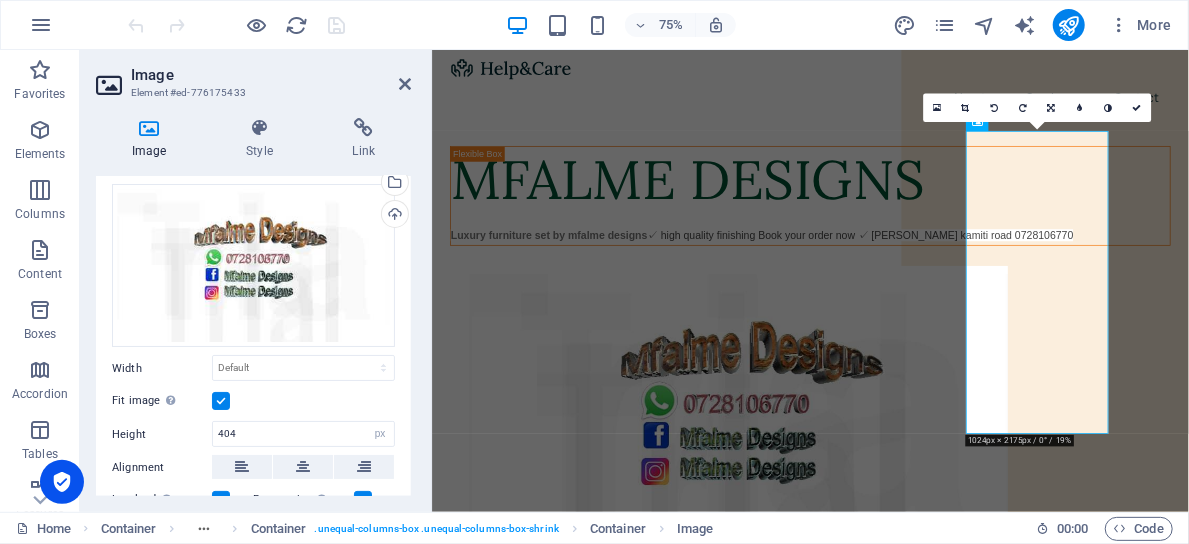click on "Image" at bounding box center [153, 139] 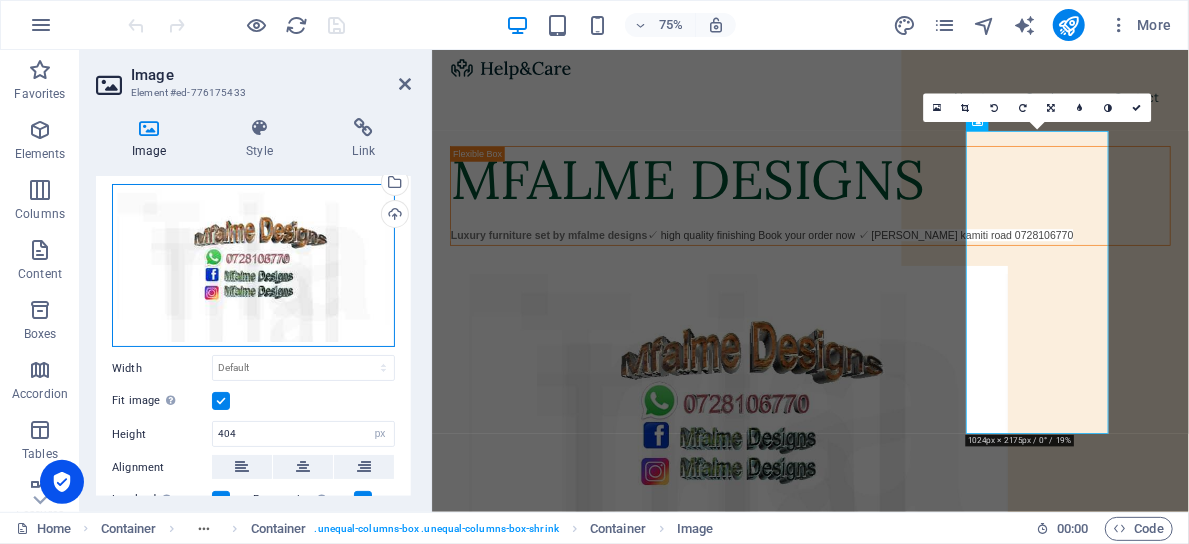 click on "Drag files here, click to choose files or select files from Files or our free stock photos & videos" at bounding box center (253, 266) 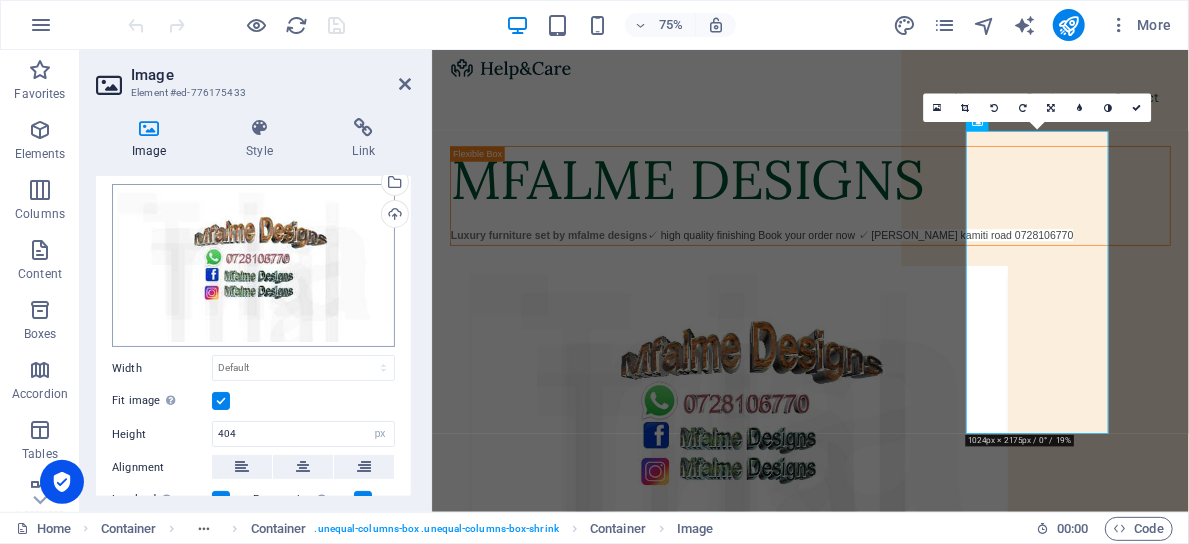 click on "[DOMAIN_NAME] Home Favorites Elements Columns Content Boxes Accordion Tables Features Images Slider Header Footer Forms Marketing Collections Image Element #ed-776175433 Image Style Link Image Drag files here, click to choose files or select files from Files or our free stock photos & videos Select files from the file manager, stock photos, or upload file(s) Upload Width Default auto px rem % em vh vw Fit image Automatically fit image to a fixed width and height Height 404 Default auto px Alignment Lazyload Loading images after the page loads improves page speed. Responsive Automatically load retina image and smartphone optimized sizes. Lightbox Use as headline The image will be wrapped in an H1 headline tag. Useful for giving alternative text the weight of an H1 headline, e.g. for the logo. Leave unchecked if uncertain. Optimized Images are compressed to improve page speed. Position Direction Custom X offset 50 px rem % vh" at bounding box center (594, 272) 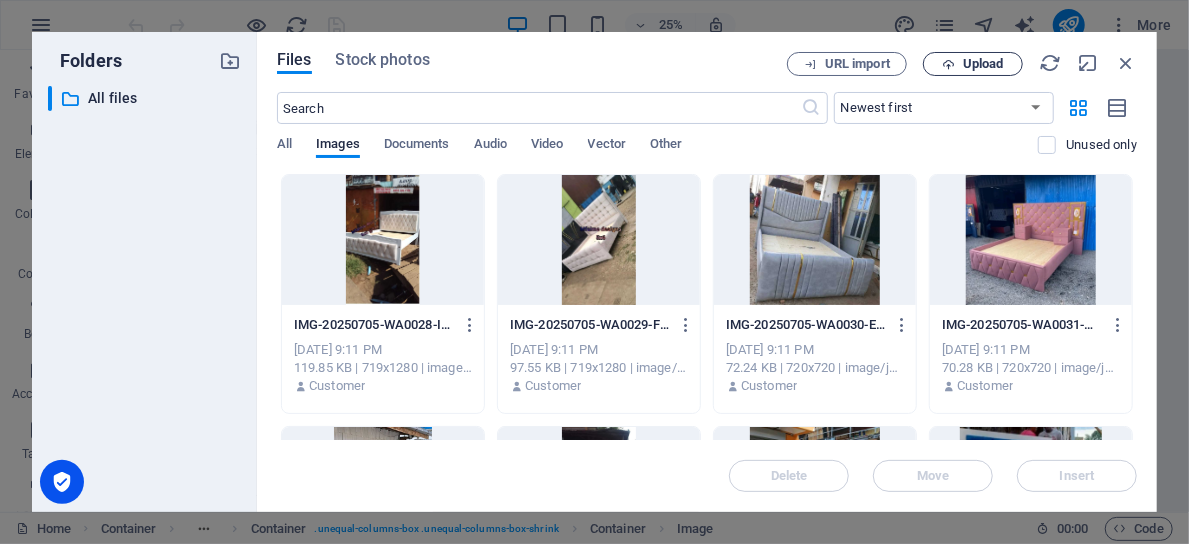 click on "Upload" at bounding box center [983, 64] 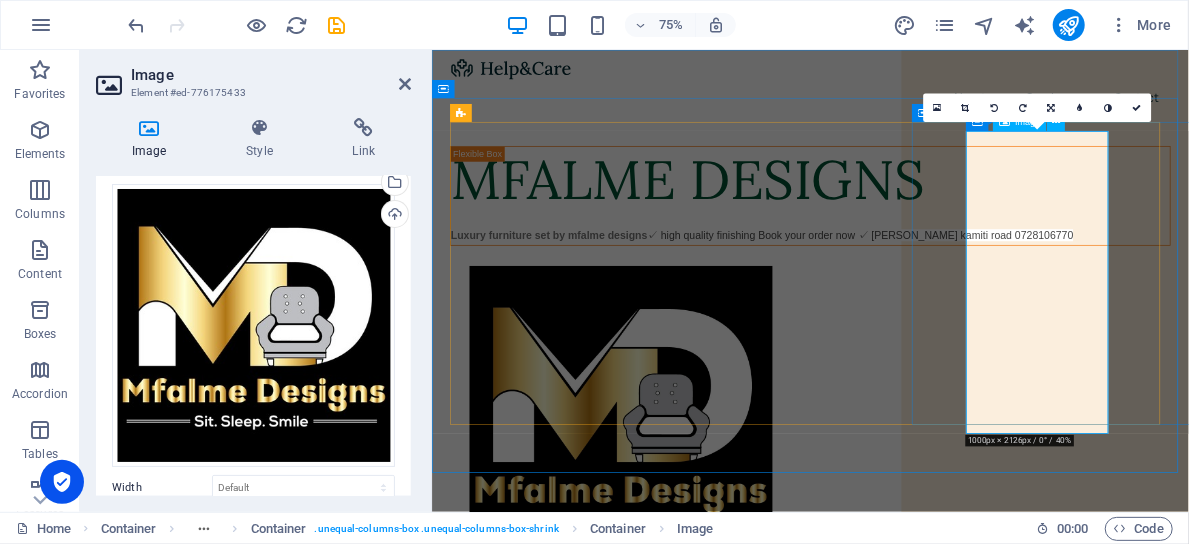 click at bounding box center [961, 540] 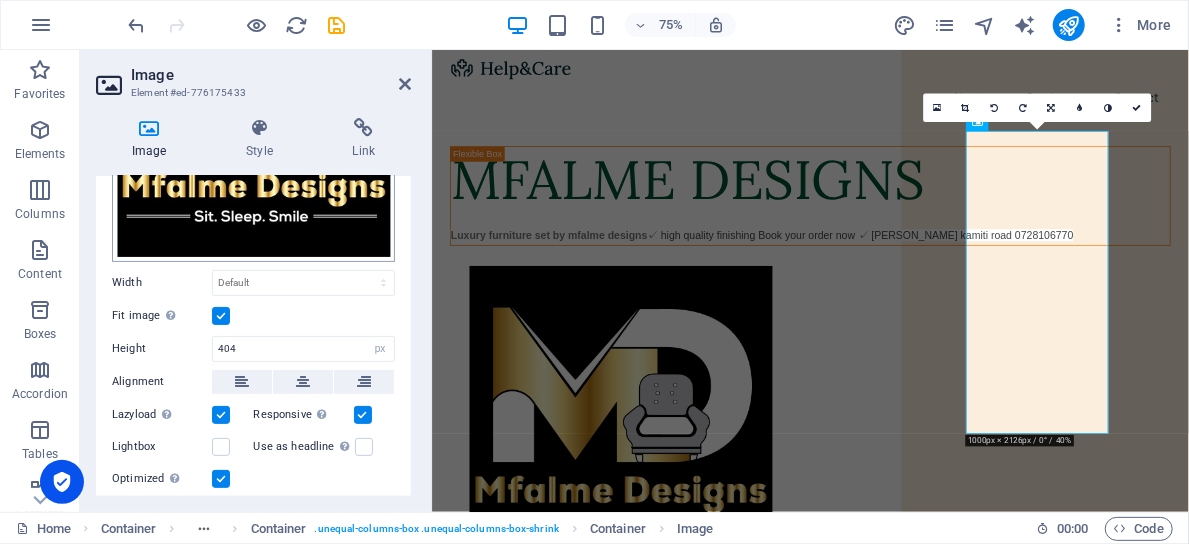 scroll, scrollTop: 250, scrollLeft: 0, axis: vertical 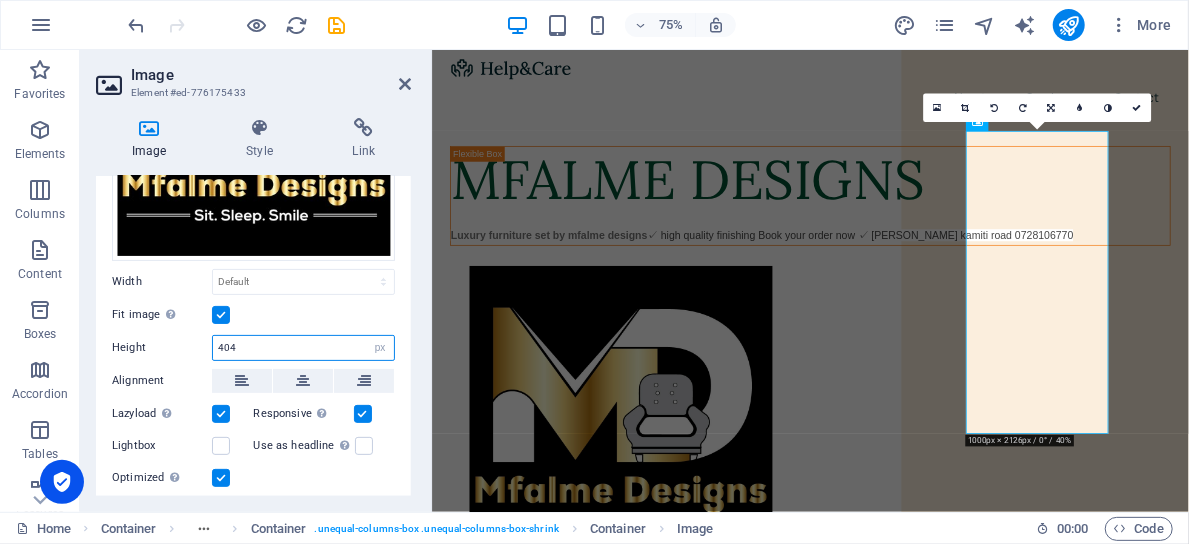 click on "404" at bounding box center (303, 348) 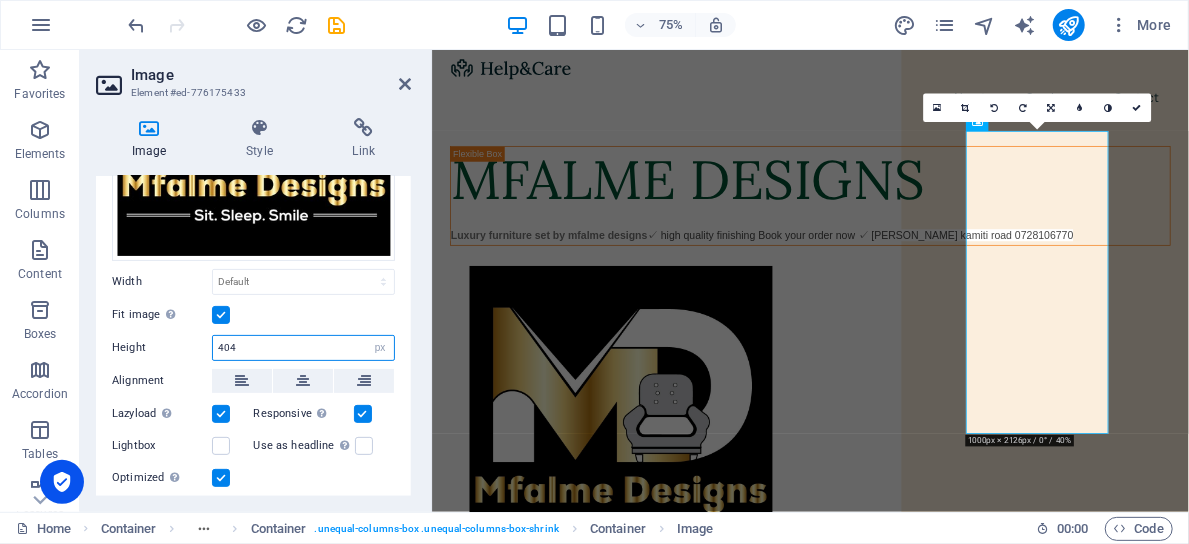 drag, startPoint x: 294, startPoint y: 343, endPoint x: 206, endPoint y: 339, distance: 88.09086 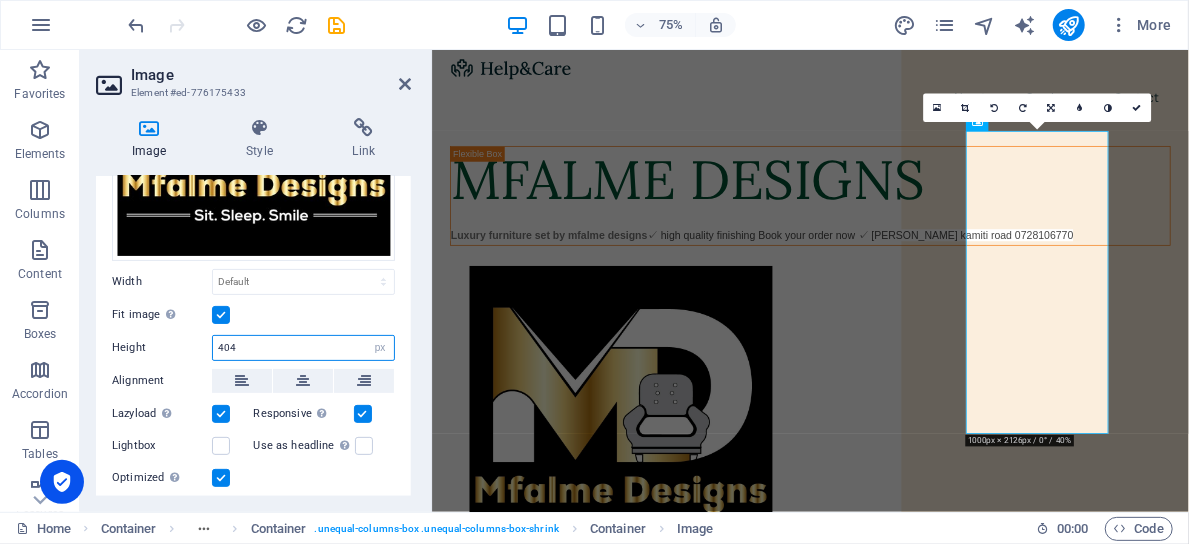 click on "Height 404 Default auto px" at bounding box center [253, 348] 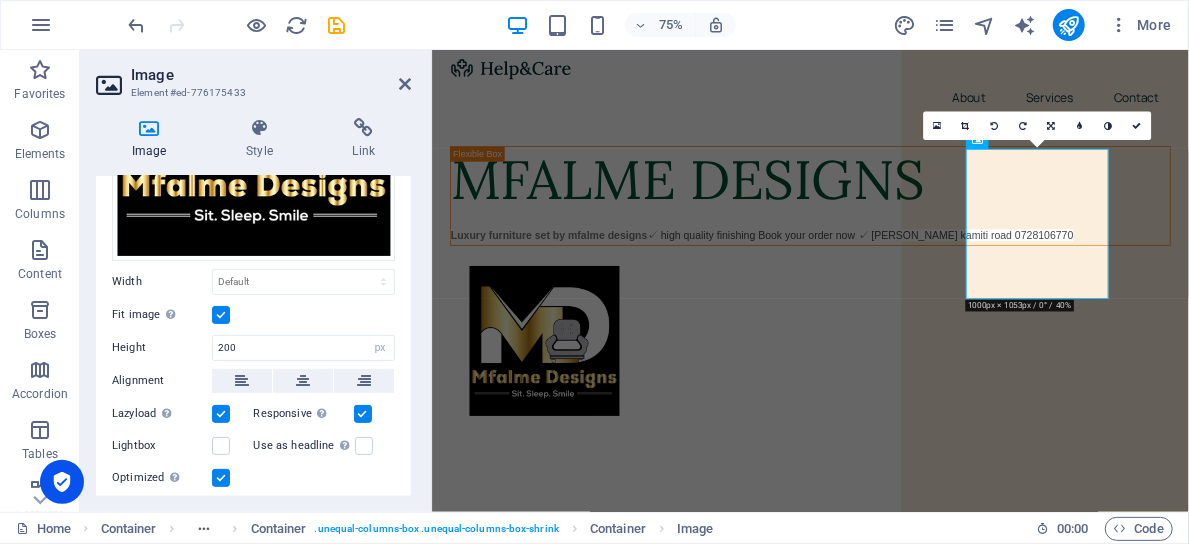 click on "Fit image Automatically fit image to a fixed width and height" at bounding box center [253, 315] 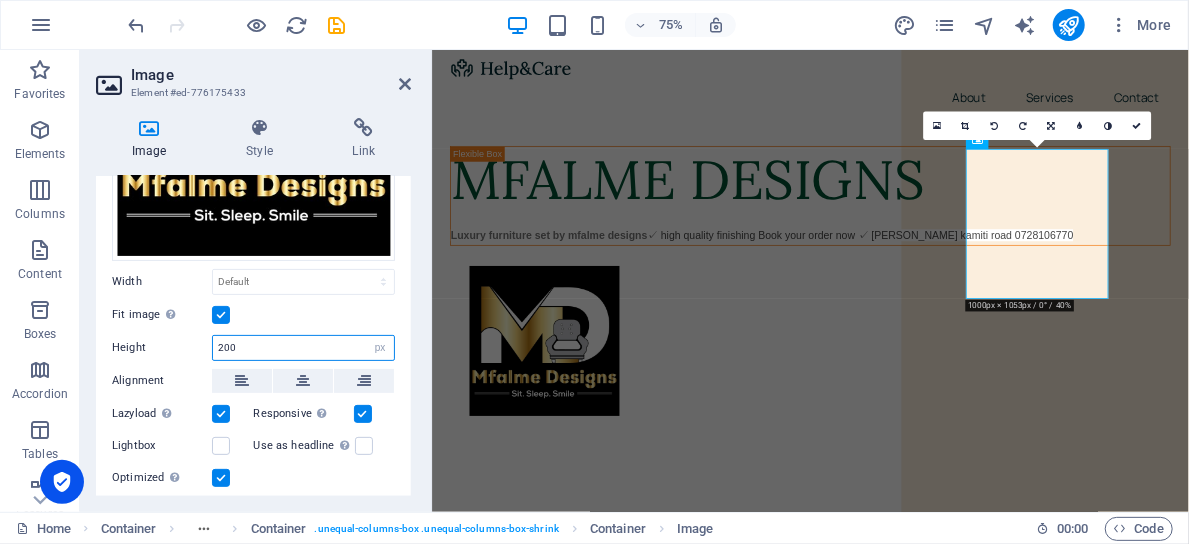 click on "200" at bounding box center [303, 348] 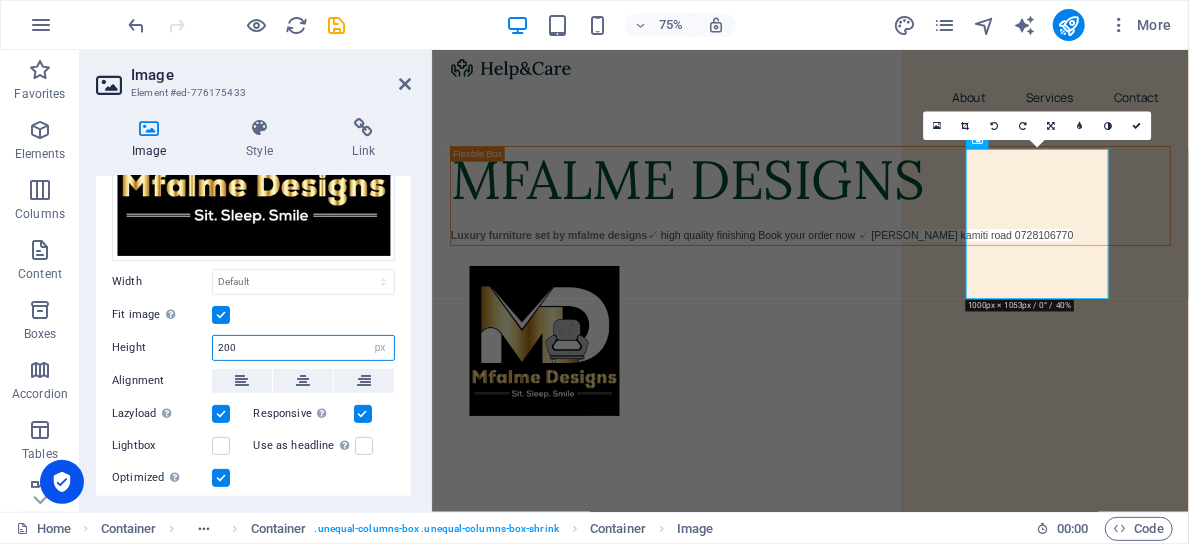click on "200" at bounding box center (303, 348) 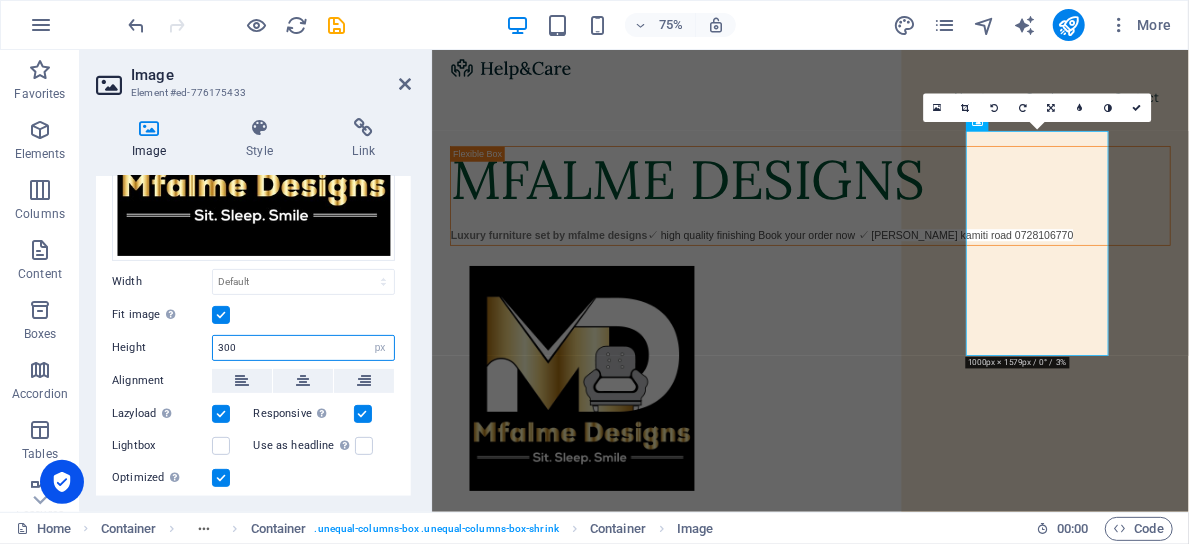 click on "300" at bounding box center [303, 348] 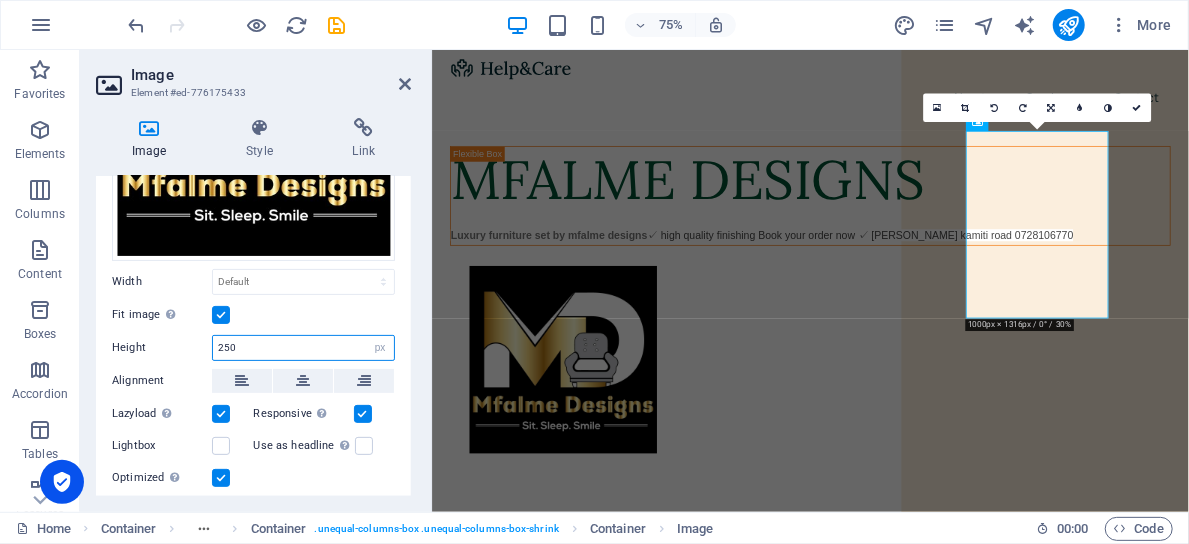 click on "250" at bounding box center [303, 348] 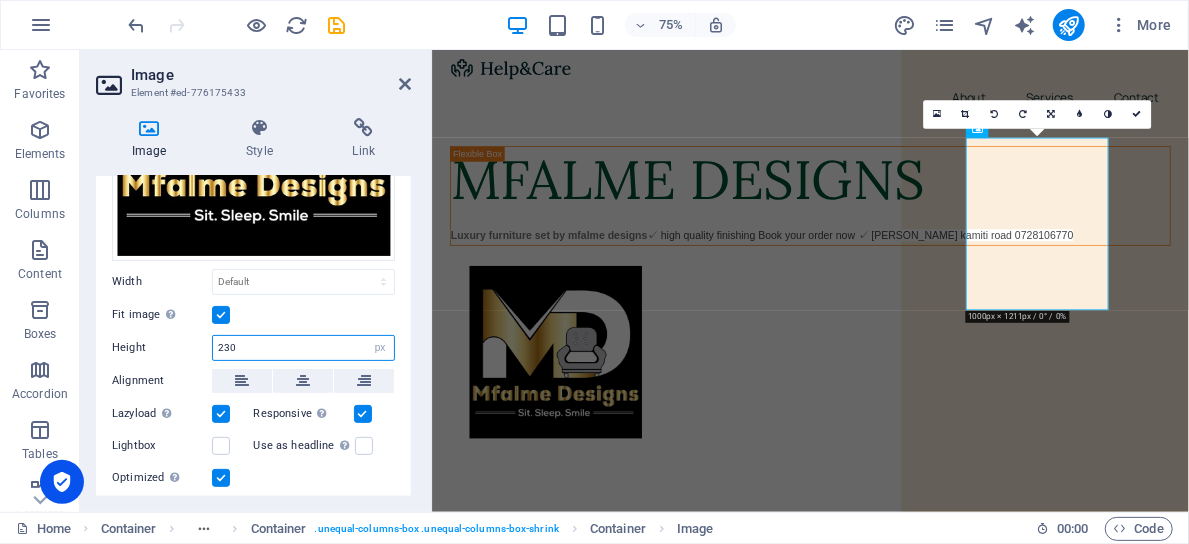 click on "230" at bounding box center (303, 348) 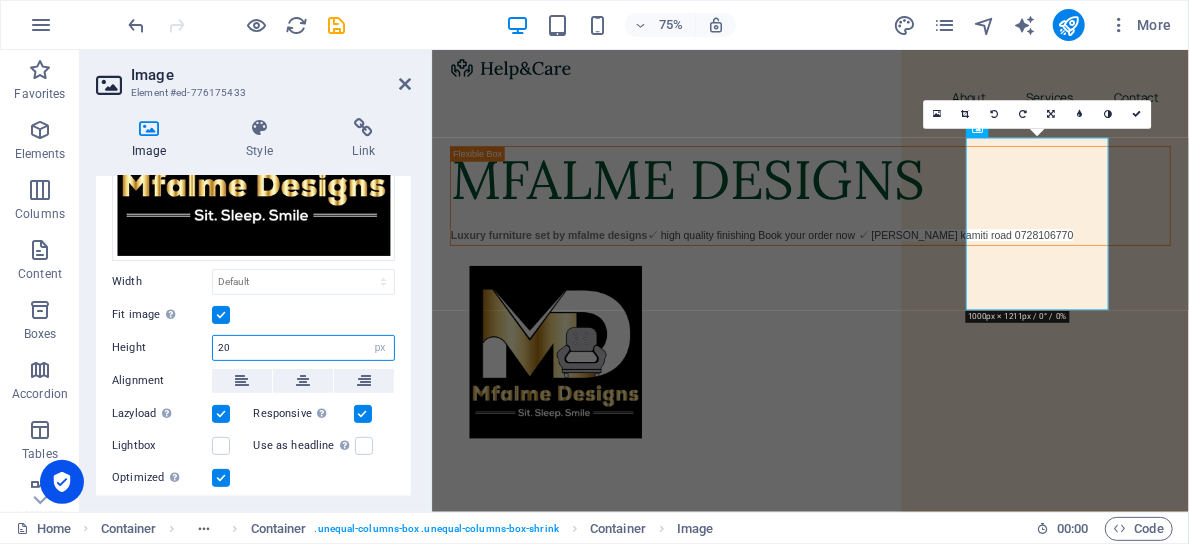 type on "200" 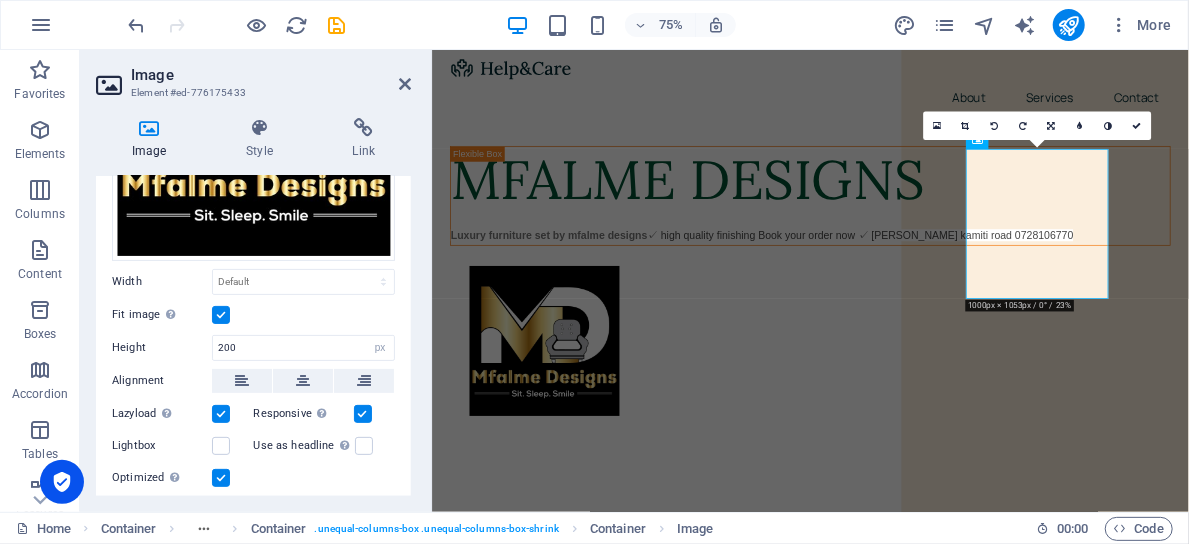 click on "Drag files here, click to choose files or select files from Files or our free stock photos & videos Select files from the file manager, stock photos, or upload file(s) Upload Width Default auto px rem % em vh vw Fit image Automatically fit image to a fixed width and height Height 200 Default auto px Alignment Lazyload Loading images after the page loads improves page speed. Responsive Automatically load retina image and smartphone optimized sizes. Lightbox Use as headline The image will be wrapped in an H1 headline tag. Useful for giving alternative text the weight of an H1 headline, e.g. for the logo. Leave unchecked if uncertain. Optimized Images are compressed to improve page speed. Position Direction Custom X offset 50 px rem % vh vw Y offset 50 px rem % vh vw" at bounding box center [253, 284] 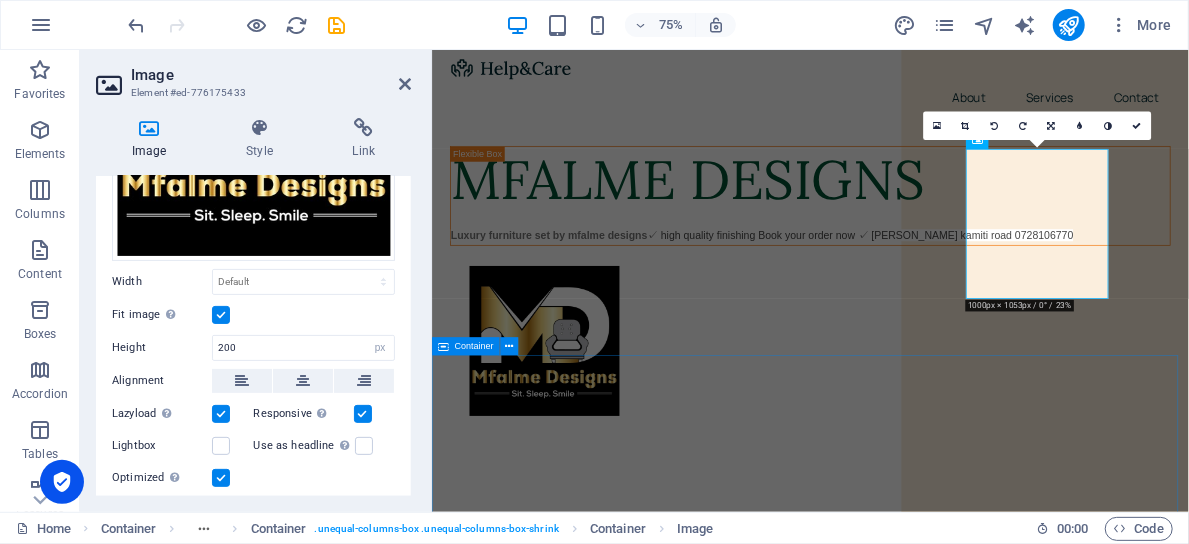 click on "Our services [PERSON_NAME] Bed High Quality Bed 6*6 Read More      [PERSON_NAME] Bed High Quality Bed 6*6 Read More      [PERSON_NAME] Bed High Quality Bed 6*6 . Read More      Learn More Dementia Care Lorem ipsum dolor sit amet, consectetur adipiscing elit. Consectetur auctor id viverra nunc, ultrices convallis sit ultrices. [PERSON_NAME] sollicitudin consequat, at purus lobortis laoreet eu. Lorem ipsum dolor sit amet, consectetur adipiscing elit. Consectetur auctor id viverra nunc, ultrices convallis sit ultrices. Palliative Care Lorem ipsum dolor sit amet, consectetur adipiscing elit. Consectetur auctor id viverra nunc, ultrices convallis sit ultrices. [PERSON_NAME] sollicitudin consequat, at purus lobortis laoreet eu. Lorem ipsum dolor sit amet, consectetur adipiscing elit. Consectetur auctor id viverra nunc, ultrices convallis sit ultrices. Physiotherapy" at bounding box center (935, 2958) 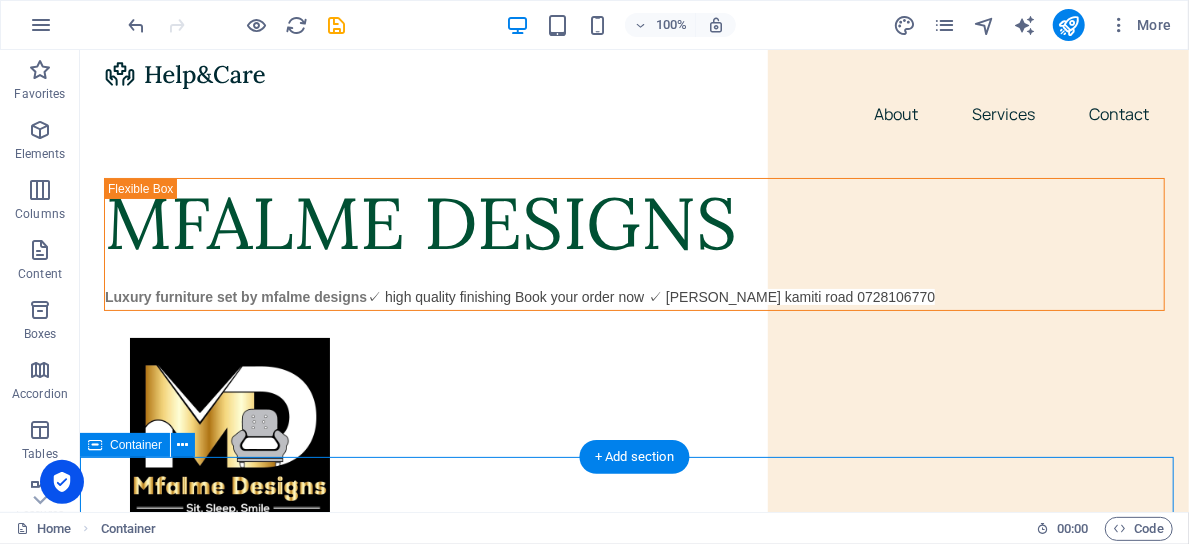 click on "Our services [PERSON_NAME] Bed High Quality Bed 6*6 Read More      [PERSON_NAME] Bed High Quality Bed 6*6 Read More      [PERSON_NAME] Bed High Quality Bed 6*6 . Read More      Learn More Dementia Care Lorem ipsum dolor sit amet, consectetur adipiscing elit. Consectetur auctor id viverra nunc, ultrices convallis sit ultrices. [PERSON_NAME] sollicitudin consequat, at purus lobortis laoreet eu. Lorem ipsum dolor sit amet, consectetur adipiscing elit. Consectetur auctor id viverra nunc, ultrices convallis sit ultrices. Palliative Care Lorem ipsum dolor sit amet, consectetur adipiscing elit. Consectetur auctor id viverra nunc, ultrices convallis sit ultrices. [PERSON_NAME] sollicitudin consequat, at purus lobortis laoreet eu. Lorem ipsum dolor sit amet, consectetur adipiscing elit. Consectetur auctor id viverra nunc, ultrices convallis sit ultrices. Physiotherapy" at bounding box center (633, 3011) 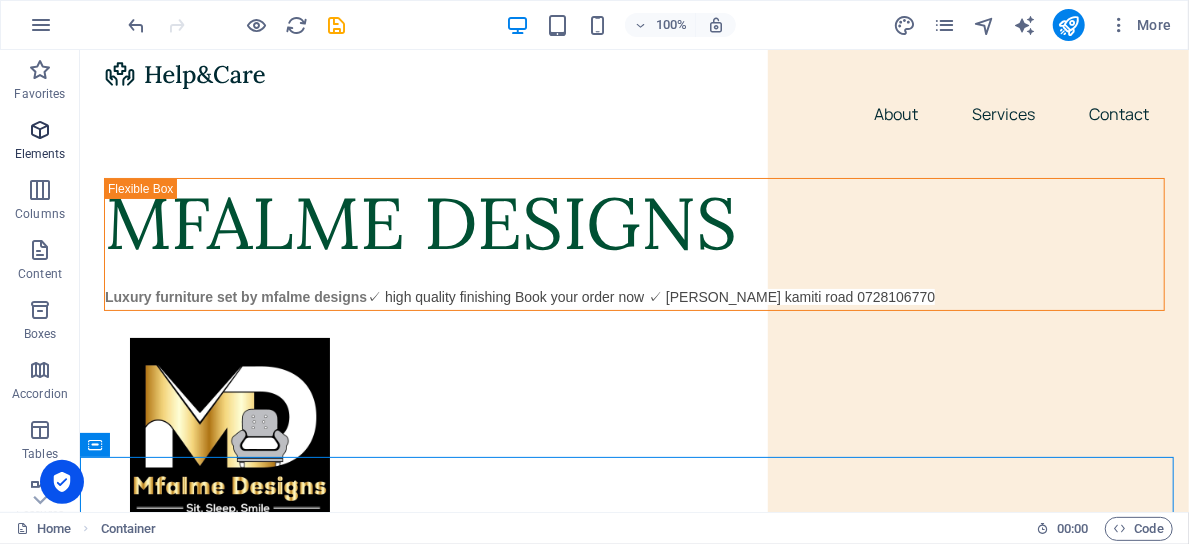 click at bounding box center (40, 130) 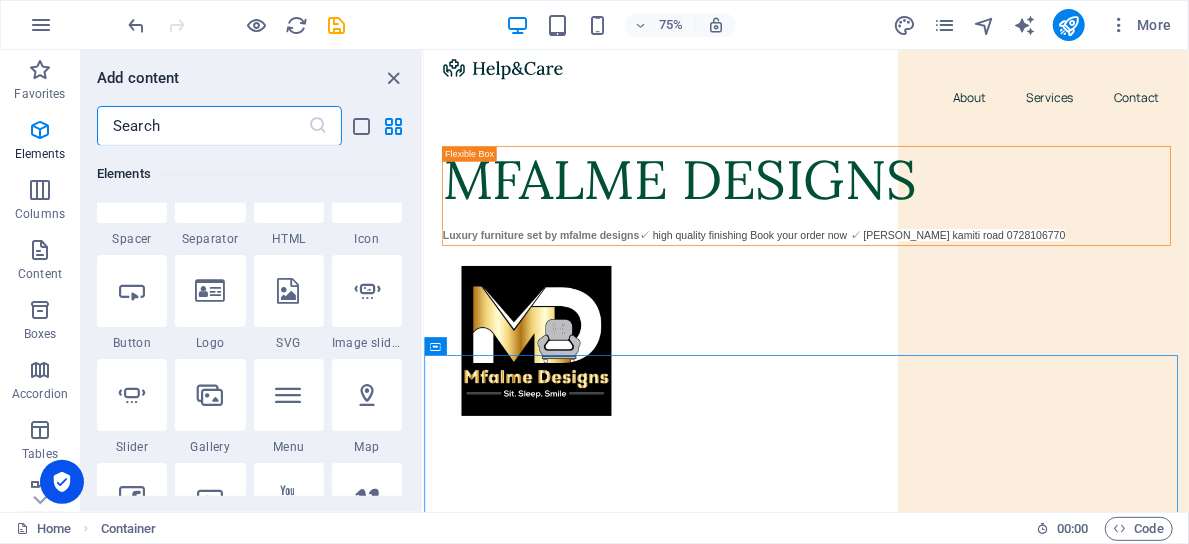 scroll, scrollTop: 372, scrollLeft: 0, axis: vertical 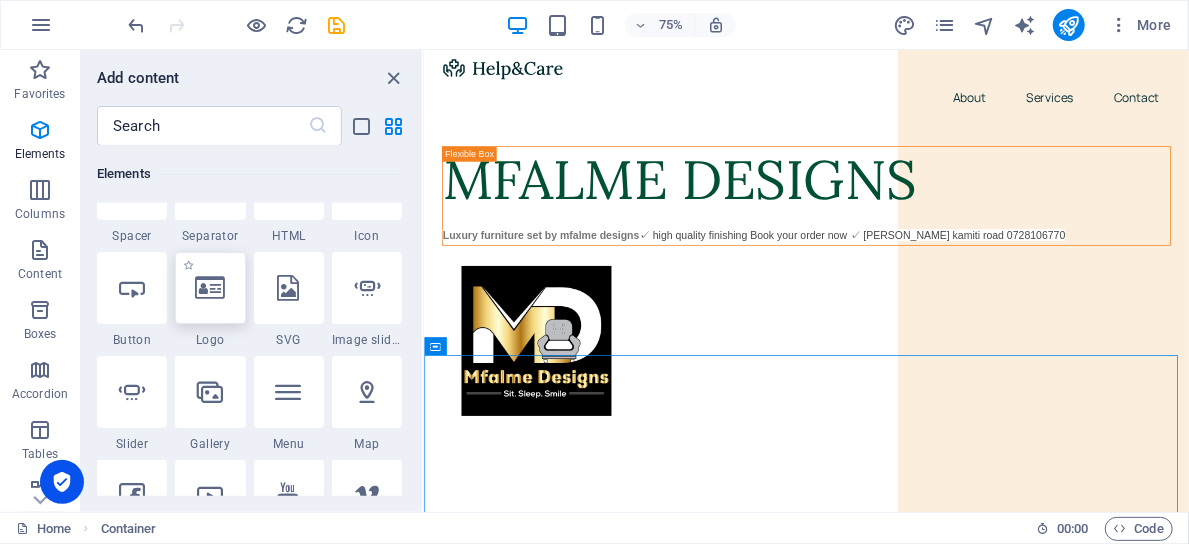 click at bounding box center [210, 288] 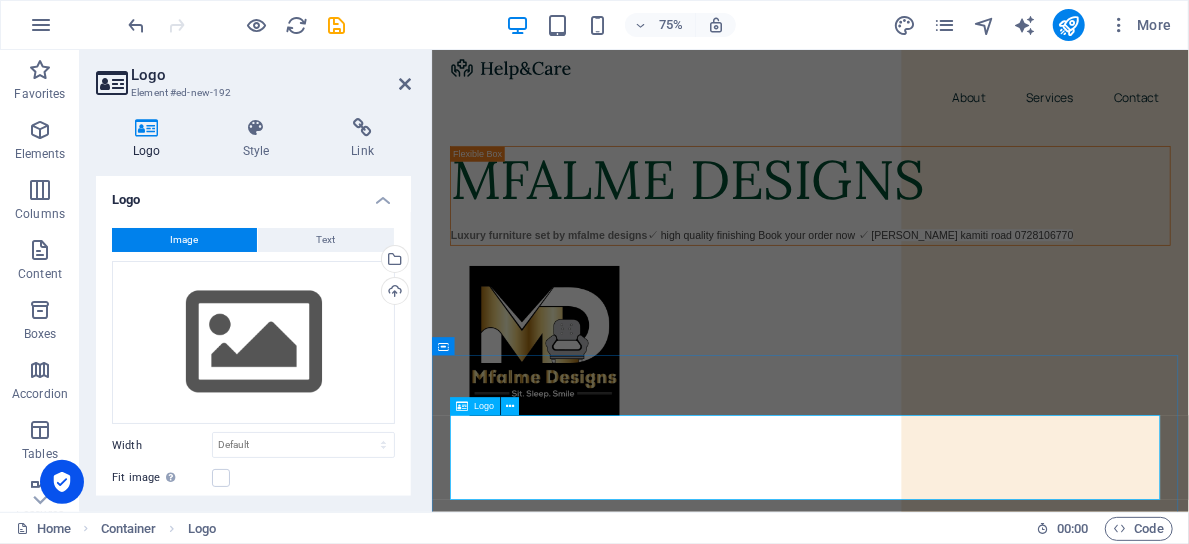 click at bounding box center [935, 782] 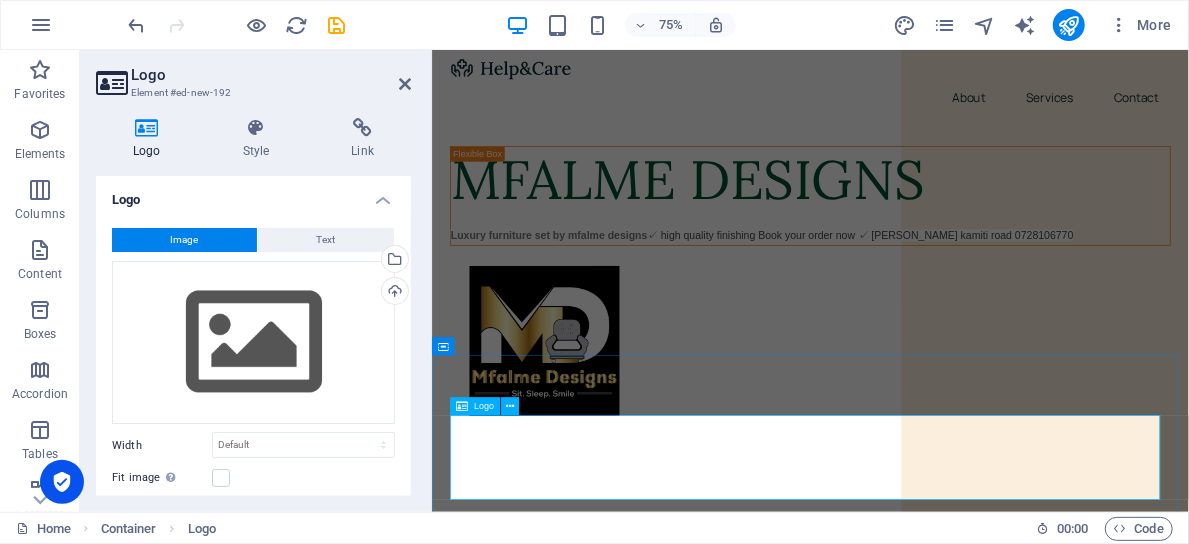 click at bounding box center [935, 782] 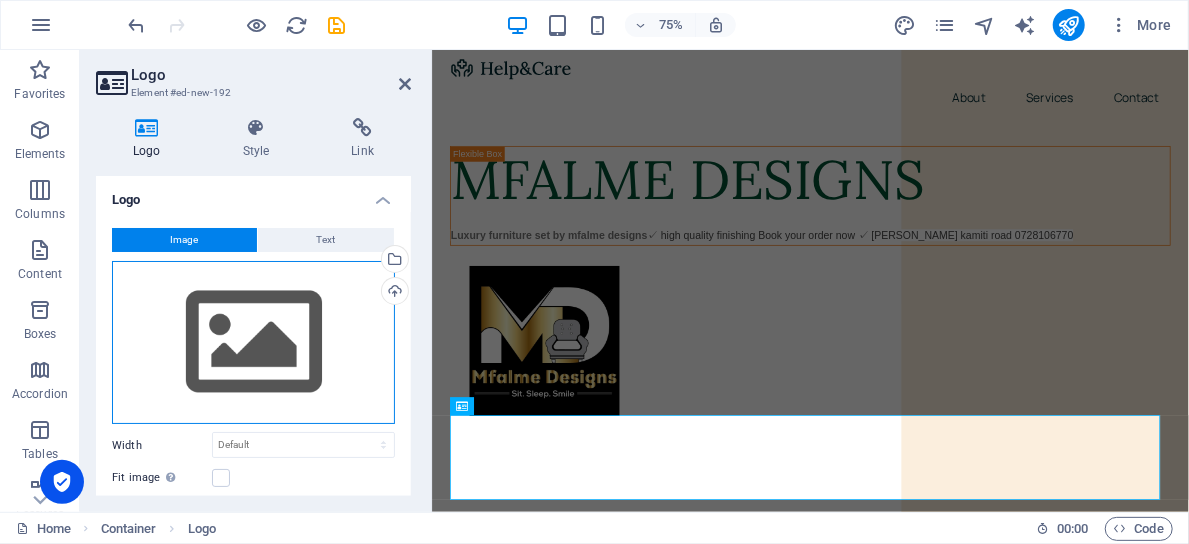 click on "Drag files here, click to choose files or select files from Files or our free stock photos & videos" at bounding box center [253, 343] 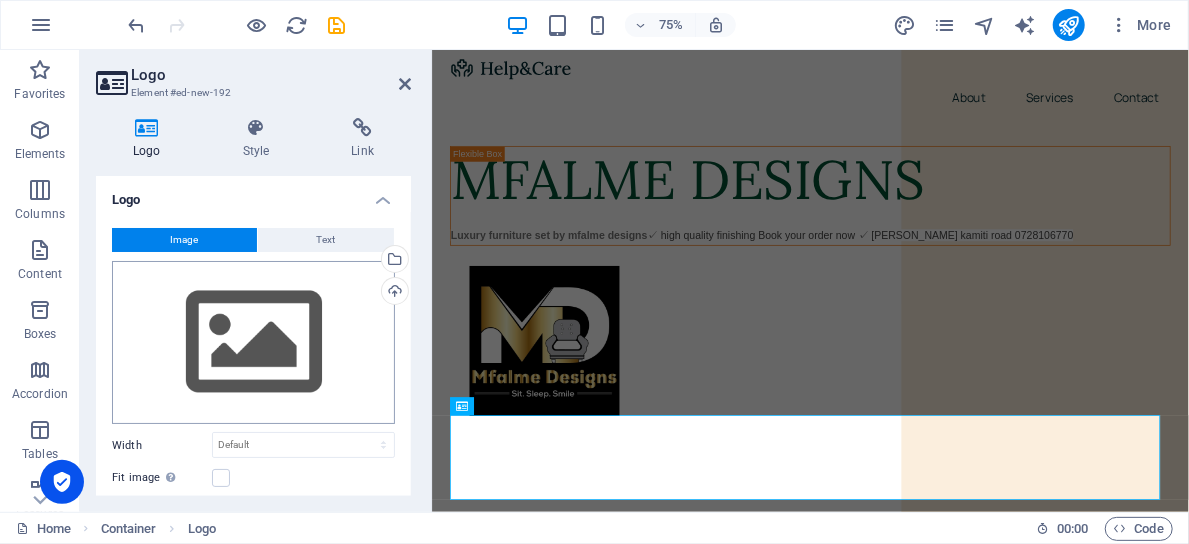 click on "[DOMAIN_NAME] Home Favorites Elements Columns Content Boxes Accordion Tables Features Images Slider Header Footer Forms Marketing Collections Logo Element #ed-new-192 Logo Style Link Logo Image Text Drag files here, click to choose files or select files from Files or our free stock photos & videos Select files from the file manager, stock photos, or upload file(s) Upload Width Default auto px rem % em vh vw Fit image Automatically fit image to a fixed width and height Height Default auto px Alignment Lazyload Loading images after the page loads improves page speed. Responsive Automatically load retina image and smartphone optimized sizes. Lightbox Use as headline The image will be wrapped in an H1 headline tag. Useful for giving alternative text the weight of an H1 headline, e.g. for the logo. Leave unchecked if uncertain. Optimized Images are compressed to improve page speed. Position Direction Custom X offset 50 px rem % %" at bounding box center [594, 272] 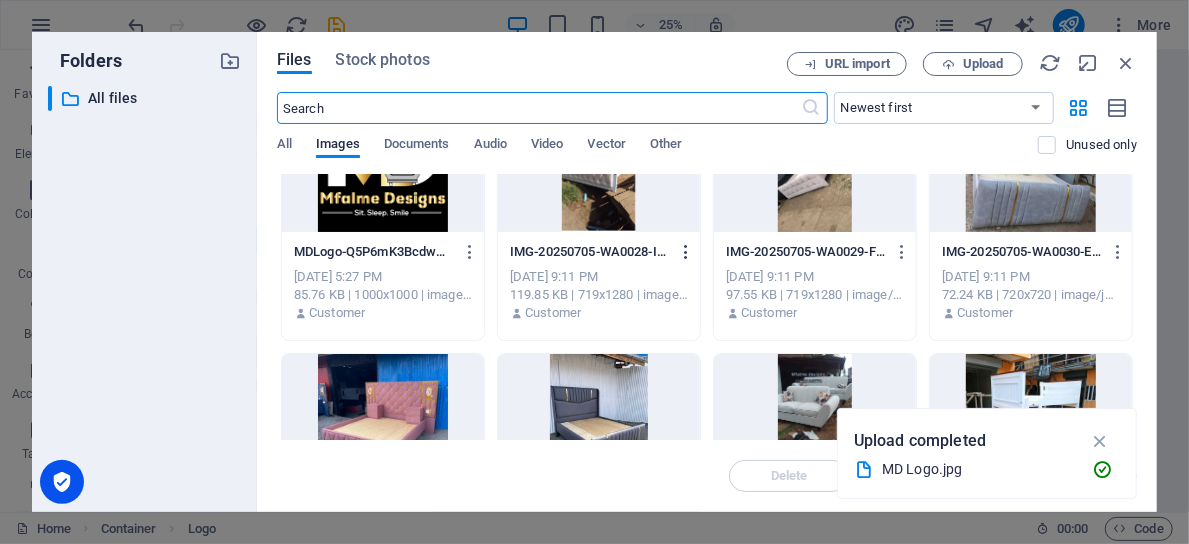 scroll, scrollTop: 0, scrollLeft: 0, axis: both 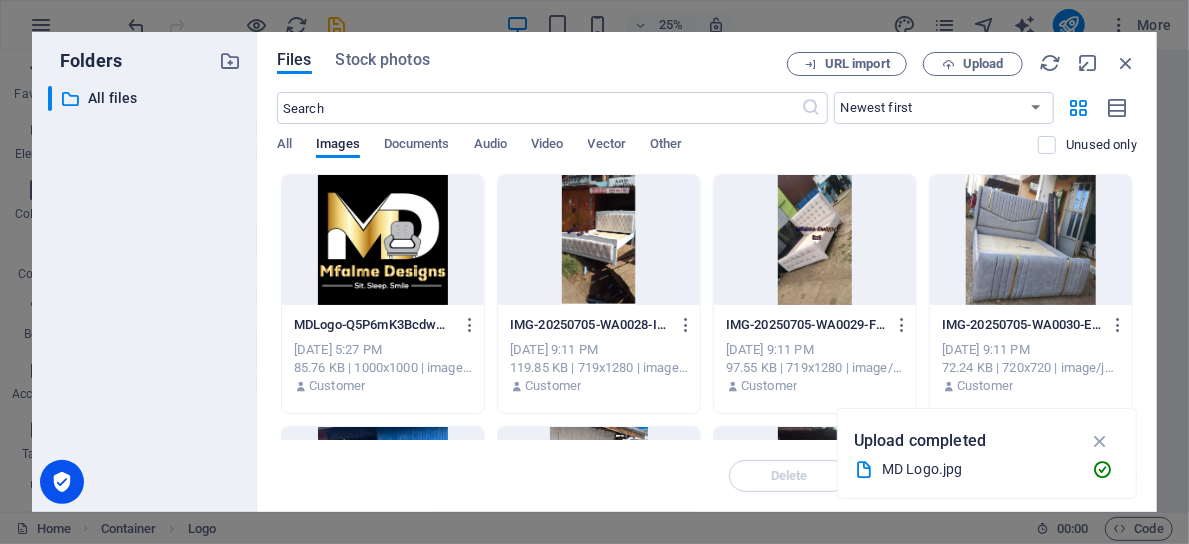 click at bounding box center (383, 240) 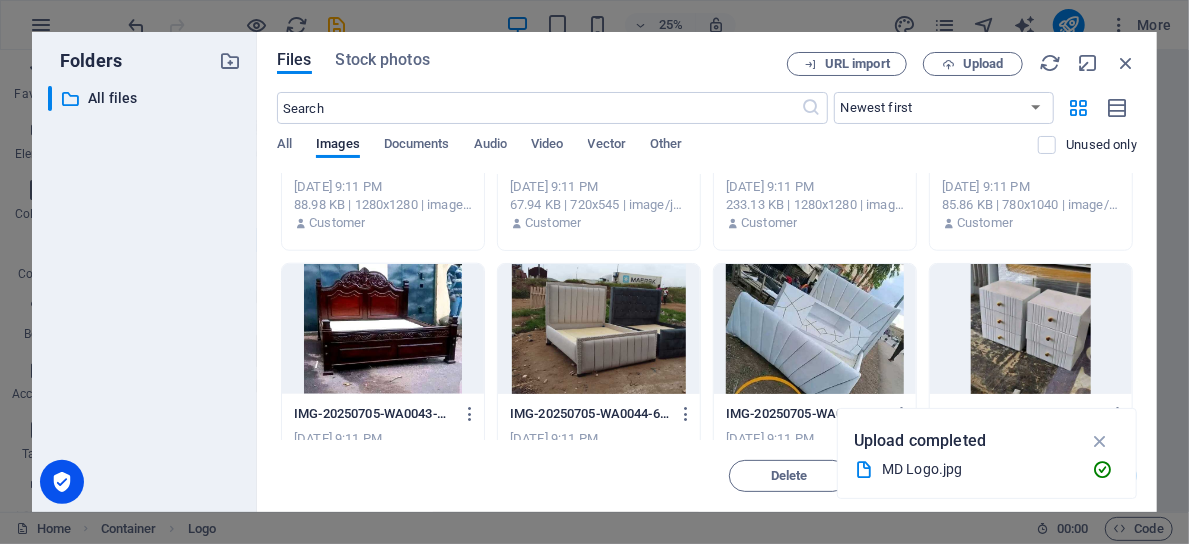 scroll, scrollTop: 922, scrollLeft: 0, axis: vertical 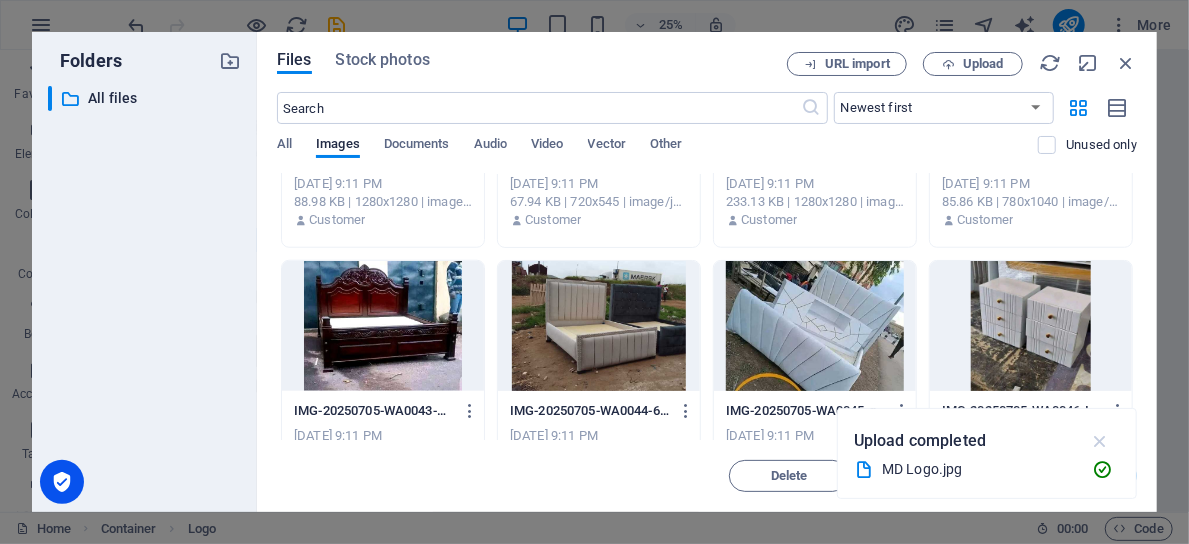 click at bounding box center (1100, 441) 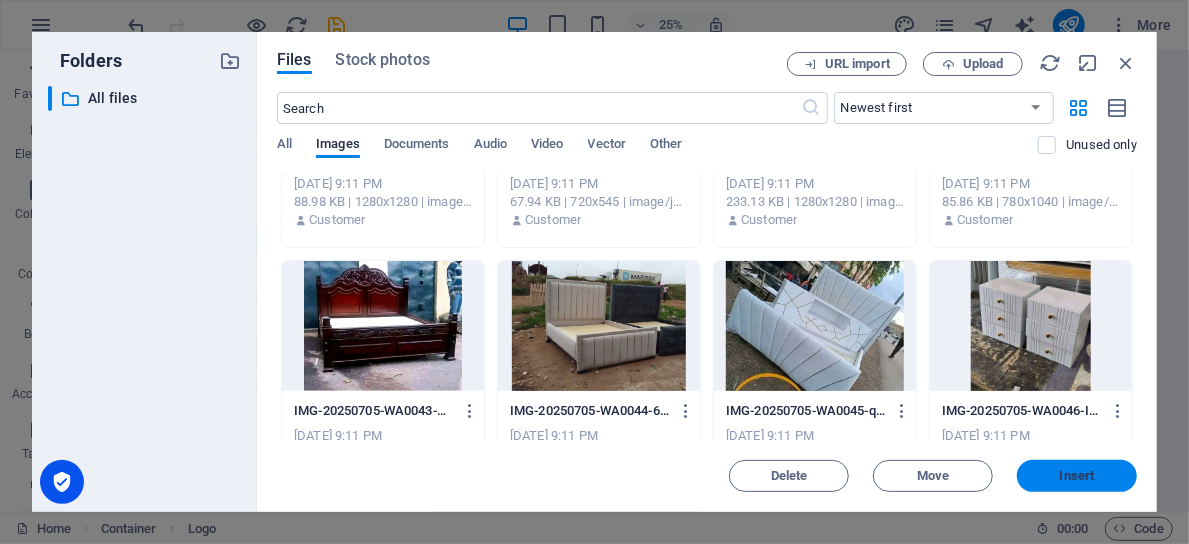 click on "Insert" at bounding box center (1077, 476) 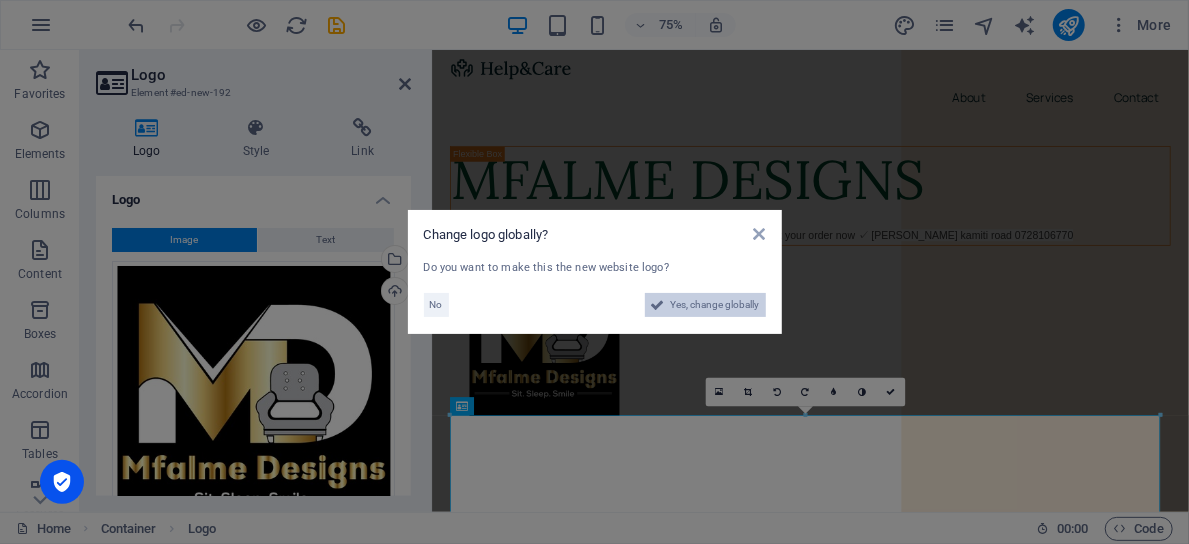 click on "Yes, change globally" at bounding box center (715, 305) 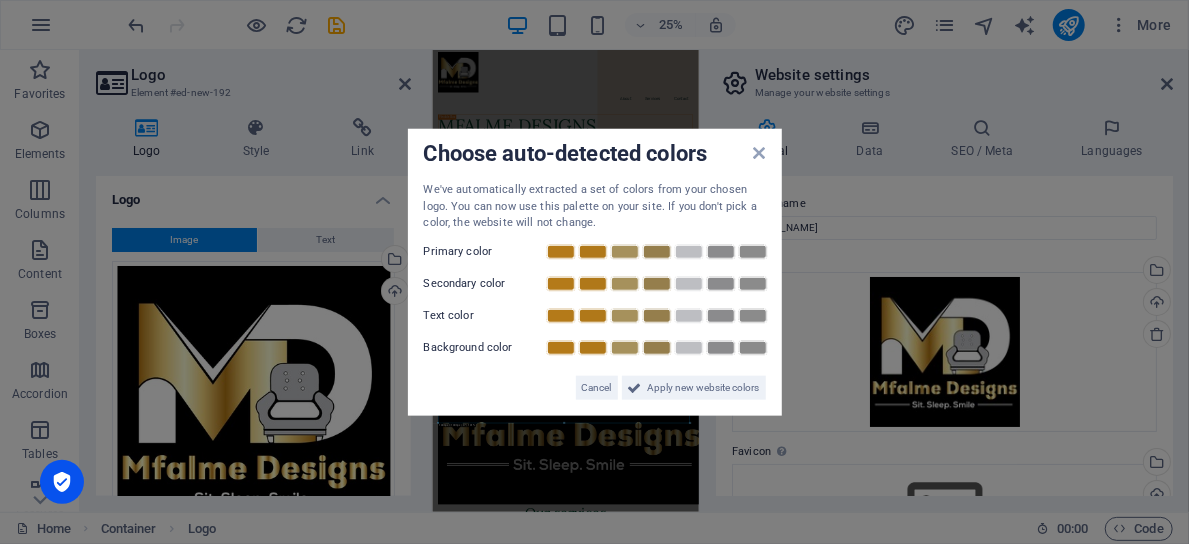 click on "Choose auto-detected colors We've automatically extracted a set of colors from your chosen logo. You can now use this palette on your site. If you don't pick a color, the website will not change.  Primary color Secondary color Text color Background color Cancel Apply new website colors" at bounding box center [594, 272] 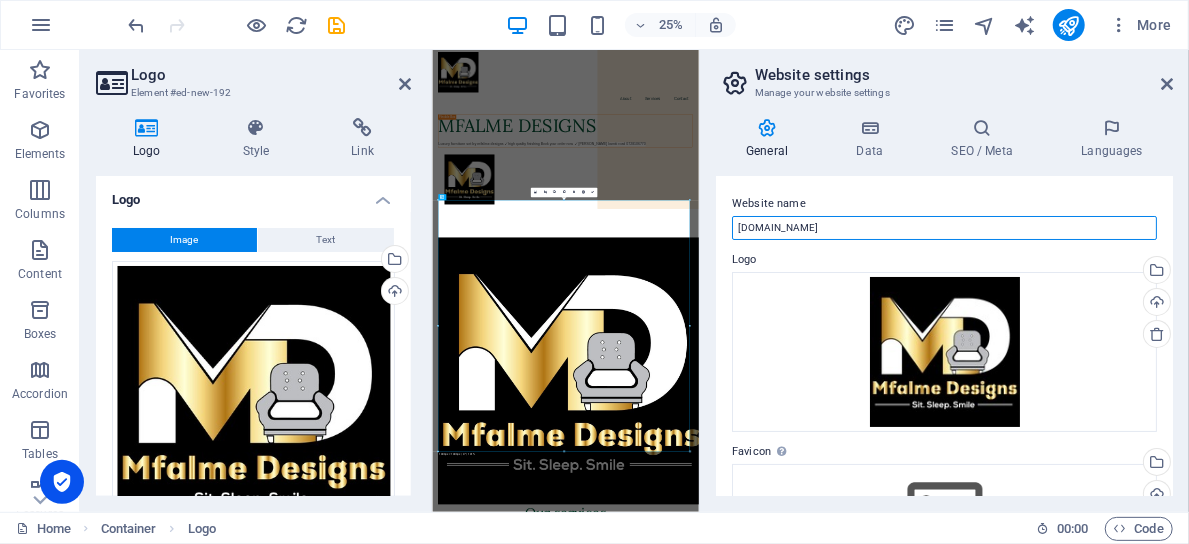click on "[DOMAIN_NAME]" at bounding box center (944, 228) 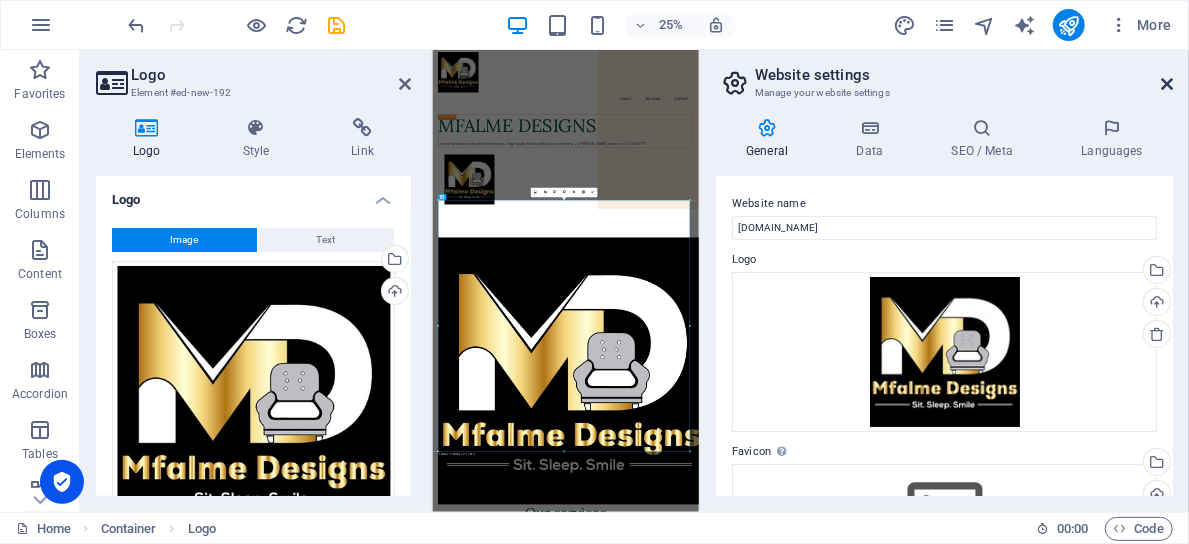 click at bounding box center [1167, 84] 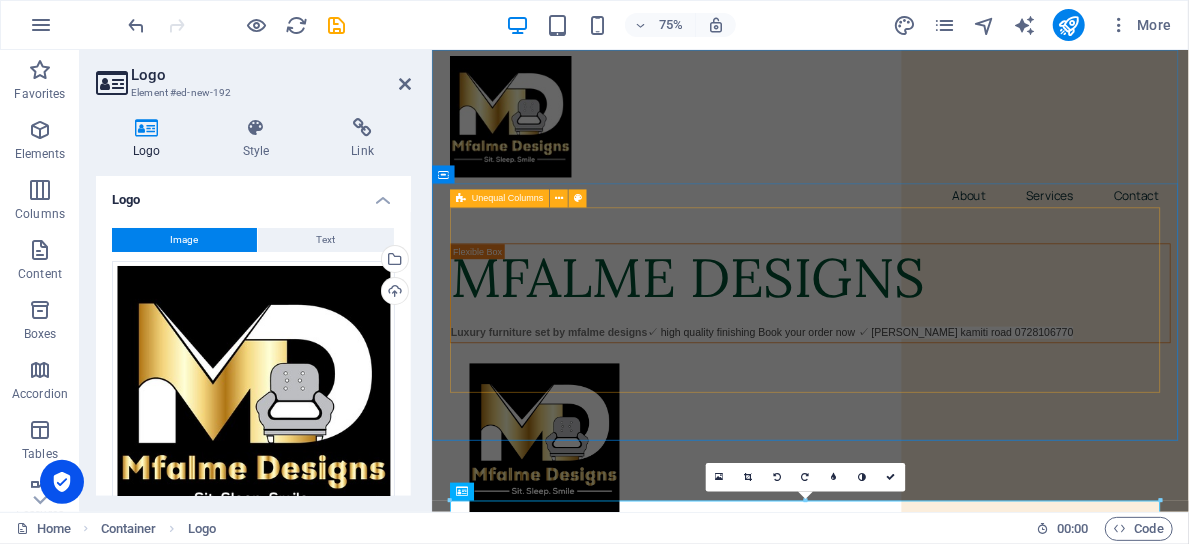 click on "MFALME DESIGNS Luxury furniture set by mfalme designs  ✓ high quality finishing Book your order now ✓ [PERSON_NAME] kamiti road 0728106770" at bounding box center (935, 482) 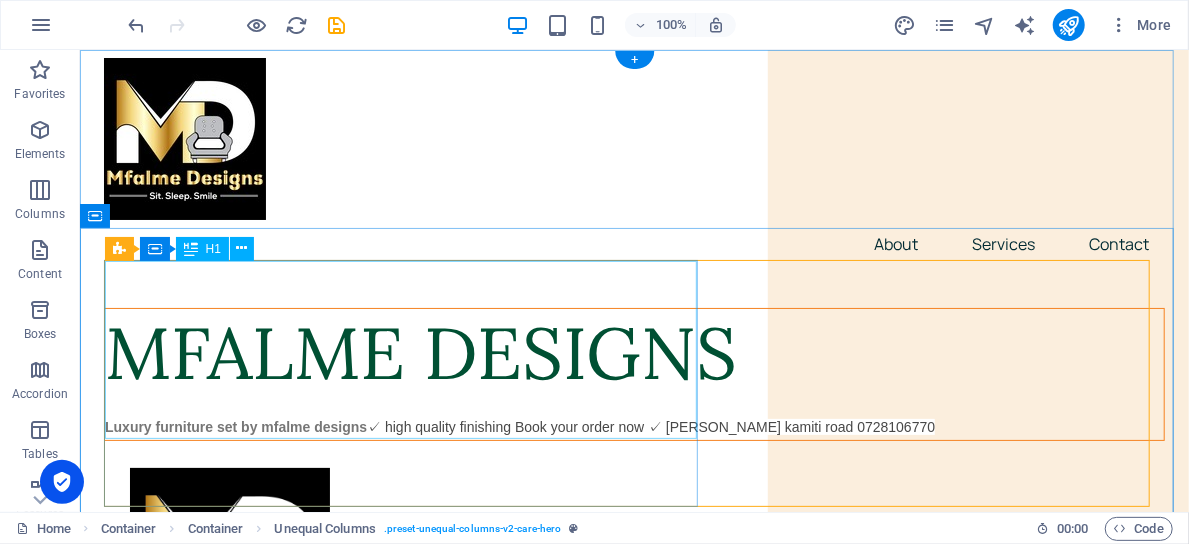 click on "MFALME DESIGNS" at bounding box center [633, 352] 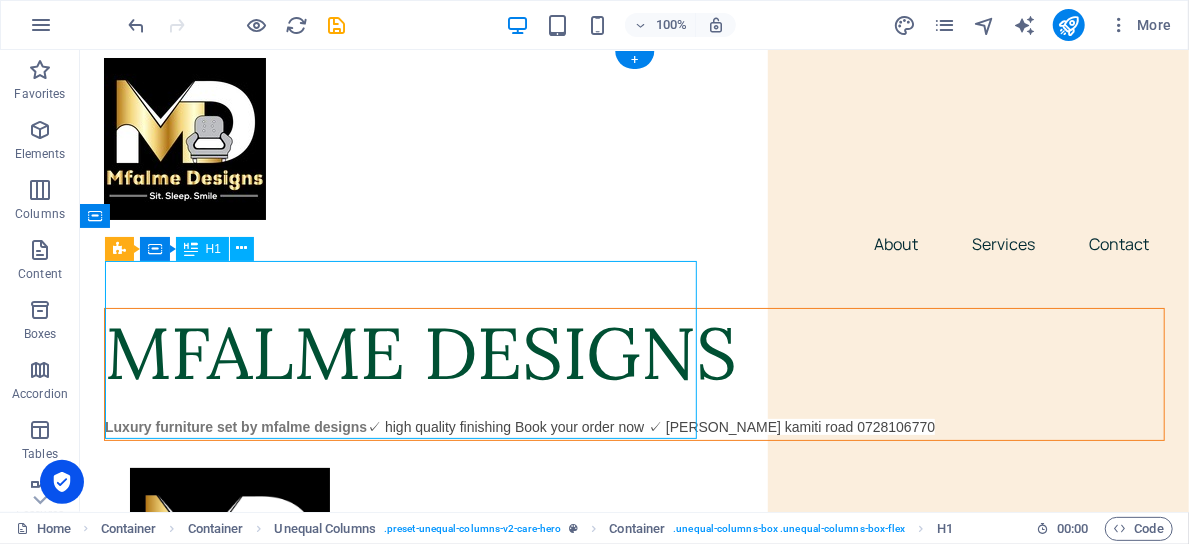 click on "MFALME DESIGNS" at bounding box center (633, 352) 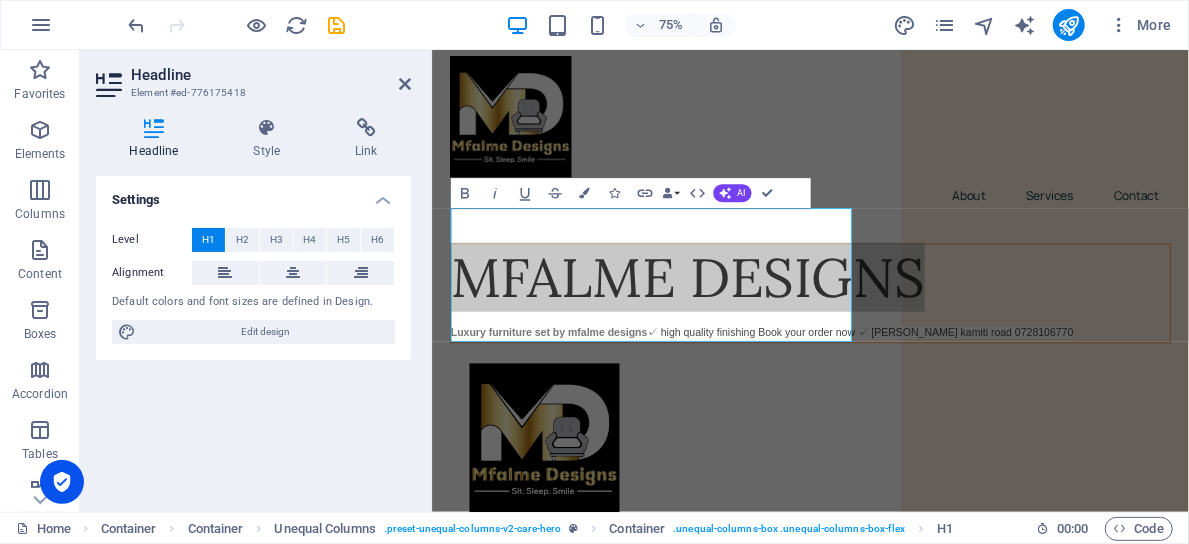 click on "Settings Level H1 H2 H3 H4 H5 H6 Alignment Default colors and font sizes are defined in Design. Edit design" at bounding box center [253, 336] 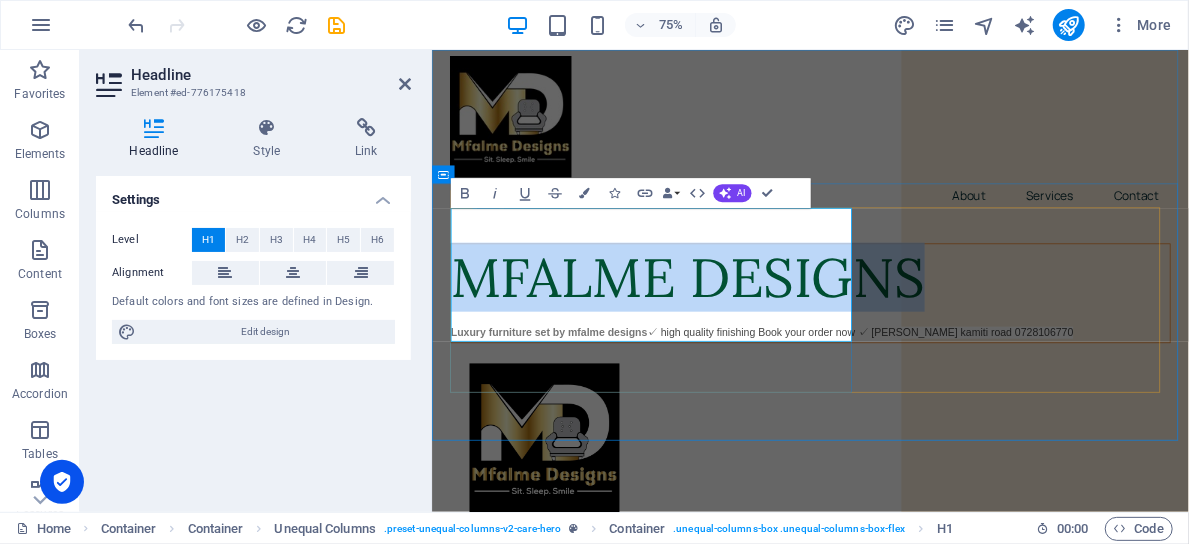 click on "MFALME DESIGNS" at bounding box center [935, 353] 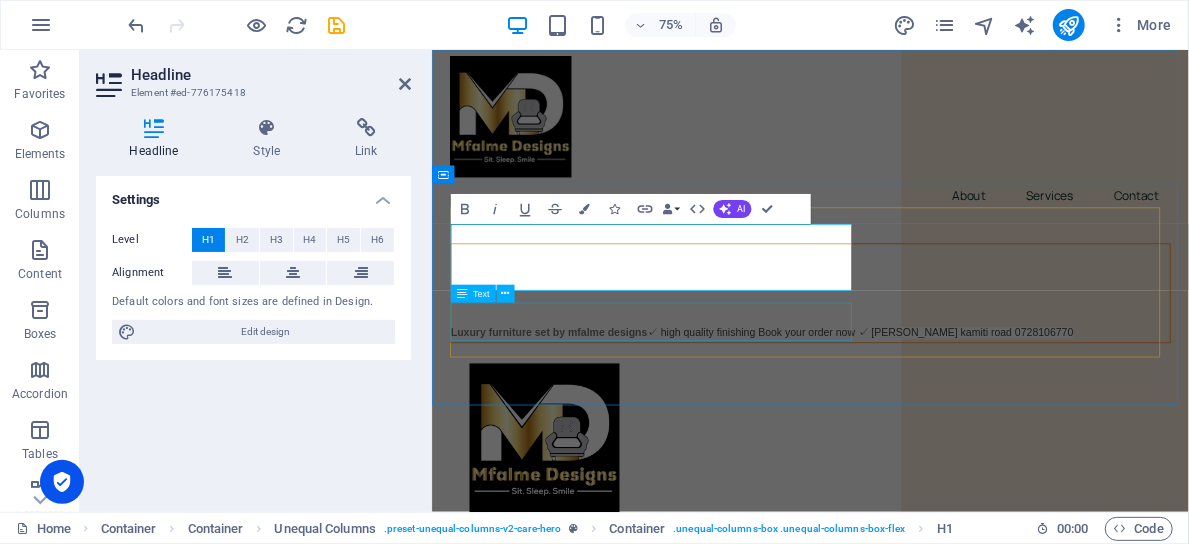 click on "Luxury furniture set by mfalme designs  ✓ high quality finishing Book your order now ✓ [PERSON_NAME] kamiti road 0728106770" at bounding box center (935, 427) 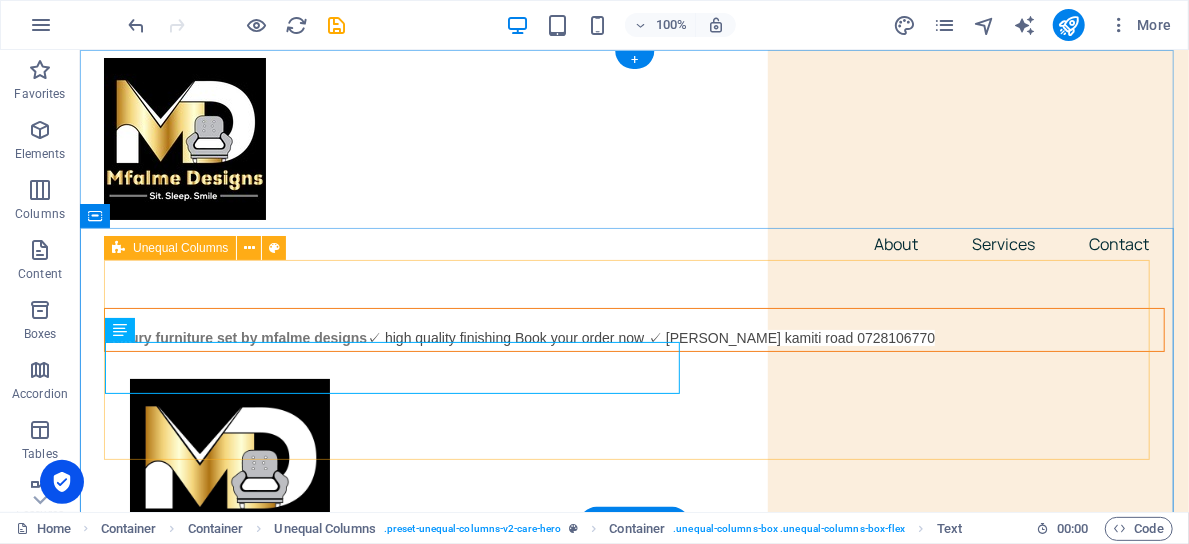 click on "Luxury furniture set by mfalme designs  ✓ high quality finishing Book your order now ✓ [PERSON_NAME] kamiti road 0728106770" at bounding box center [633, 436] 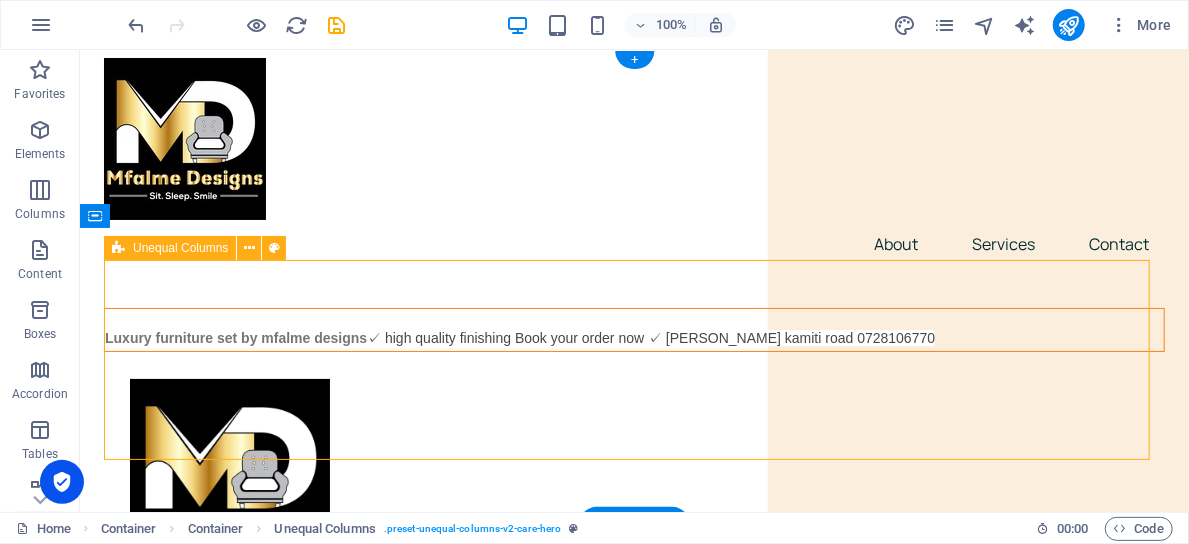 click on "Luxury furniture set by mfalme designs  ✓ high quality finishing Book your order now ✓ [PERSON_NAME] kamiti road 0728106770" at bounding box center (633, 436) 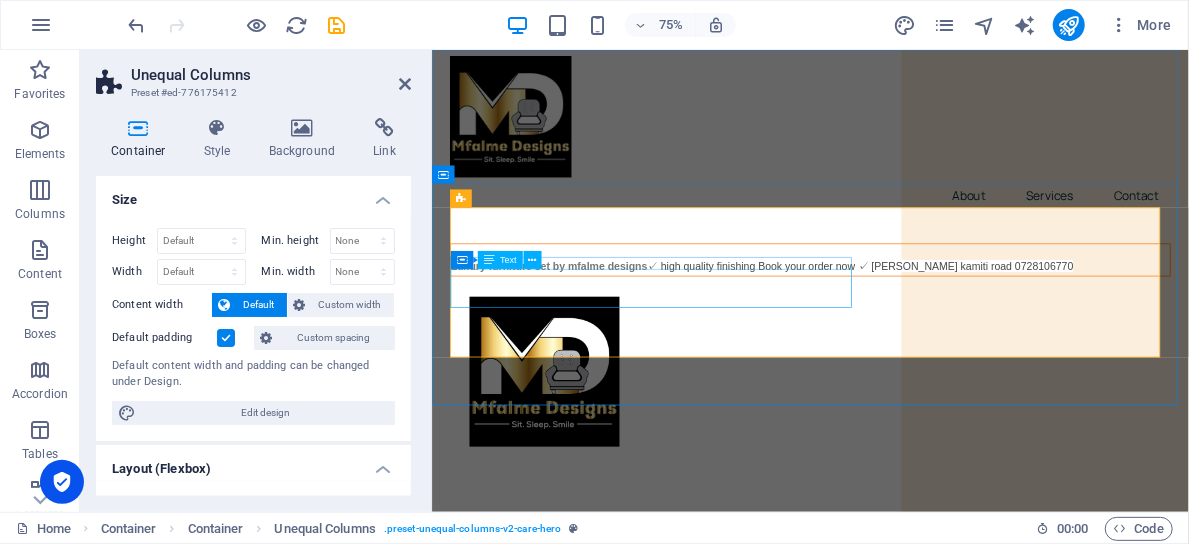 click on "Luxury furniture set by mfalme designs  ✓ high quality finishing Book your order now ✓ [PERSON_NAME] kamiti road 0728106770" at bounding box center [935, 338] 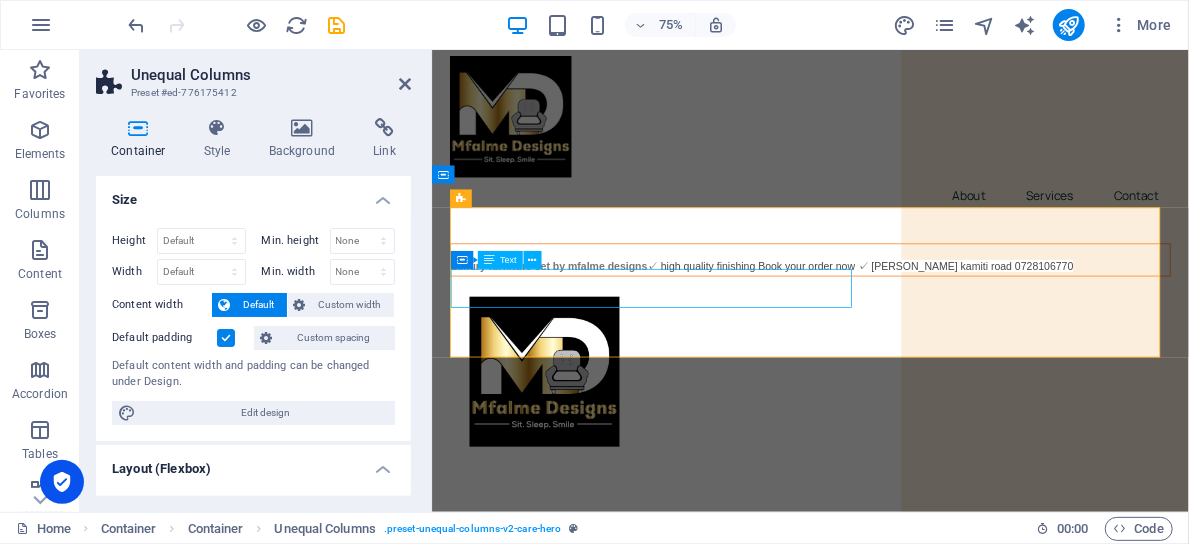 click on "Luxury furniture set by mfalme designs  ✓ high quality finishing Book your order now ✓ [PERSON_NAME] kamiti road 0728106770" at bounding box center (935, 338) 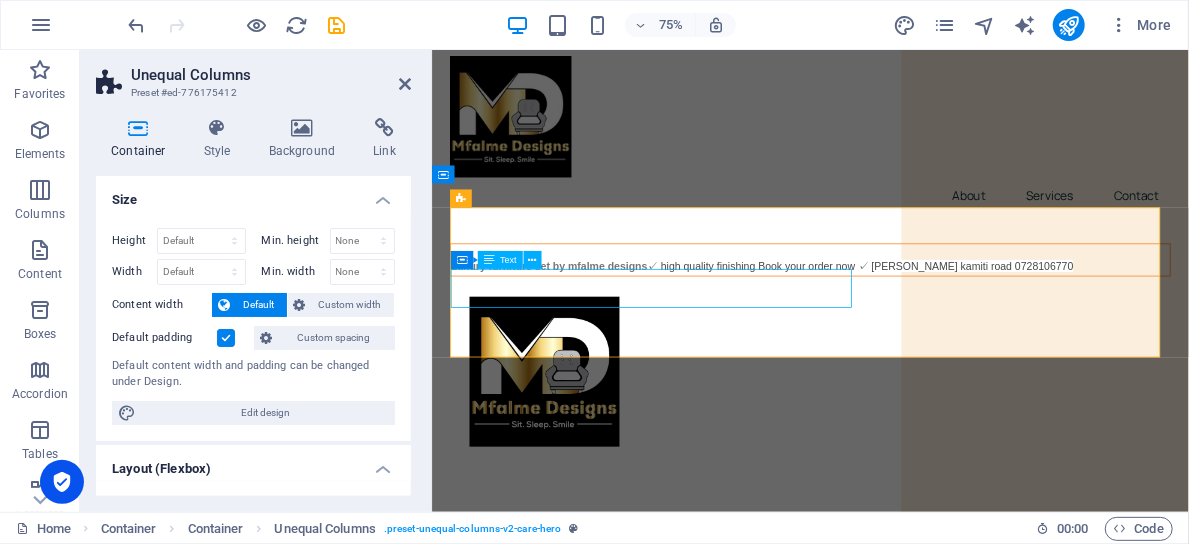 click on "Luxury furniture set by mfalme designs  ✓ high quality finishing Book your order now ✓ [PERSON_NAME] kamiti road 0728106770" at bounding box center (935, 437) 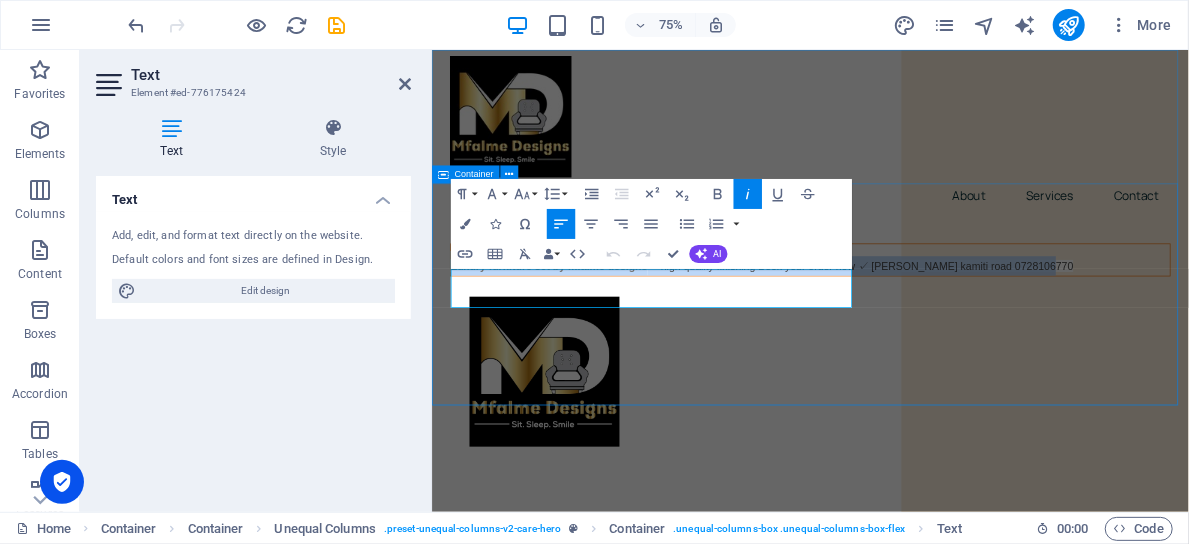 drag, startPoint x: 732, startPoint y: 377, endPoint x: 452, endPoint y: 358, distance: 280.6439 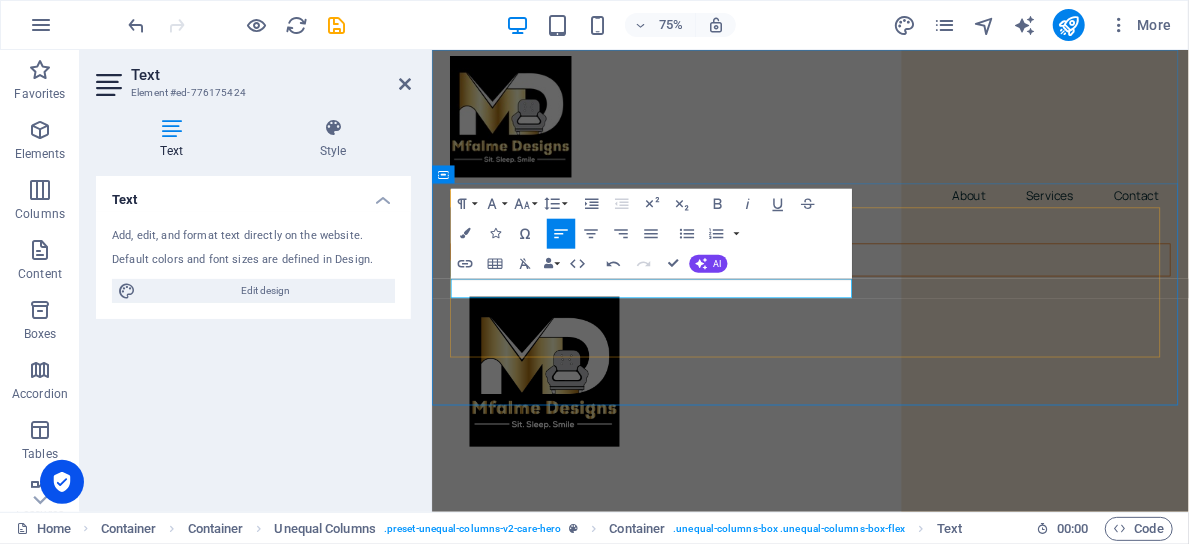 click at bounding box center [935, 437] 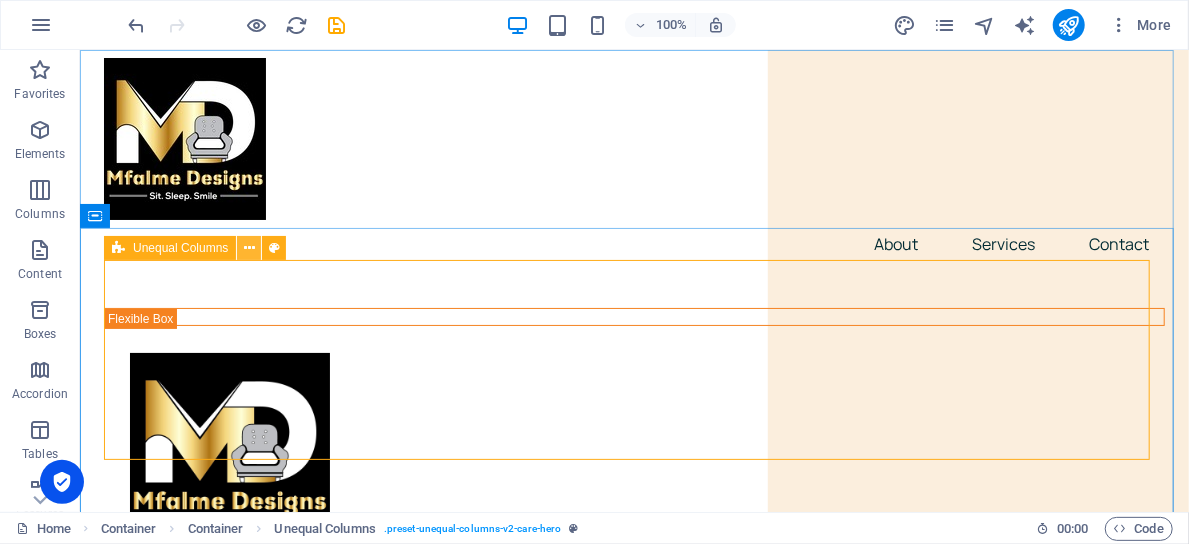 click at bounding box center (249, 248) 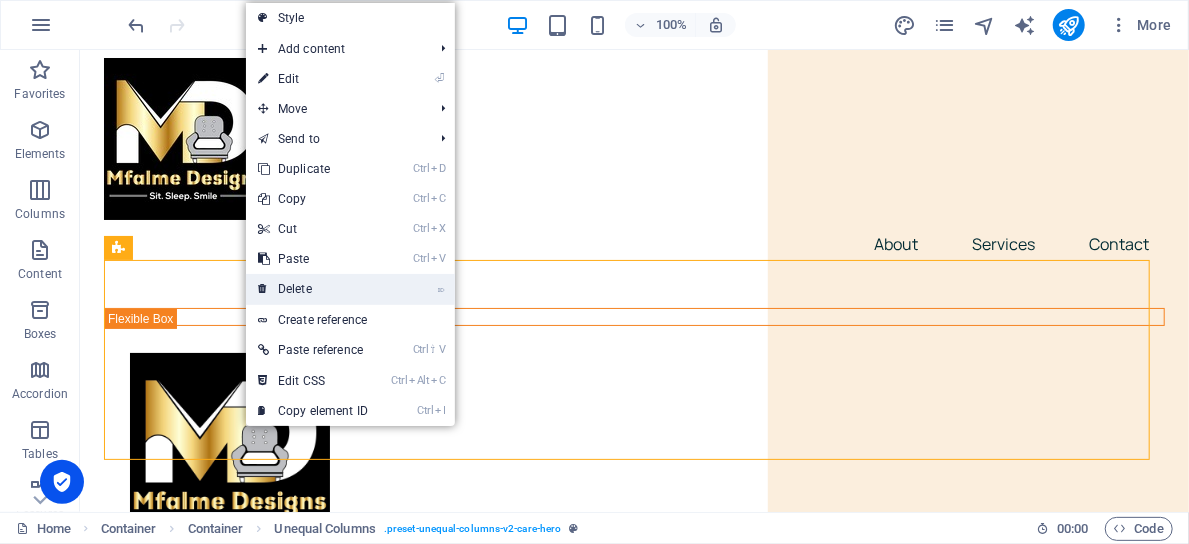 click on "⌦  Delete" at bounding box center (313, 289) 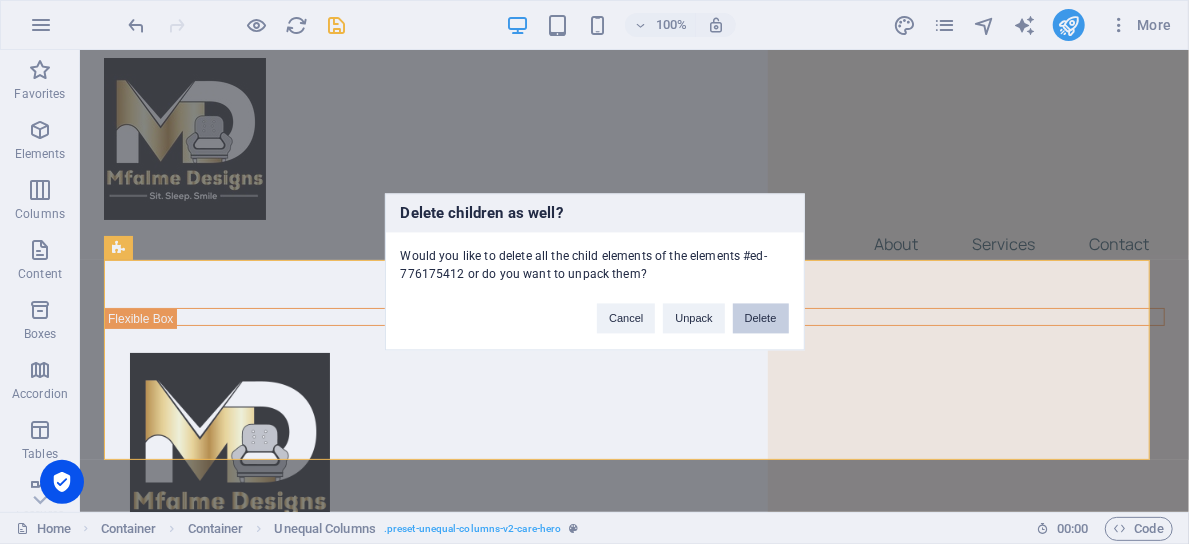 click on "Delete" at bounding box center [761, 319] 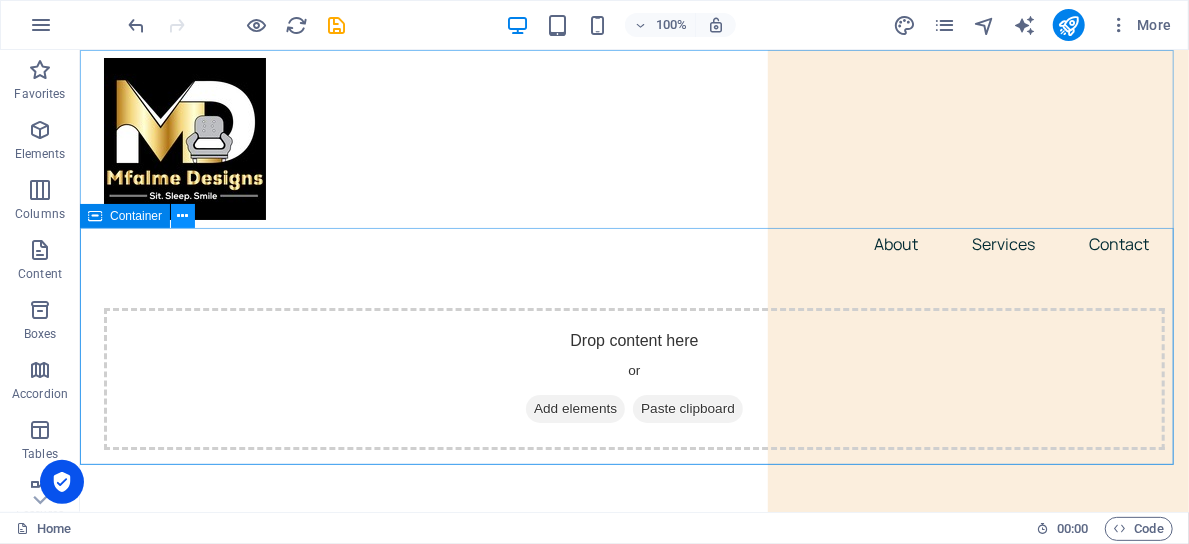 click at bounding box center (183, 216) 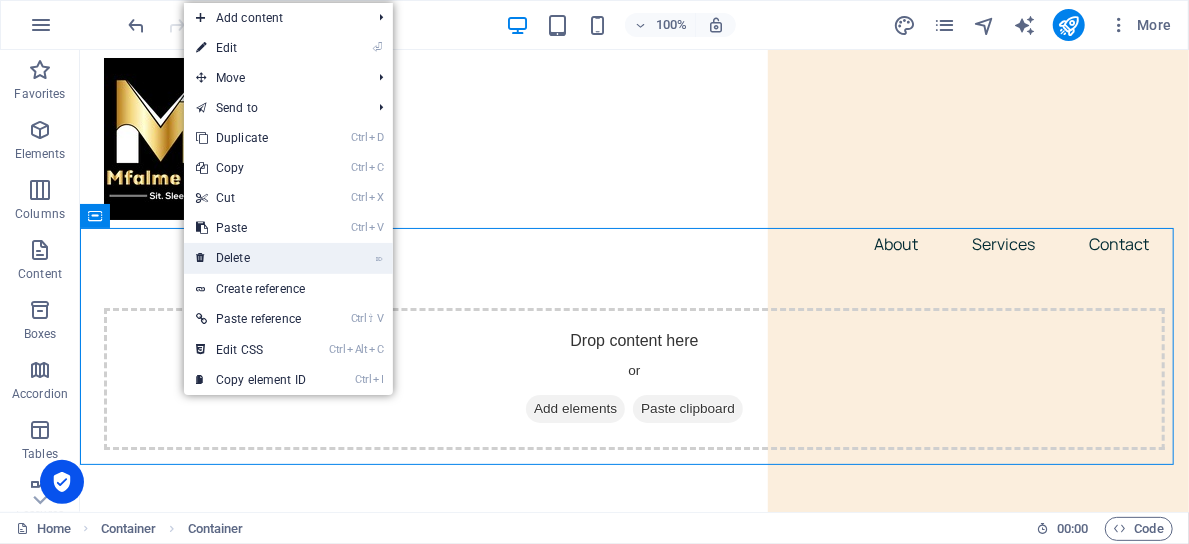 click on "⌦  Delete" at bounding box center [251, 258] 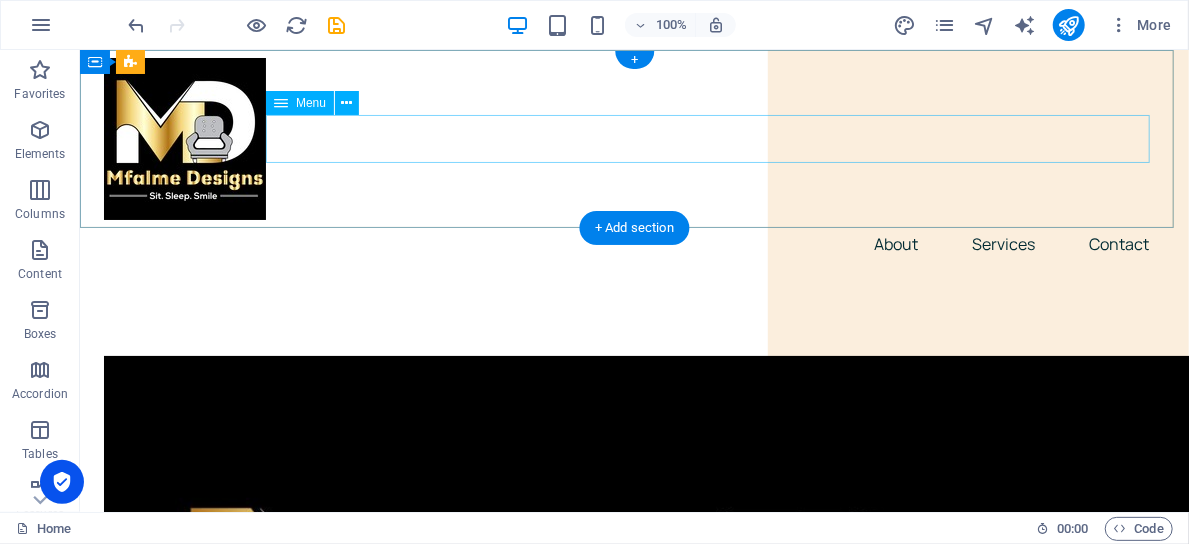 click on "About Services Contact" at bounding box center (633, 243) 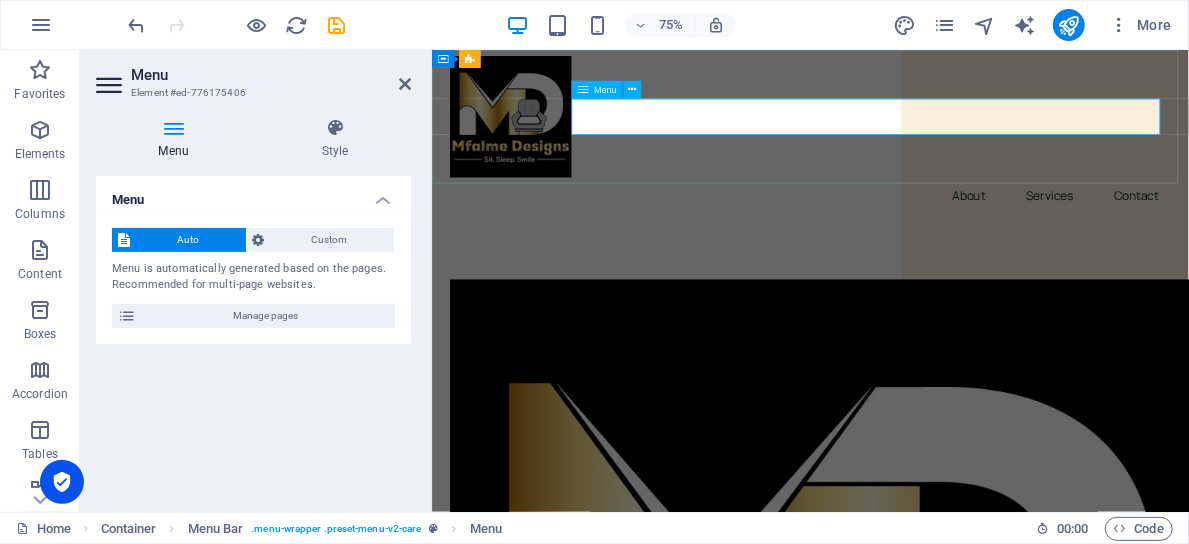 click on "About Services Contact" at bounding box center (935, 244) 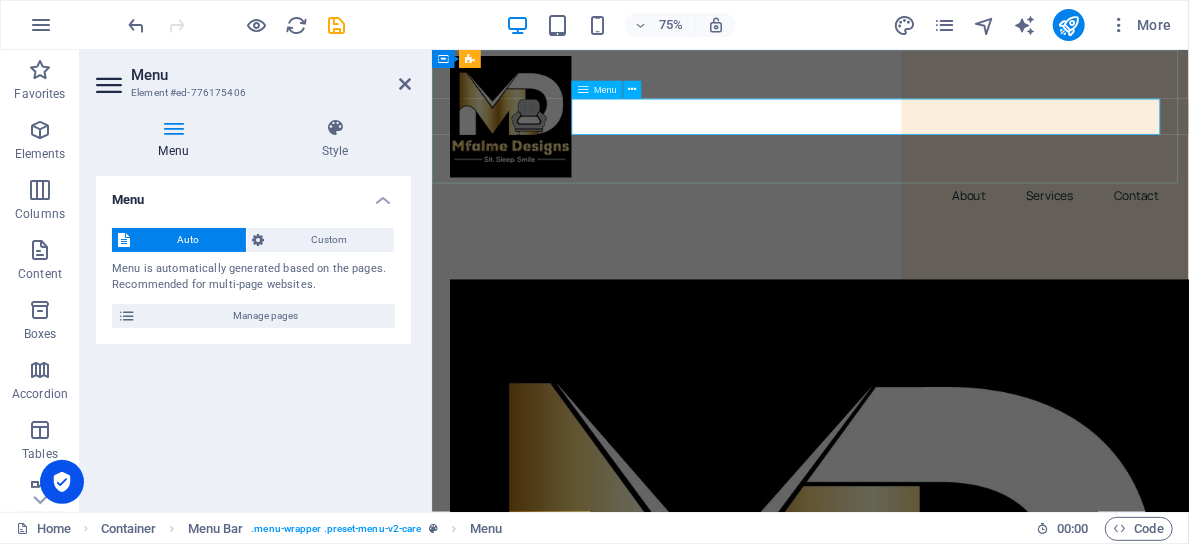 click on "About Services Contact" at bounding box center [935, 244] 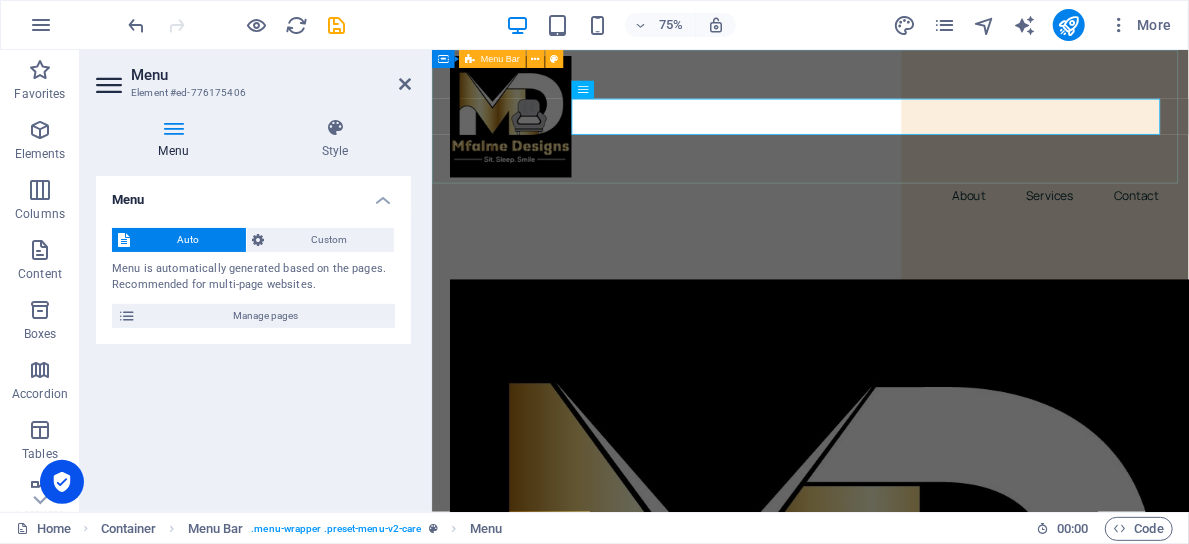 click on "About Services Contact" at bounding box center [935, 163] 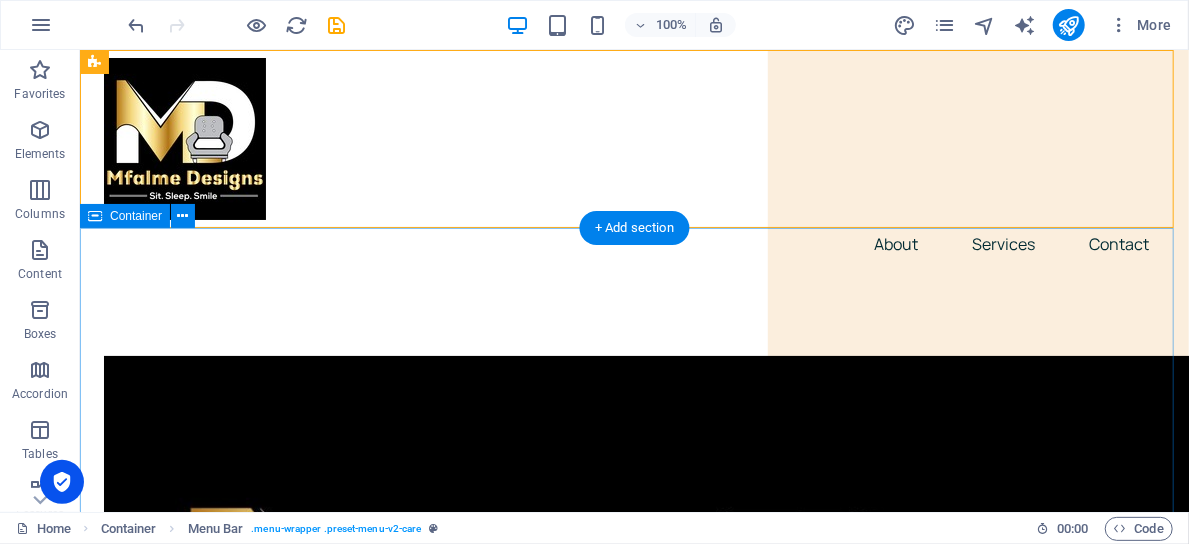 click on "Our services [PERSON_NAME] Bed High Quality Bed 6*6 Read More      [PERSON_NAME] Bed High Quality Bed 6*6 Read More      [PERSON_NAME] Bed High Quality Bed 6*6 . Read More      Learn More Dementia Care Lorem ipsum dolor sit amet, consectetur adipiscing elit. Consectetur auctor id viverra nunc, ultrices convallis sit ultrices. [PERSON_NAME] sollicitudin consequat, at purus lobortis laoreet eu. Lorem ipsum dolor sit amet, consectetur adipiscing elit. Consectetur auctor id viverra nunc, ultrices convallis sit ultrices. Palliative Care Lorem ipsum dolor sit amet, consectetur adipiscing elit. Consectetur auctor id viverra nunc, ultrices convallis sit ultrices. [PERSON_NAME] sollicitudin consequat, at purus lobortis laoreet eu. Lorem ipsum dolor sit amet, consectetur adipiscing elit. Consectetur auctor id viverra nunc, ultrices convallis sit ultrices. Physiotherapy" at bounding box center (633, 3252) 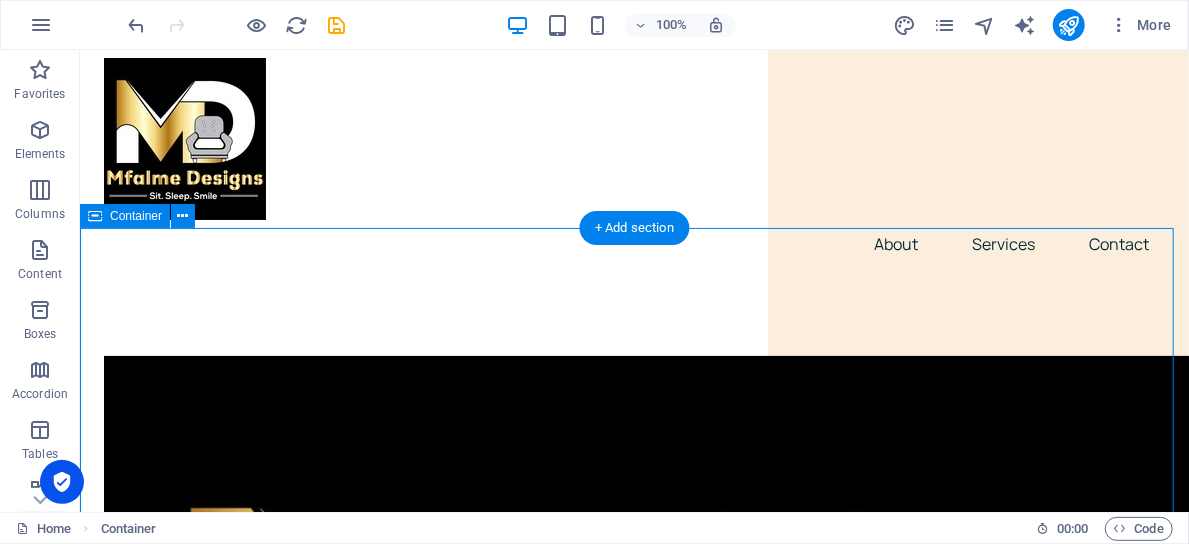 click on "Our services [PERSON_NAME] Bed High Quality Bed 6*6 Read More      [PERSON_NAME] Bed High Quality Bed 6*6 Read More      [PERSON_NAME] Bed High Quality Bed 6*6 . Read More      Learn More Dementia Care Lorem ipsum dolor sit amet, consectetur adipiscing elit. Consectetur auctor id viverra nunc, ultrices convallis sit ultrices. [PERSON_NAME] sollicitudin consequat, at purus lobortis laoreet eu. Lorem ipsum dolor sit amet, consectetur adipiscing elit. Consectetur auctor id viverra nunc, ultrices convallis sit ultrices. Palliative Care Lorem ipsum dolor sit amet, consectetur adipiscing elit. Consectetur auctor id viverra nunc, ultrices convallis sit ultrices. [PERSON_NAME] sollicitudin consequat, at purus lobortis laoreet eu. Lorem ipsum dolor sit amet, consectetur adipiscing elit. Consectetur auctor id viverra nunc, ultrices convallis sit ultrices. Physiotherapy" at bounding box center [633, 3252] 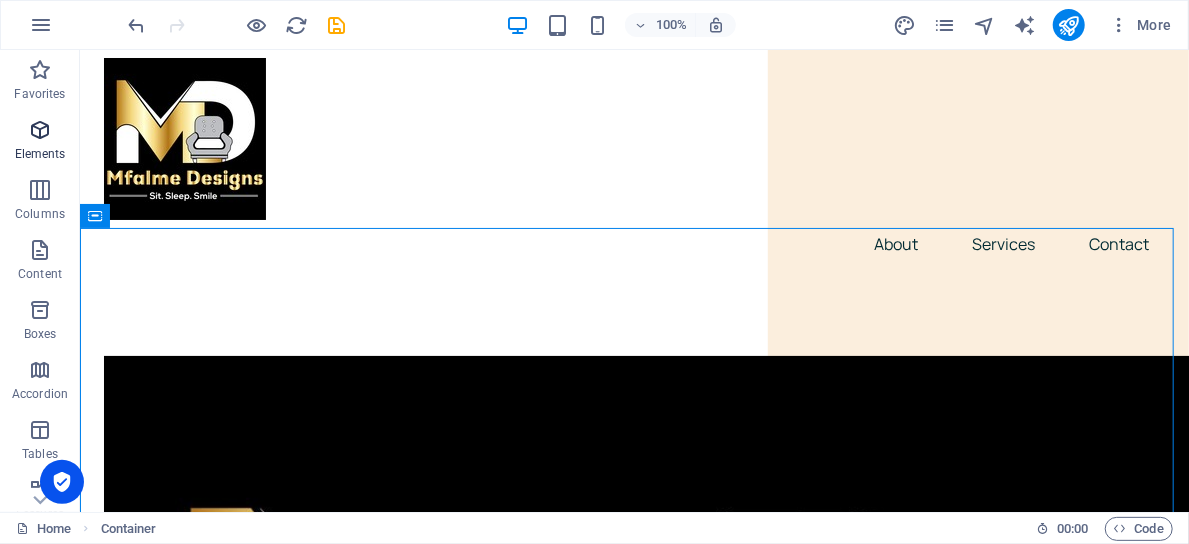 click at bounding box center [40, 130] 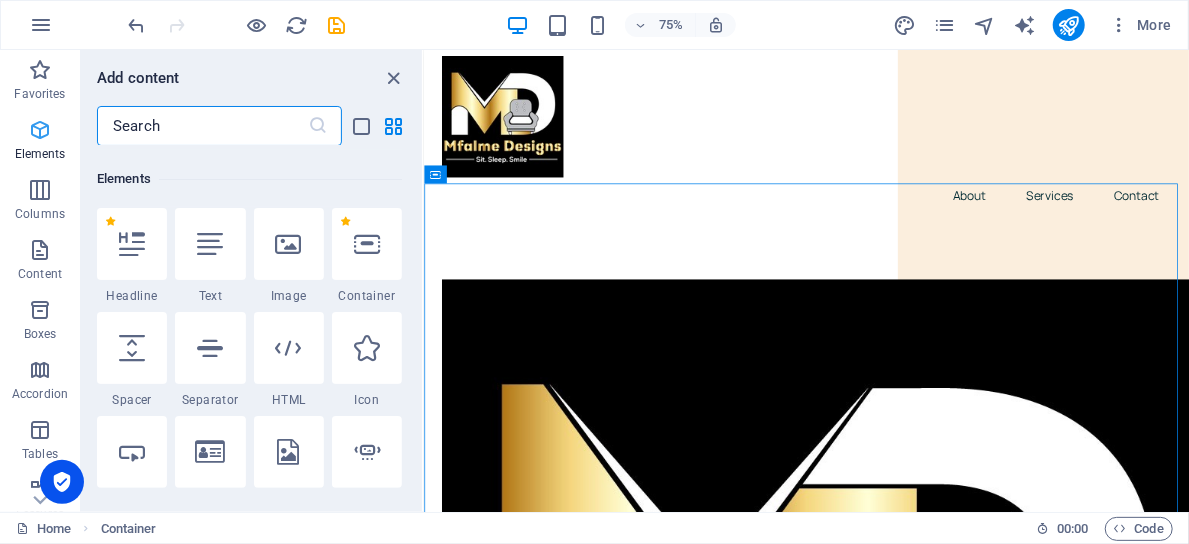 scroll, scrollTop: 213, scrollLeft: 0, axis: vertical 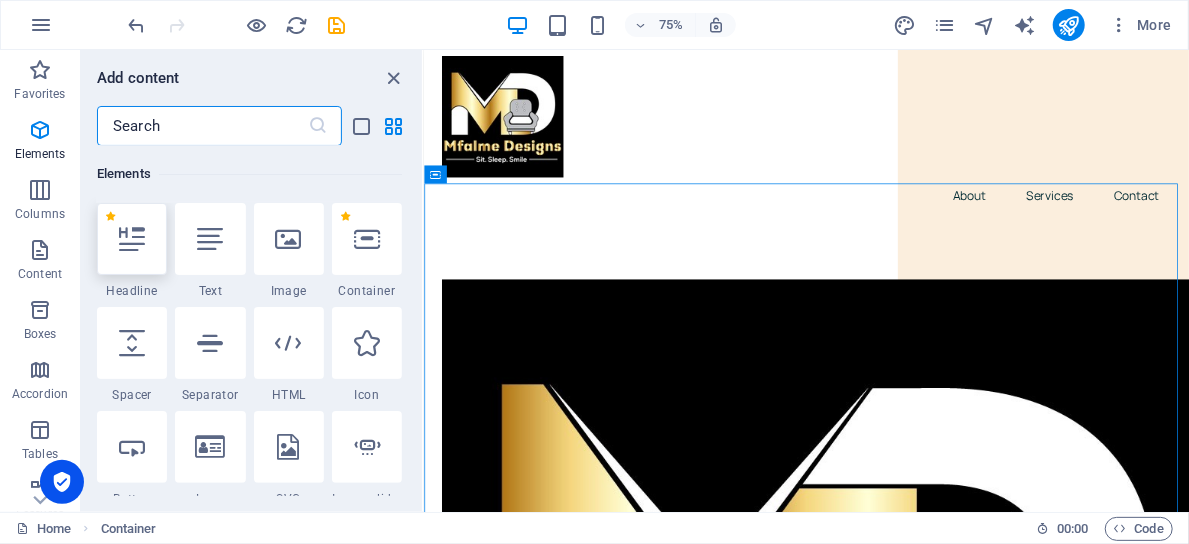 click at bounding box center (132, 239) 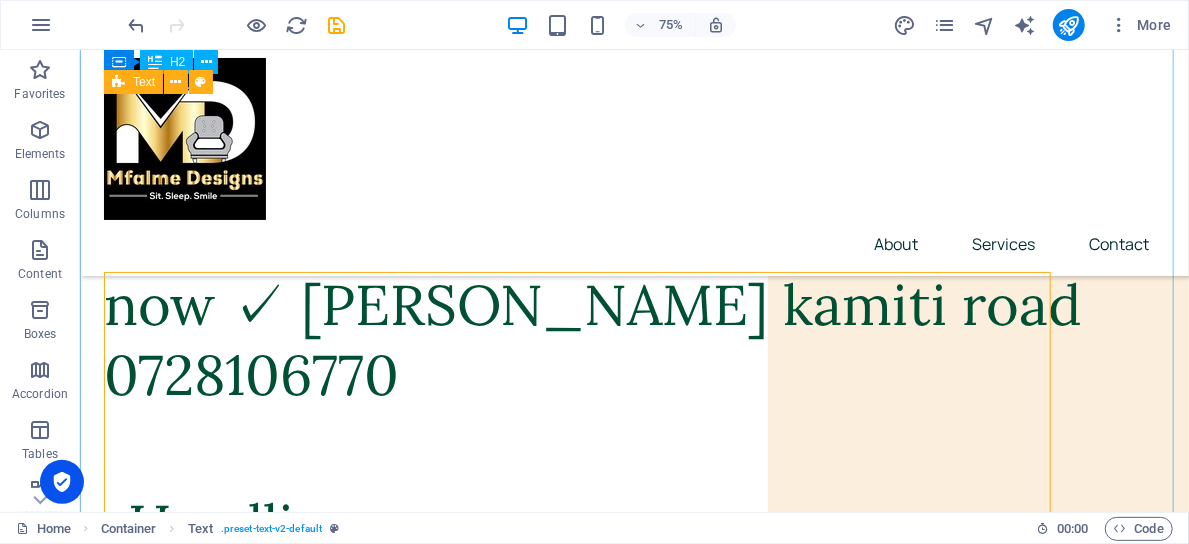 scroll, scrollTop: 316, scrollLeft: 0, axis: vertical 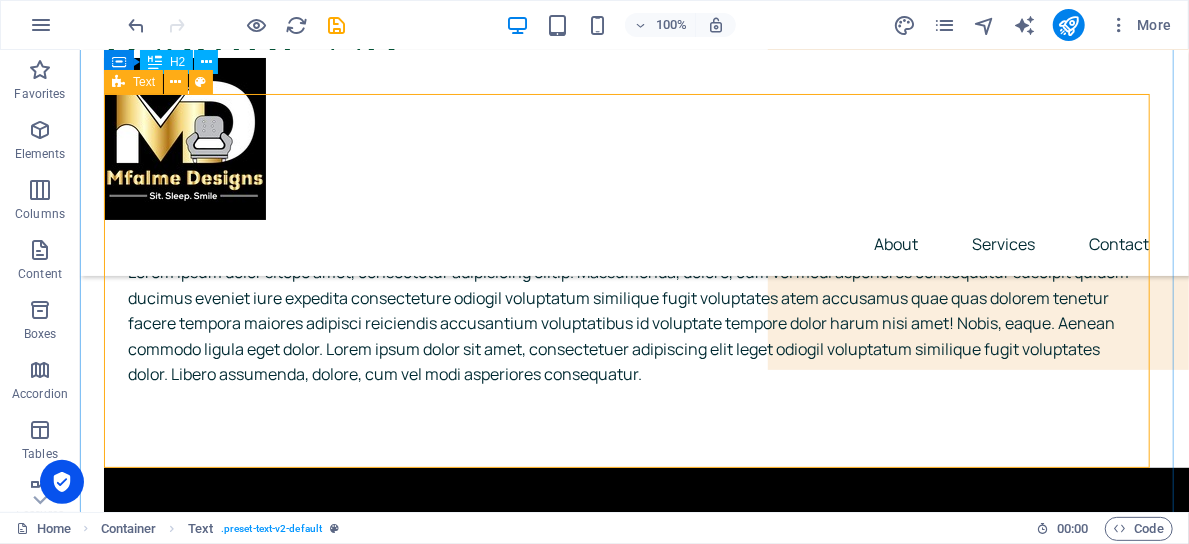 click on "Headline Lorem ipsum dolor sitope amet, consectetur adipisicing elitip. [PERSON_NAME], dolore, cum [PERSON_NAME] asperiores consequatur suscipit quidem ducimus eveniet iure expedita consecteture odiogil voluptatum similique fugit voluptates atem accusamus quae quas dolorem tenetur facere tempora maiores adipisci reiciendis accusantium voluptatibus id voluptate tempore dolor harum nisi amet! Nobis, eaque. Aenean commodo ligula eget dolor. Lorem ipsum dolor sit amet, consectetuer adipiscing elit leget odiogil voluptatum similique fugit voluptates dolor. Libero assumenda, dolore, cum [PERSON_NAME] asperiores consequatur." at bounding box center [633, 280] 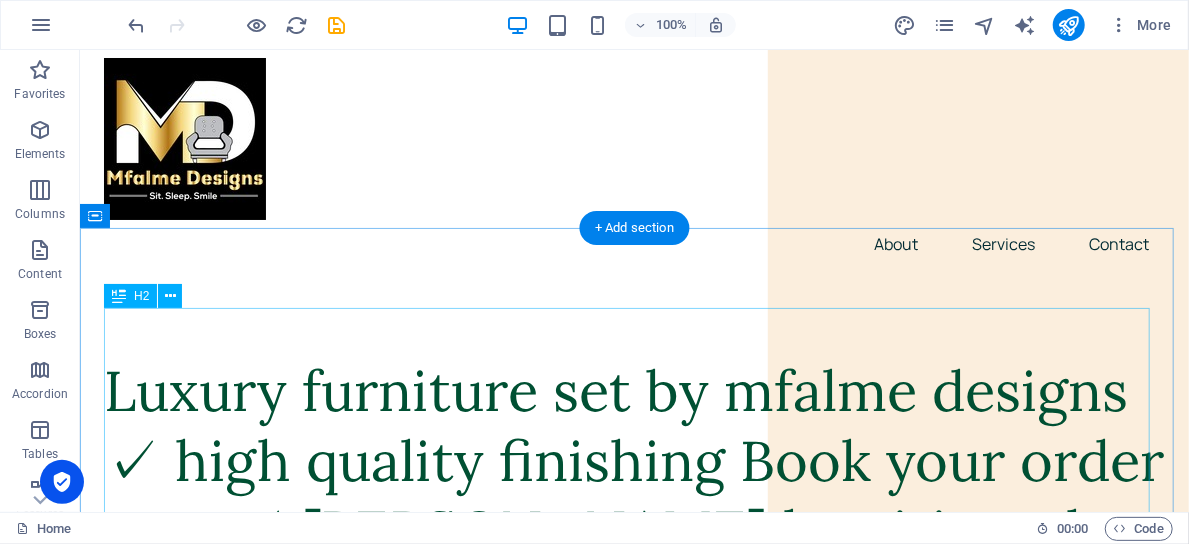scroll, scrollTop: 85, scrollLeft: 0, axis: vertical 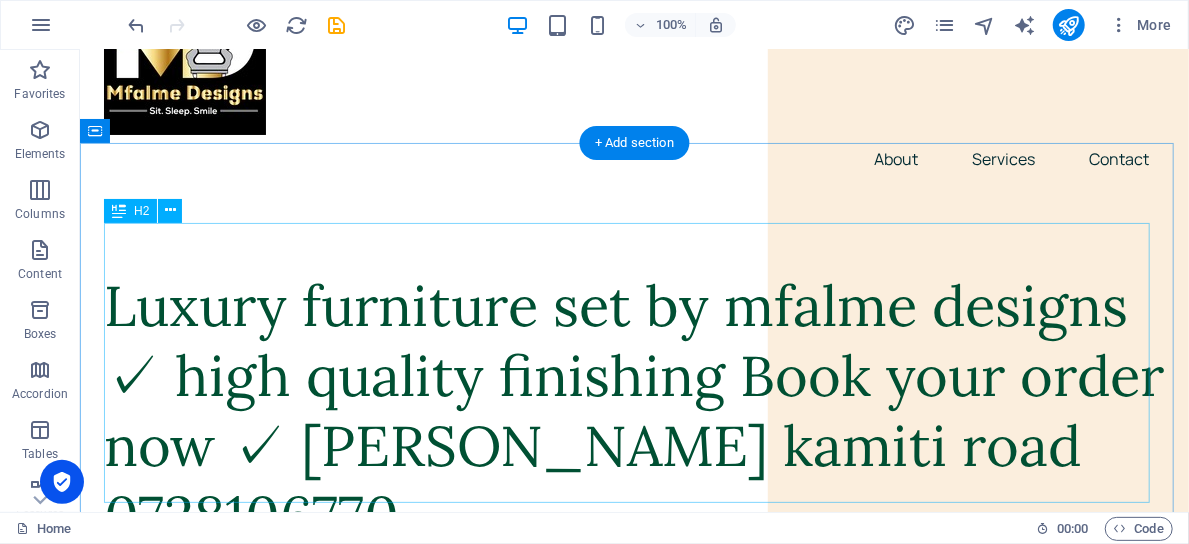 click on "Luxury furniture set by mfalme designs ✓ high quality finishing Book your order now ✓ [PERSON_NAME] kamiti road 0728106770" at bounding box center (633, 410) 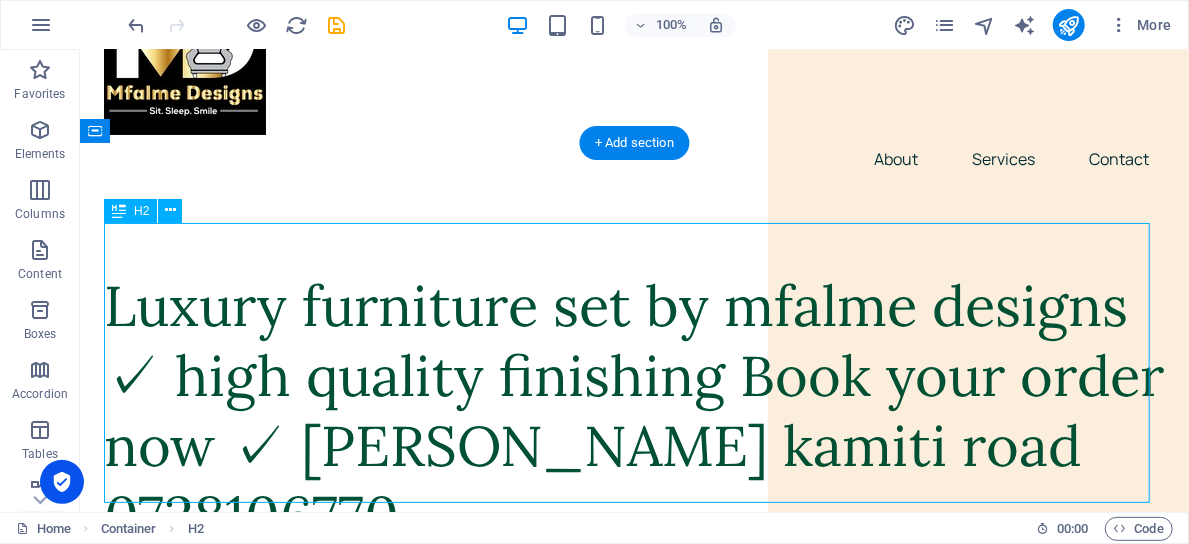 click on "Luxury furniture set by mfalme designs ✓ high quality finishing Book your order now ✓ [PERSON_NAME] kamiti road 0728106770" at bounding box center (633, 410) 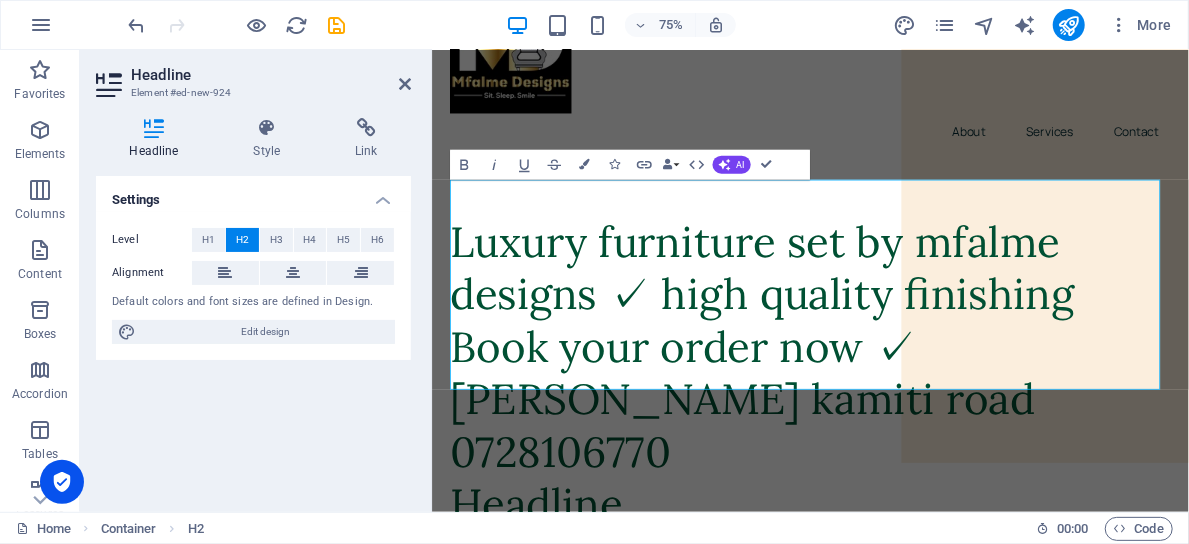 click on "Settings Level H1 H2 H3 H4 H5 H6 Alignment Default colors and font sizes are defined in Design. Edit design" at bounding box center [253, 336] 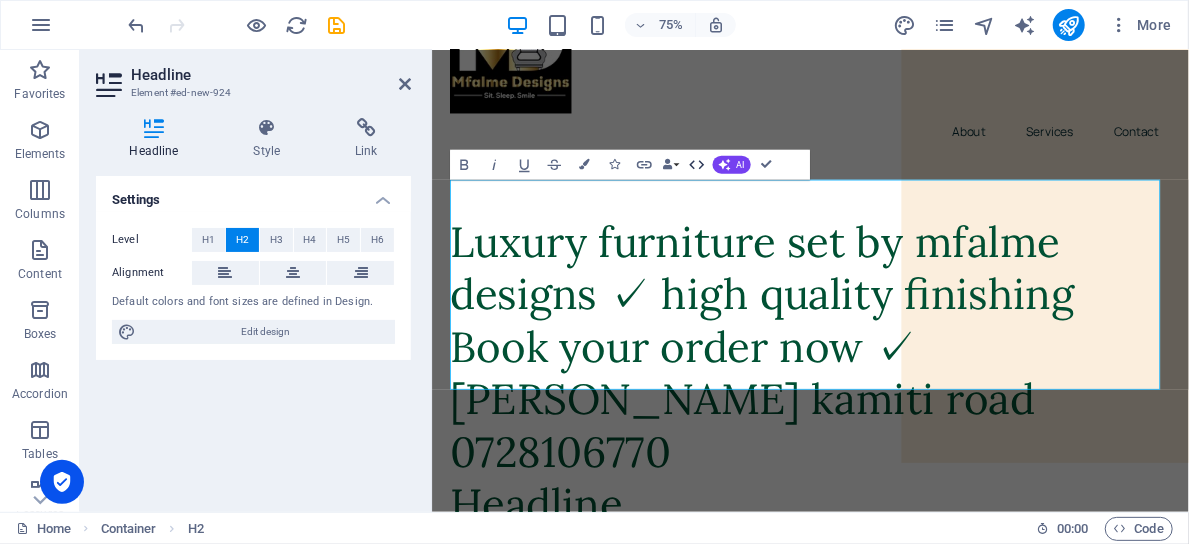 click 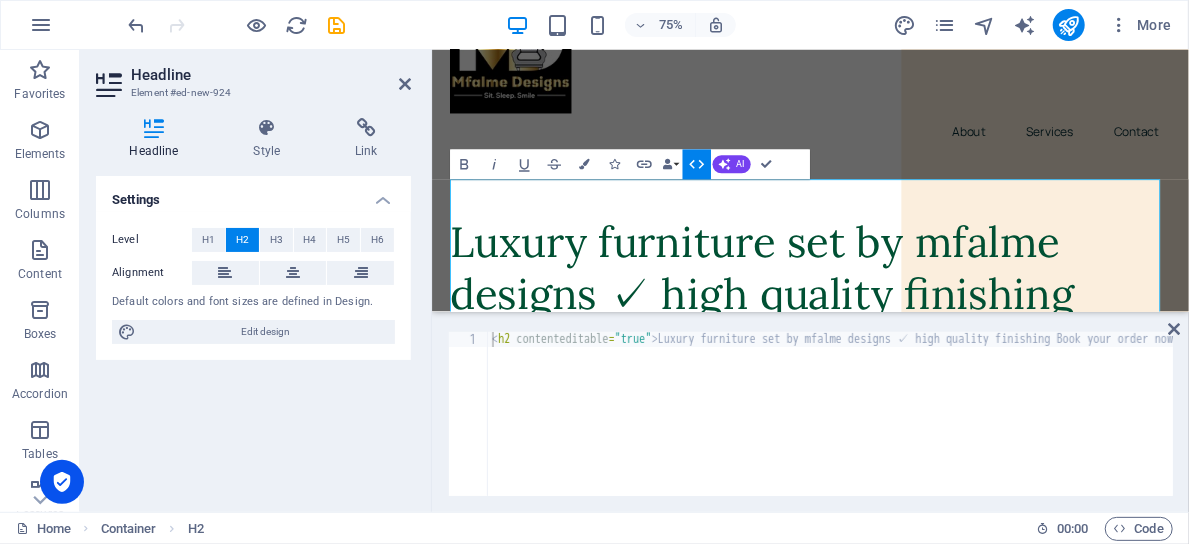 click 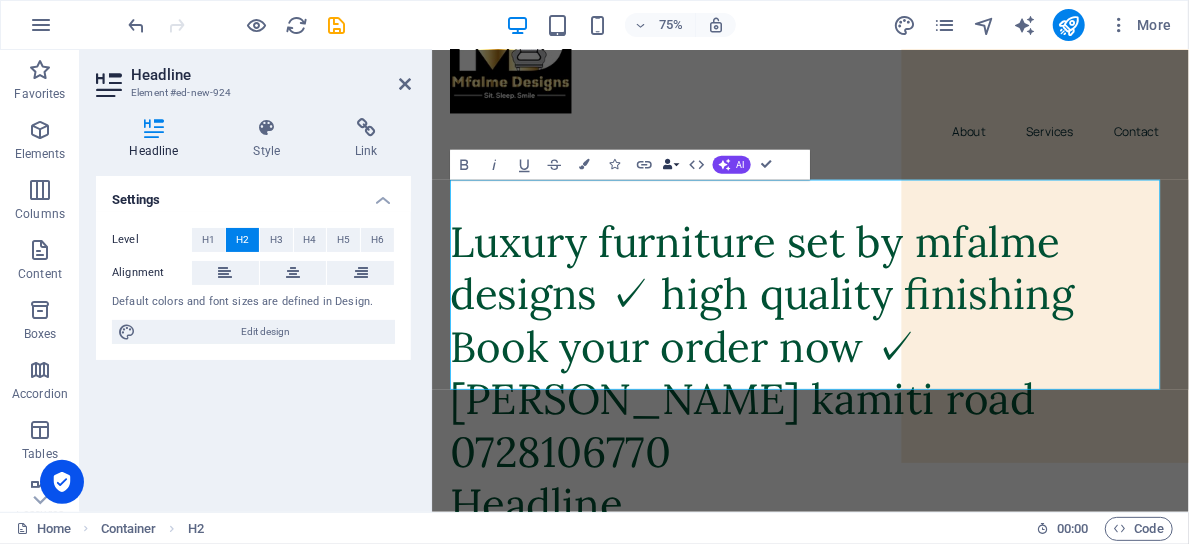 click at bounding box center [667, 164] 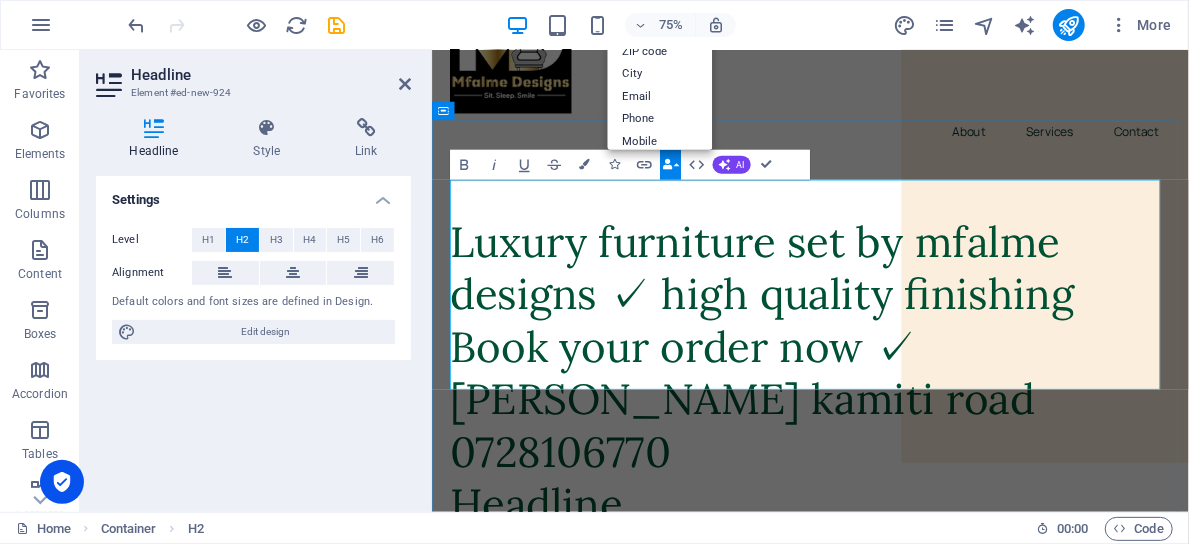 click on "Luxury furniture set by mfalme designs ✓ high quality finishing Book your order now ✓ [PERSON_NAME] kamiti road 0728106770" at bounding box center [935, 446] 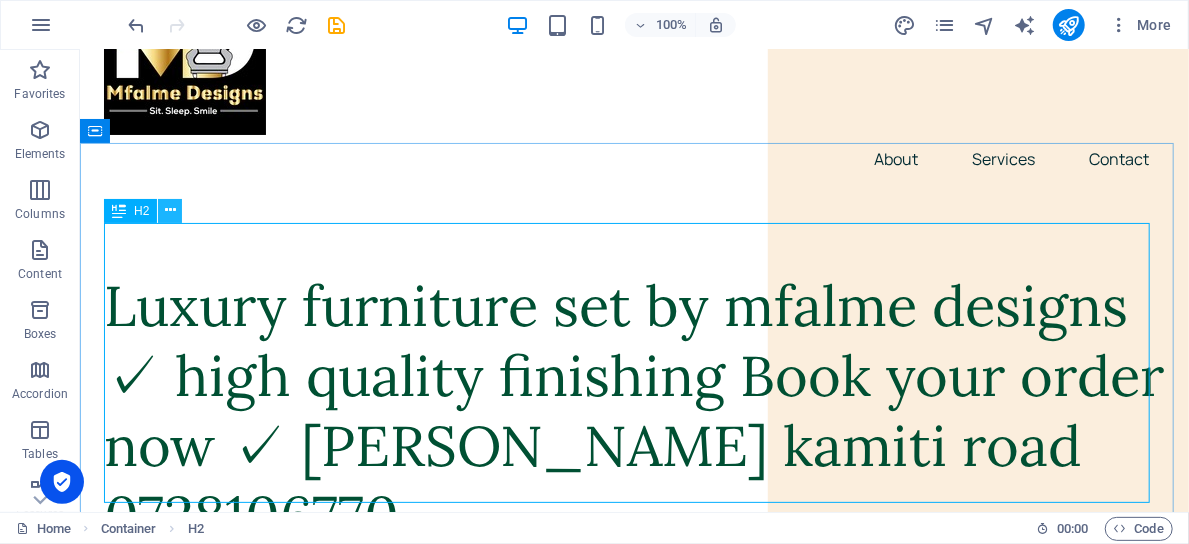 click at bounding box center [170, 210] 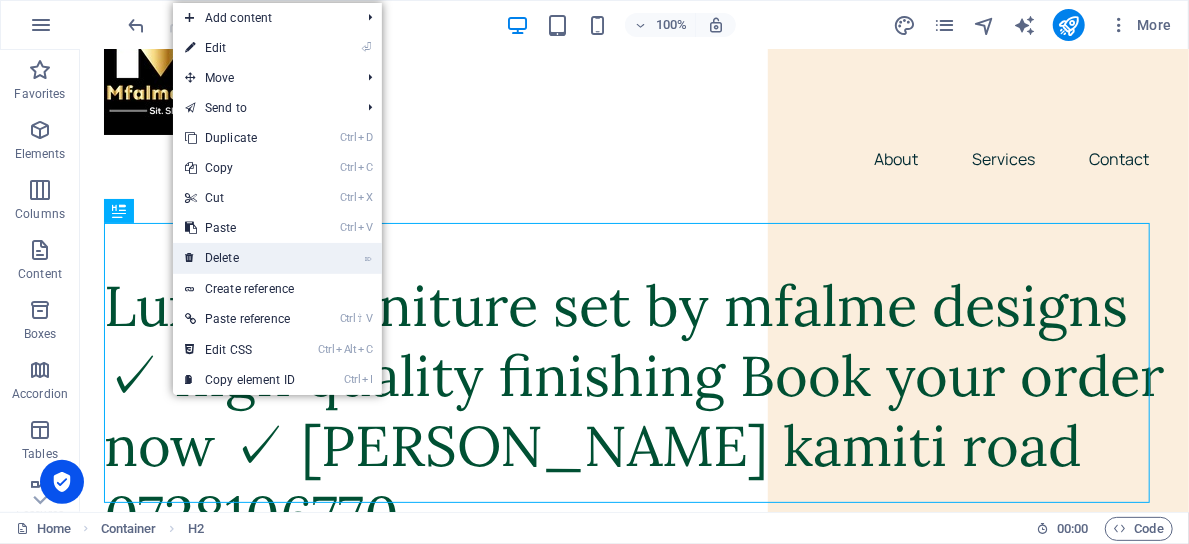 click on "⌦  Delete" at bounding box center [240, 258] 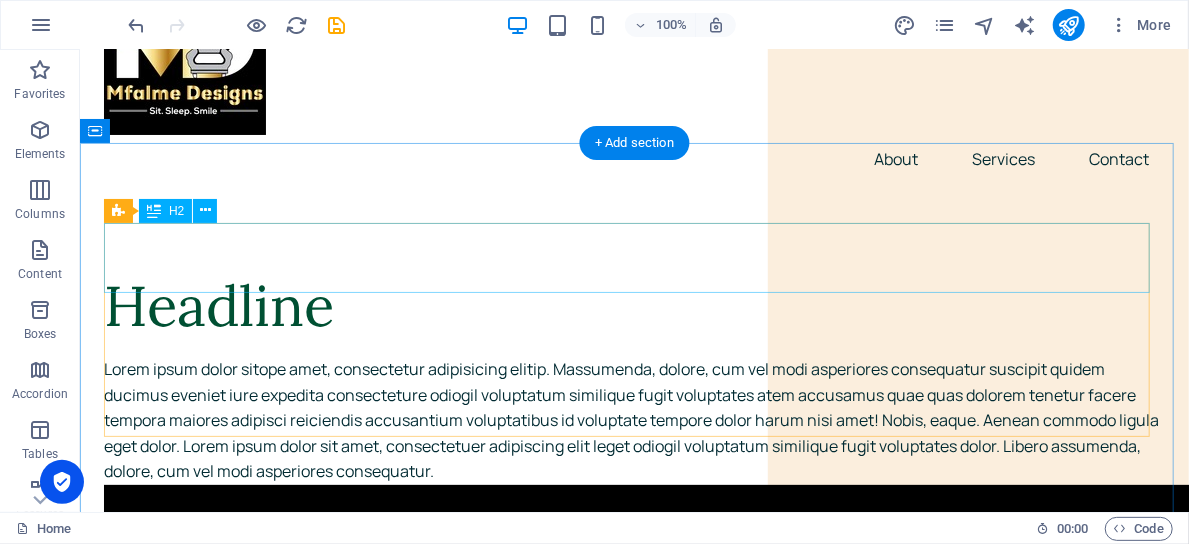 click on "Headline" at bounding box center (633, 305) 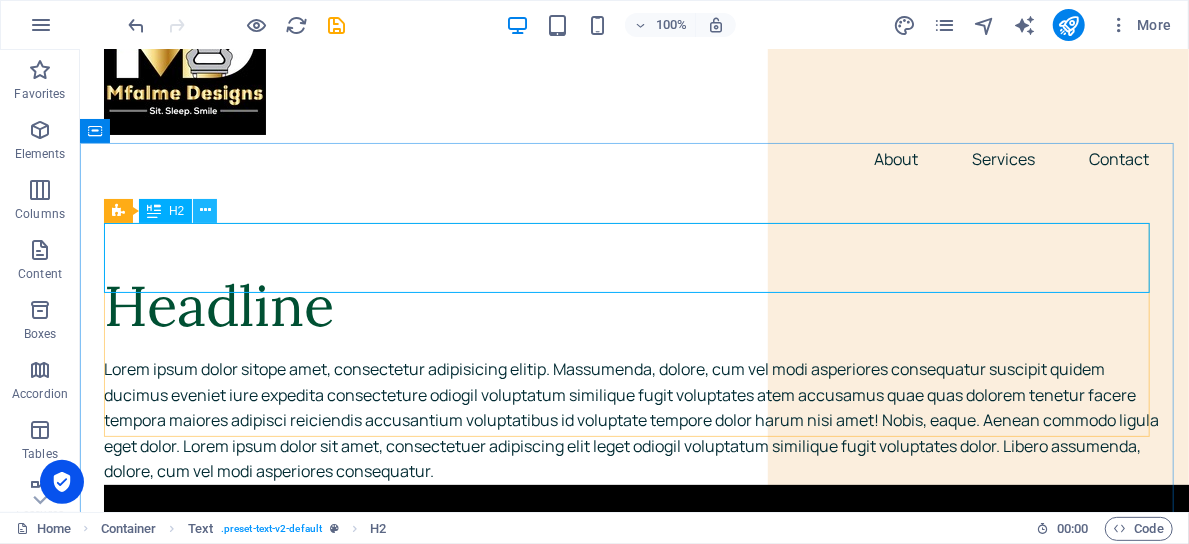 click at bounding box center [205, 210] 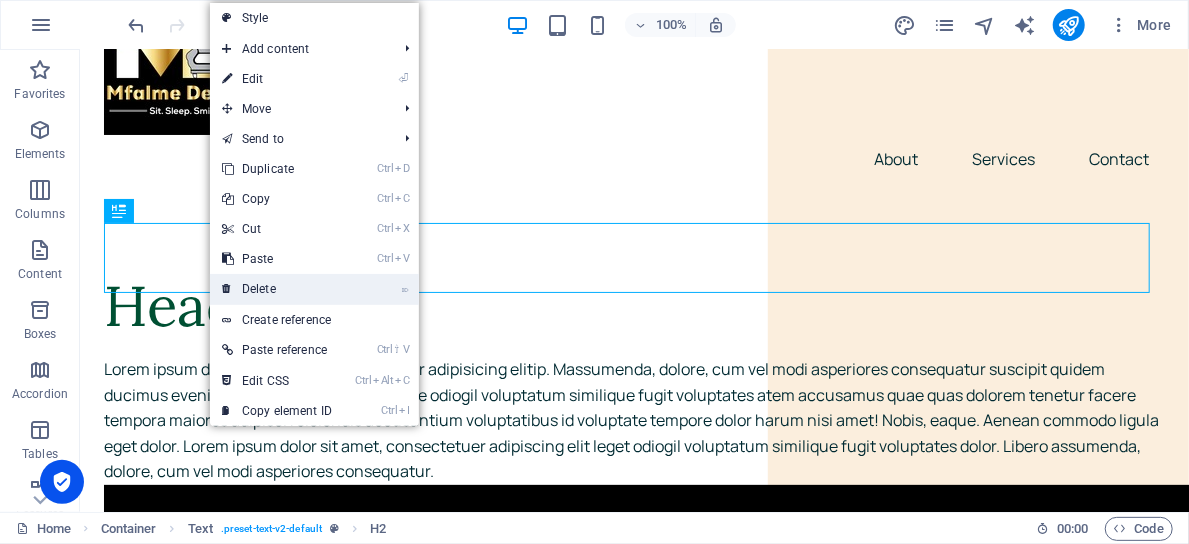 click on "⌦  Delete" at bounding box center (277, 289) 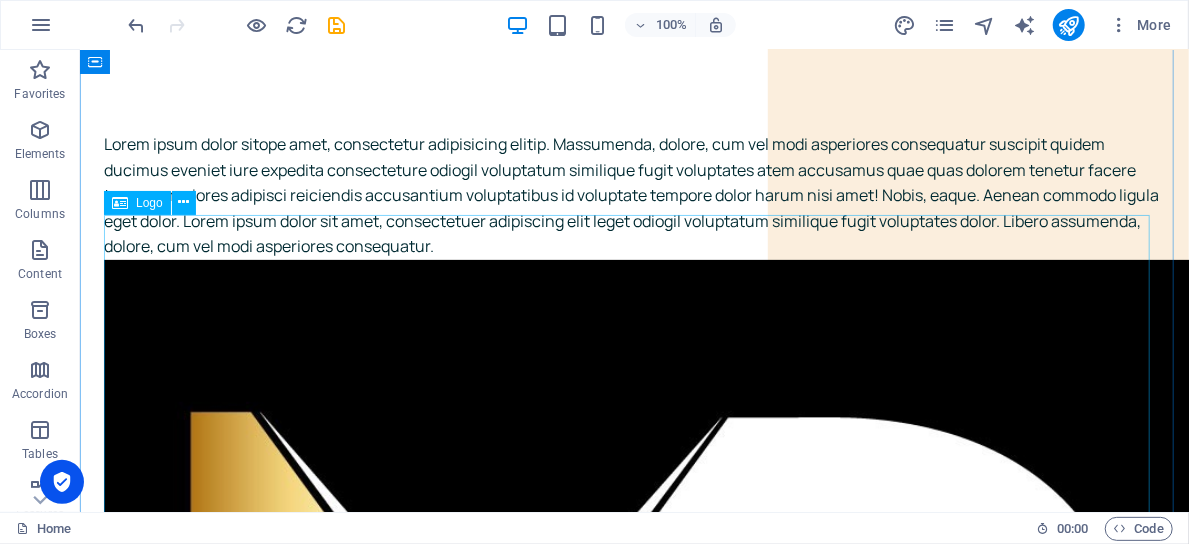 scroll, scrollTop: 244, scrollLeft: 0, axis: vertical 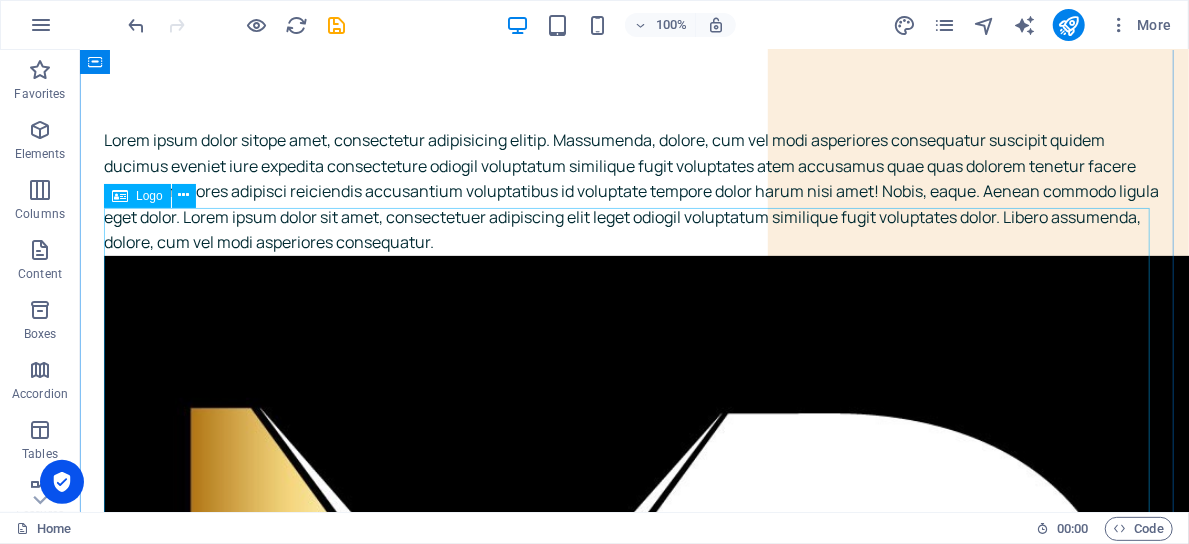 click at bounding box center [633, 809] 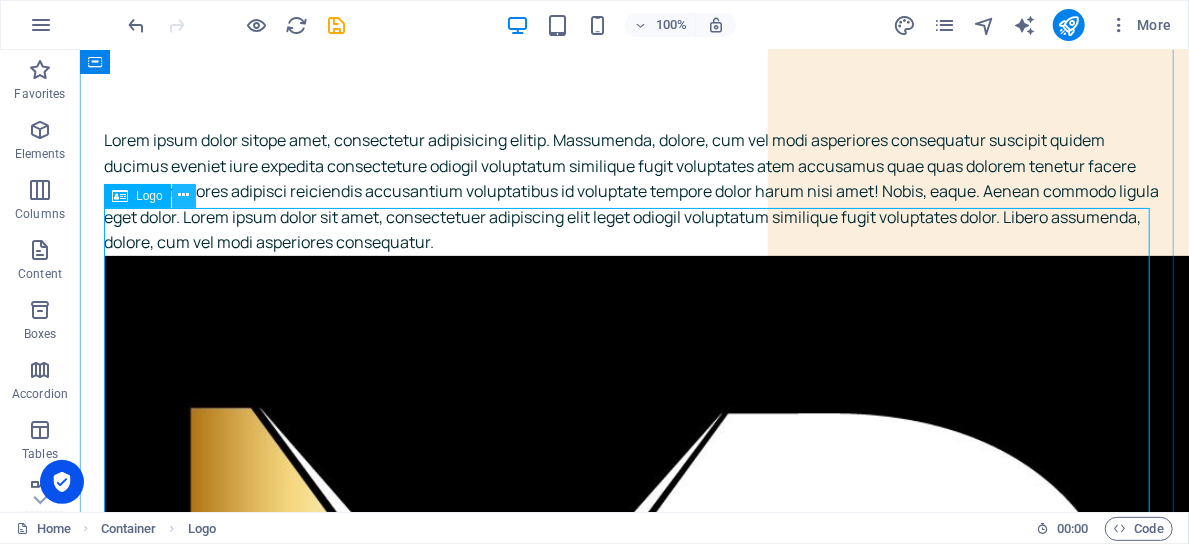 click at bounding box center (183, 195) 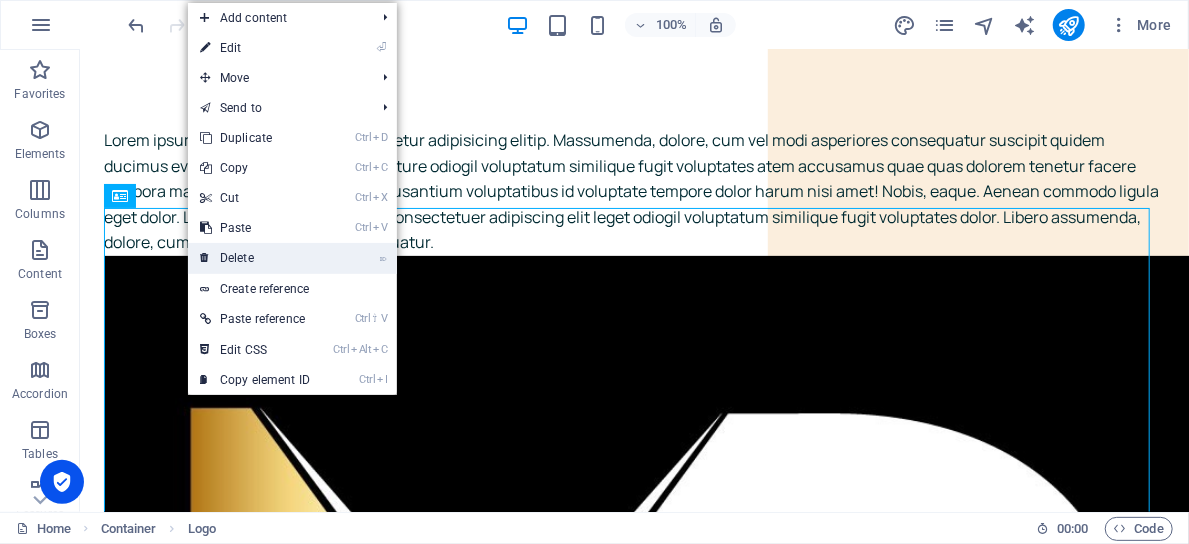 click on "⌦  Delete" at bounding box center [255, 258] 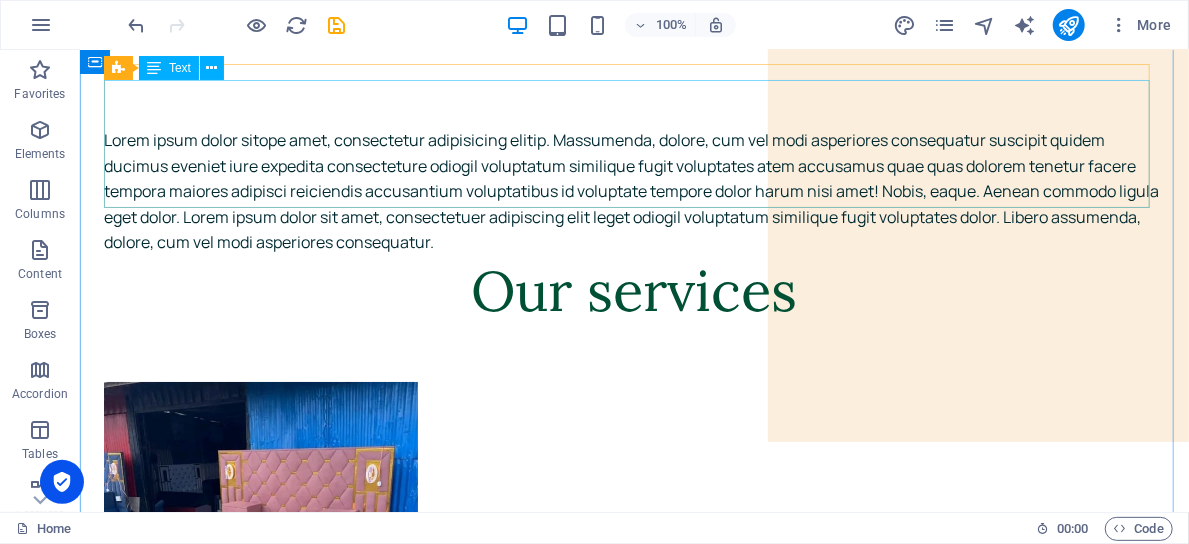 click on "Lorem ipsum dolor sitope amet, consectetur adipisicing elitip. Massumenda, dolore, cum vel modi asperiores consequatur suscipit quidem ducimus eveniet iure expedita consecteture odiogil voluptatum similique fugit voluptates atem accusamus quae quas dolorem tenetur facere tempora maiores adipisci reiciendis accusantium voluptatibus id voluptate tempore dolor harum nisi amet! Nobis, eaque. Aenean commodo ligula eget dolor. Lorem ipsum dolor sit amet, consectetuer adipiscing elit leget odiogil voluptatum similique fugit voluptates dolor. Libero assumenda, dolore, cum vel modi asperiores consequatur." at bounding box center [633, 191] 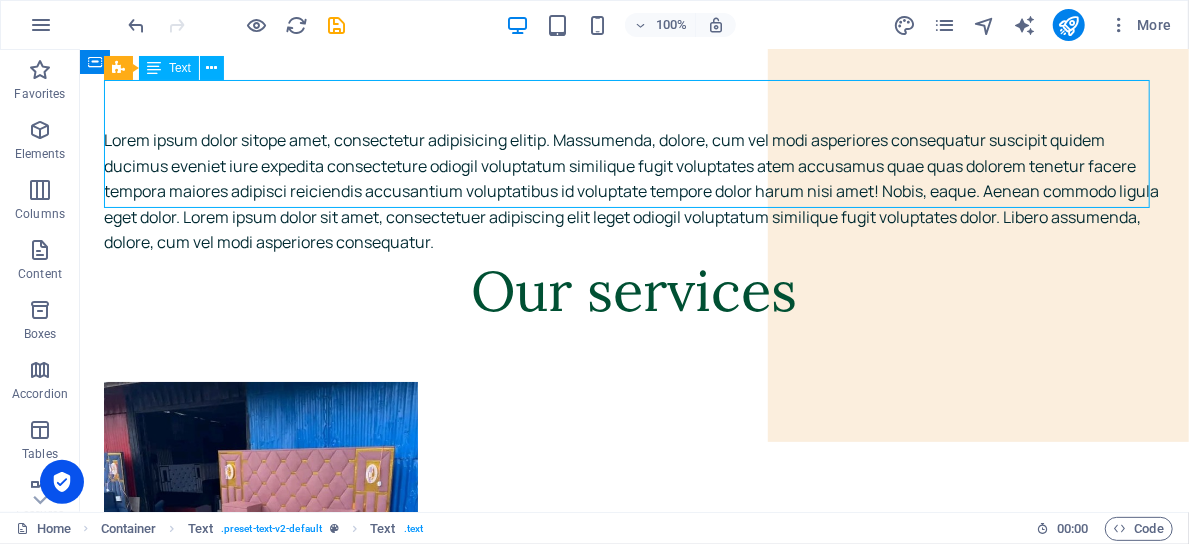 click on "Lorem ipsum dolor sitope amet, consectetur adipisicing elitip. Massumenda, dolore, cum vel modi asperiores consequatur suscipit quidem ducimus eveniet iure expedita consecteture odiogil voluptatum similique fugit voluptates atem accusamus quae quas dolorem tenetur facere tempora maiores adipisci reiciendis accusantium voluptatibus id voluptate tempore dolor harum nisi amet! Nobis, eaque. Aenean commodo ligula eget dolor. Lorem ipsum dolor sit amet, consectetuer adipiscing elit leget odiogil voluptatum similique fugit voluptates dolor. Libero assumenda, dolore, cum vel modi asperiores consequatur." at bounding box center (633, 191) 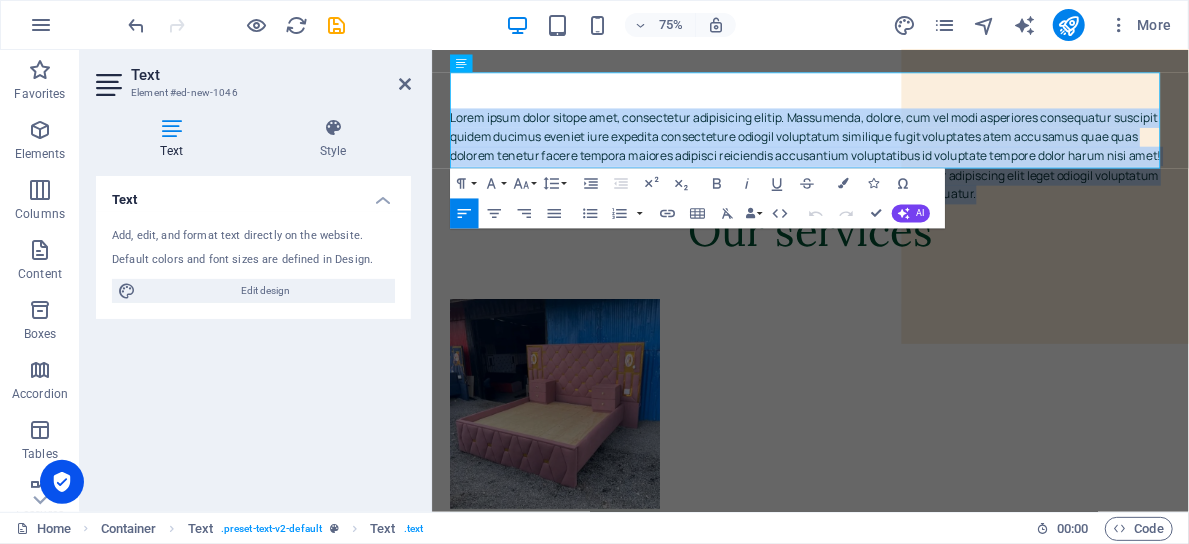 drag, startPoint x: 1268, startPoint y: 190, endPoint x: 855, endPoint y: 131, distance: 417.193 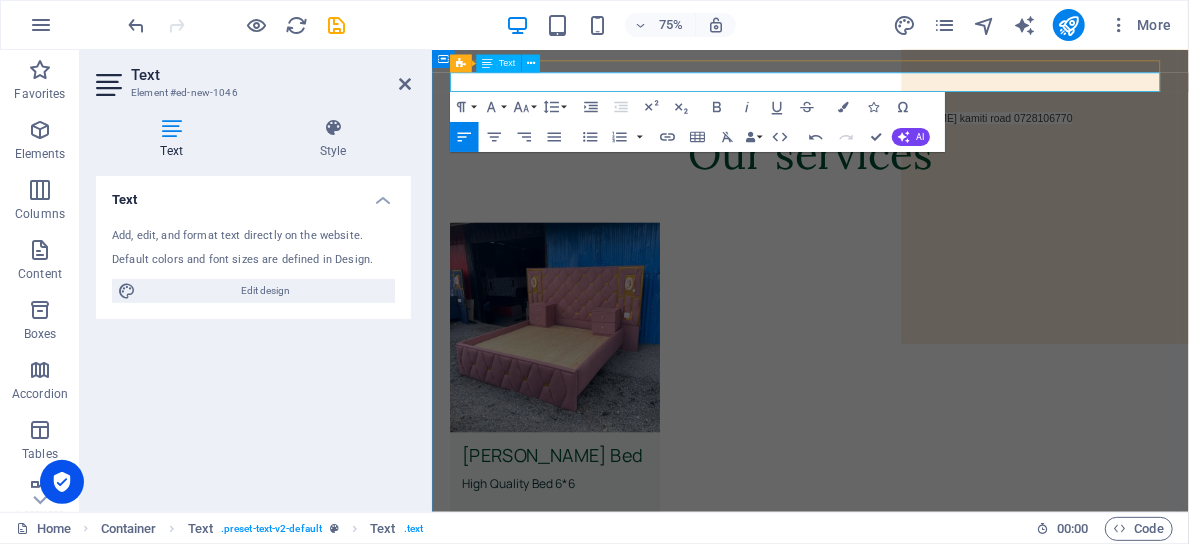 click on "✓ high quality finishing Book your order now ✓ [PERSON_NAME] kamiti road 0728106770" at bounding box center [1001, 141] 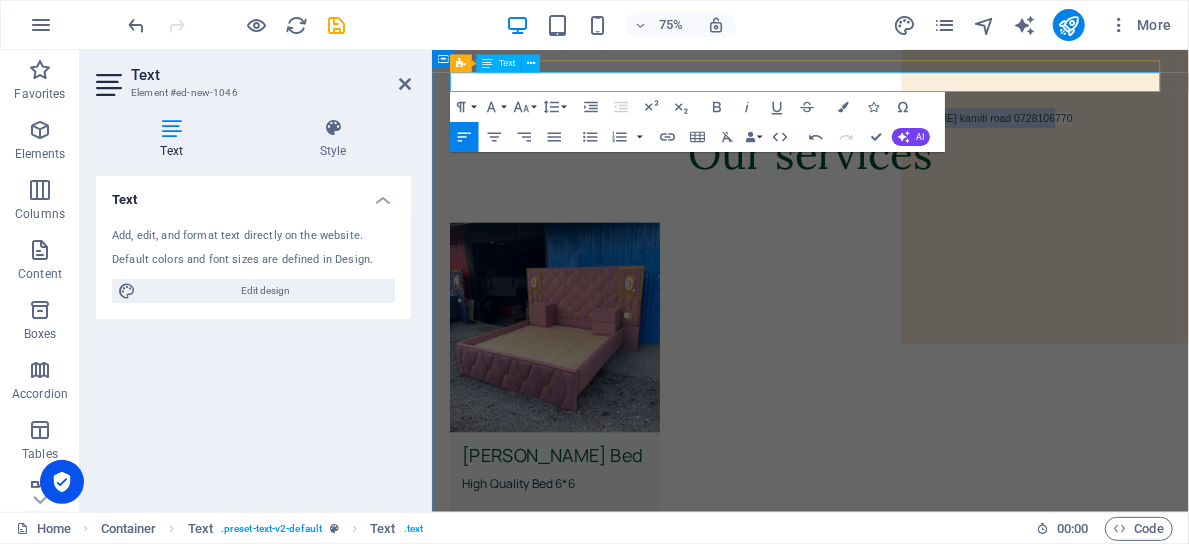 click on "✓ high quality finishing Book your order now ✓ [PERSON_NAME] kamiti road 0728106770" at bounding box center (1001, 141) 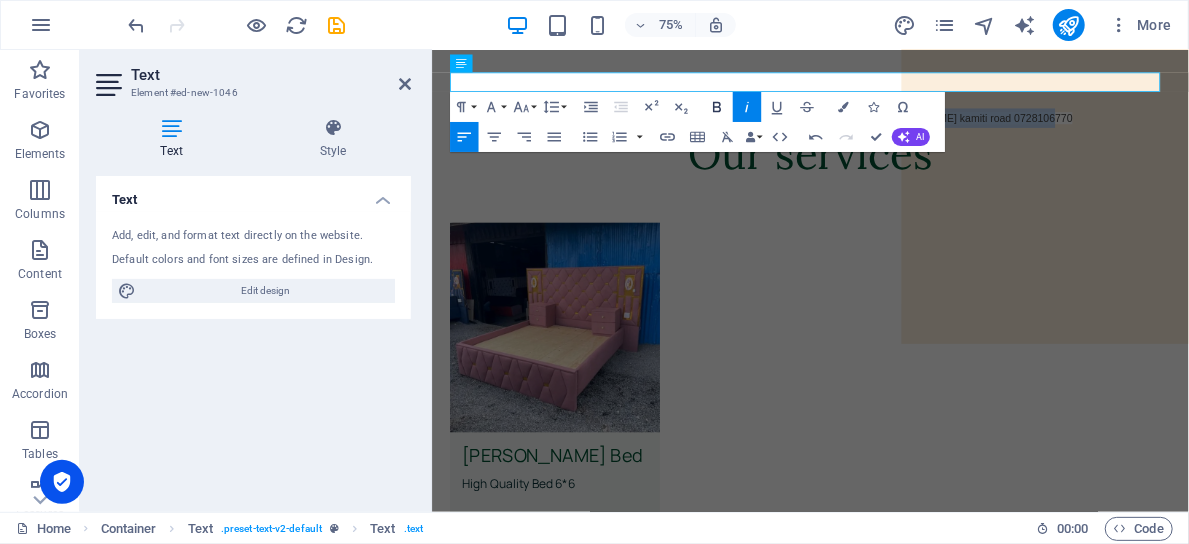 click 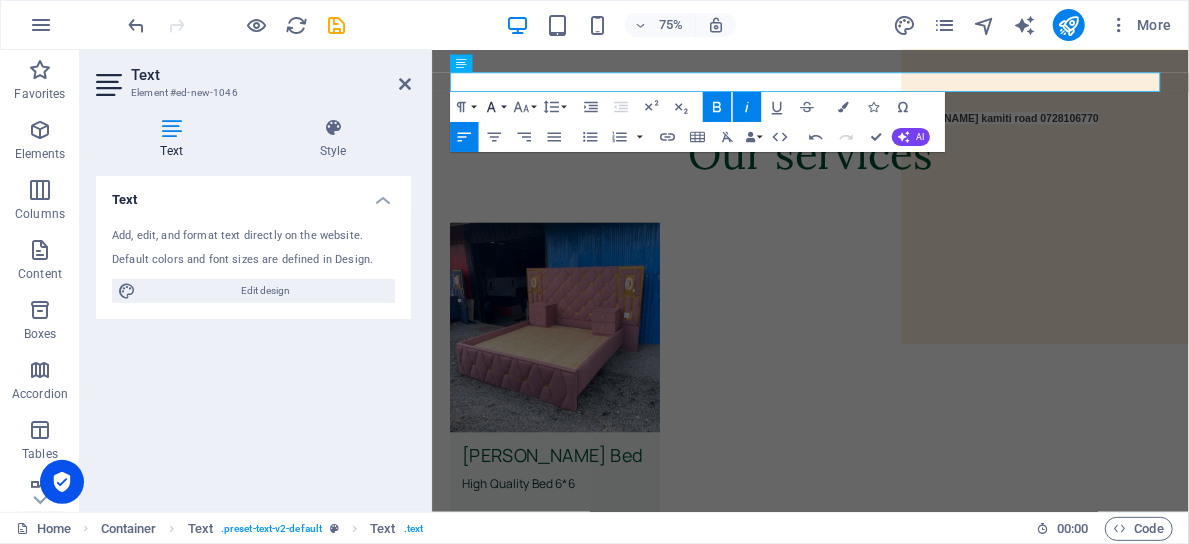 click on "Font Family" at bounding box center [494, 107] 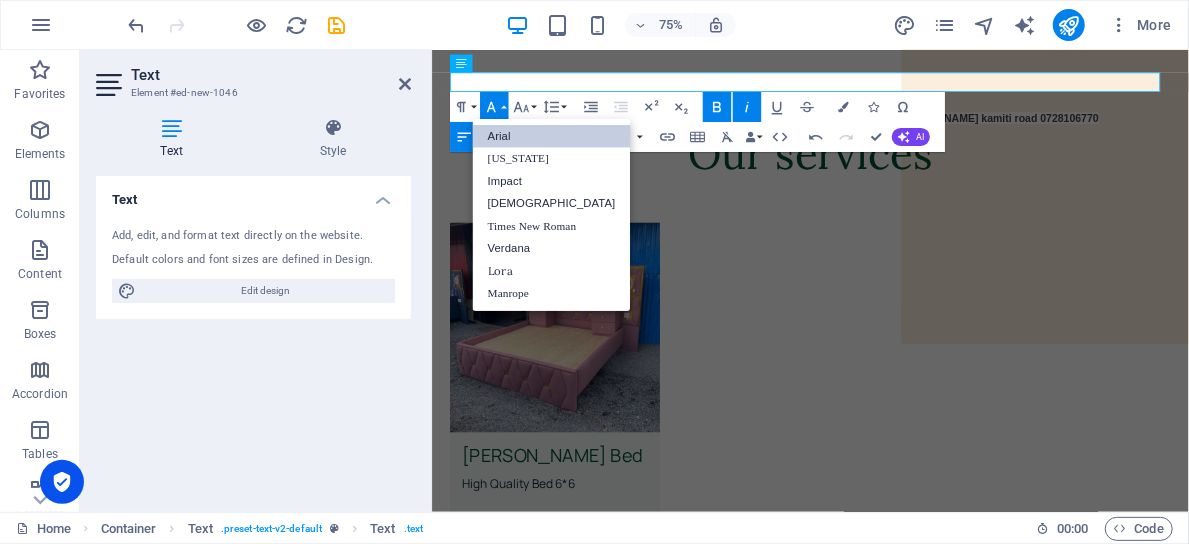 scroll, scrollTop: 0, scrollLeft: 0, axis: both 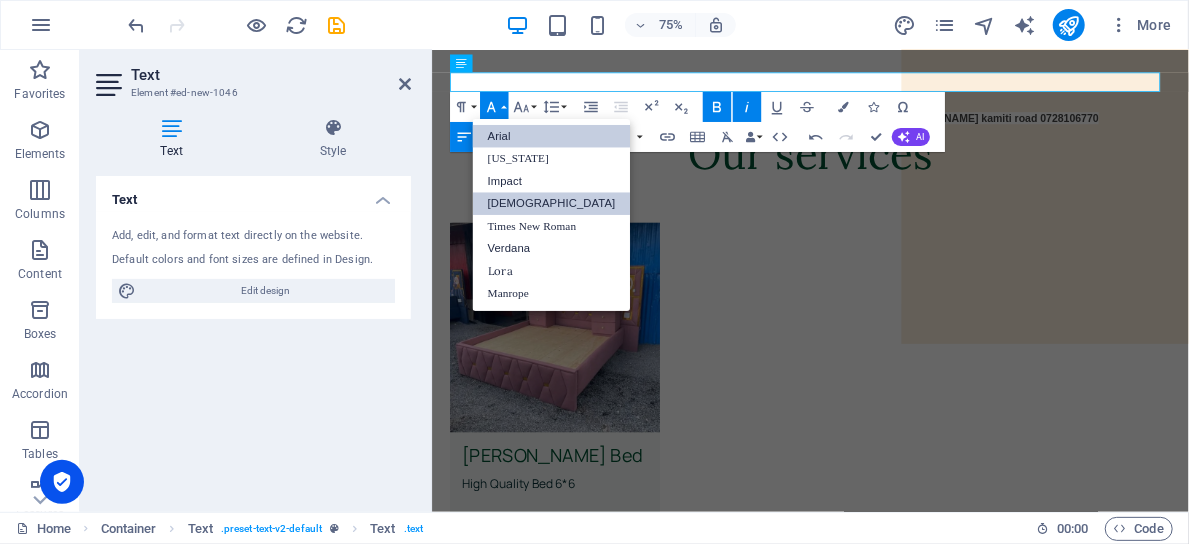 click on "[DEMOGRAPHIC_DATA]" at bounding box center (552, 204) 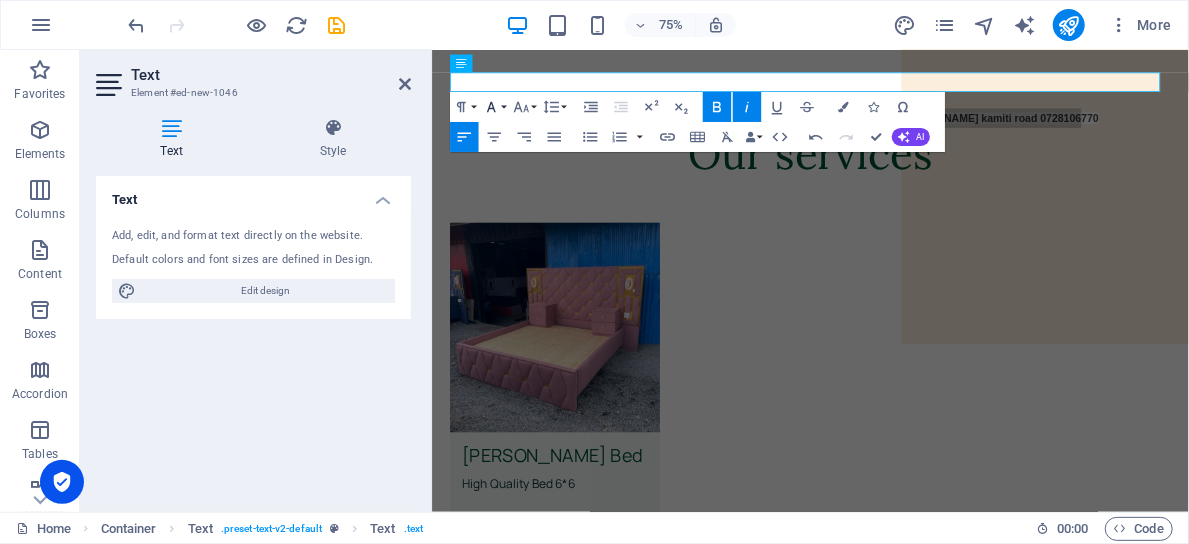 click on "Font Family" at bounding box center [494, 107] 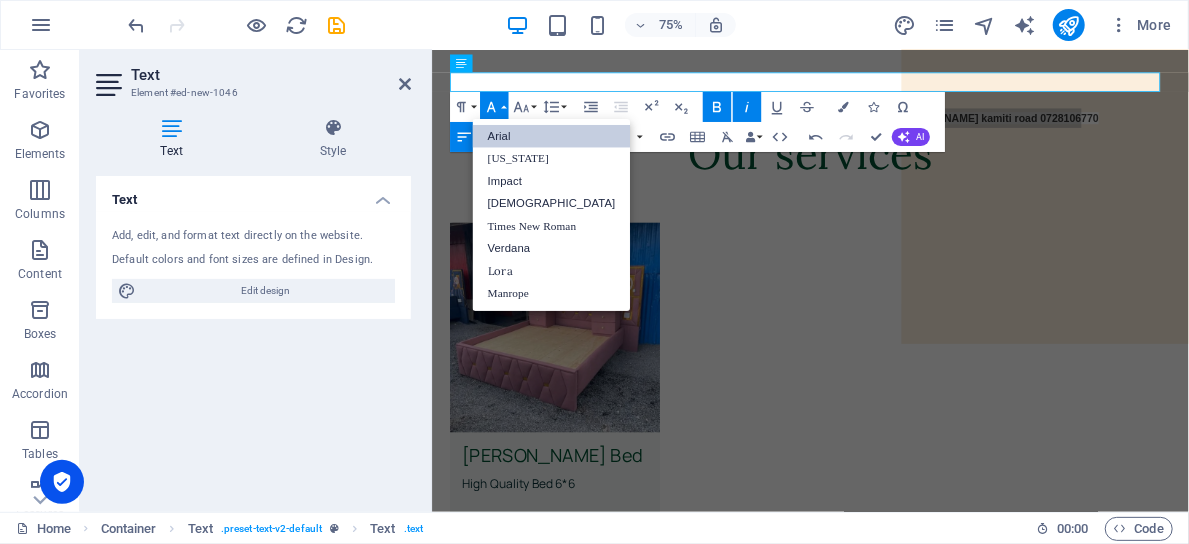 scroll, scrollTop: 0, scrollLeft: 0, axis: both 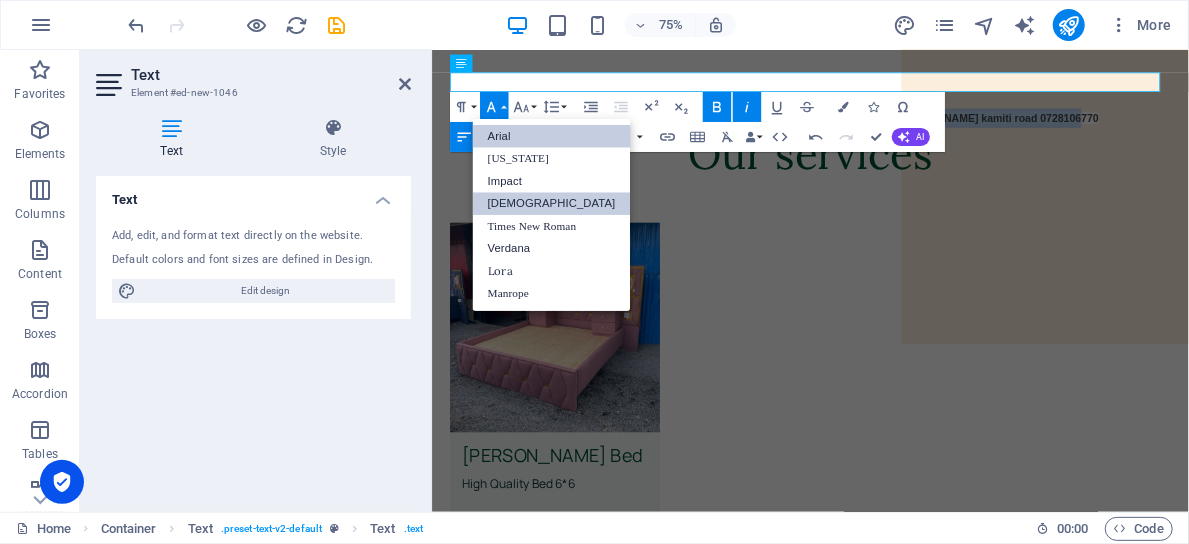 click on "[DEMOGRAPHIC_DATA]" at bounding box center [552, 204] 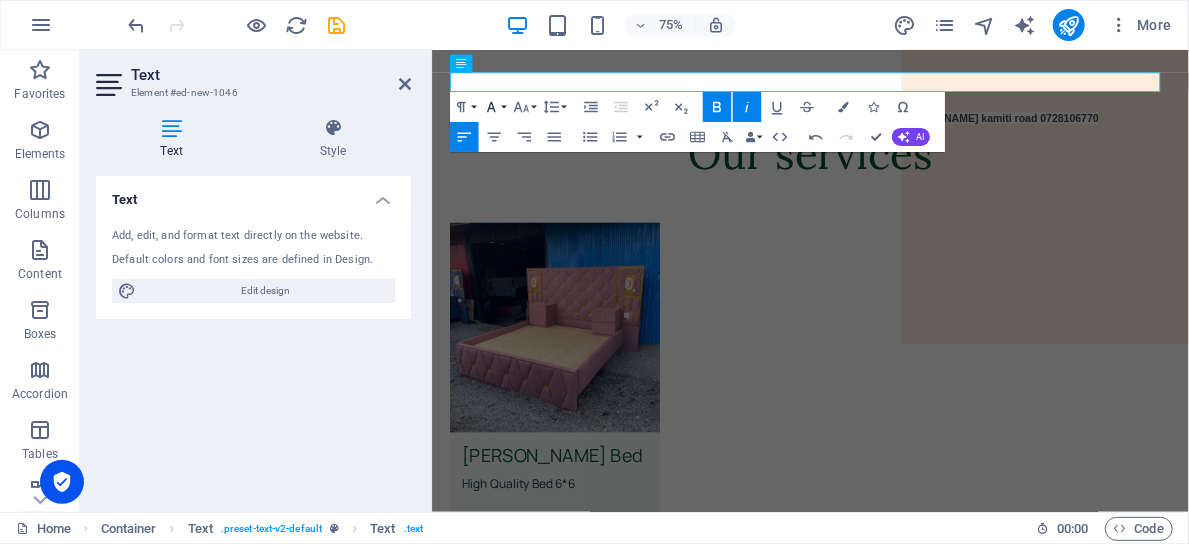 click 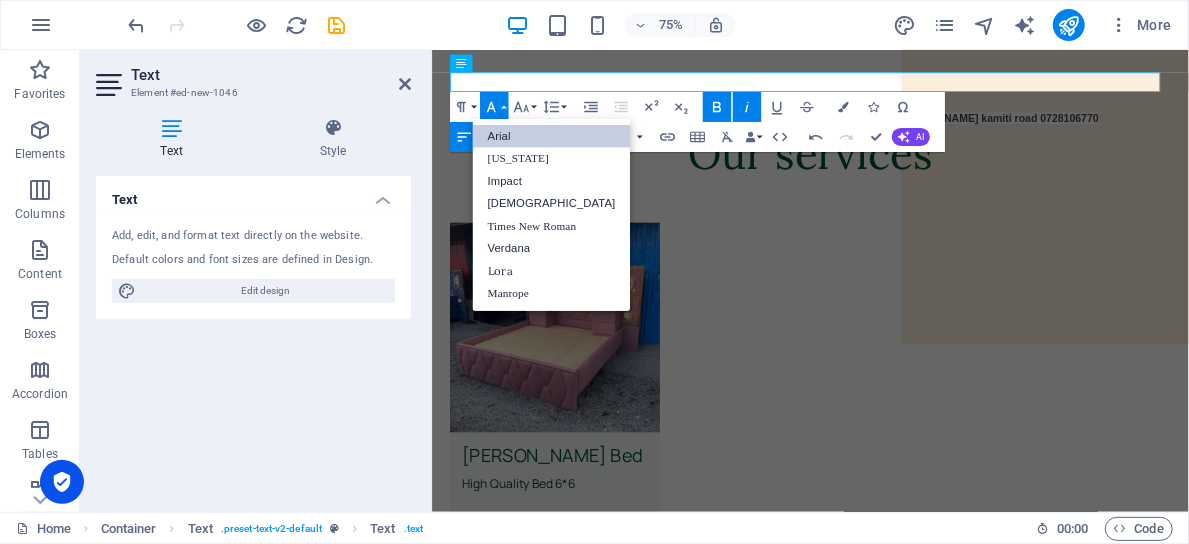 scroll, scrollTop: 0, scrollLeft: 0, axis: both 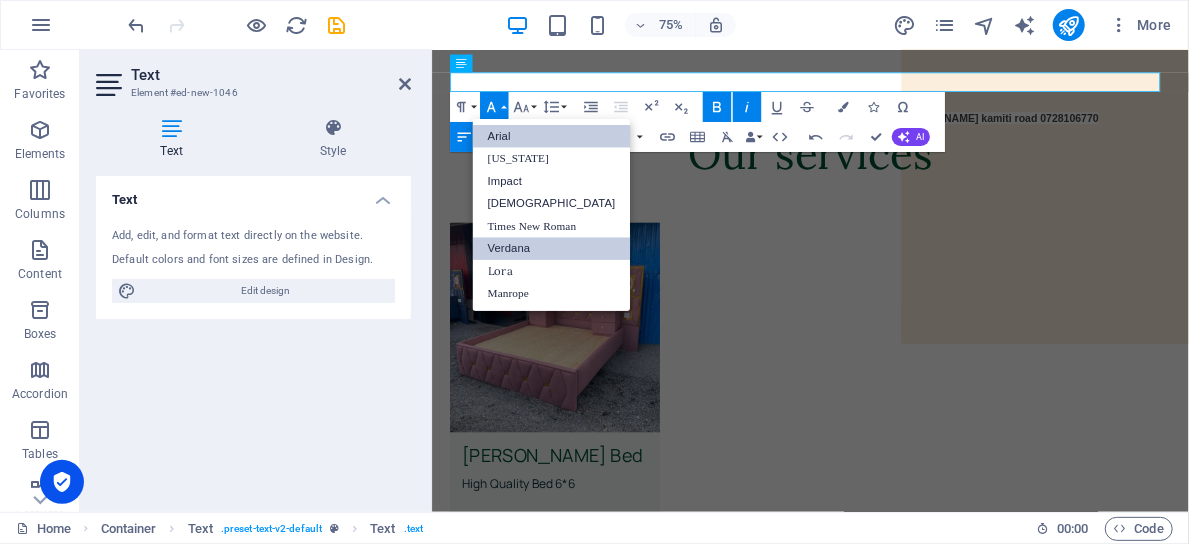 click on "Verdana" at bounding box center [552, 249] 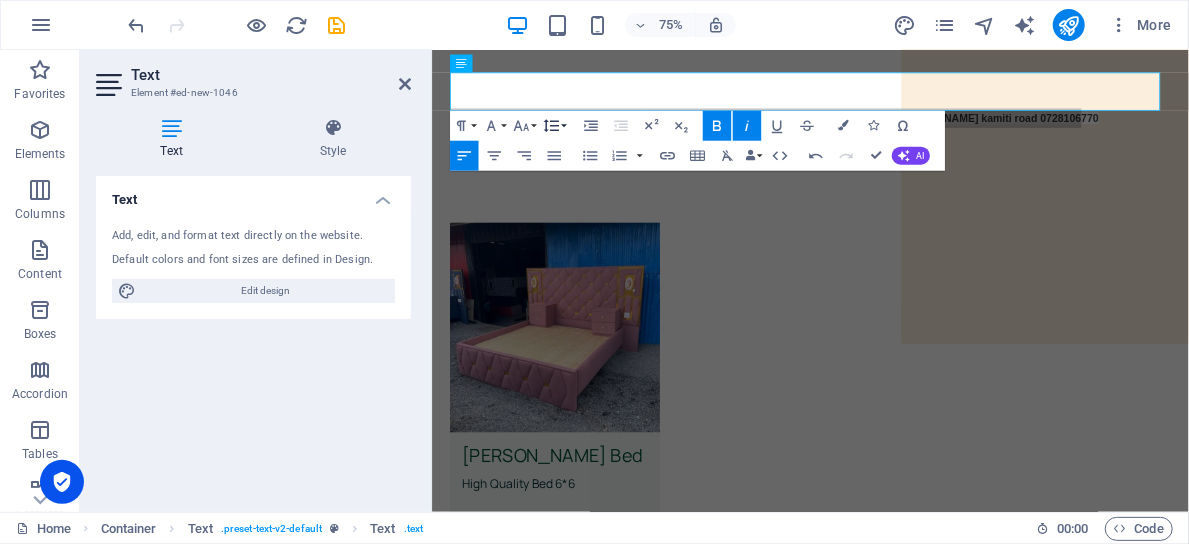 click on "Line Height" at bounding box center [554, 126] 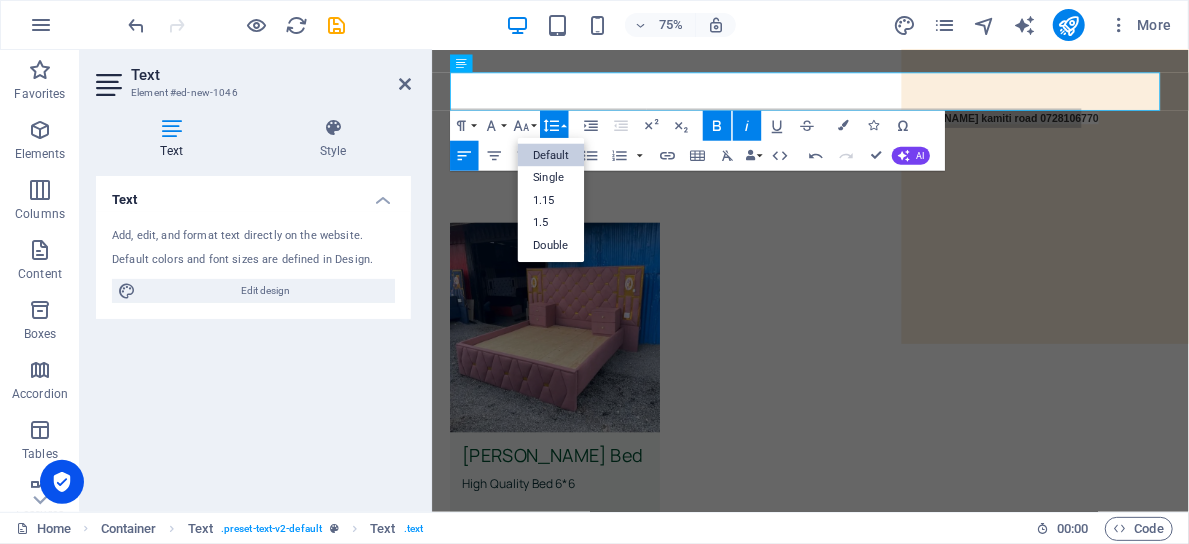 scroll, scrollTop: 0, scrollLeft: 0, axis: both 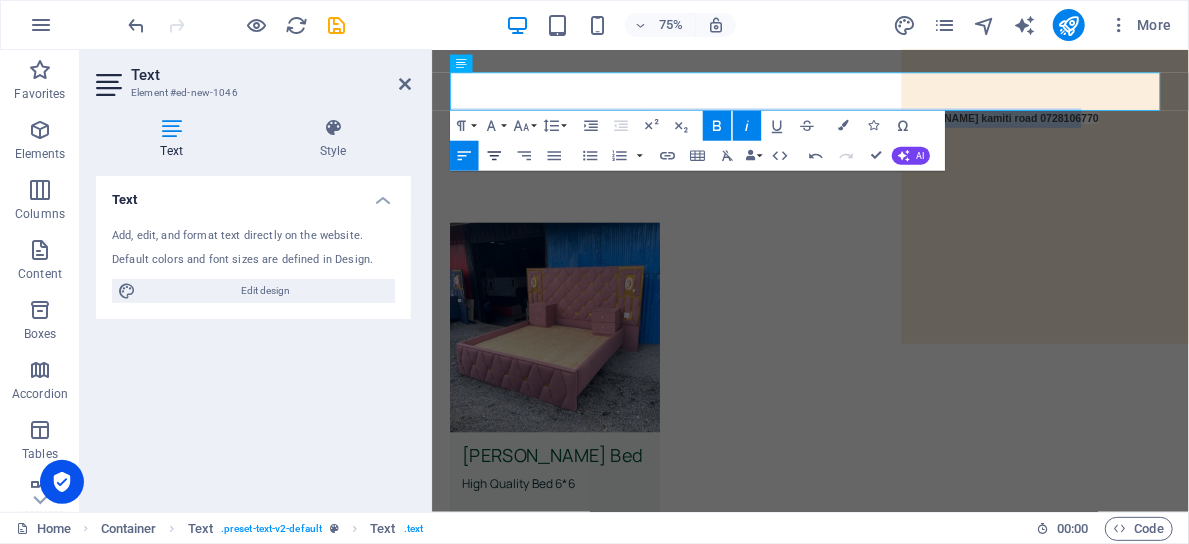 click 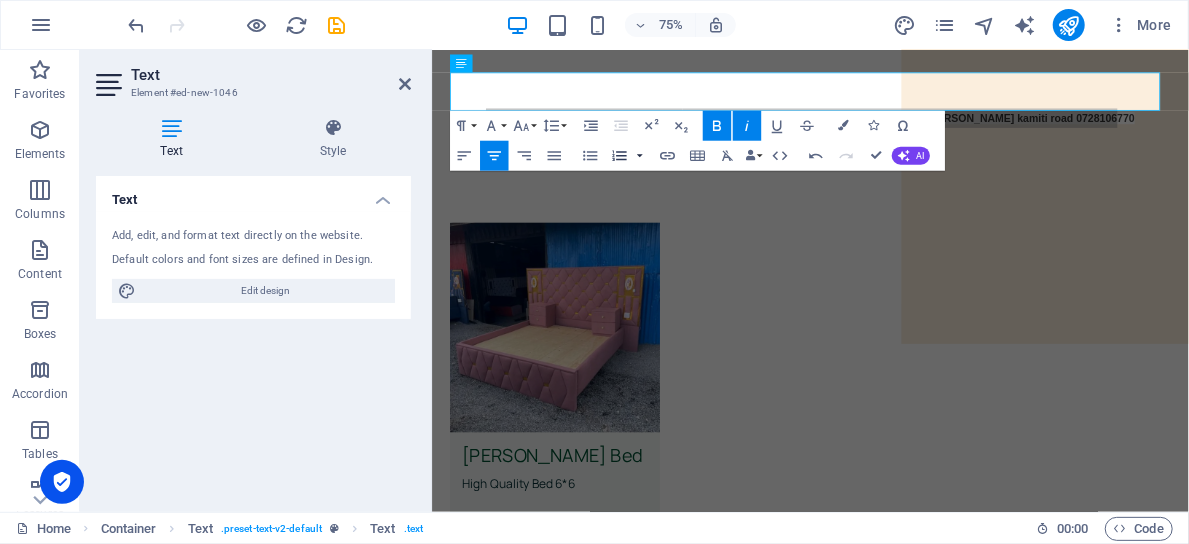 click at bounding box center (640, 156) 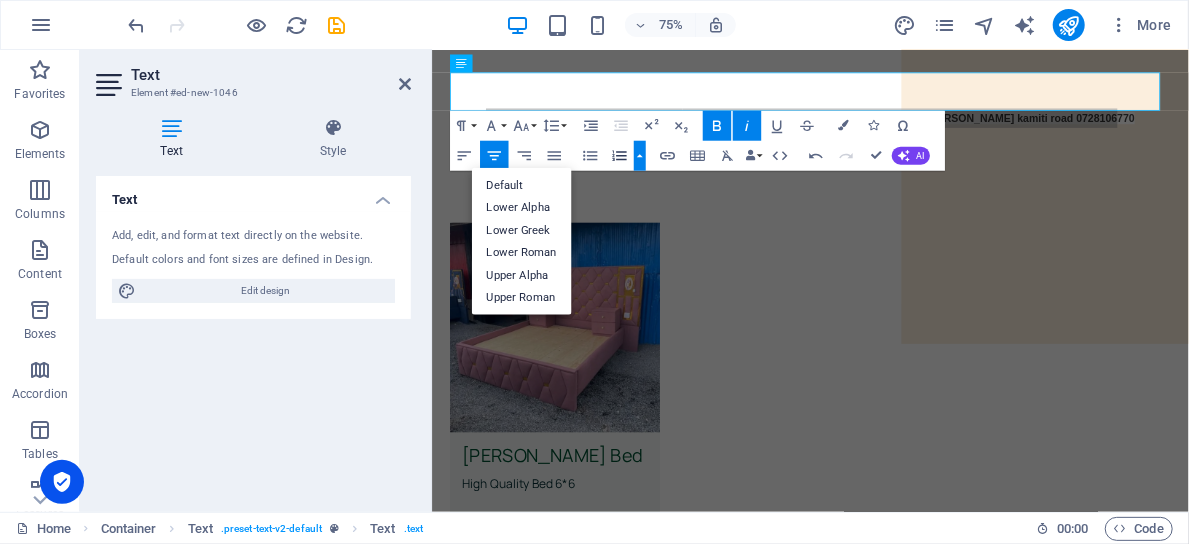 click at bounding box center (640, 156) 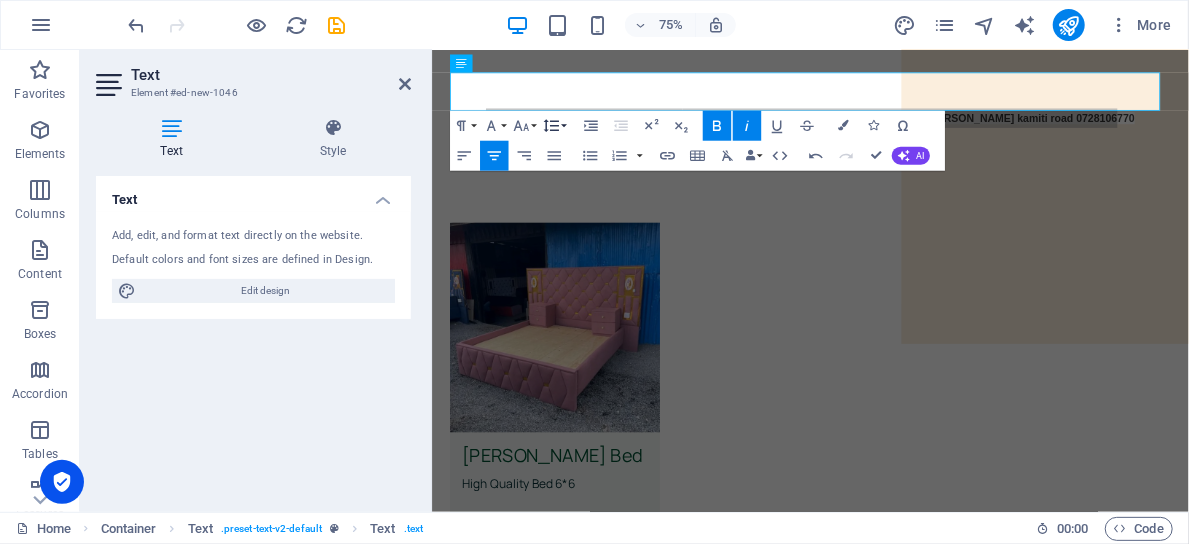 click on "Line Height" at bounding box center [554, 126] 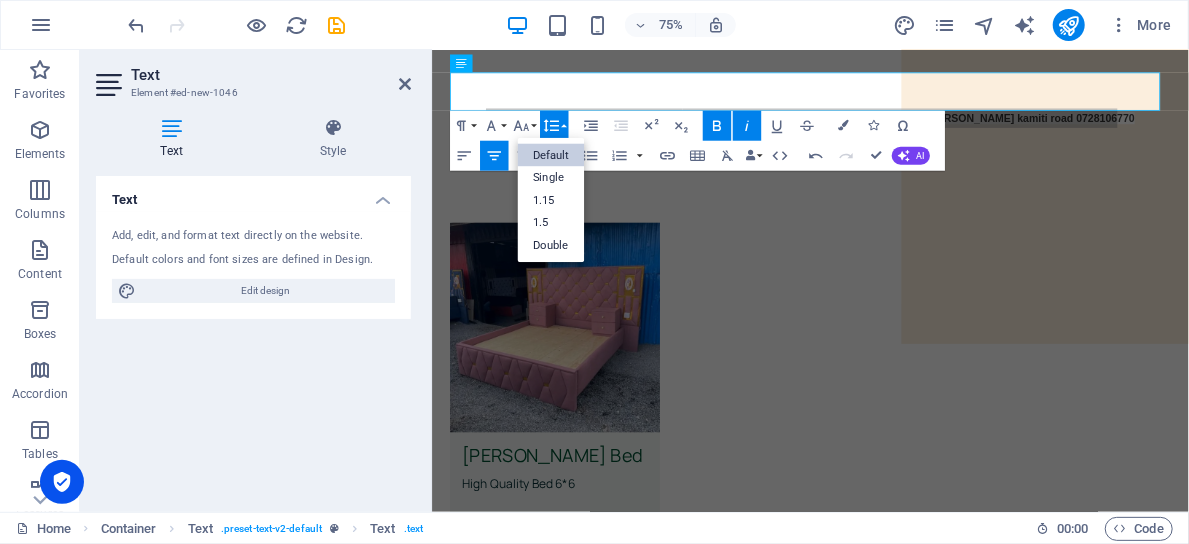 scroll, scrollTop: 0, scrollLeft: 0, axis: both 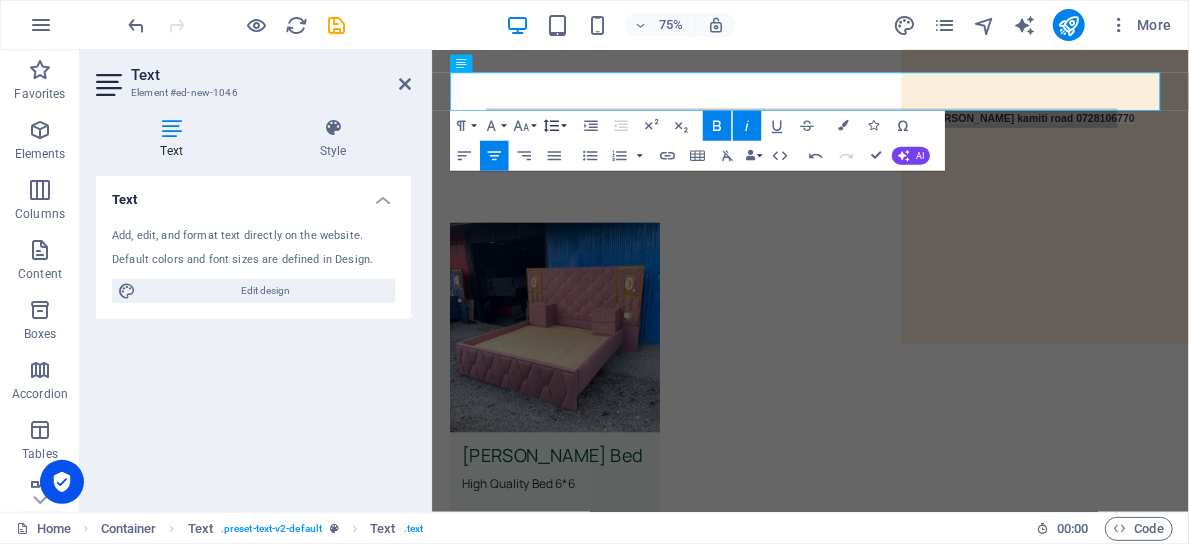 click on "Line Height" at bounding box center [554, 126] 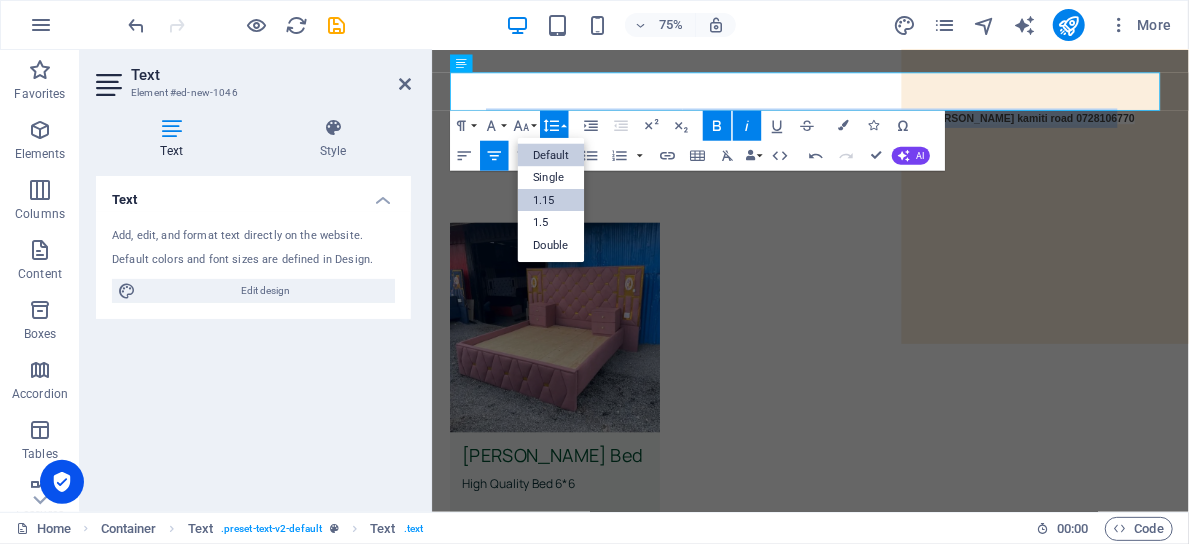 click on "1.15" at bounding box center [551, 200] 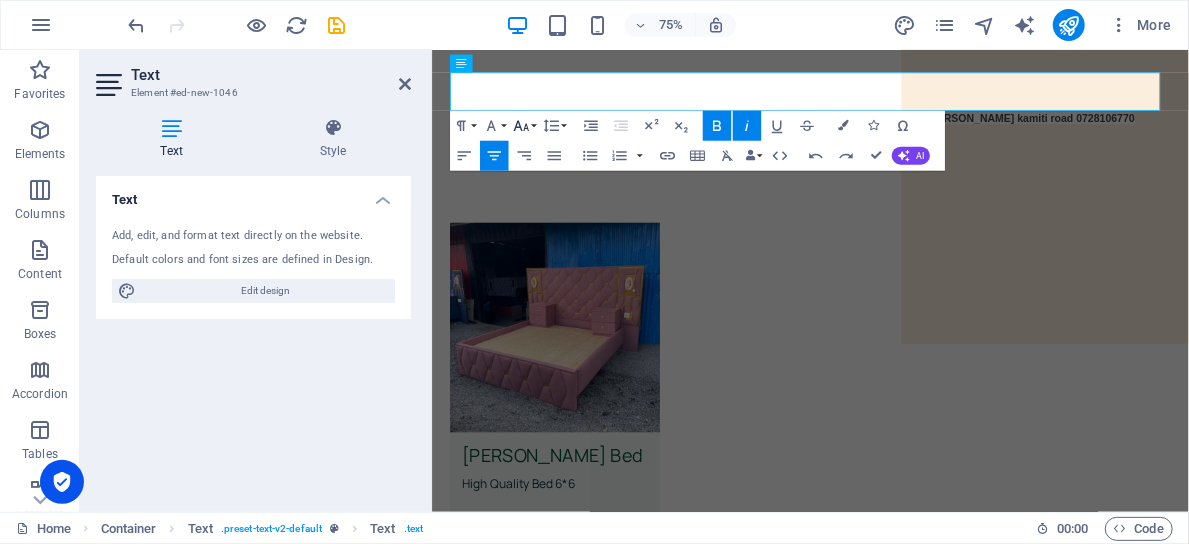 click on "Font Size" at bounding box center [524, 126] 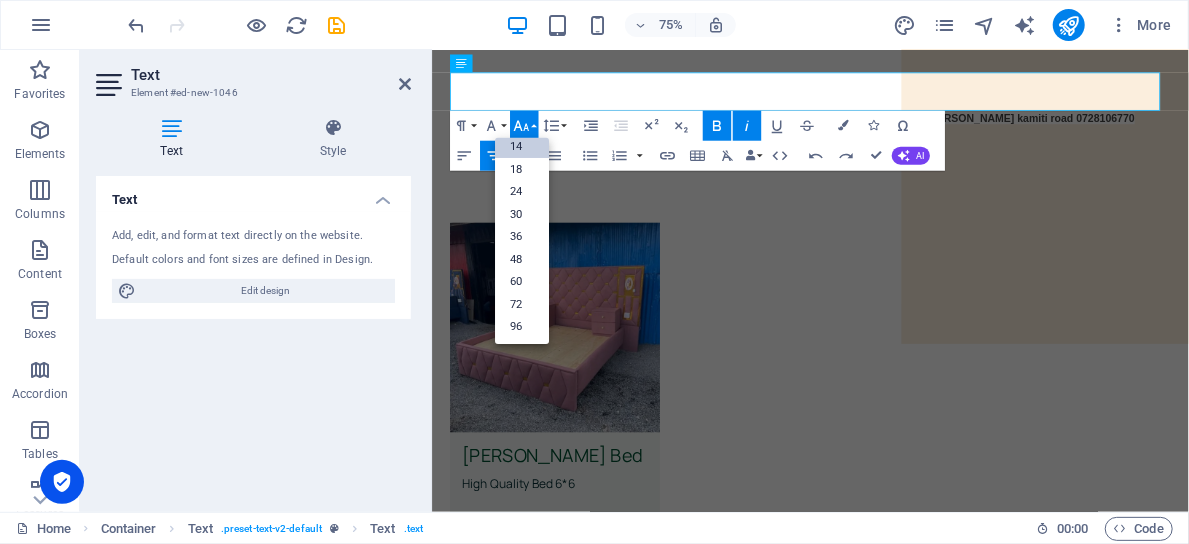 scroll, scrollTop: 160, scrollLeft: 0, axis: vertical 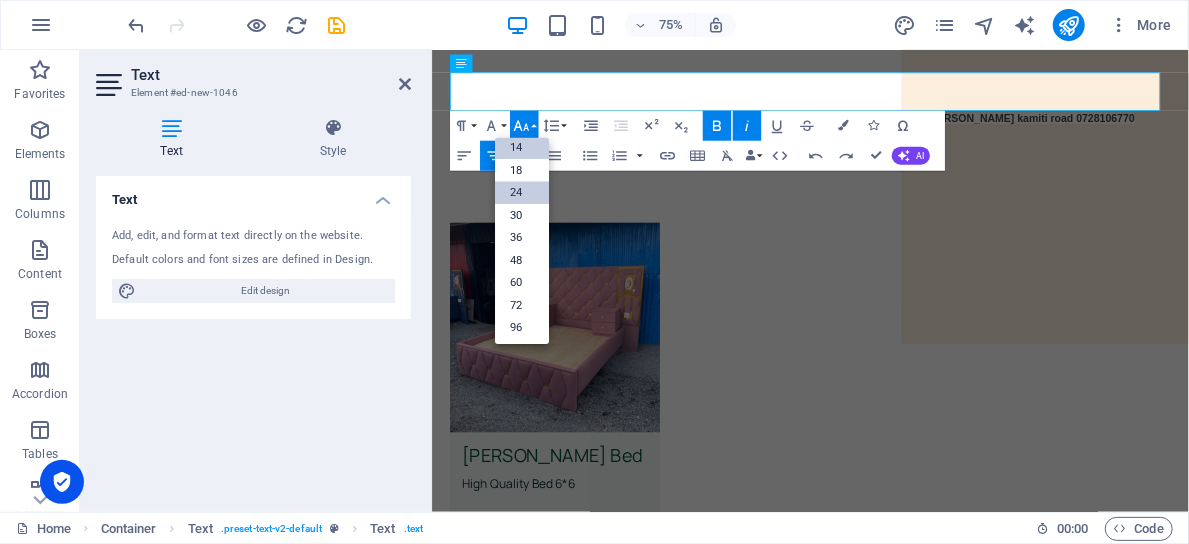 click on "24" at bounding box center (522, 192) 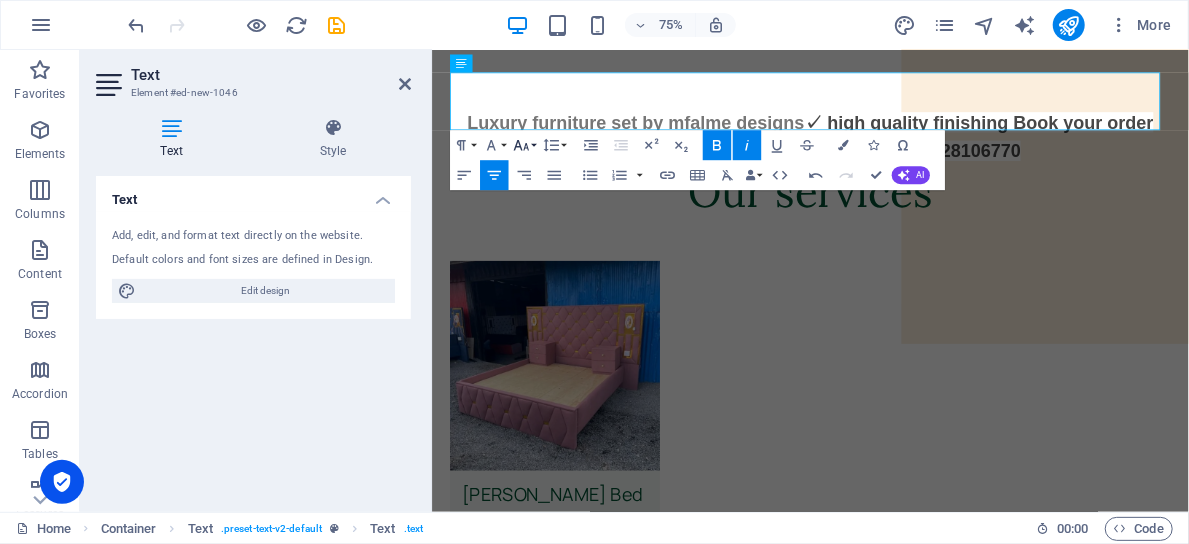click on "Font Size" at bounding box center [524, 145] 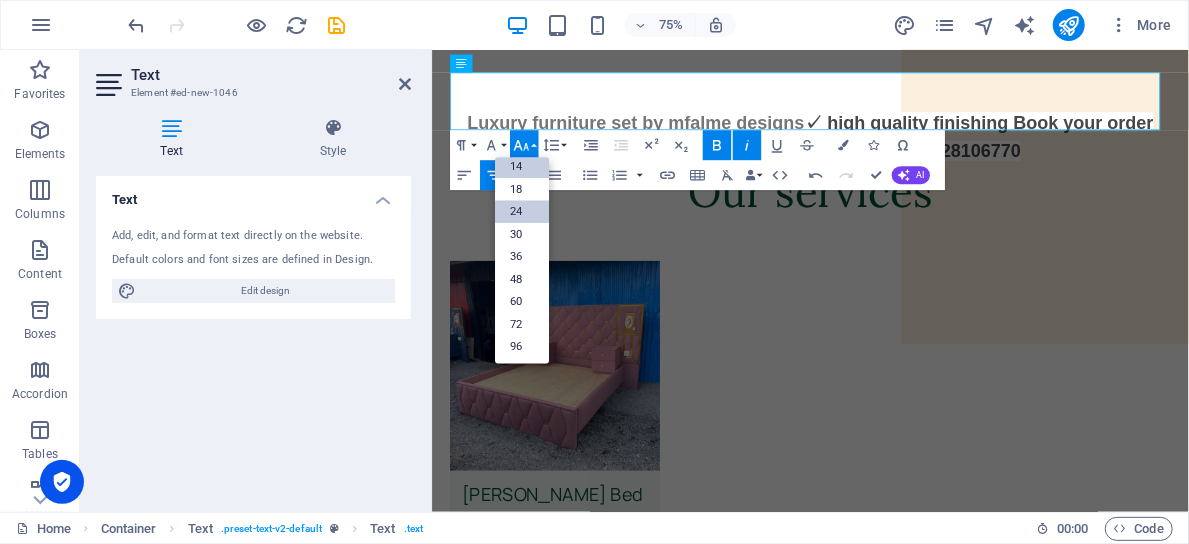 click on "24" at bounding box center [522, 212] 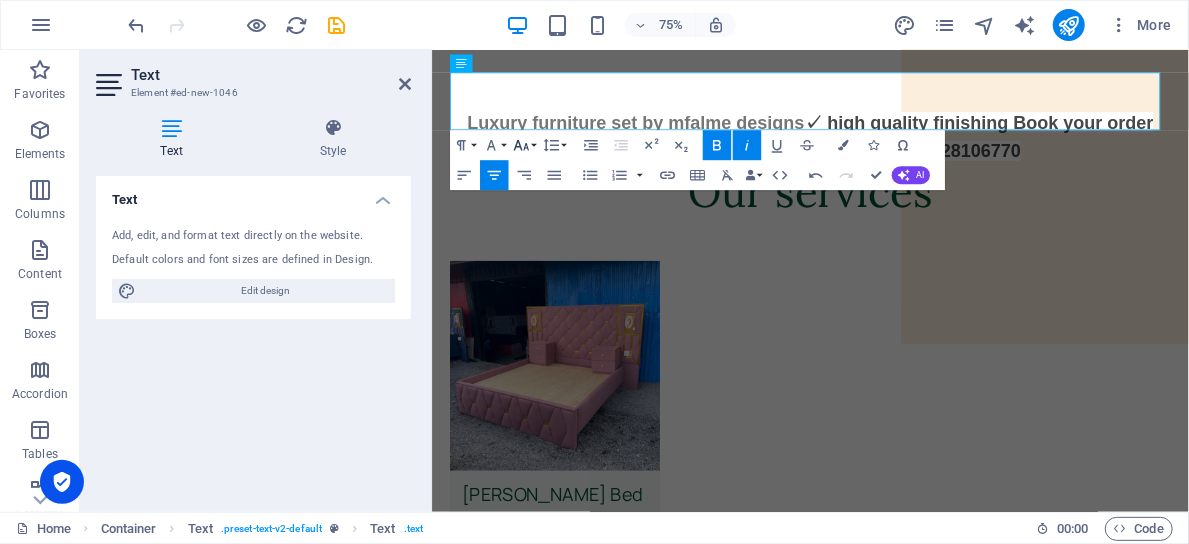 click on "Font Size" at bounding box center [524, 145] 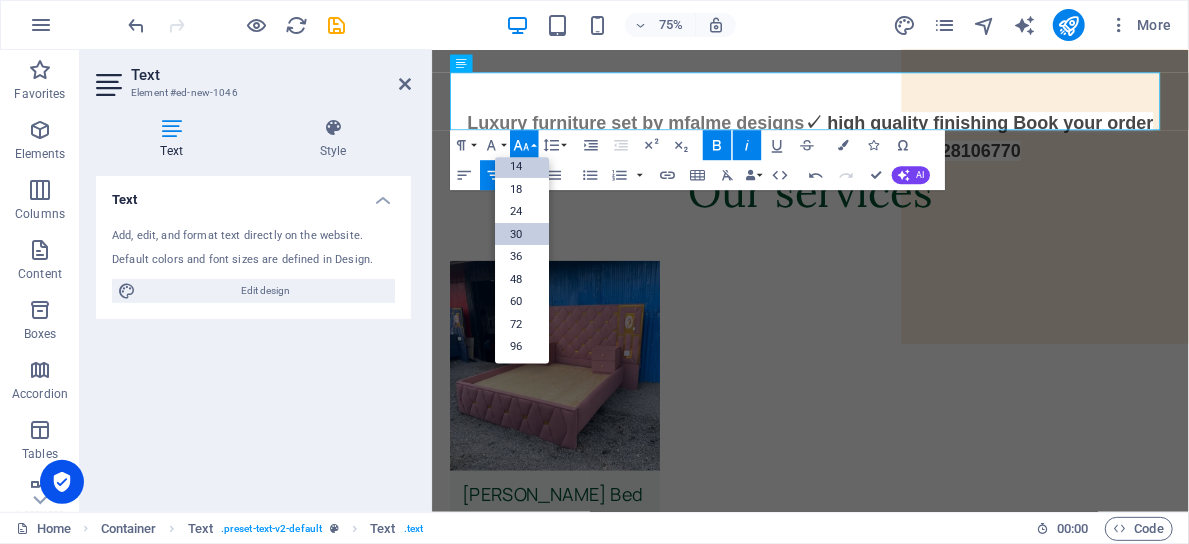 click on "30" at bounding box center [522, 234] 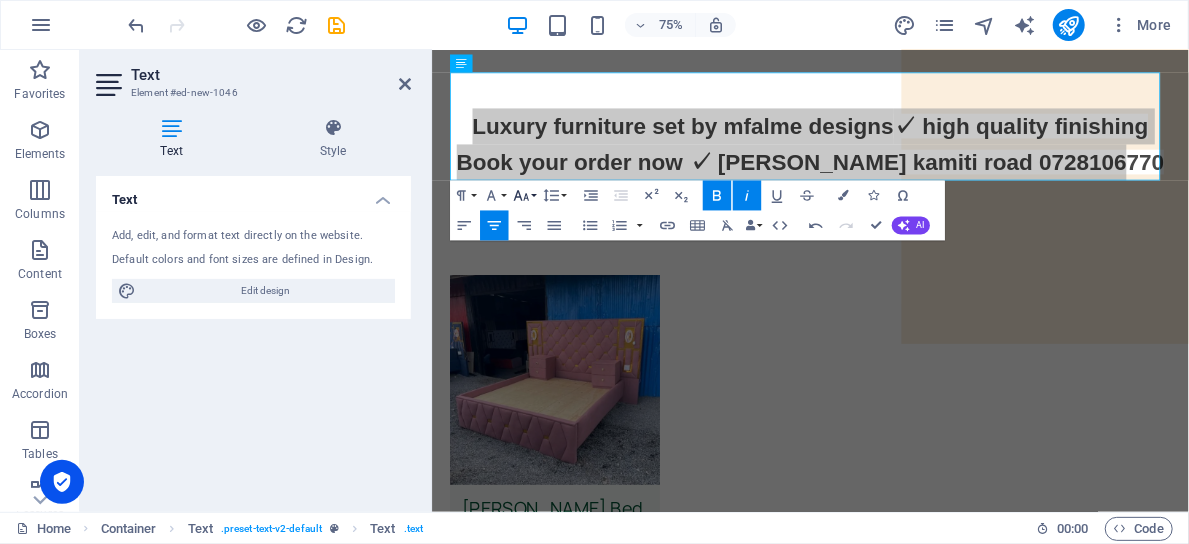 click on "Font Size" at bounding box center (524, 196) 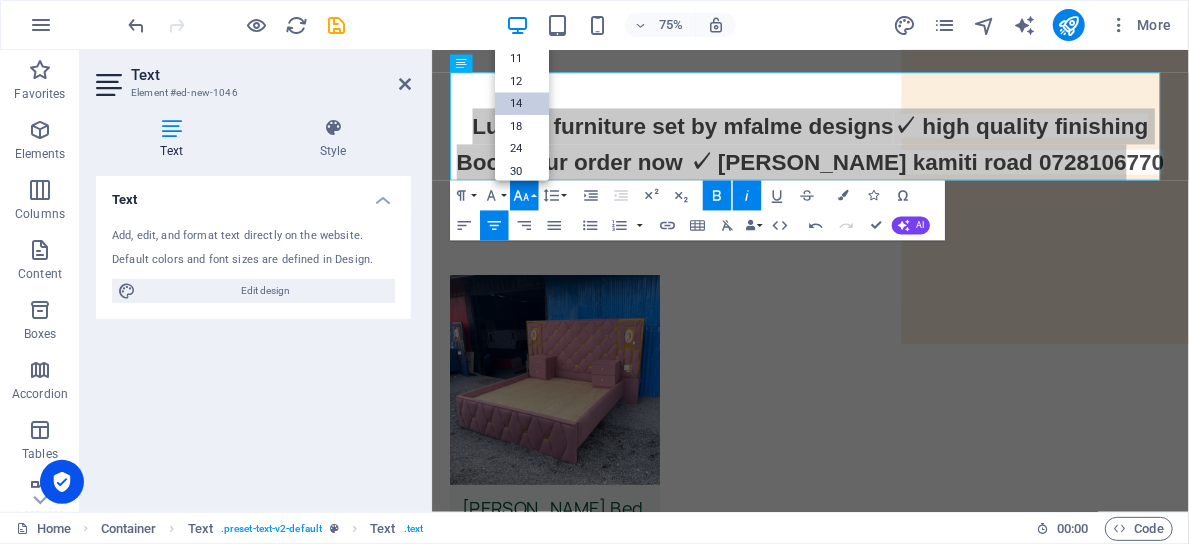 scroll, scrollTop: 29, scrollLeft: 0, axis: vertical 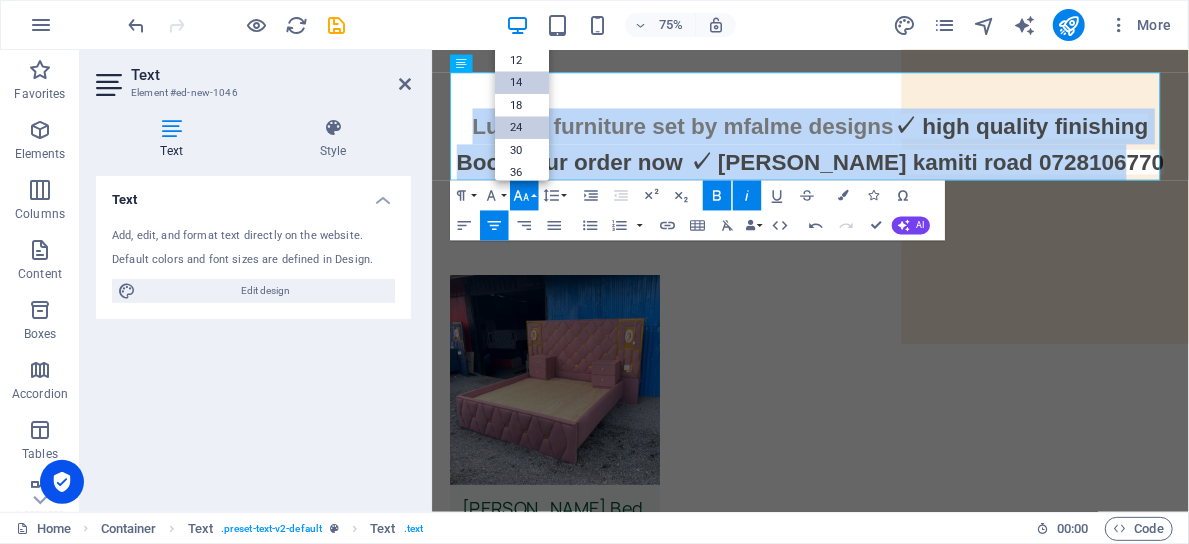 click on "24" at bounding box center (522, 127) 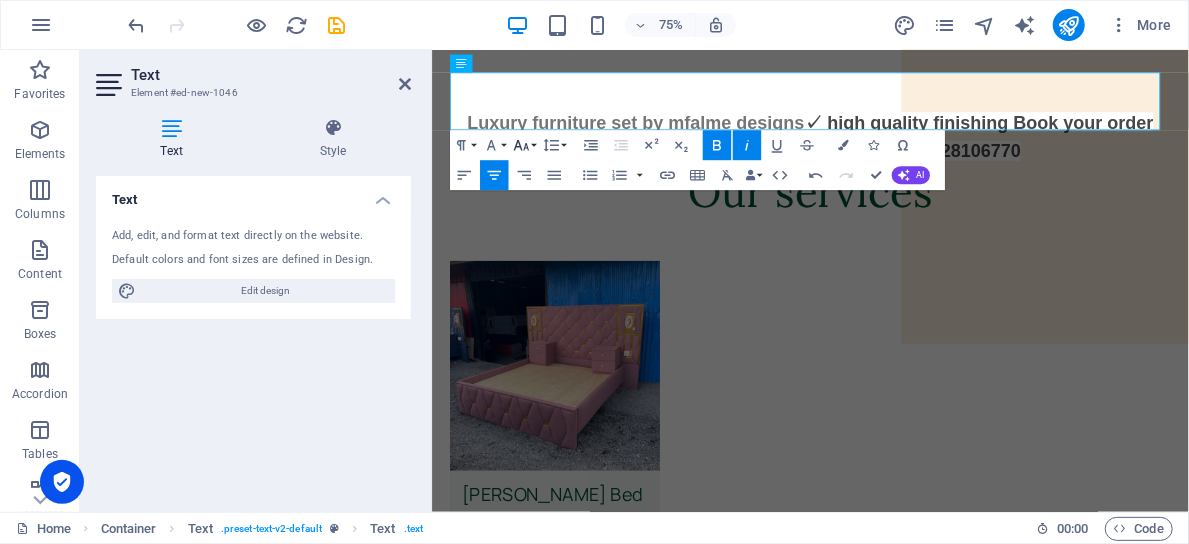 click on "Font Size" at bounding box center (524, 145) 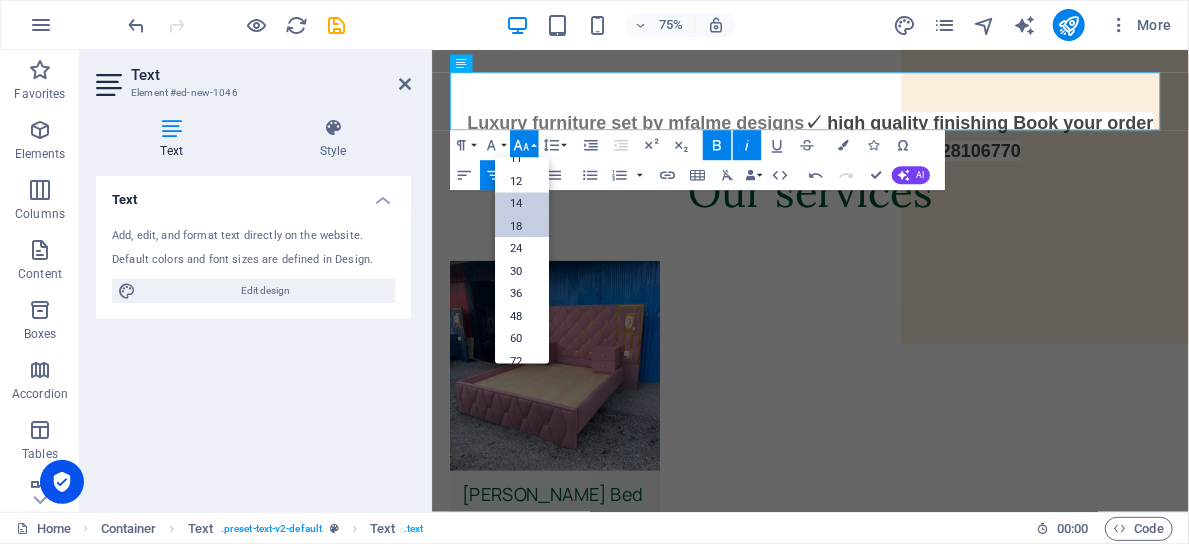 scroll, scrollTop: 110, scrollLeft: 0, axis: vertical 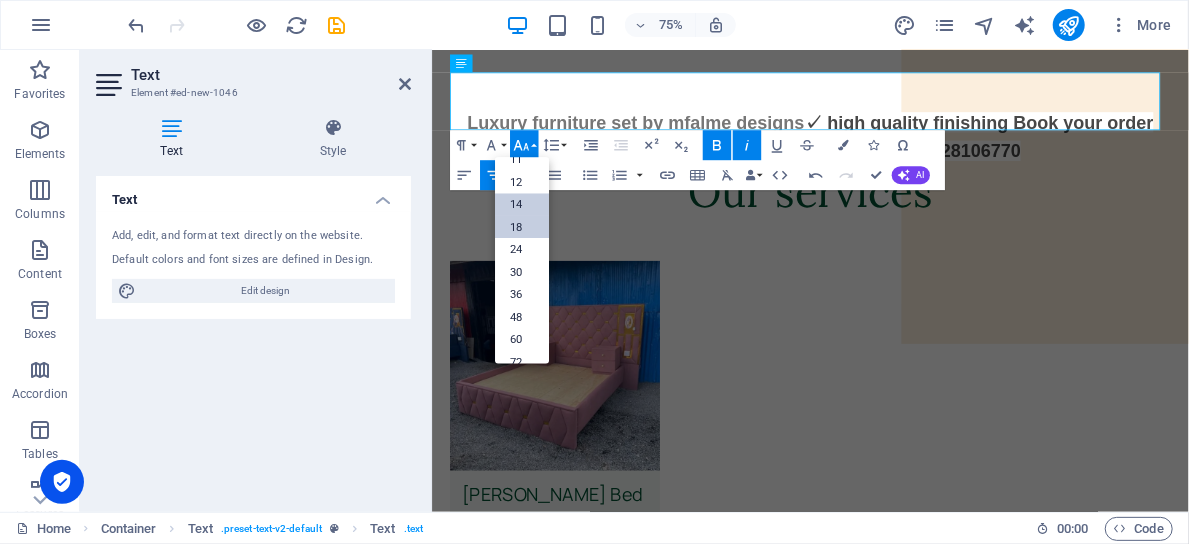 click on "18" at bounding box center [522, 227] 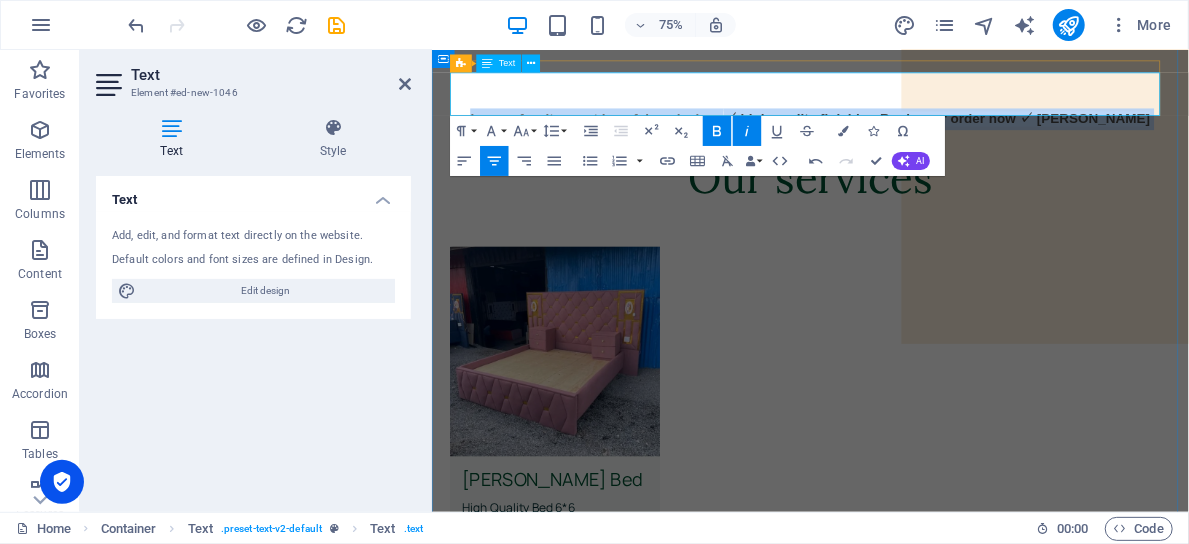 click on "✓ high quality finishing Book your order now ✓ [PERSON_NAME] kamiti road 0728106770" at bounding box center [1104, 156] 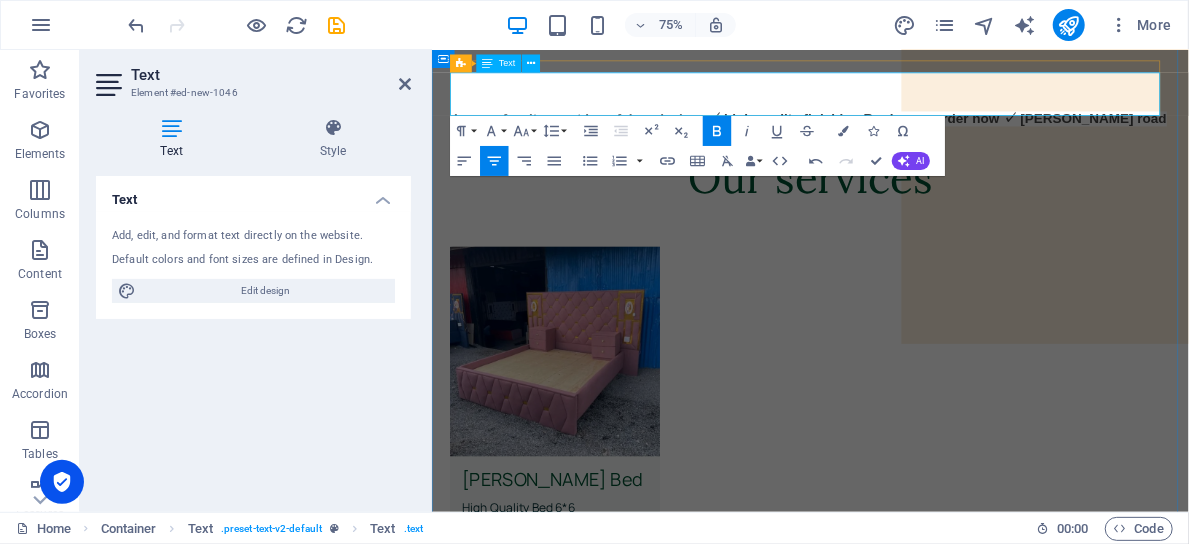 type 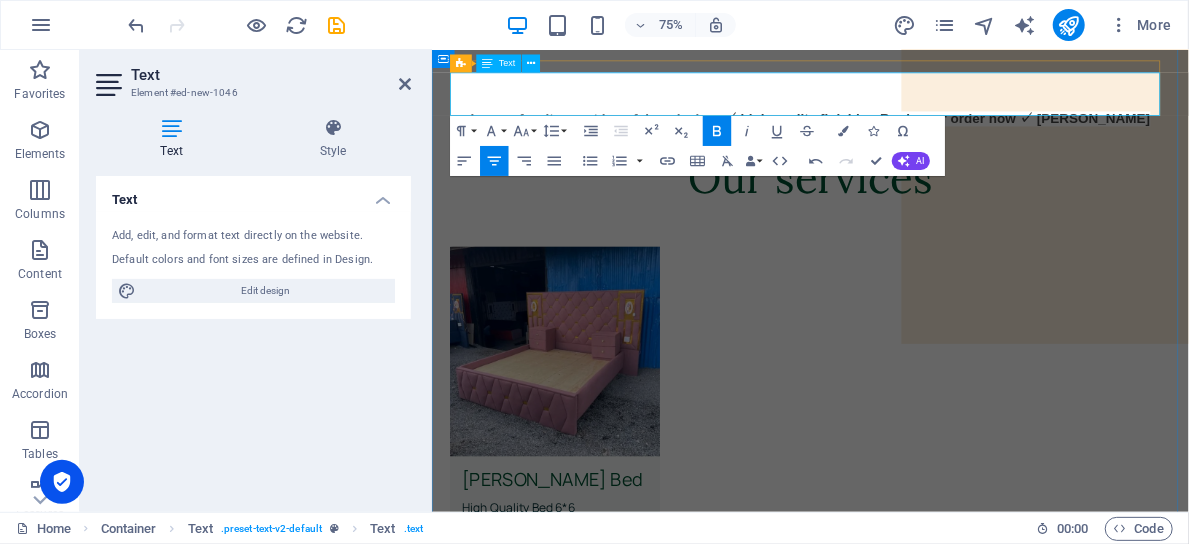 click on "✓ high quality finishing Book your order now ✓ [PERSON_NAME][GEOGRAPHIC_DATA] 0728106770" at bounding box center [1088, 156] 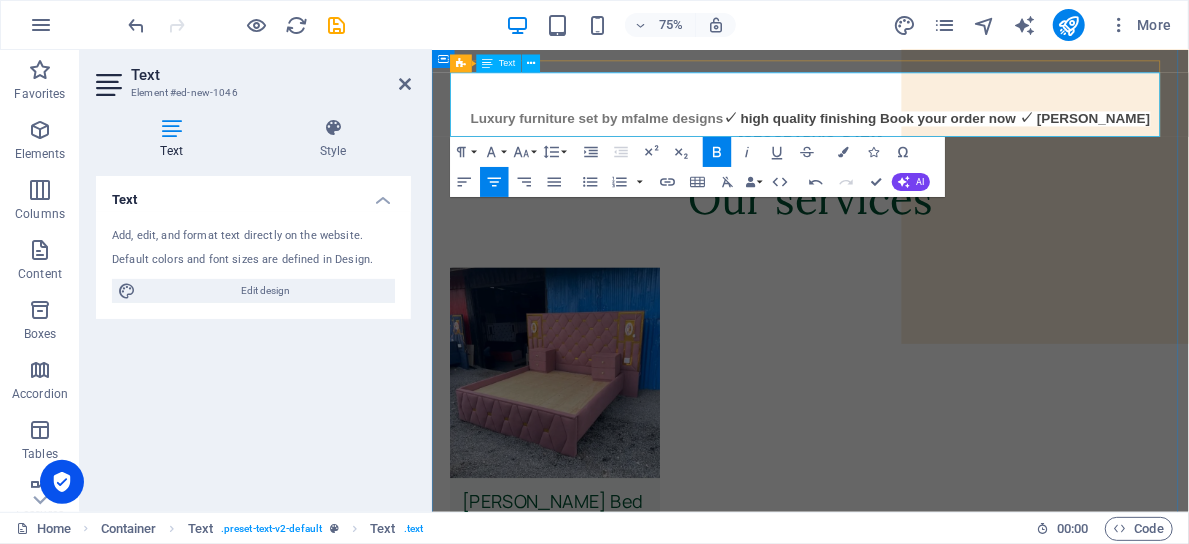 click on "[PHONE_NUMBER]" at bounding box center (935, 200) 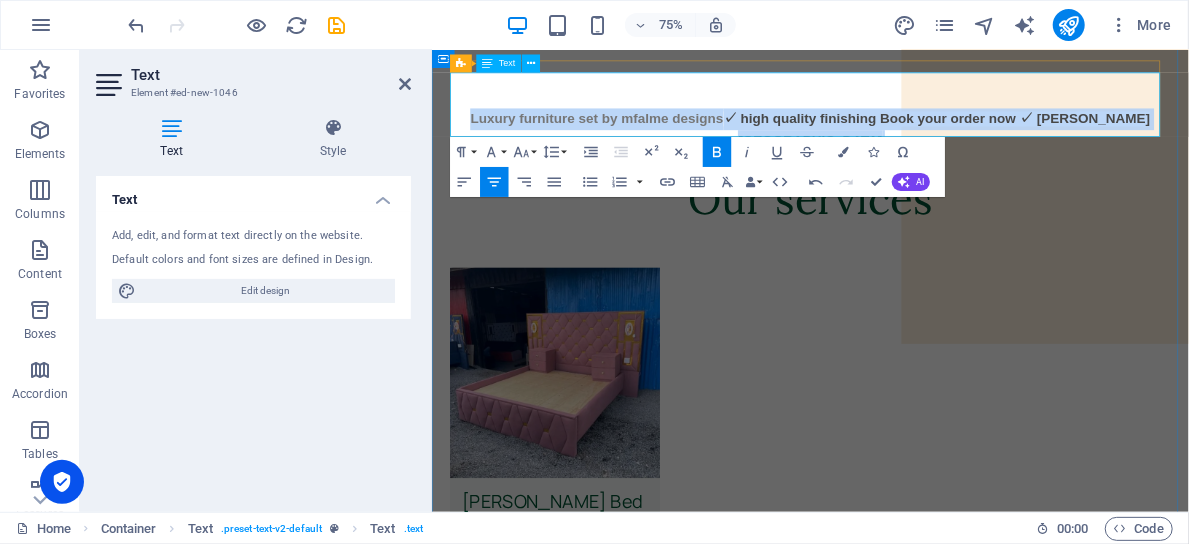 drag, startPoint x: 1035, startPoint y: 158, endPoint x: 473, endPoint y: 106, distance: 564.4006 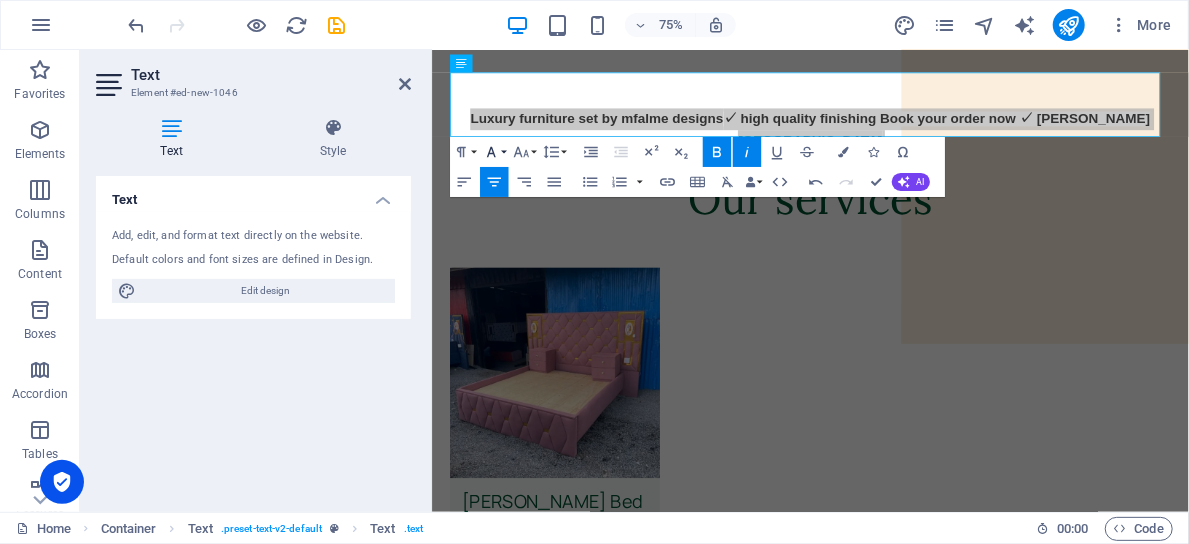 click on "Font Family" at bounding box center (494, 152) 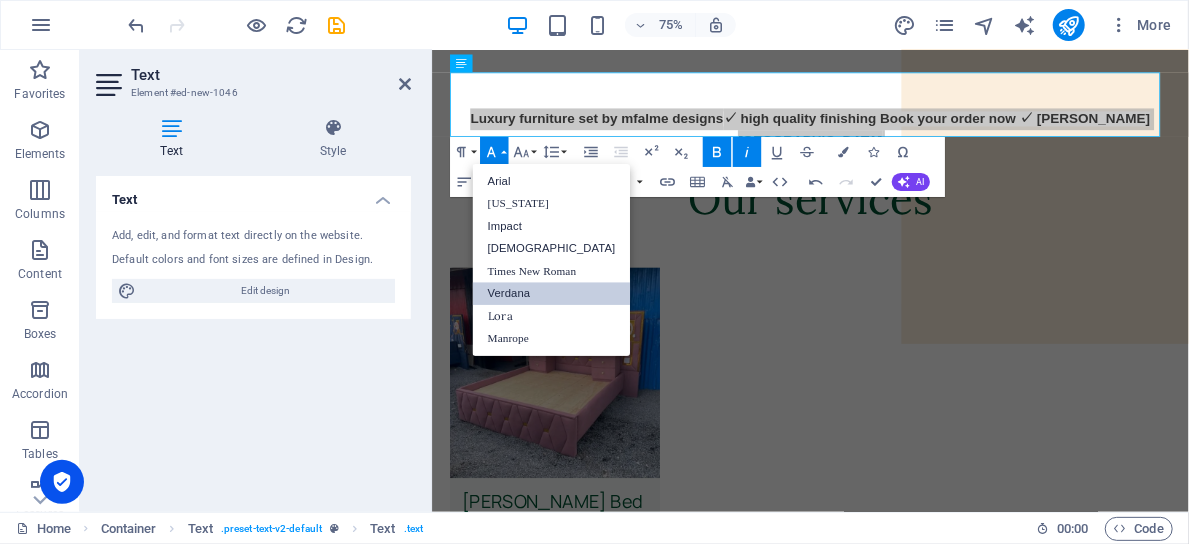 scroll, scrollTop: 0, scrollLeft: 0, axis: both 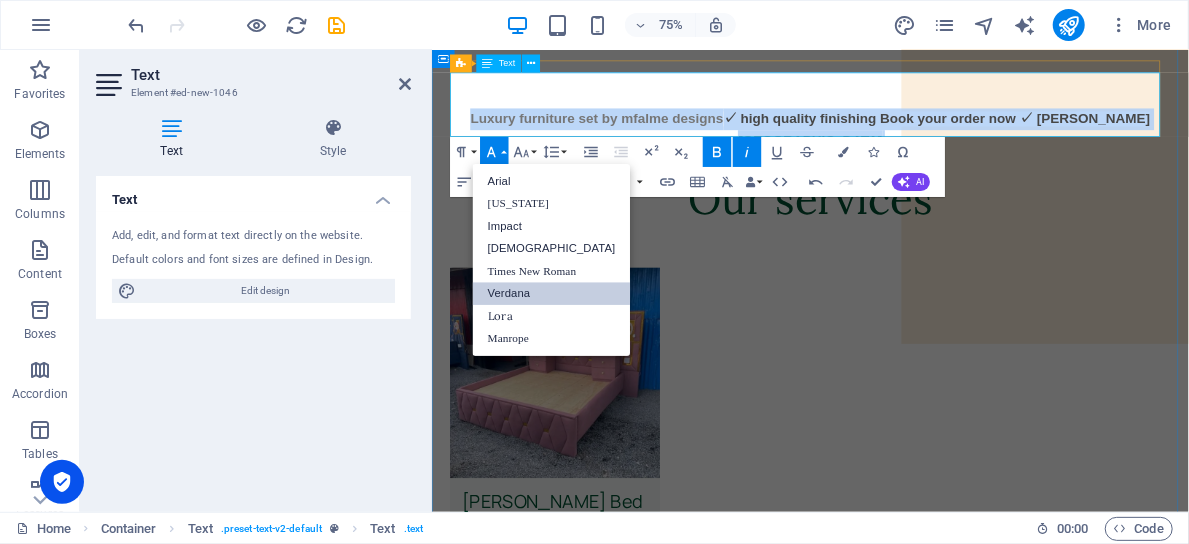 click on "Luxury furniture set by mfalme designs  ✓ high quality finishing Book your order now ✓ [PERSON_NAME][GEOGRAPHIC_DATA]  [PHONE_NUMBER]" at bounding box center [935, 171] 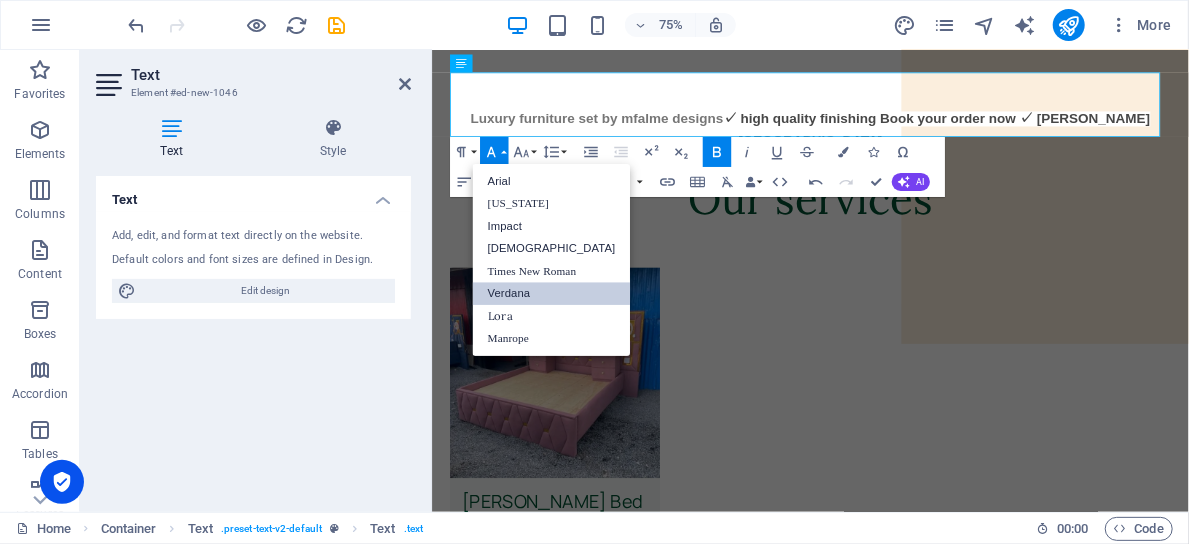 click on "Text Add, edit, and format text directly on the website. Default colors and font sizes are defined in Design. Edit design Alignment Left aligned Centered Right aligned" at bounding box center (253, 336) 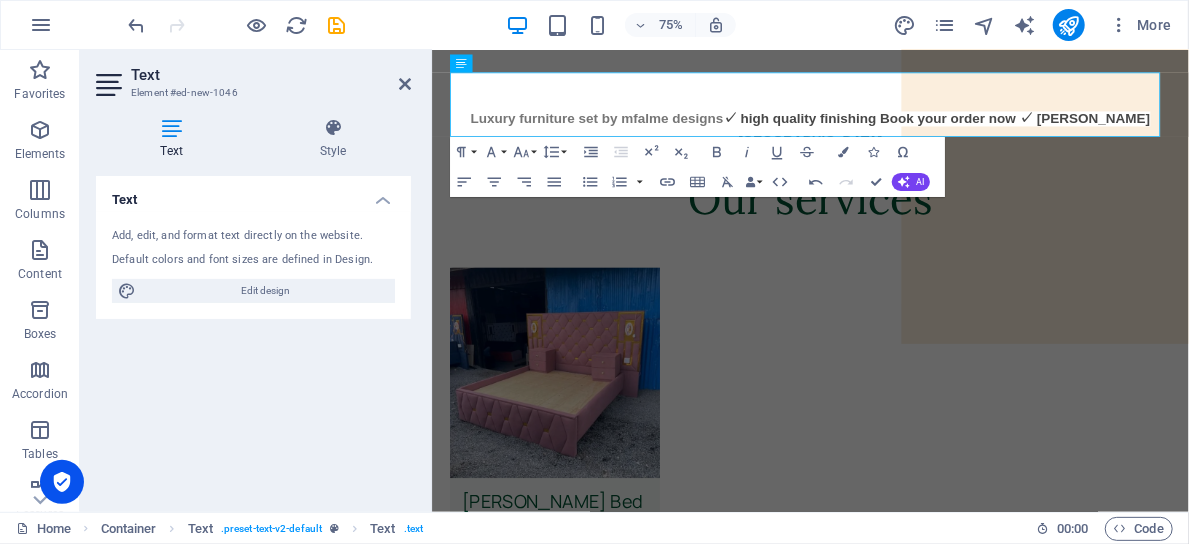 click on "Text Add, edit, and format text directly on the website. Default colors and font sizes are defined in Design. Edit design Alignment Left aligned Centered Right aligned" at bounding box center [253, 336] 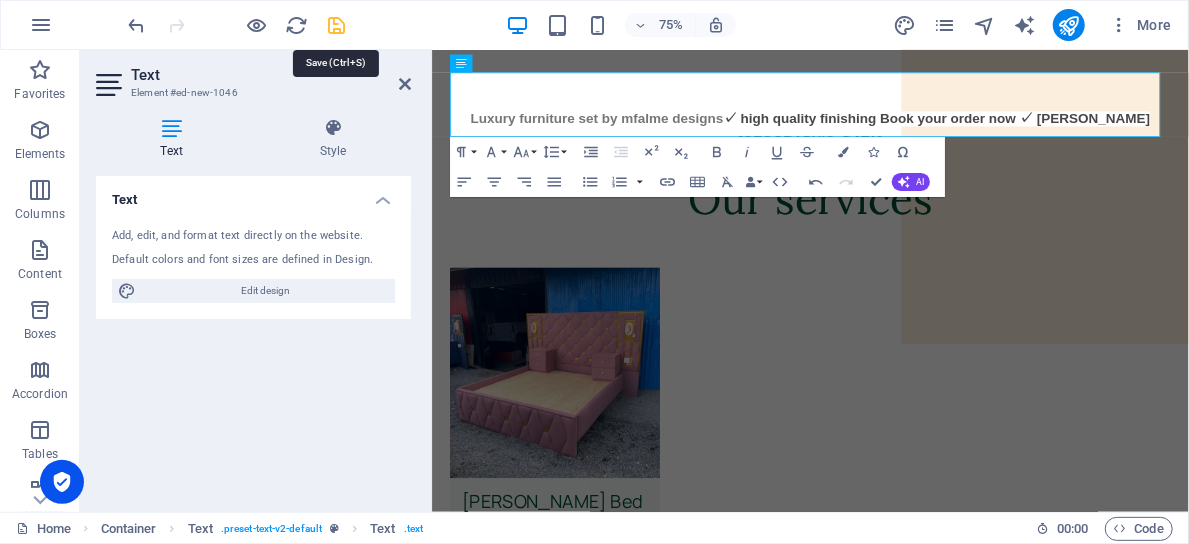 click at bounding box center [337, 25] 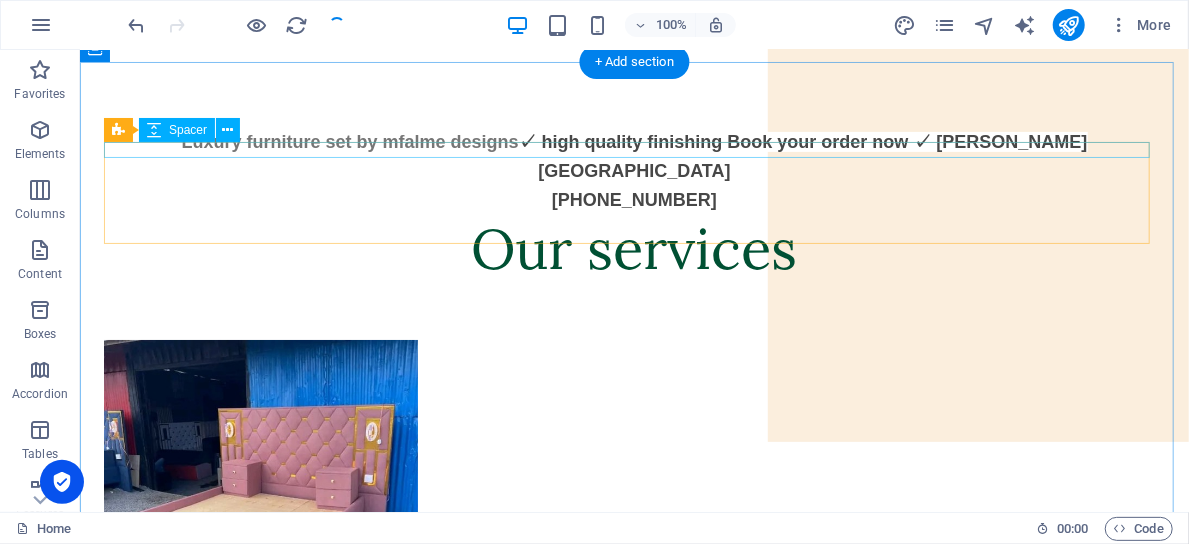 scroll, scrollTop: 163, scrollLeft: 0, axis: vertical 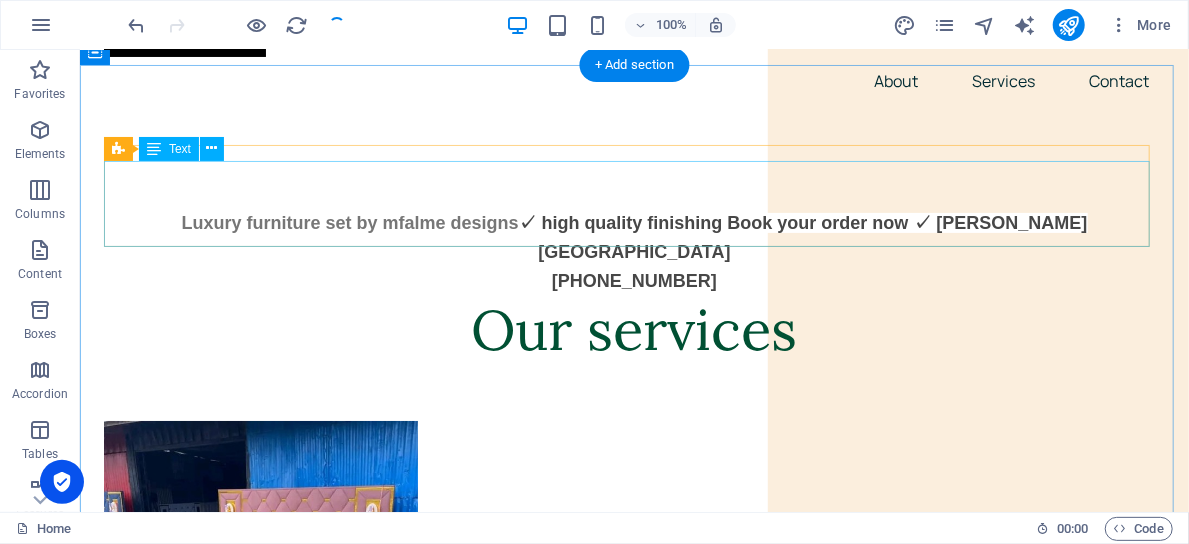 click on "Luxury furniture set by mfalme designs  ✓ high quality finishing Book your order now ✓ [PERSON_NAME][GEOGRAPHIC_DATA]  [PHONE_NUMBER]" at bounding box center (633, 251) 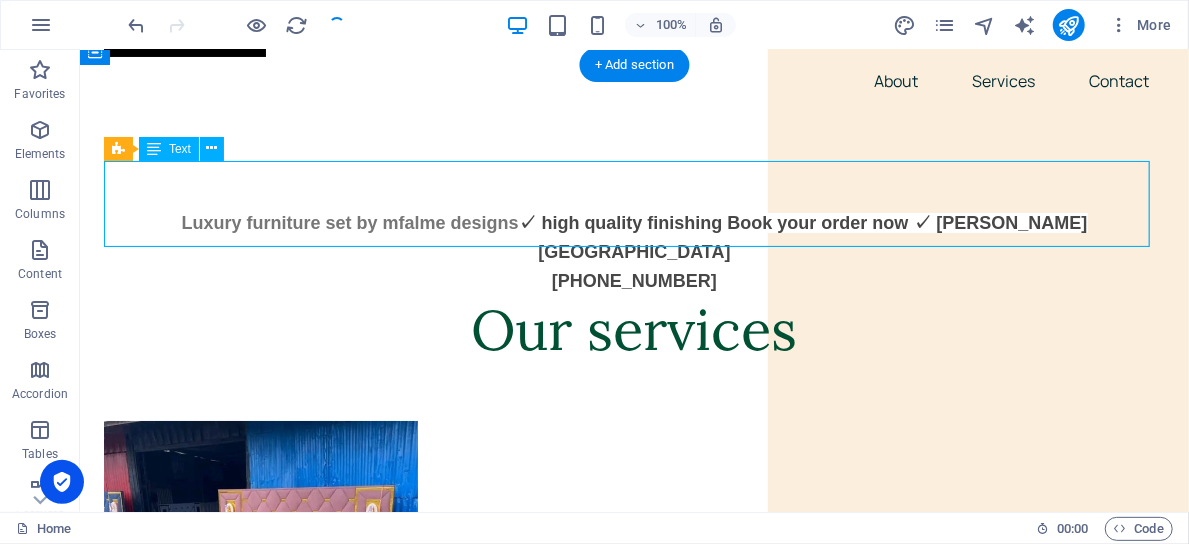 click on "Luxury furniture set by mfalme designs  ✓ high quality finishing Book your order now ✓ [PERSON_NAME][GEOGRAPHIC_DATA]  [PHONE_NUMBER]" at bounding box center [633, 251] 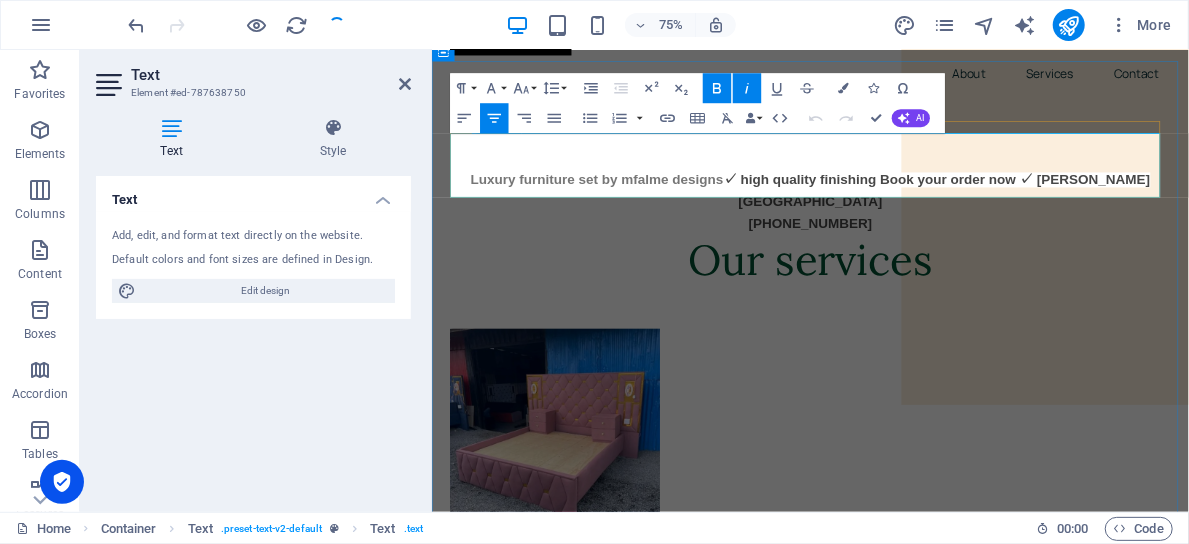 drag, startPoint x: 1053, startPoint y: 226, endPoint x: 486, endPoint y: 169, distance: 569.85785 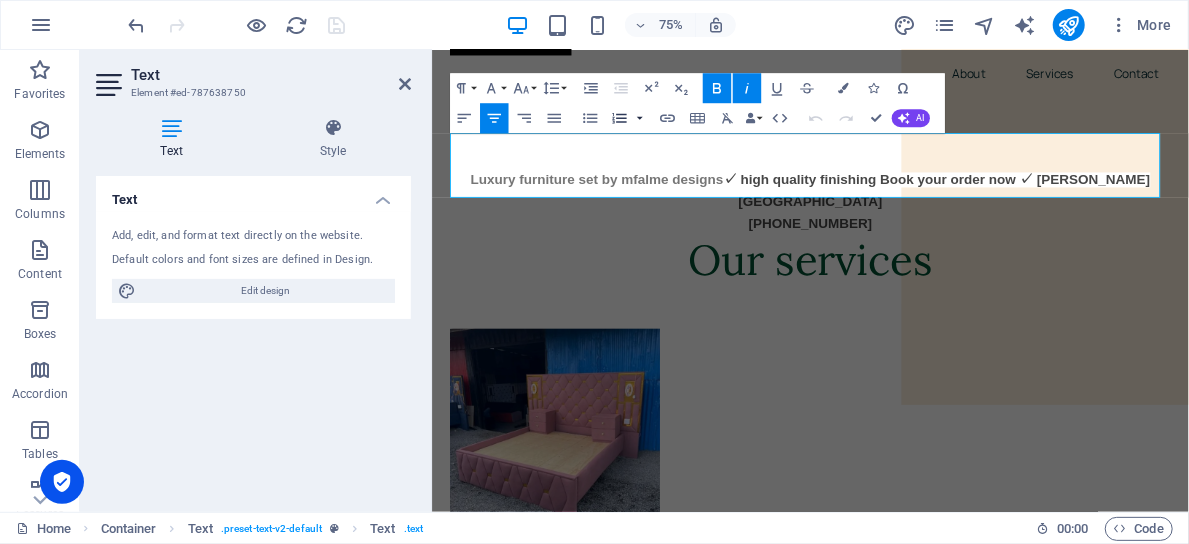click at bounding box center [640, 118] 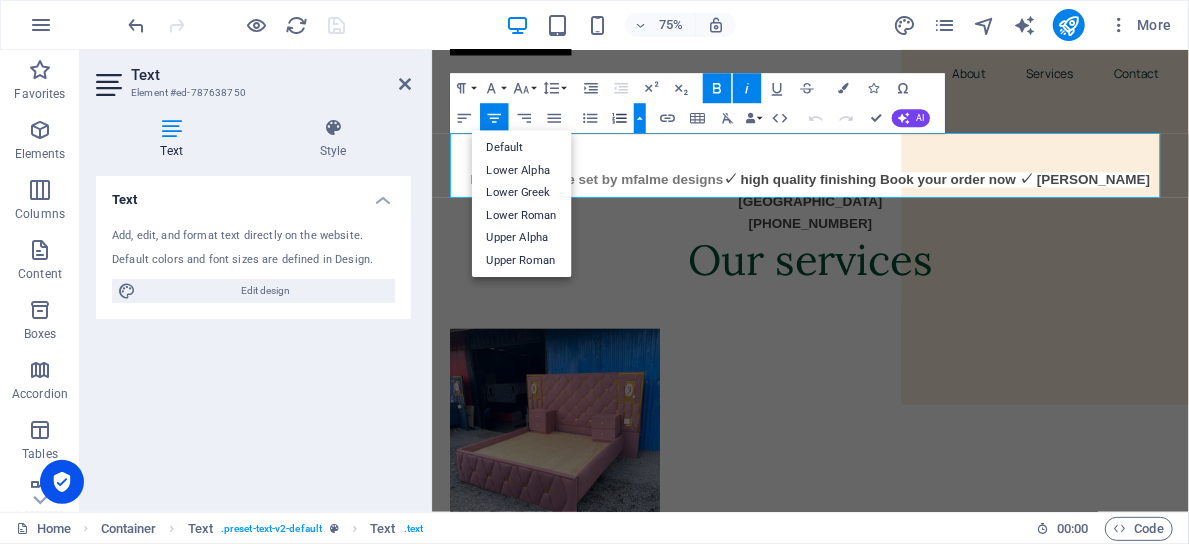 click at bounding box center (640, 118) 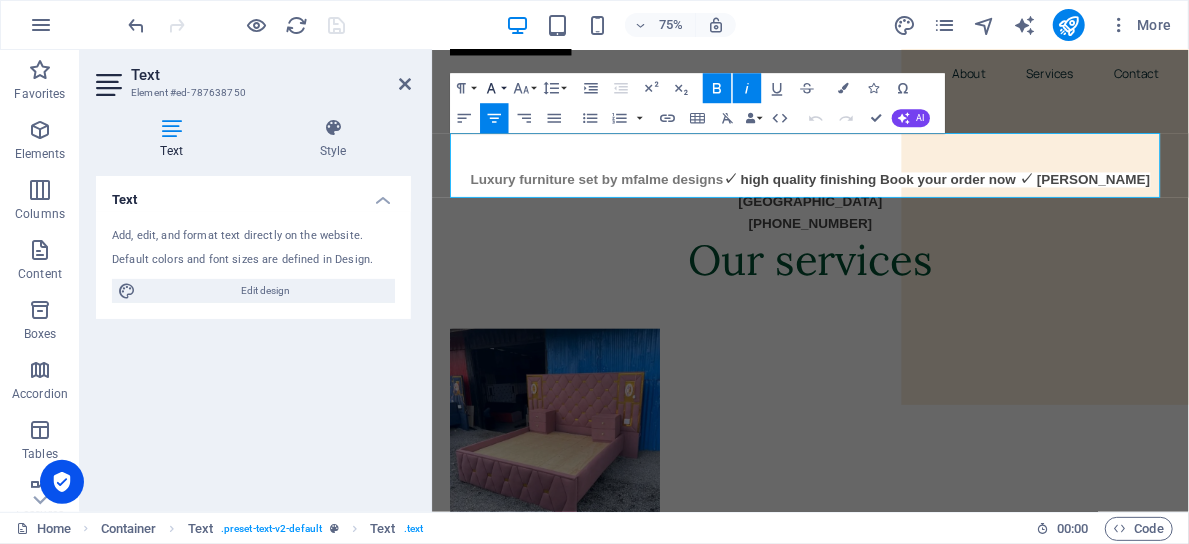 click on "Font Family" at bounding box center (494, 88) 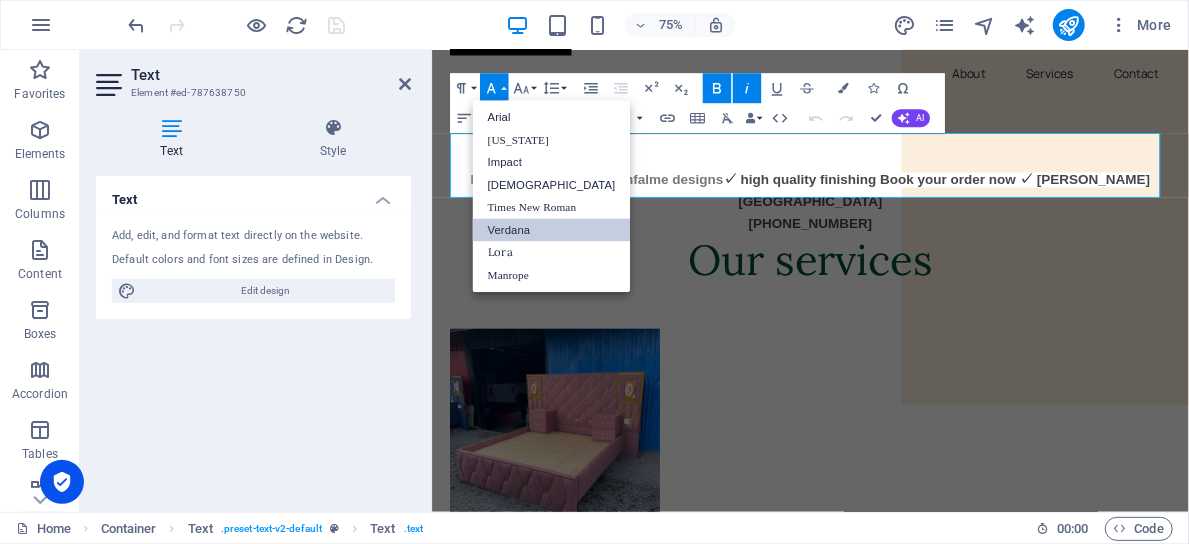 scroll, scrollTop: 0, scrollLeft: 0, axis: both 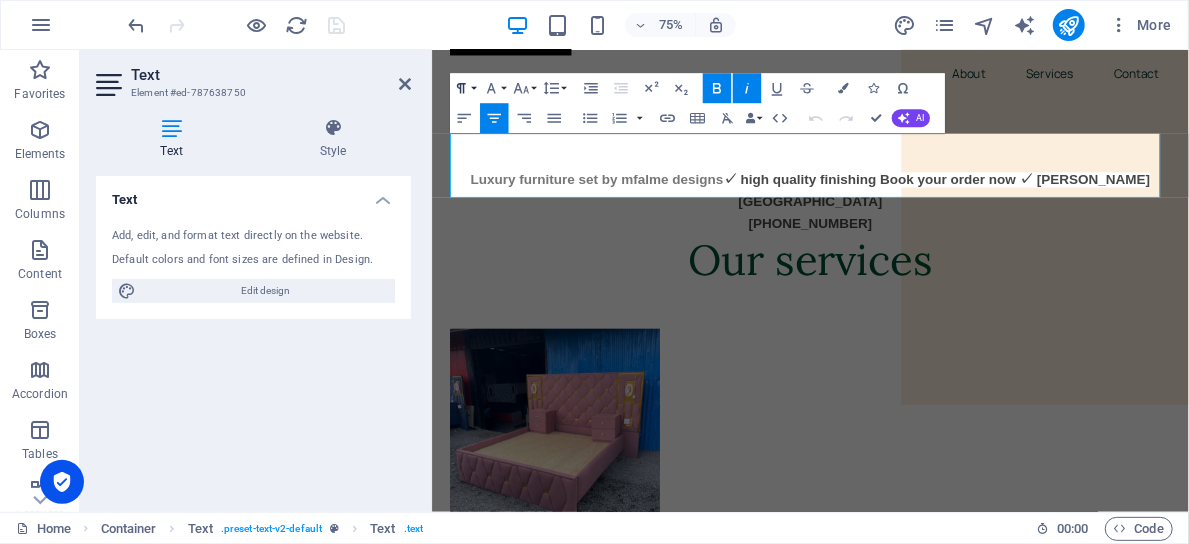 click on "Paragraph Format" at bounding box center (464, 88) 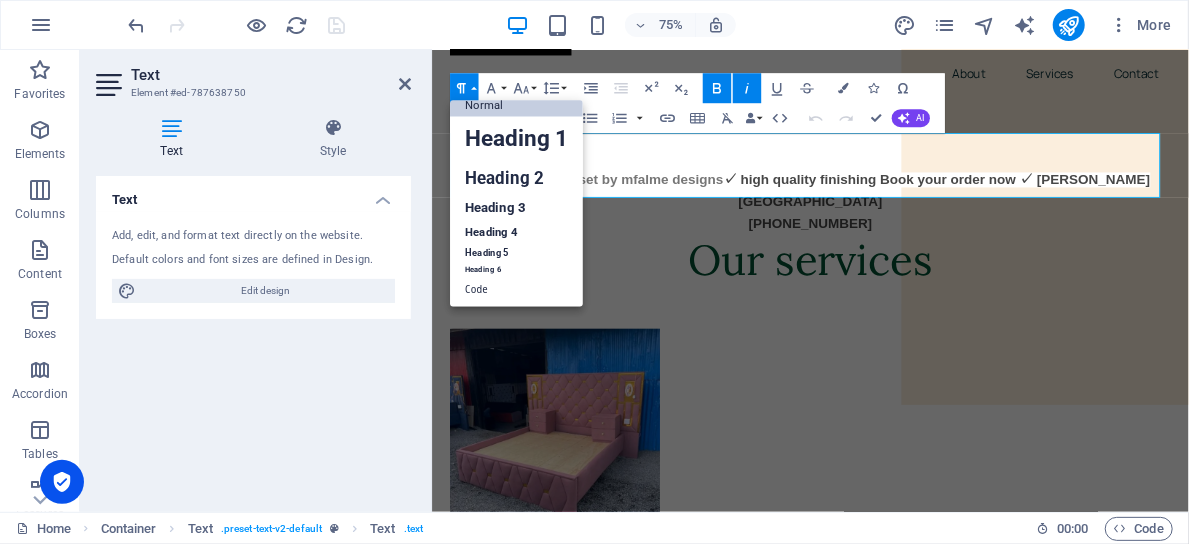 scroll, scrollTop: 16, scrollLeft: 0, axis: vertical 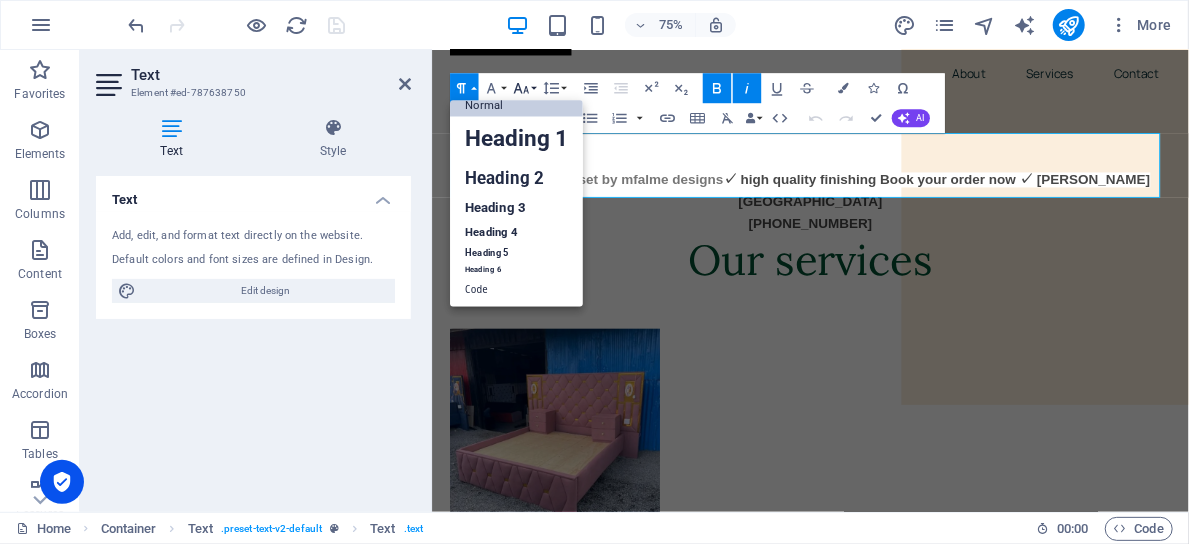 click on "Font Size" at bounding box center [524, 88] 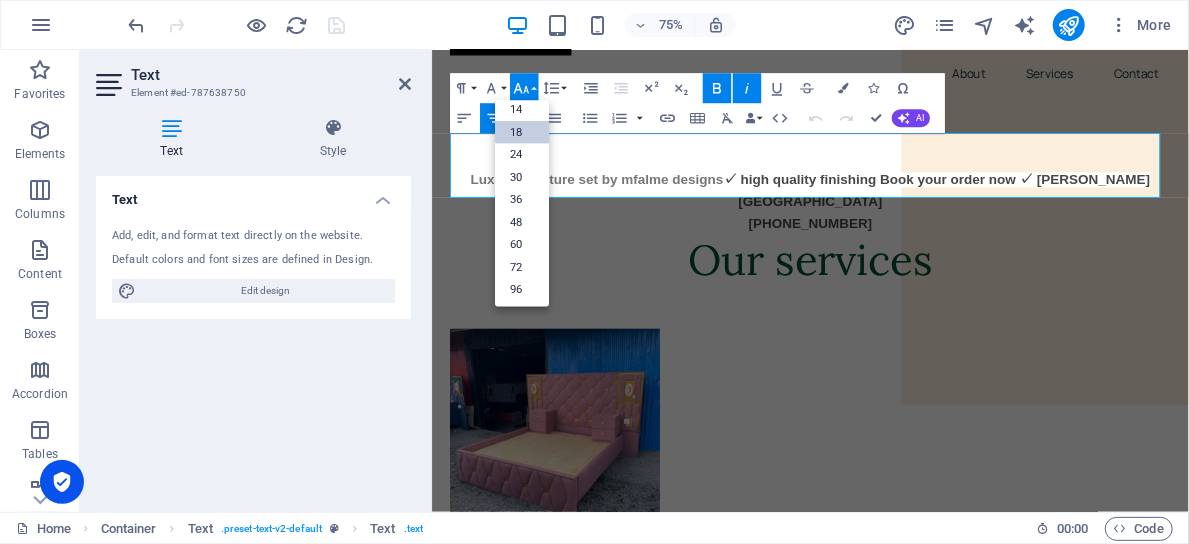 scroll, scrollTop: 160, scrollLeft: 0, axis: vertical 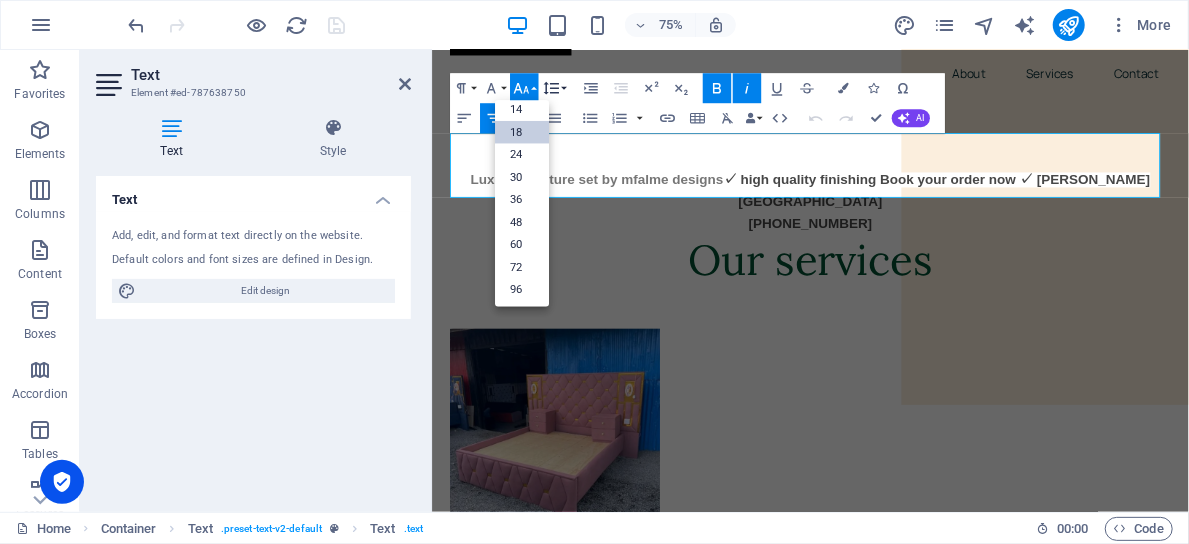 click on "Line Height" at bounding box center (554, 88) 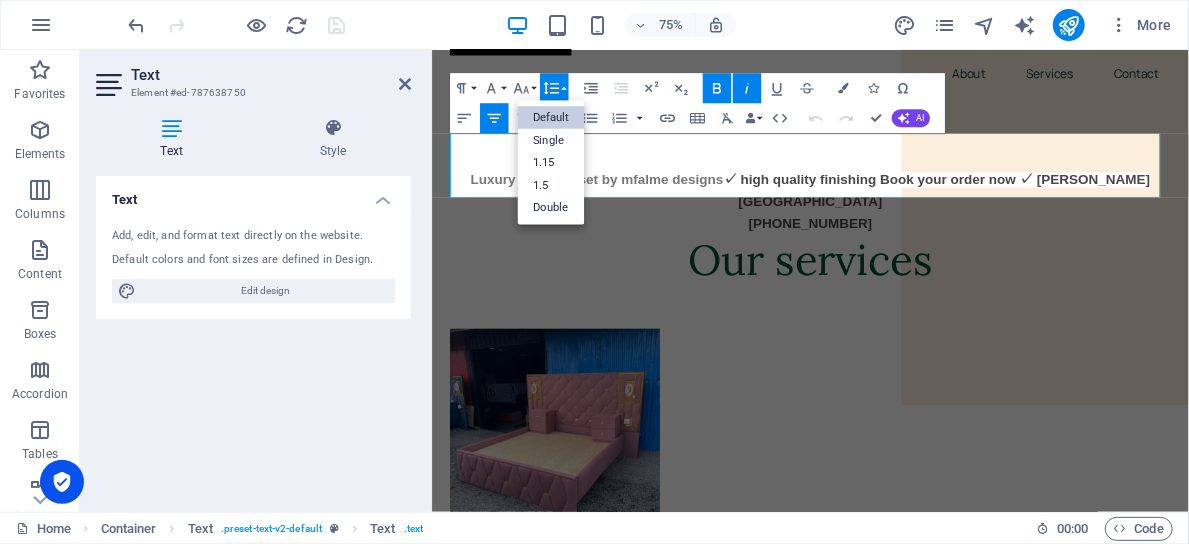 scroll, scrollTop: 0, scrollLeft: 0, axis: both 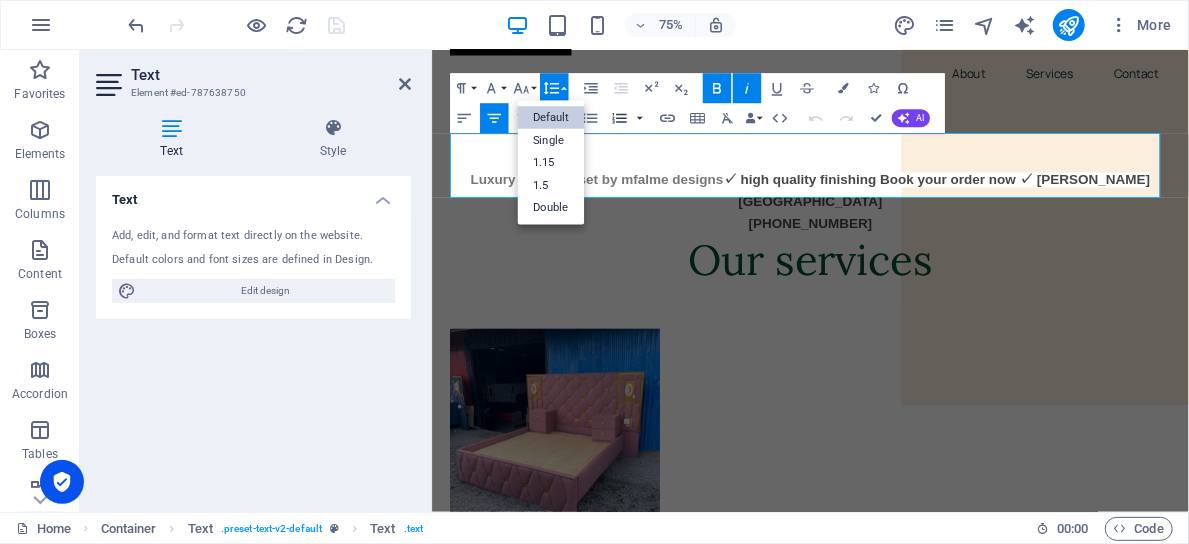 click at bounding box center [640, 118] 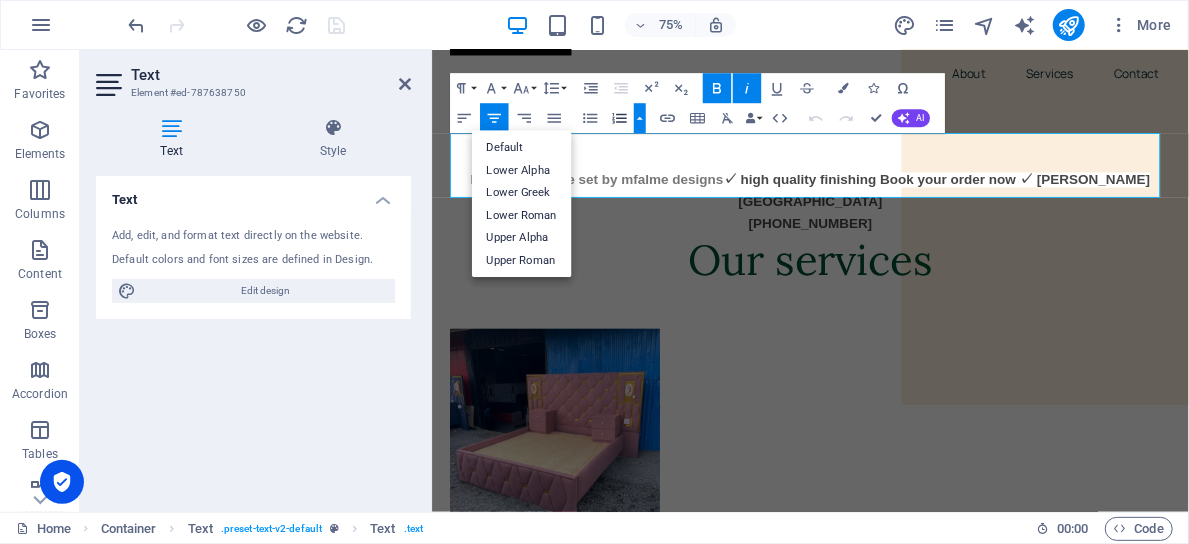 click on "Paragraph Format Normal Heading 1 Heading 2 Heading 3 Heading 4 Heading 5 Heading 6 Code Font Family Arial [US_STATE] Impact Tahoma Times New Roman Verdana [PERSON_NAME] Manrope Font Size 8 9 10 11 12 14 18 24 30 36 48 60 72 96 Line Height Default Single 1.15 1.5 Double Increase Indent Decrease Indent Superscript Subscript Bold Italic Underline Strikethrough Colors Icons Special Characters Align Left Align Center Align Right Align Justify Unordered List   Default Circle Disc Square    Ordered List   Default Lower Alpha Lower Greek Lower Roman Upper Alpha Upper Roman    Insert Link Insert Table Clear Formatting Data Bindings Company First name Last name Street ZIP code City Email Phone Mobile Fax Custom field 1 Custom field 2 Custom field 3 Custom field 4 Custom field 5 Custom field 6 HTML Undo Redo Confirm (Ctrl+⏎) AI Improve Make shorter Make longer Fix spelling & grammar Translate to English Generate text" at bounding box center (697, 103) 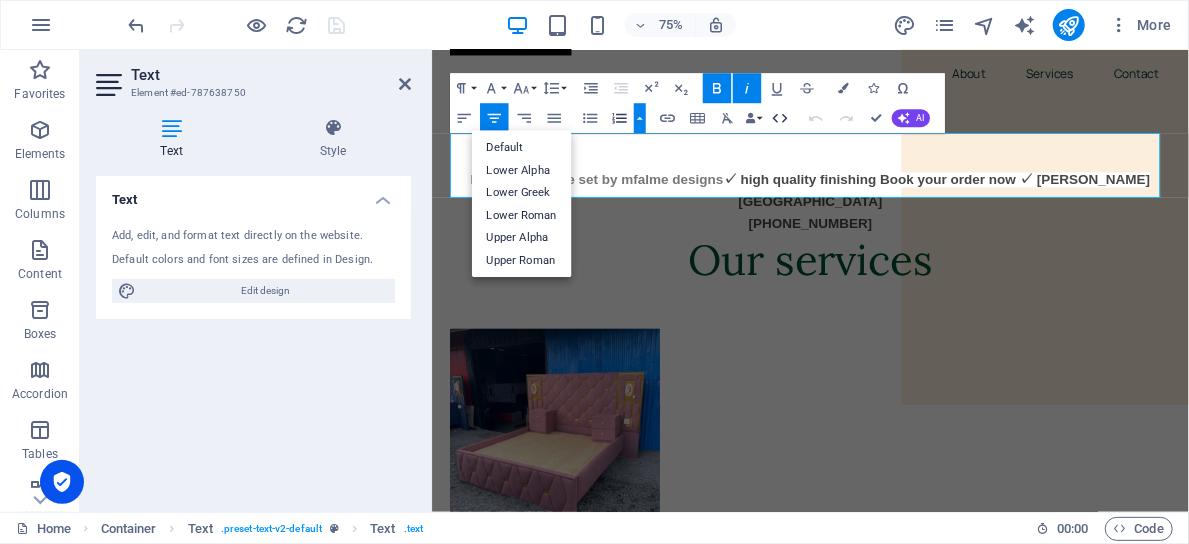 click 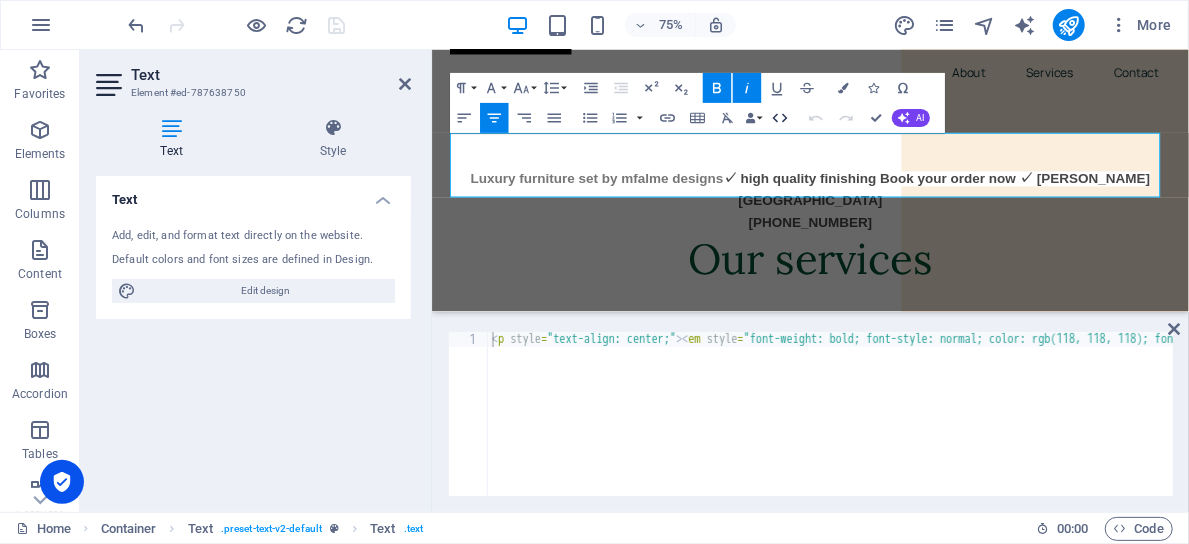 click 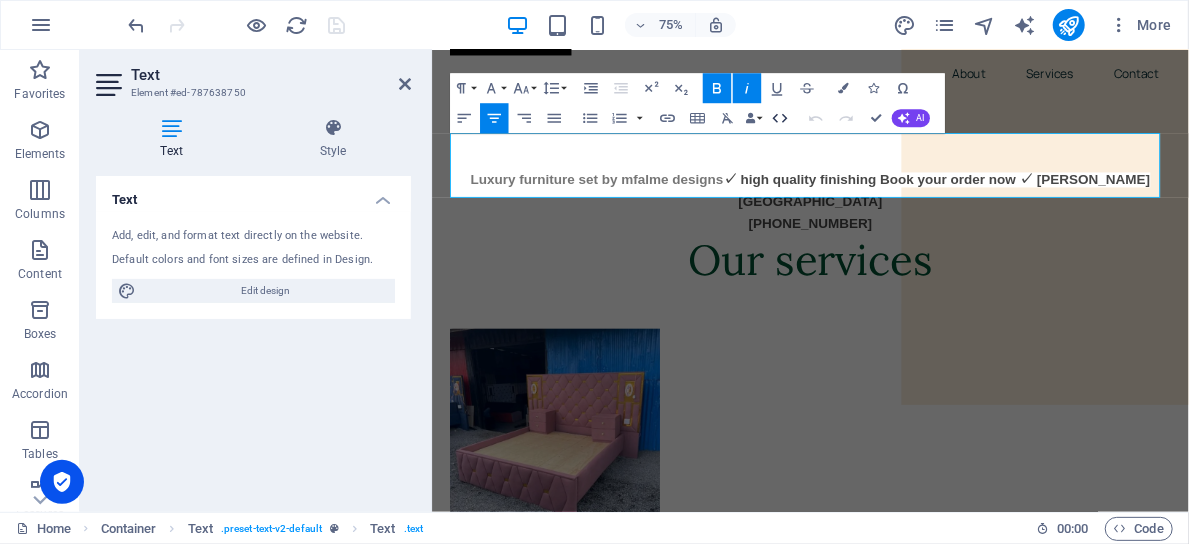 click 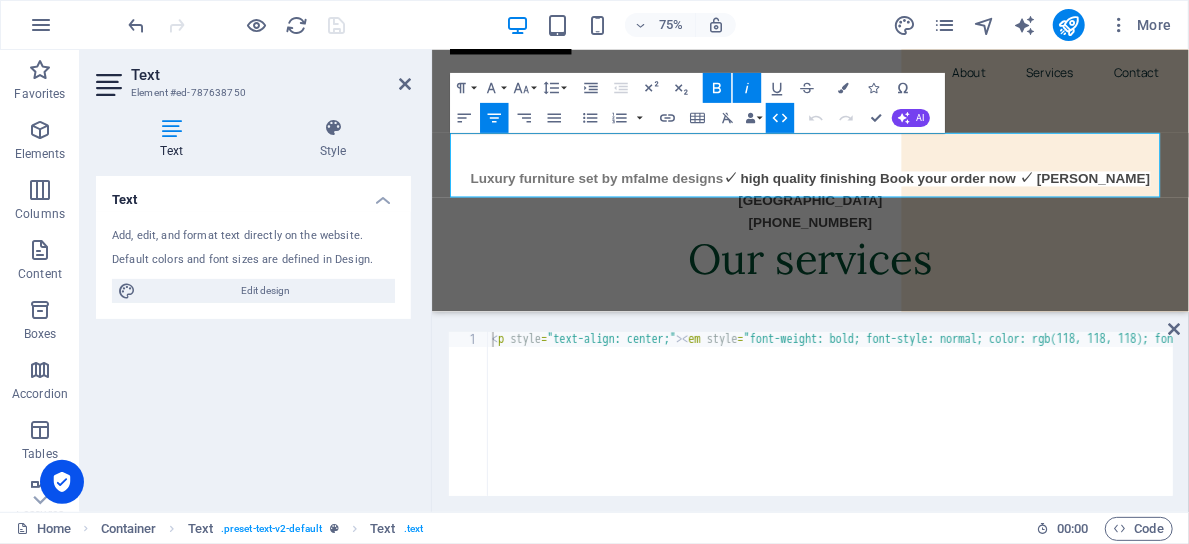 click 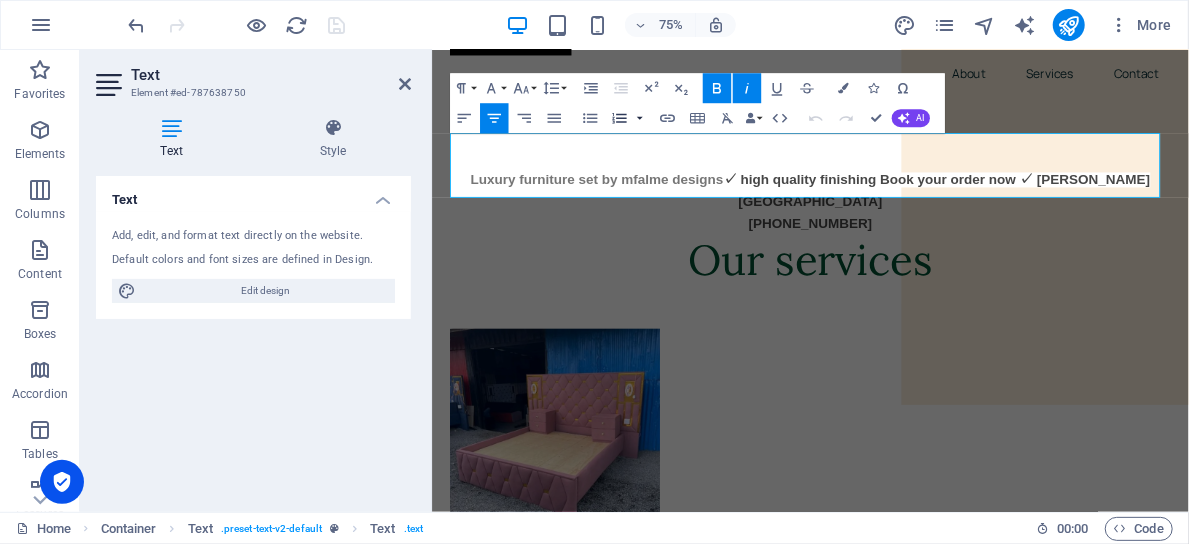 click at bounding box center [640, 118] 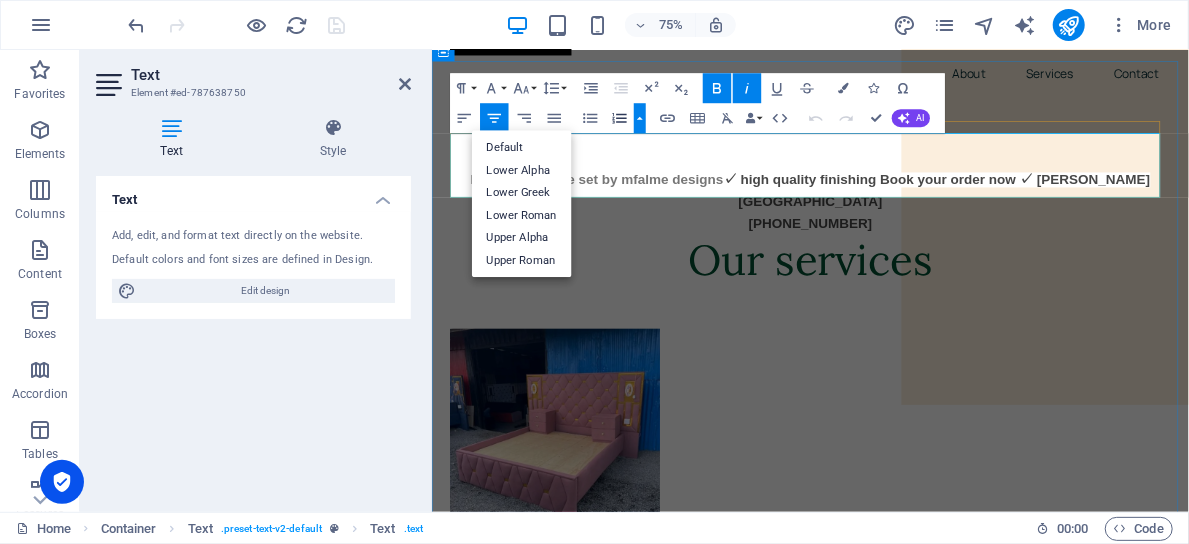 click on "Luxury furniture set by mfalme designs  ✓ high quality finishing Book your order now ✓ [PERSON_NAME][GEOGRAPHIC_DATA]  [PHONE_NUMBER]" at bounding box center [935, 252] 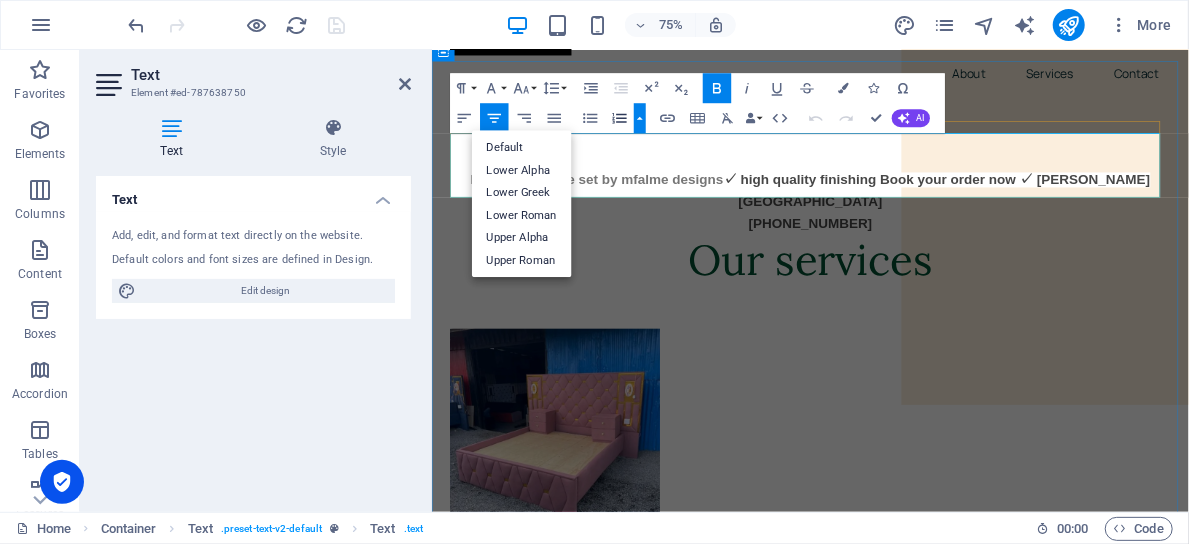 click on "✓ high quality finishing Book your order now ✓ [PERSON_NAME][GEOGRAPHIC_DATA]" at bounding box center (1104, 237) 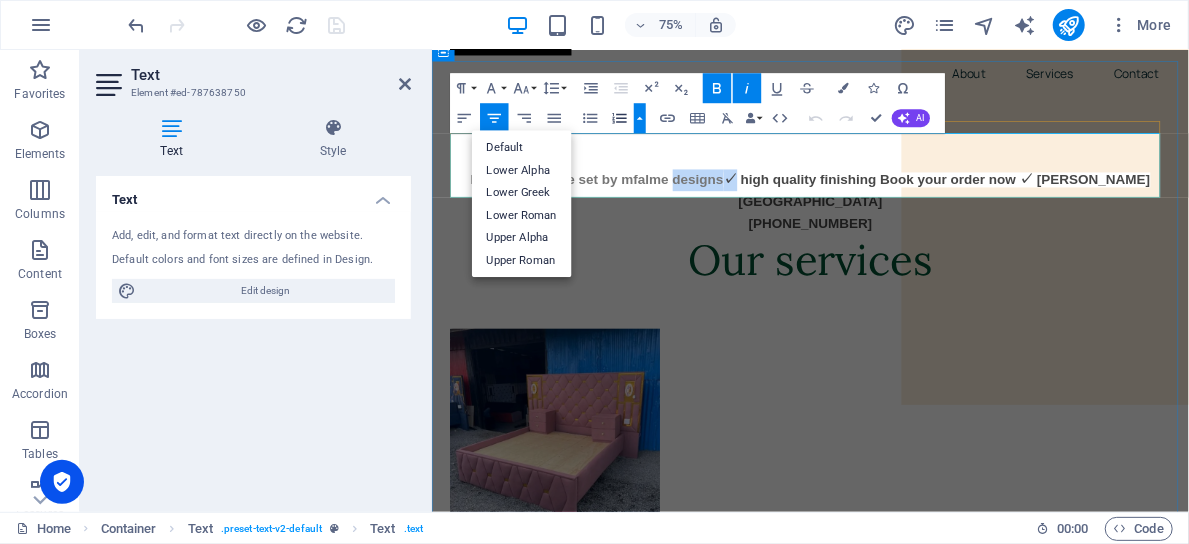 click on "Luxury furniture set by mfalme designs" at bounding box center (650, 223) 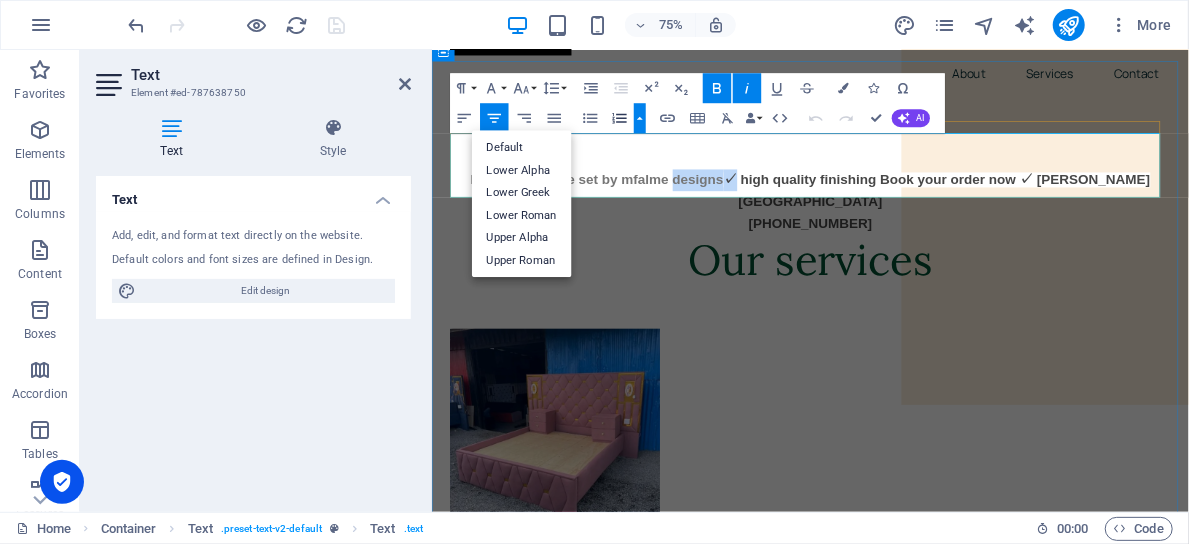 drag, startPoint x: 1049, startPoint y: 229, endPoint x: 542, endPoint y: 178, distance: 509.55862 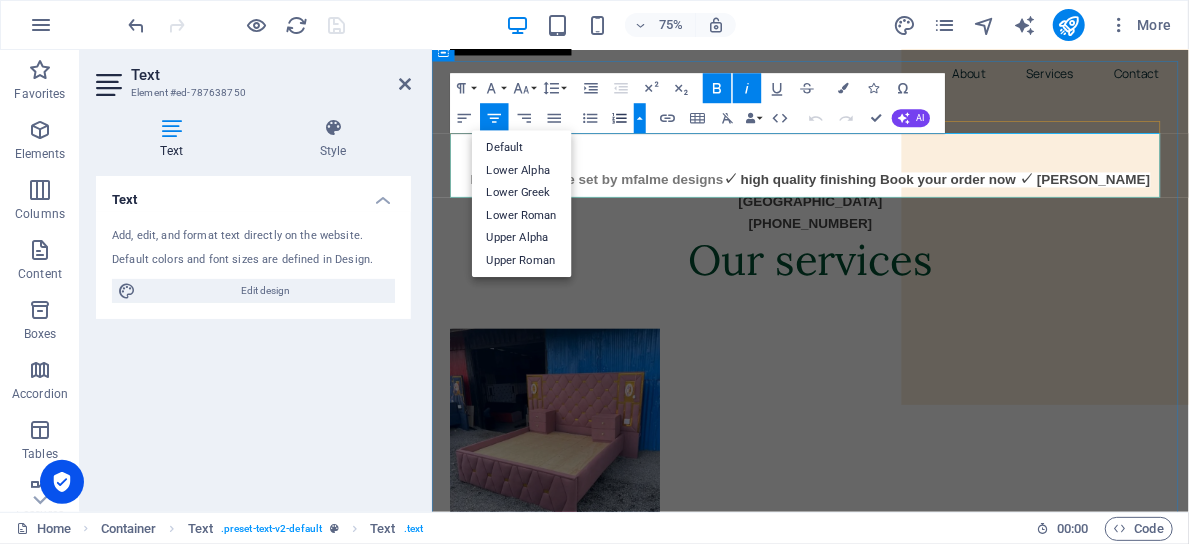 click on "Luxury furniture set by mfalme designs  ✓ high quality finishing Book your order now ✓ [PERSON_NAME][GEOGRAPHIC_DATA]  [PHONE_NUMBER]" at bounding box center [935, 252] 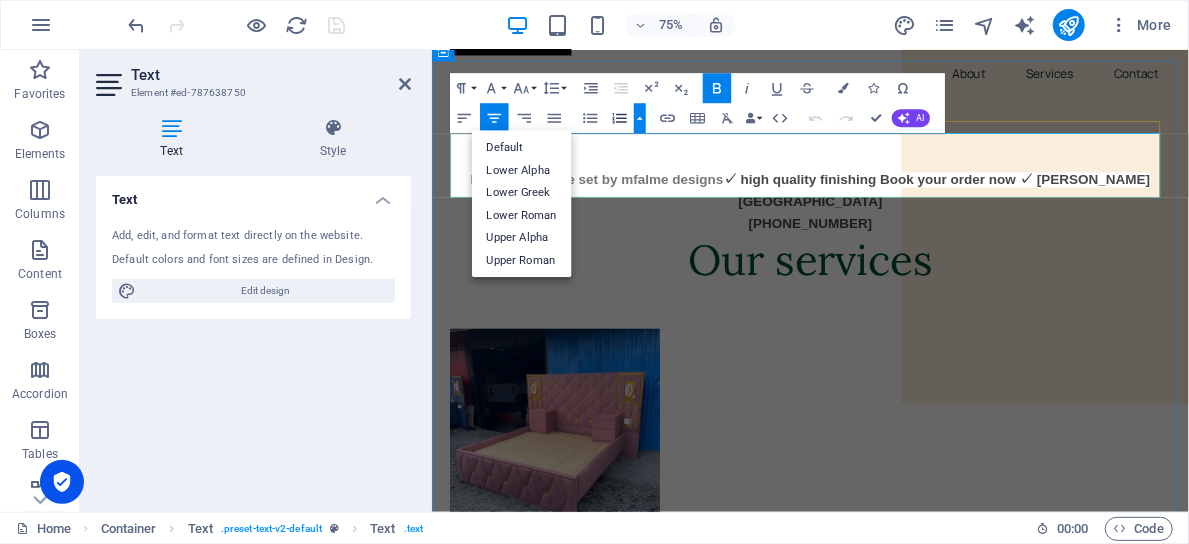 click on "Luxury furniture set by mfalme designs  ✓ high quality finishing Book your order now ✓ [PERSON_NAME][GEOGRAPHIC_DATA]  [PHONE_NUMBER]" at bounding box center [935, 252] 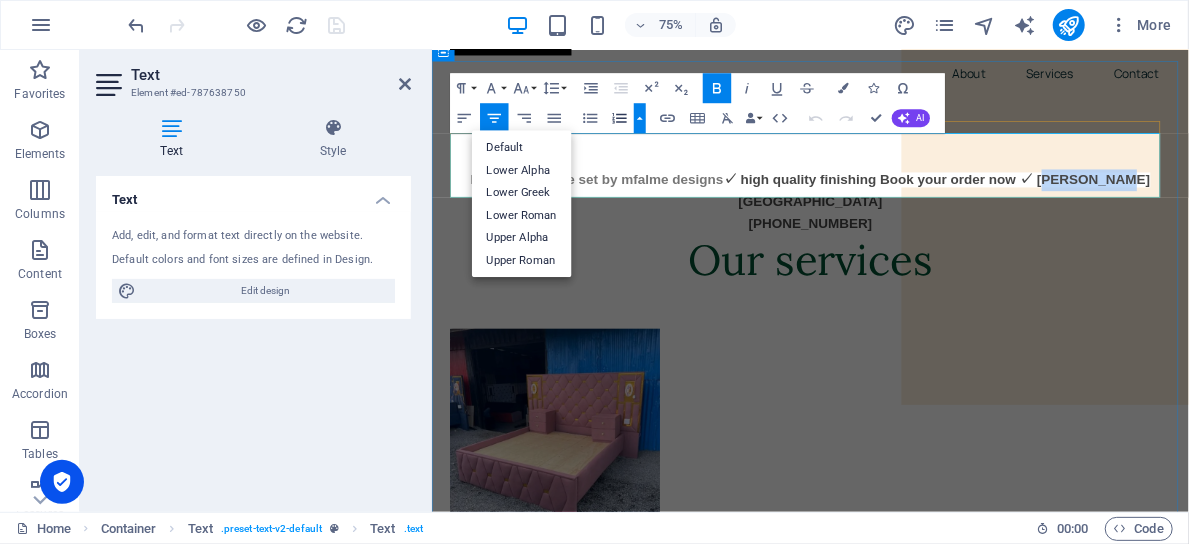click on "Luxury furniture set by mfalme designs  ✓ high quality finishing Book your order now ✓ [PERSON_NAME][GEOGRAPHIC_DATA]  [PHONE_NUMBER]" at bounding box center [935, 252] 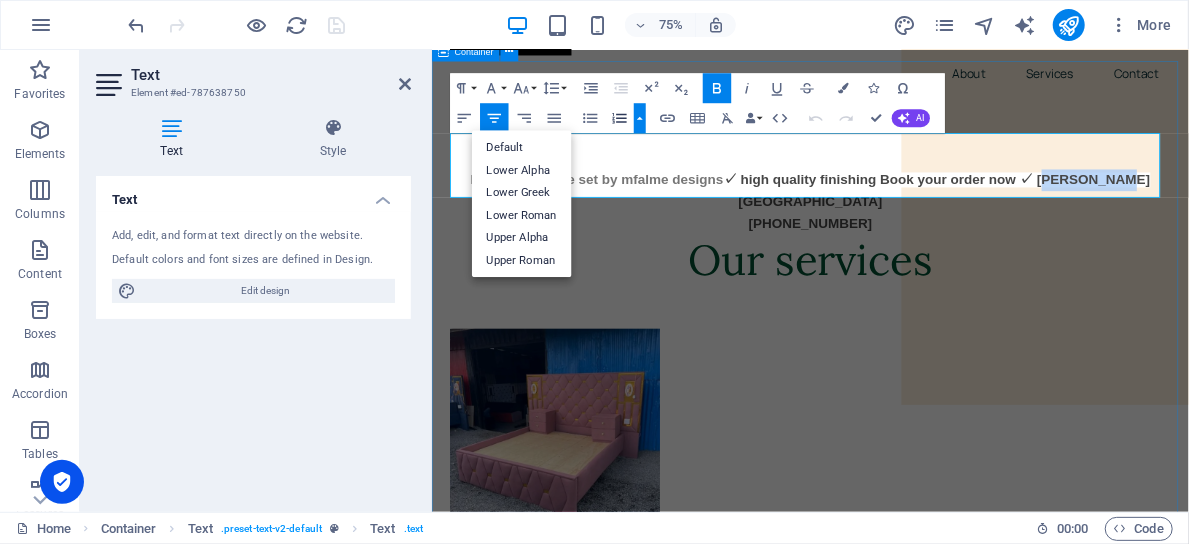click on "Luxury furniture set by mfalme designs  ✓ high quality finishing Book your order now ✓ [PERSON_NAME][GEOGRAPHIC_DATA]  [PHONE_NUMBER] Our services [PERSON_NAME] Bed High Quality Bed 6*6 Read More      [PERSON_NAME] Bed High Quality Bed 6*6 Read More      [PERSON_NAME] Bed High Quality Bed 6*6 . Read More      Learn More Dementia Care Lorem ipsum dolor sit amet, consectetur adipiscing elit. Consectetur auctor id viverra nunc, ultrices convallis sit ultrices. [PERSON_NAME] sollicitudin consequat, at purus lobortis laoreet eu. Lorem ipsum dolor sit amet, consectetur adipiscing elit. Consectetur auctor id viverra nunc, ultrices convallis sit ultrices. Palliative Care Lorem ipsum dolor sit amet, consectetur adipiscing elit. Consectetur auctor id viverra nunc, ultrices convallis sit ultrices. [PERSON_NAME] sollicitudin consequat, at purus lobortis laoreet eu. Lorem ipsum dolor sit amet, consectetur adipiscing elit. Consectetur auctor id viverra nunc, ultrices convallis sit ultrices. Physiotherapy" at bounding box center [935, 2532] 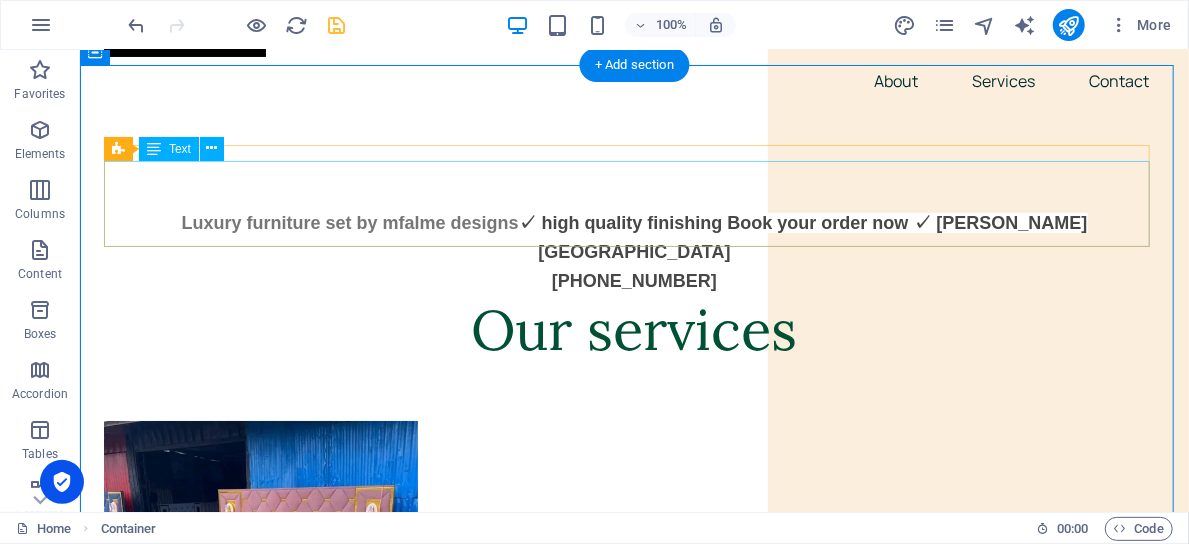 click on "Luxury furniture set by mfalme designs  ✓ high quality finishing Book your order now ✓ [PERSON_NAME][GEOGRAPHIC_DATA]  [PHONE_NUMBER]" at bounding box center [633, 251] 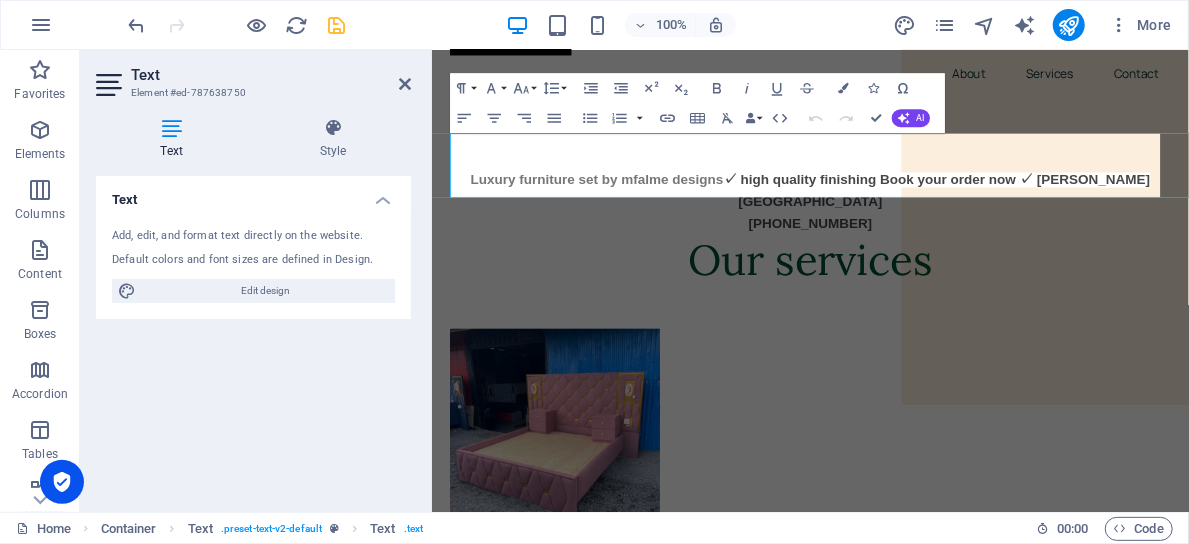 click on "Text" at bounding box center [253, 194] 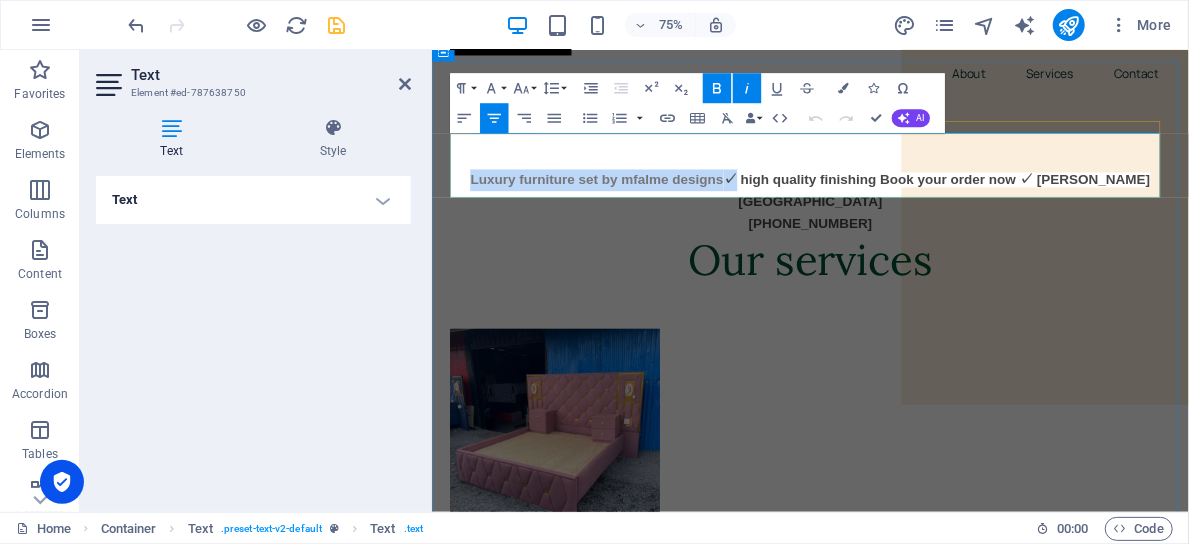 drag, startPoint x: 896, startPoint y: 172, endPoint x: 481, endPoint y: 182, distance: 415.12045 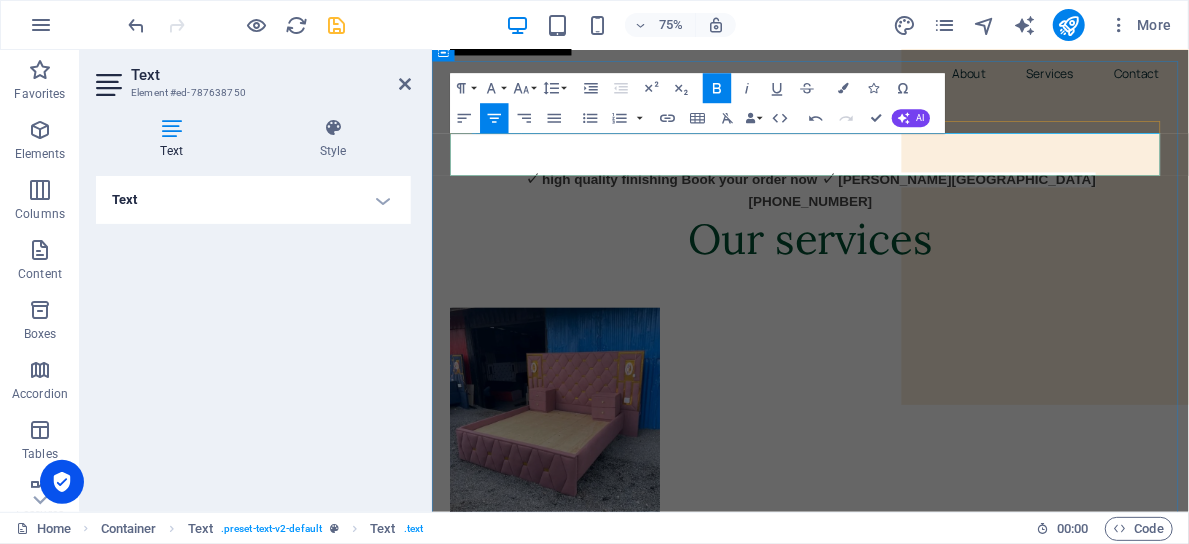 click on "✓ high quality finishing Book your order now ✓ [PERSON_NAME][GEOGRAPHIC_DATA]" at bounding box center (935, 223) 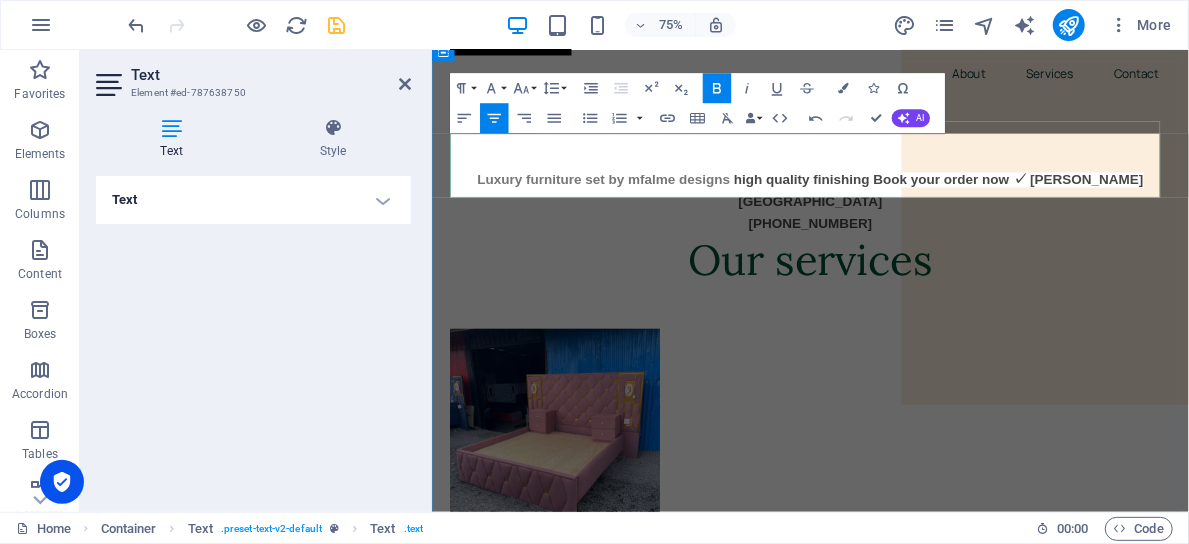 drag, startPoint x: 1037, startPoint y: 225, endPoint x: 496, endPoint y: 170, distance: 543.7886 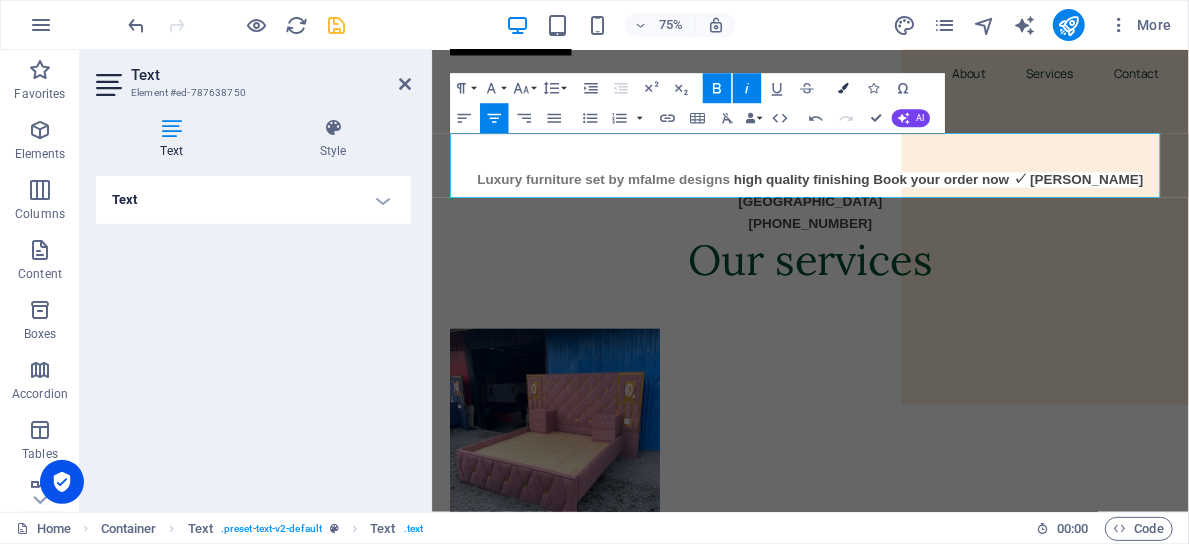 click at bounding box center (843, 88) 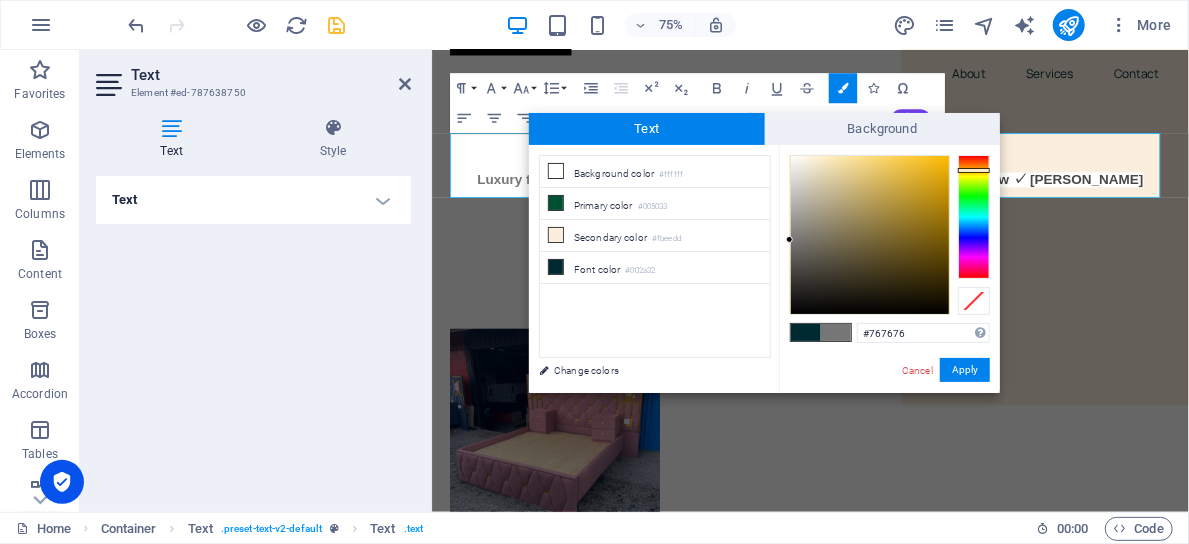 click at bounding box center (974, 217) 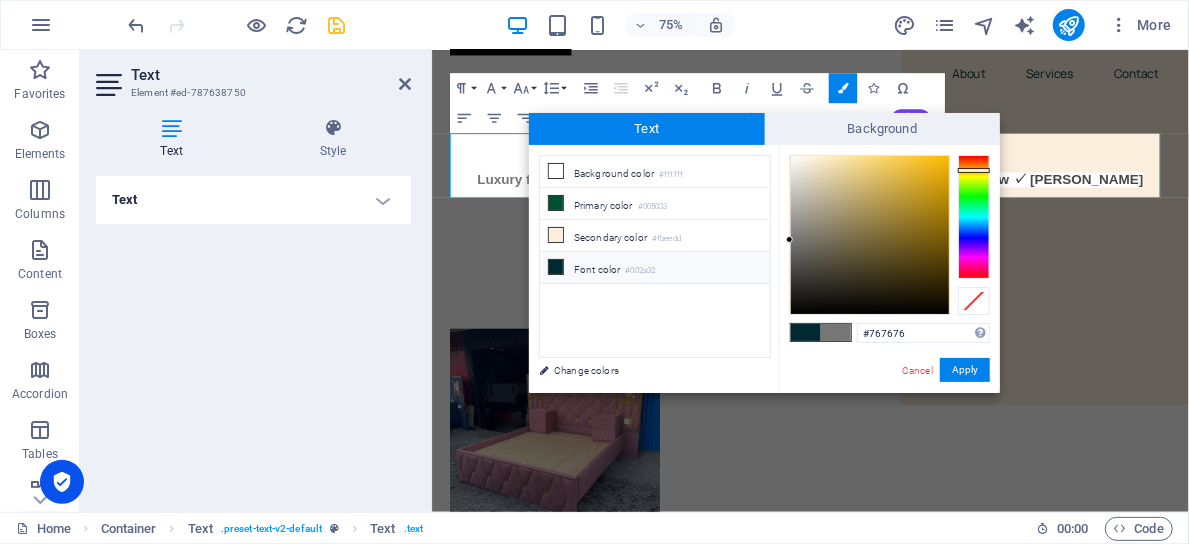 click at bounding box center (556, 267) 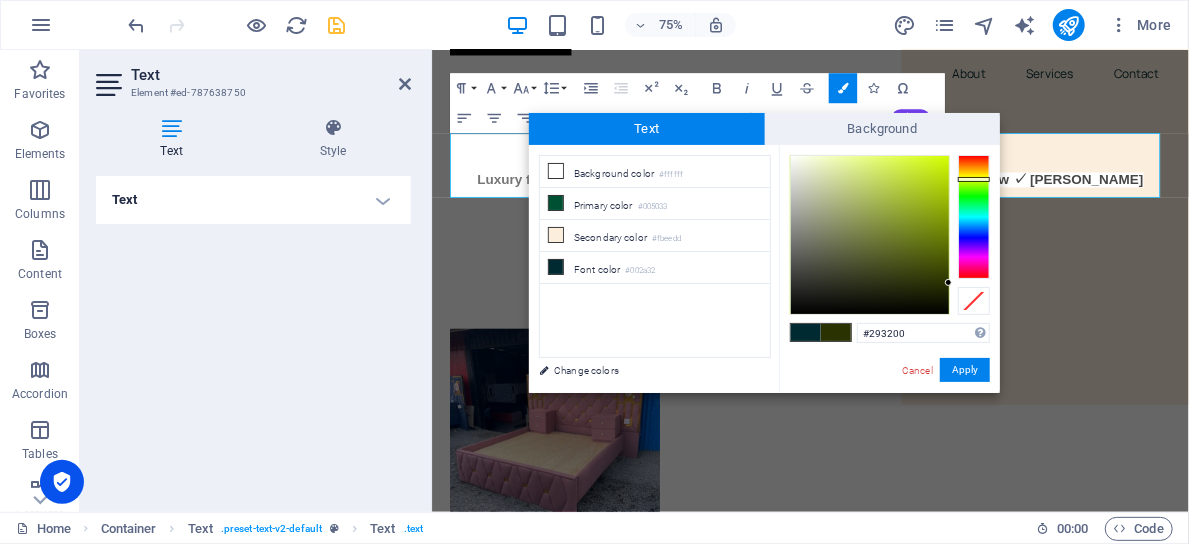 click at bounding box center (974, 217) 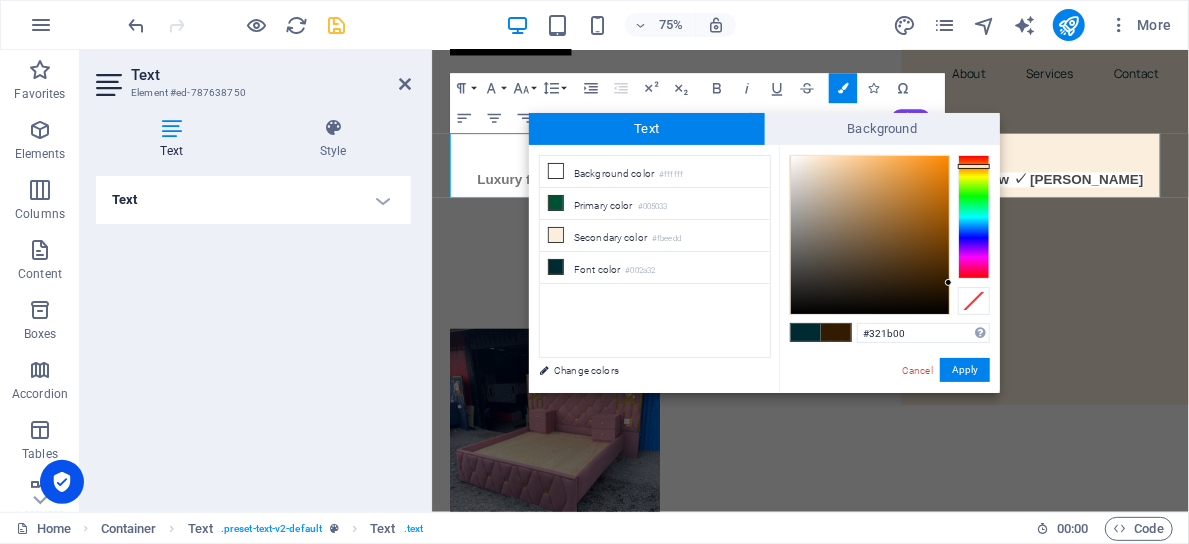 click at bounding box center [974, 217] 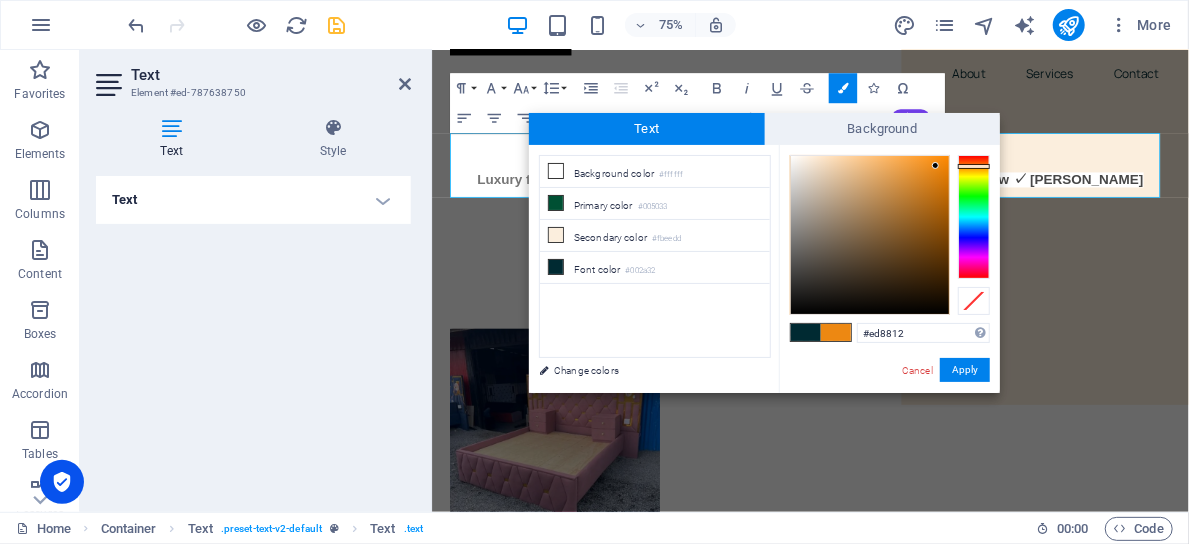 click at bounding box center [870, 235] 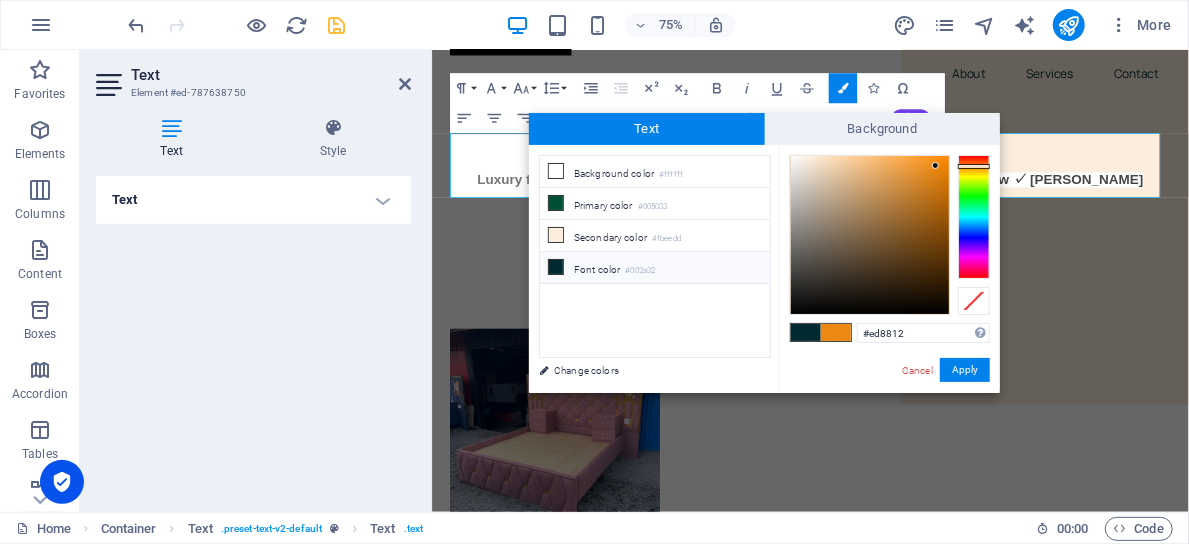 click at bounding box center [556, 267] 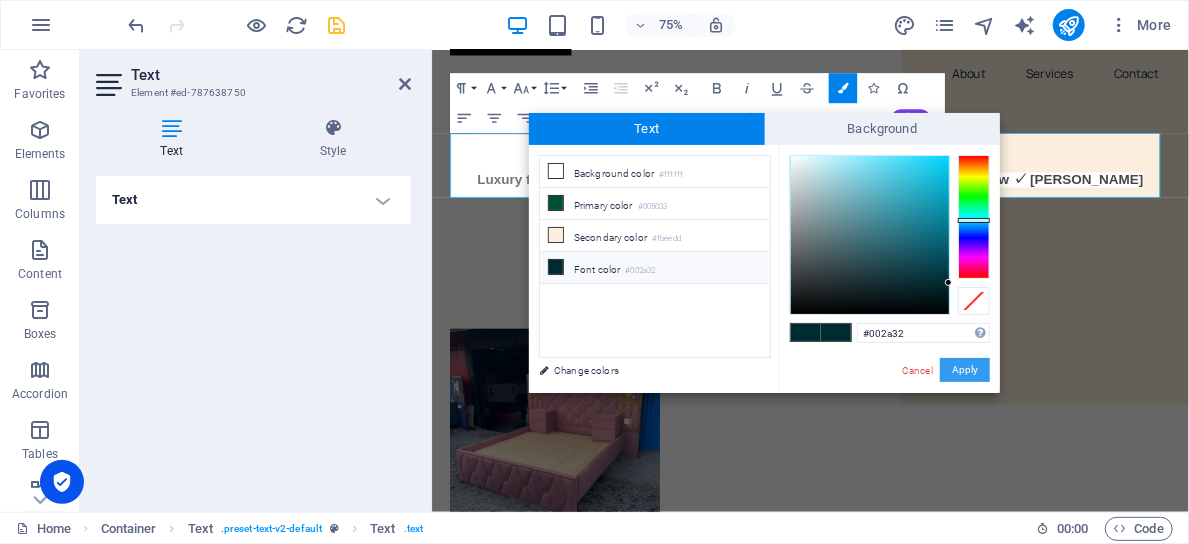 click on "Apply" at bounding box center (965, 370) 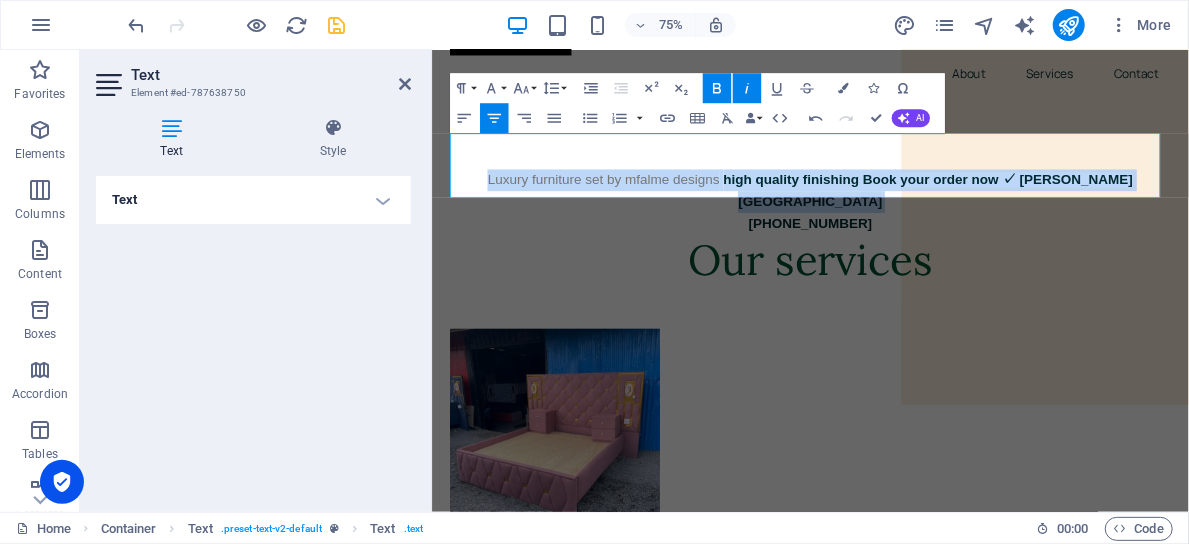 click 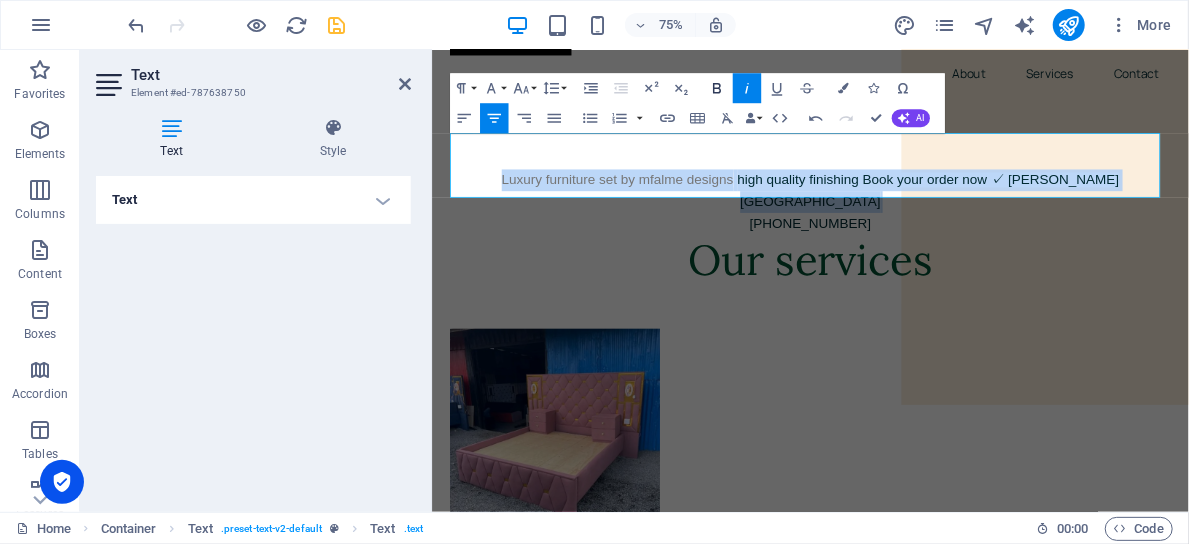 click 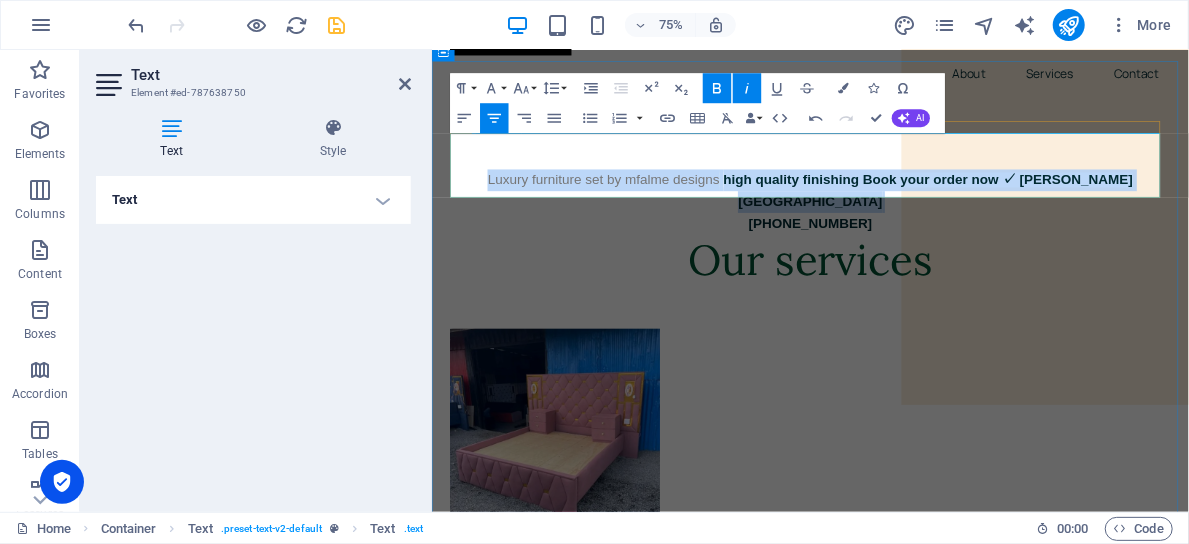 click on "Luxury furniture set by mfalme designs   high quality finishing Book your order now ✓ [PERSON_NAME][GEOGRAPHIC_DATA]  [PHONE_NUMBER]" at bounding box center [935, 252] 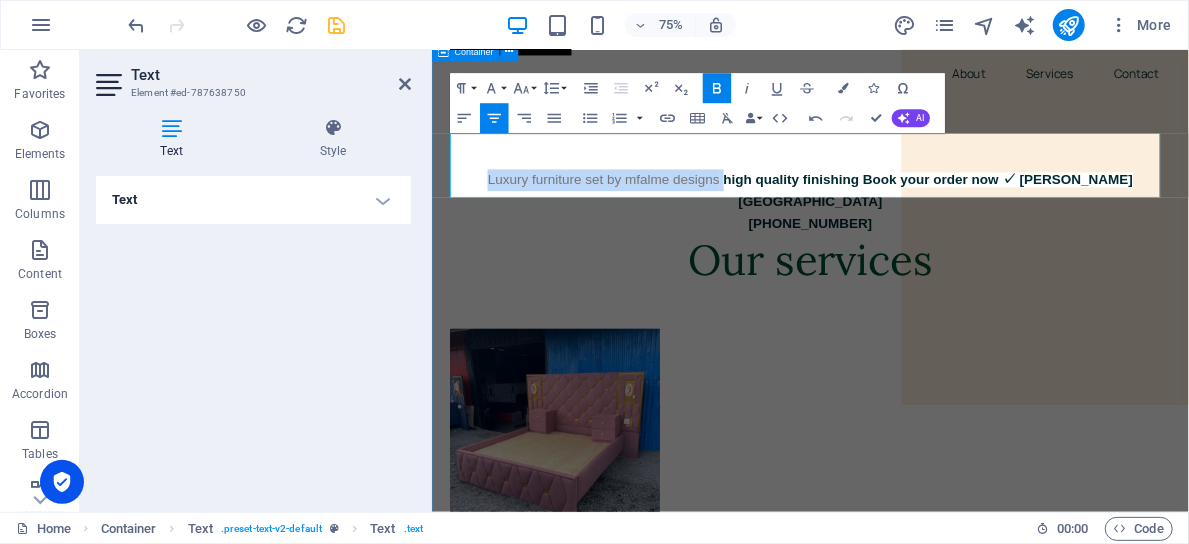 drag, startPoint x: 821, startPoint y: 180, endPoint x: 443, endPoint y: 188, distance: 378.08466 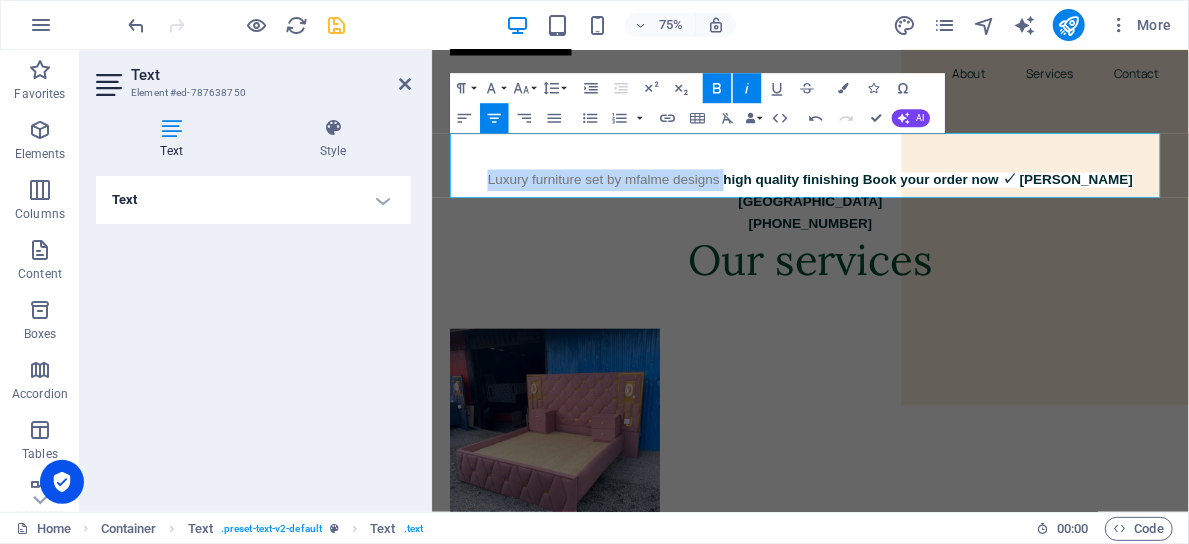 click 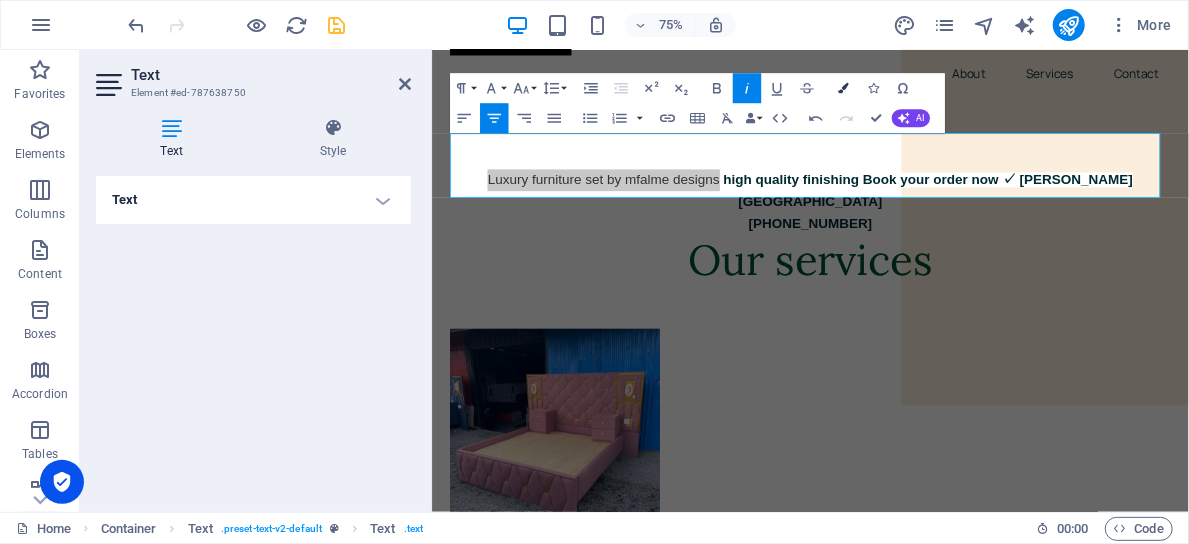 click on "Colors" at bounding box center (843, 88) 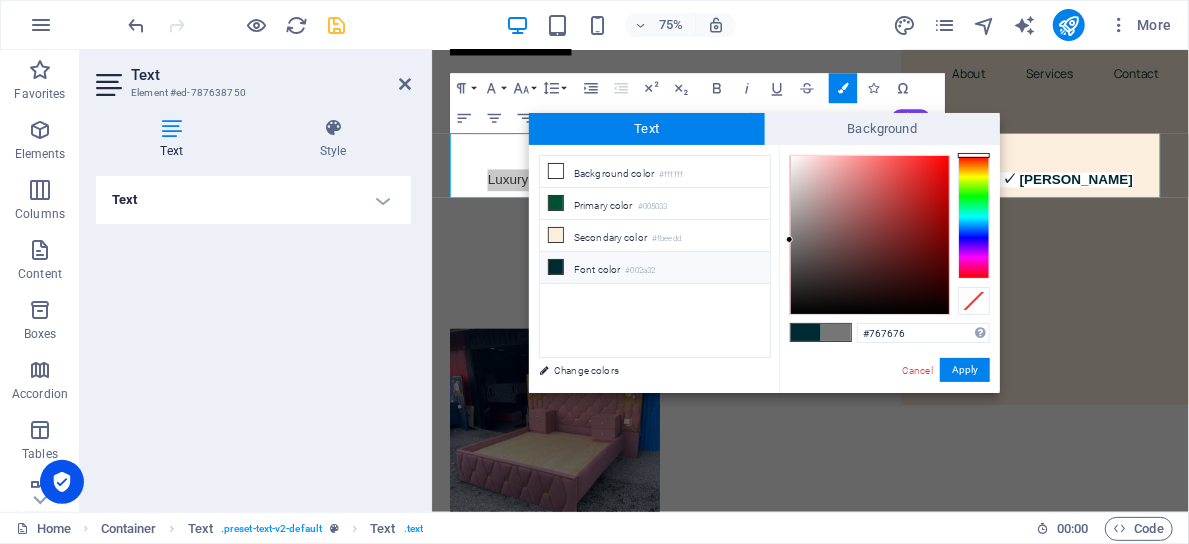 click at bounding box center (556, 267) 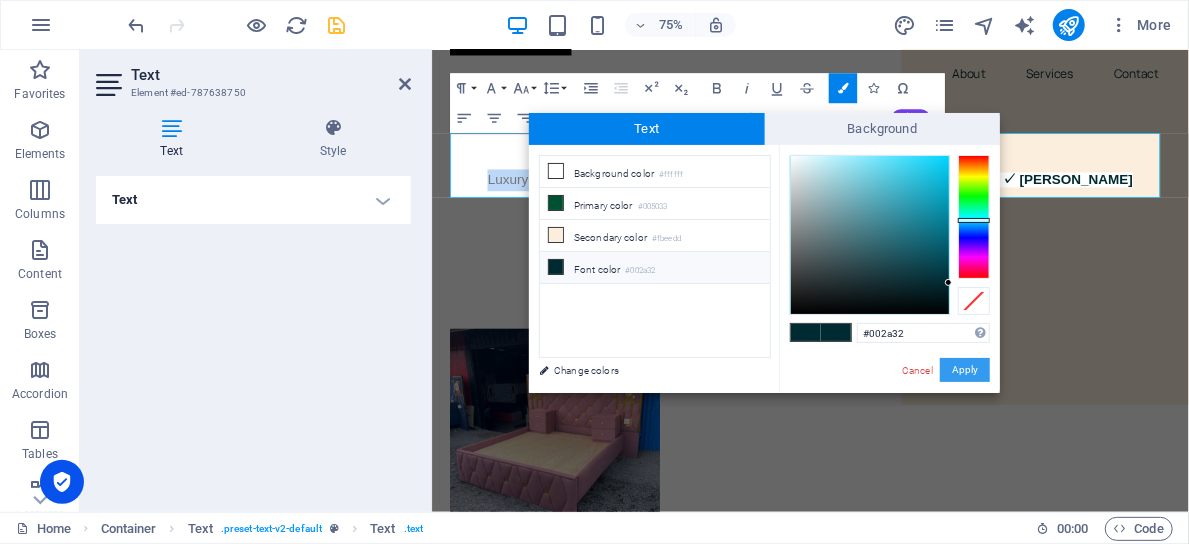 click on "Apply" at bounding box center (965, 370) 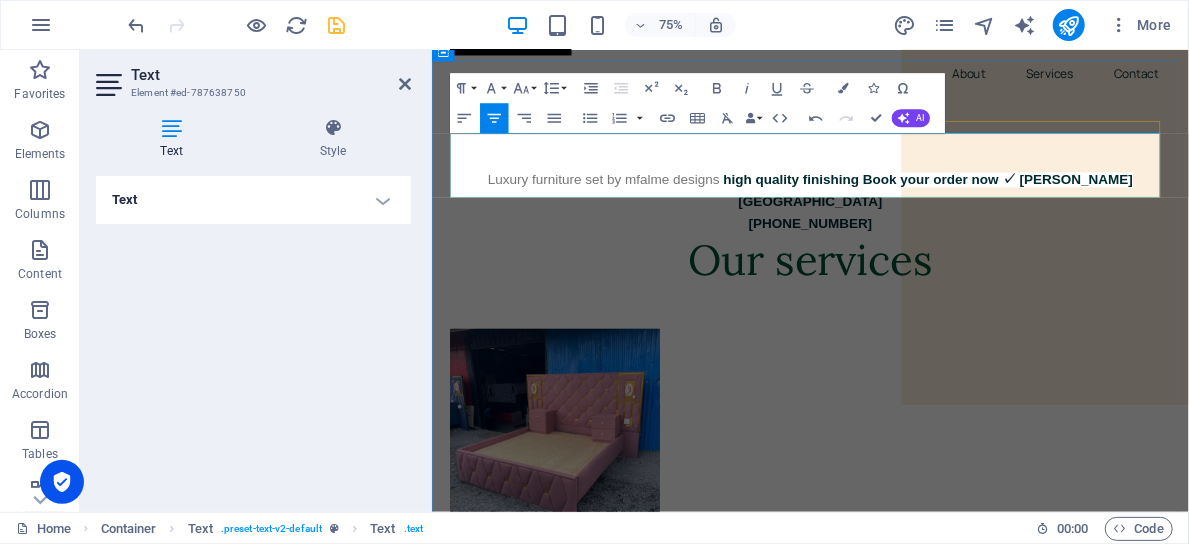 drag, startPoint x: 1030, startPoint y: 233, endPoint x: 813, endPoint y: 179, distance: 223.61798 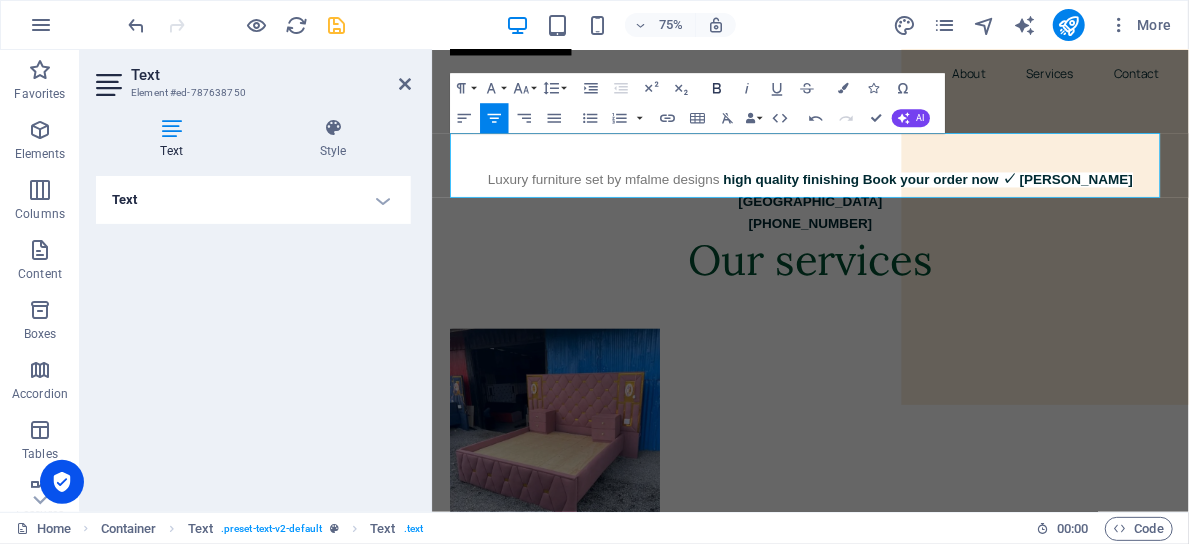 click 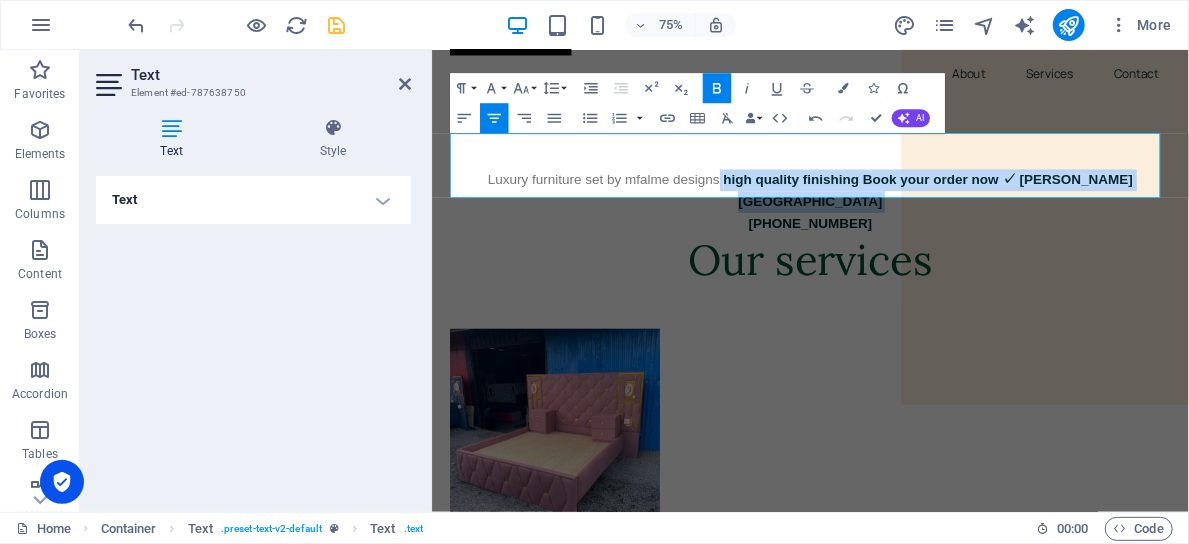 click 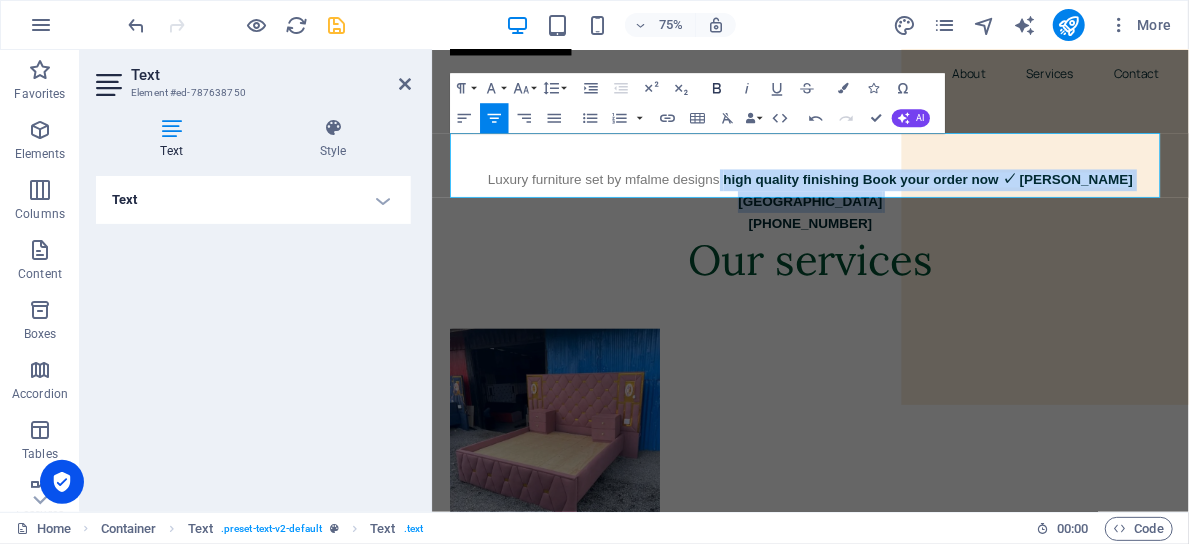 click 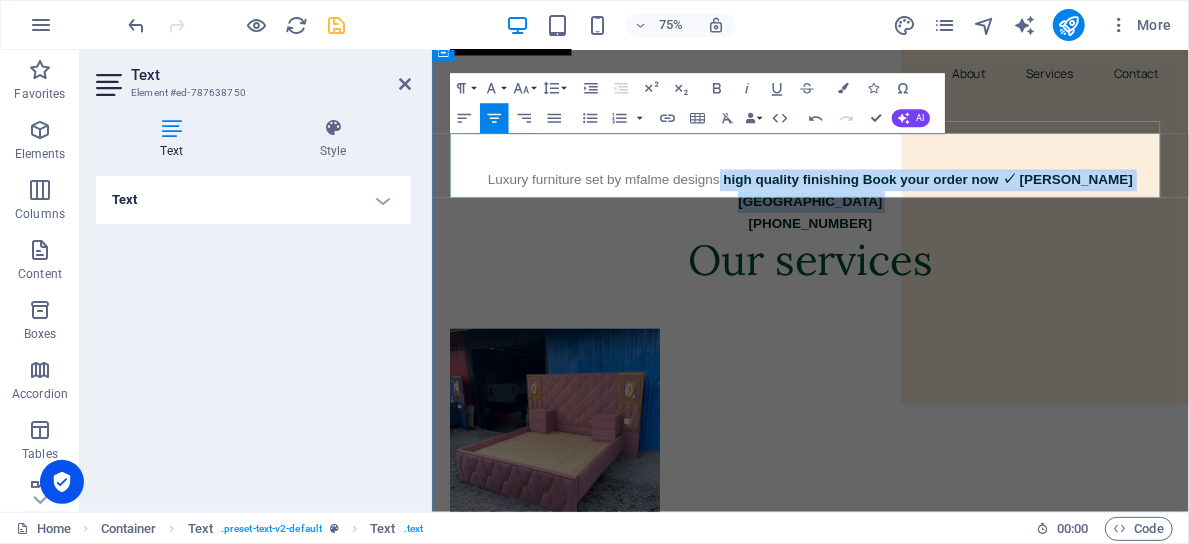 click on "​ ​ Luxury furniture set by mfalme designs   ​ high quality finishing Book your order now ✓ [PERSON_NAME][GEOGRAPHIC_DATA]  [PHONE_NUMBER]" at bounding box center [935, 252] 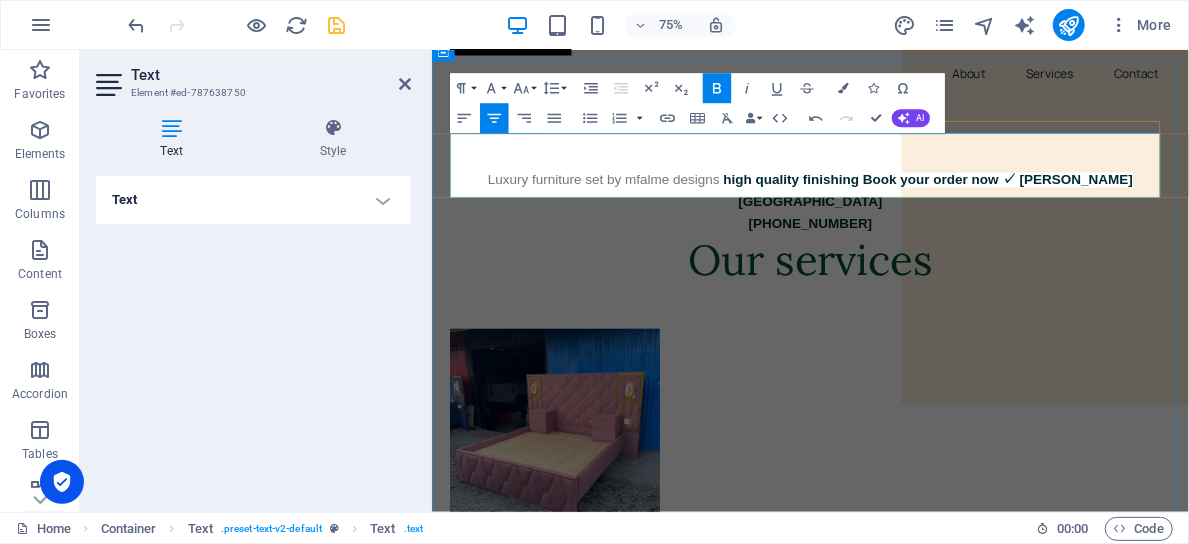 click on "​ ​ Luxury furniture set by mfalme designs   ​ high quality finishing Book your order now ✓ [PERSON_NAME][GEOGRAPHIC_DATA]  [PHONE_NUMBER]" at bounding box center [935, 252] 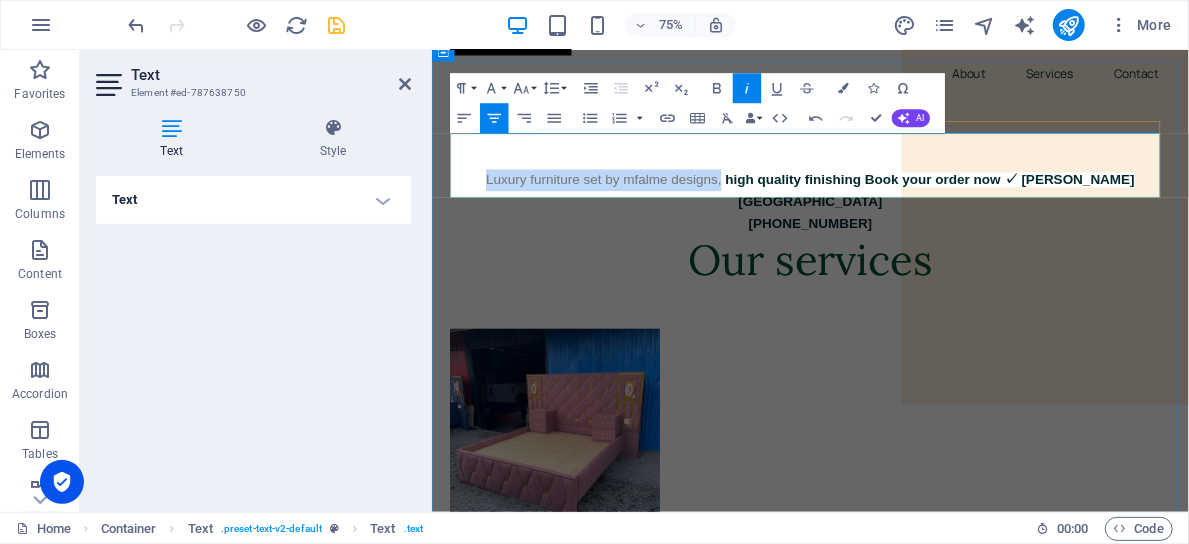 drag, startPoint x: 882, startPoint y: 177, endPoint x: 508, endPoint y: 178, distance: 374.00134 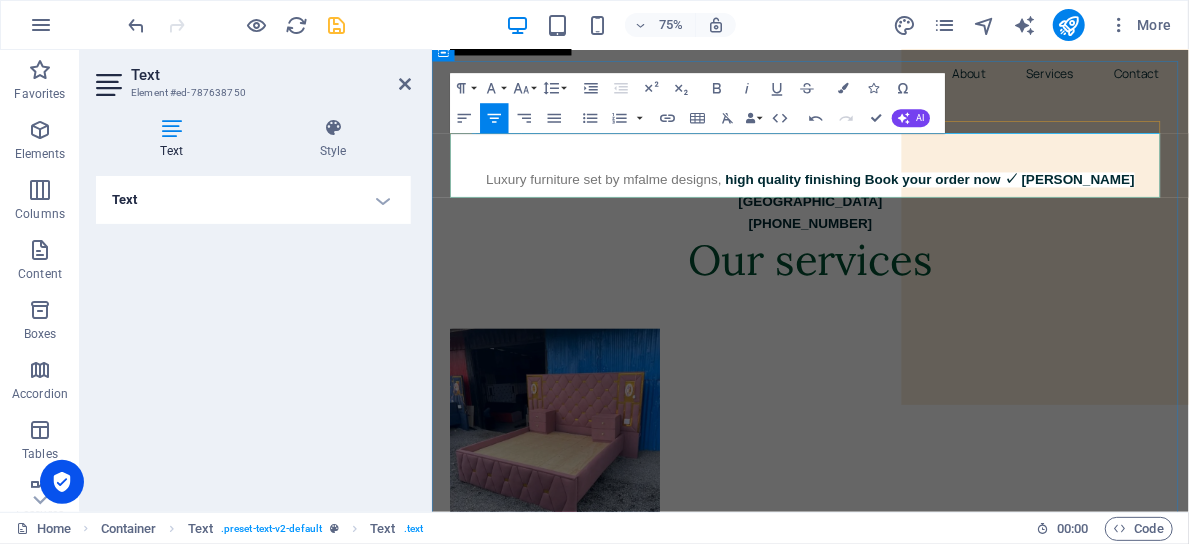 click on "high quality finishing Book your order now ✓ [PERSON_NAME][GEOGRAPHIC_DATA]" at bounding box center [1095, 237] 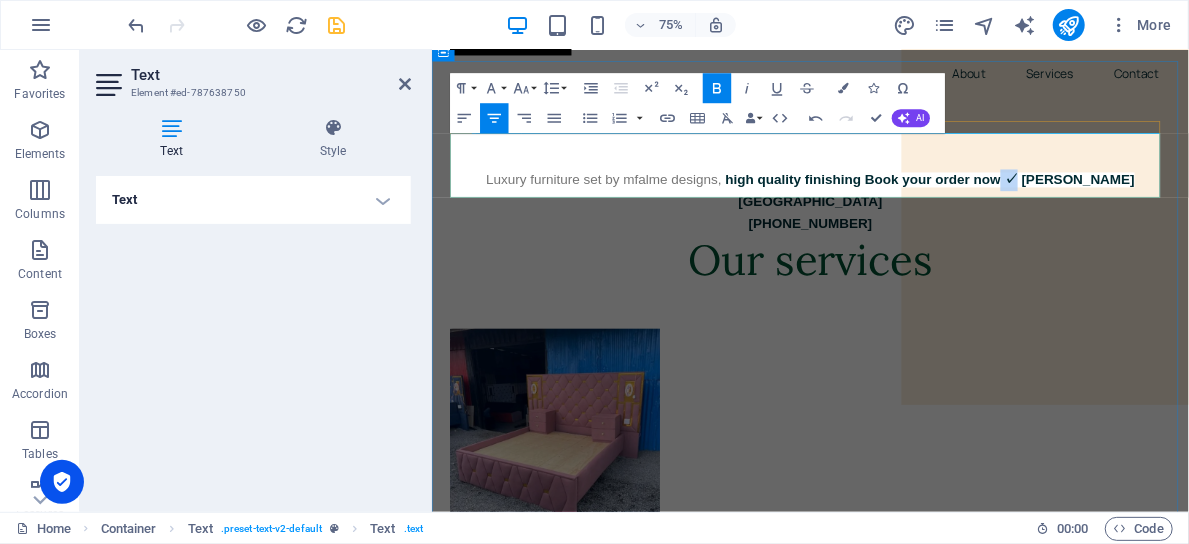 drag, startPoint x: 1322, startPoint y: 177, endPoint x: 1346, endPoint y: 177, distance: 24 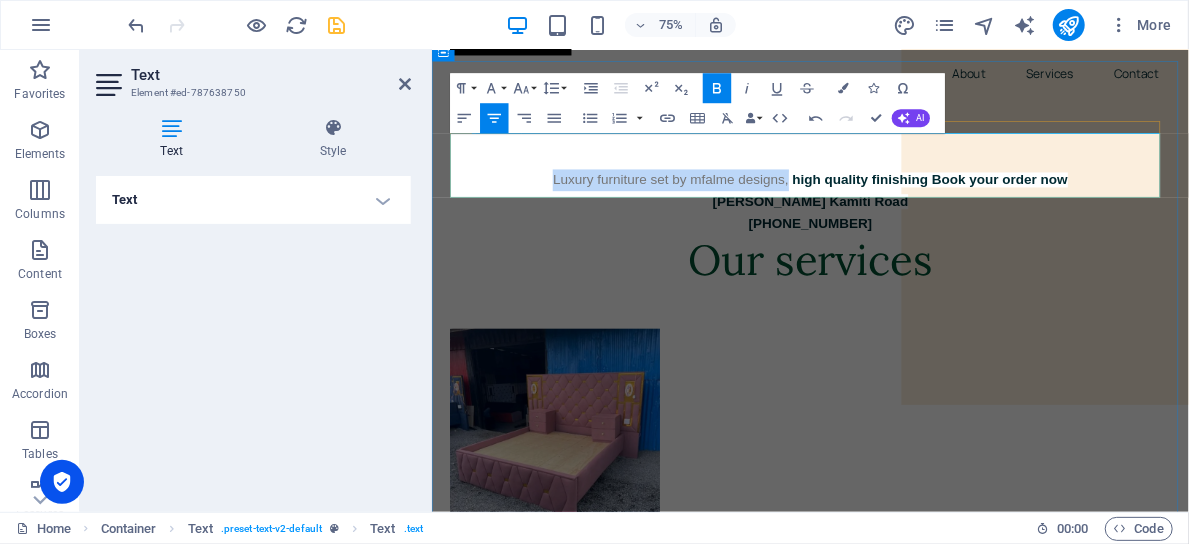 drag, startPoint x: 889, startPoint y: 175, endPoint x: 529, endPoint y: 186, distance: 360.16803 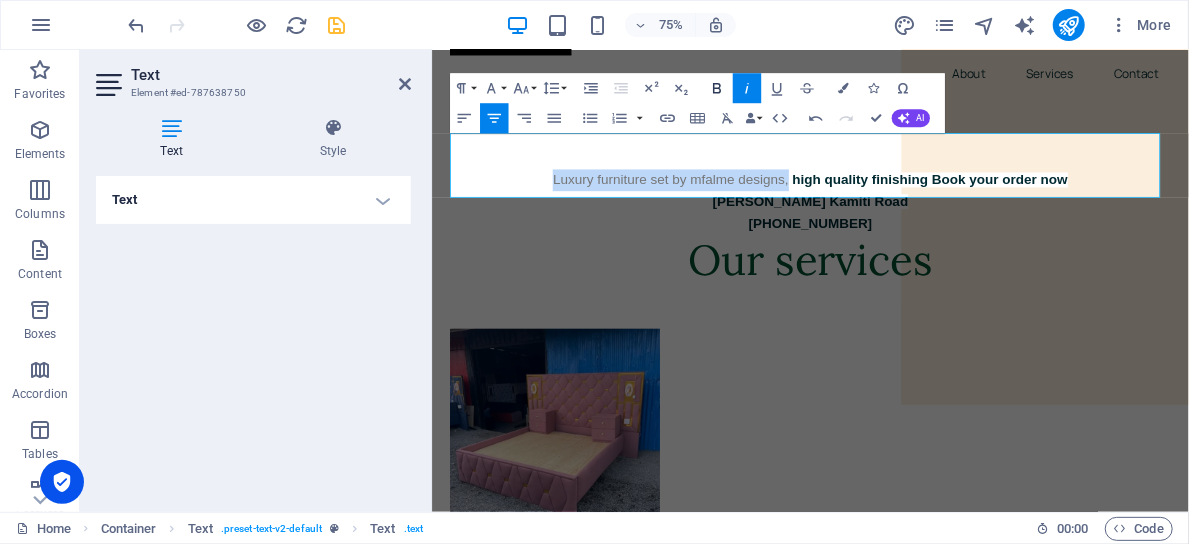 click 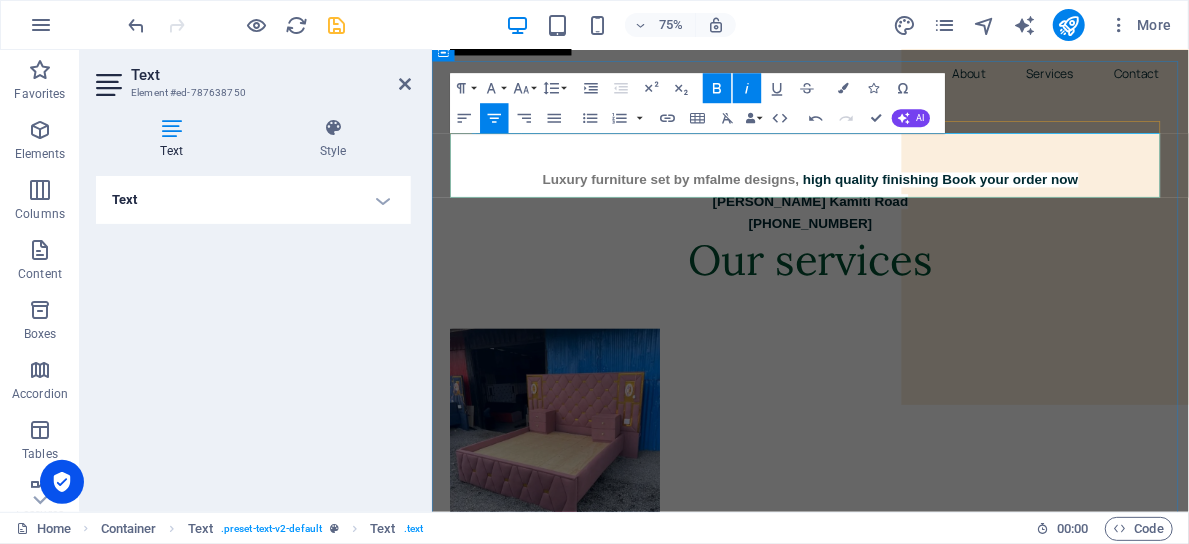 click on "​ ​ Luxury furniture set by mfalme designs,   ​ high quality finishing Book your order now  [PERSON_NAME][GEOGRAPHIC_DATA]  [PHONE_NUMBER]" at bounding box center [935, 252] 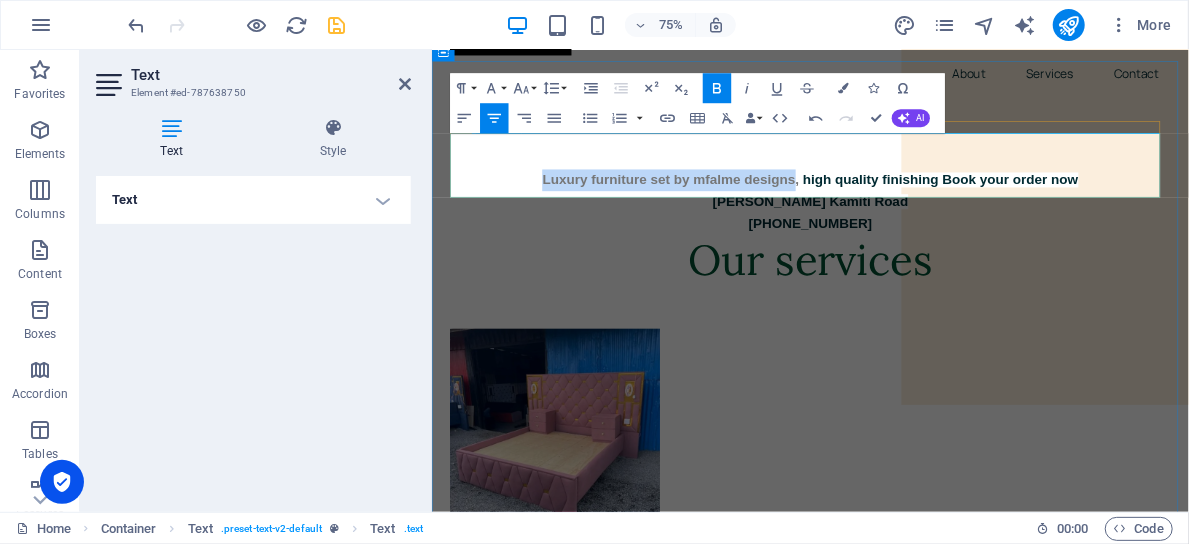 drag, startPoint x: 905, startPoint y: 175, endPoint x: 484, endPoint y: 188, distance: 421.20065 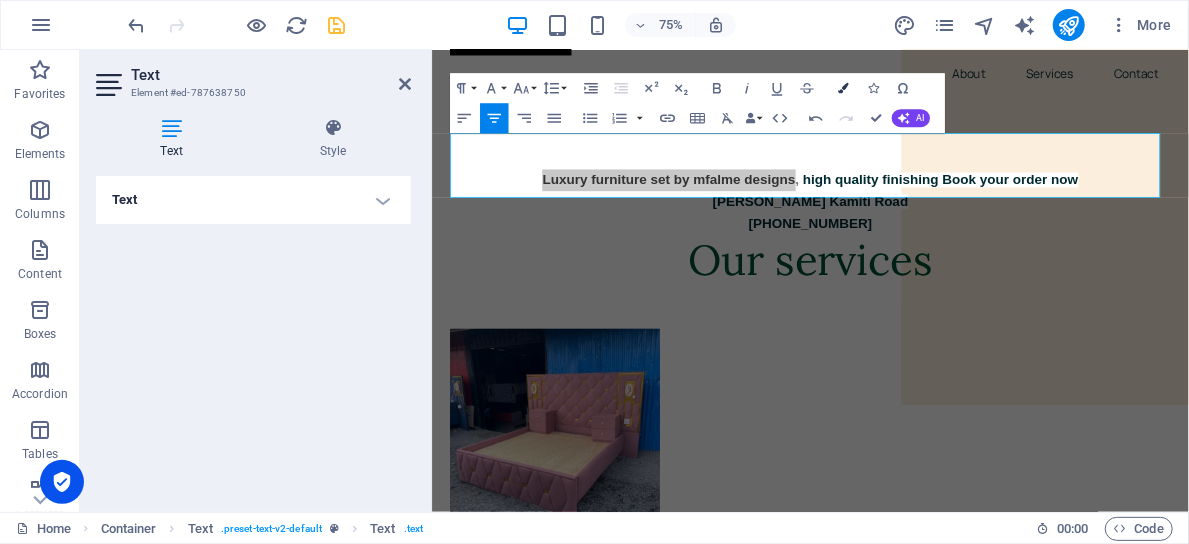 click at bounding box center [843, 88] 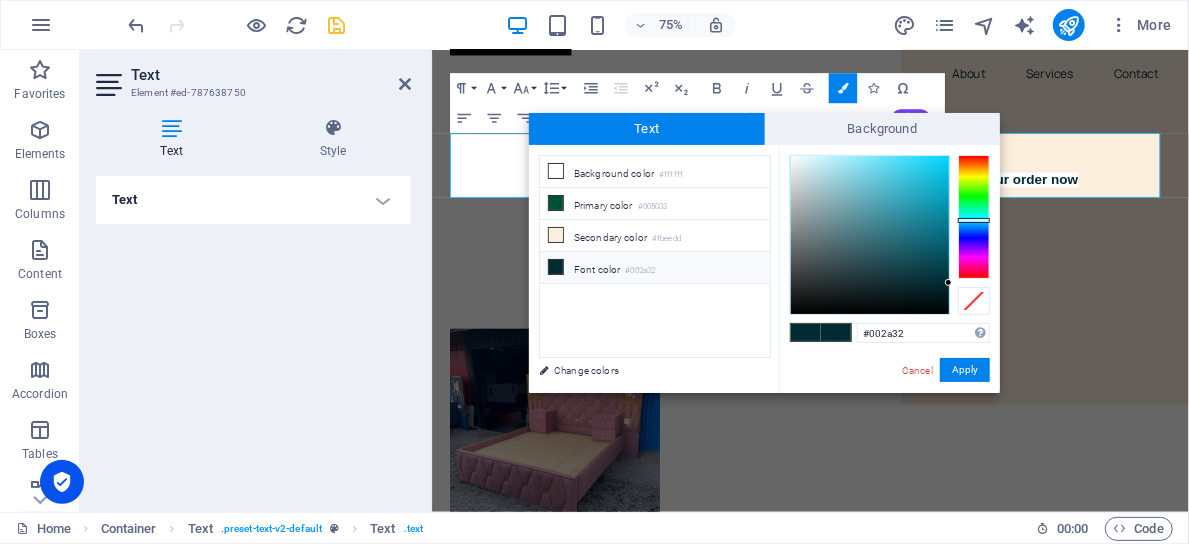 click on "Font color
#002a32" at bounding box center [655, 268] 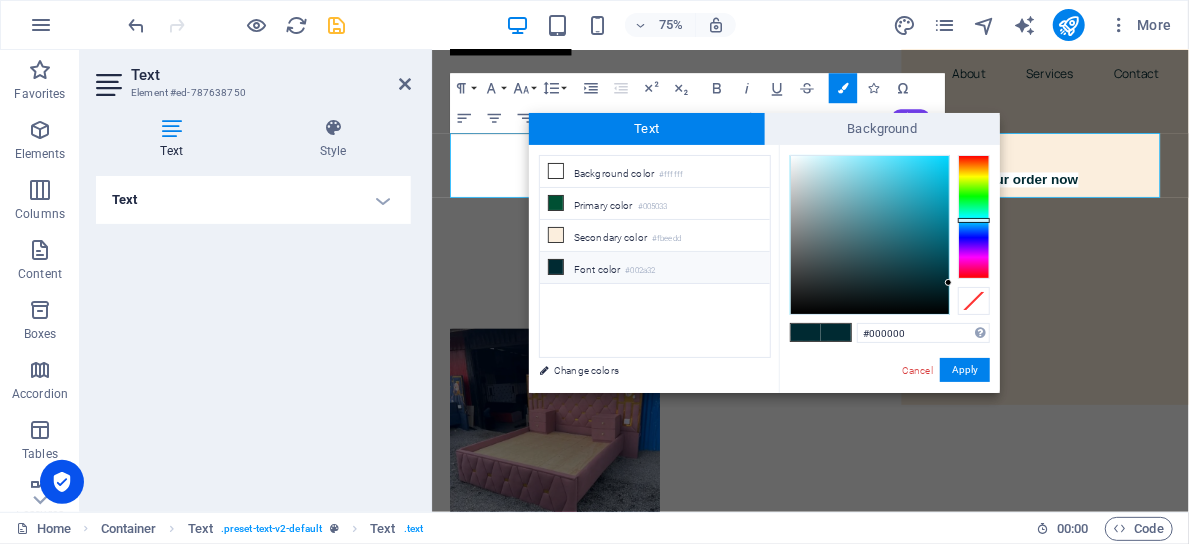 click at bounding box center (870, 235) 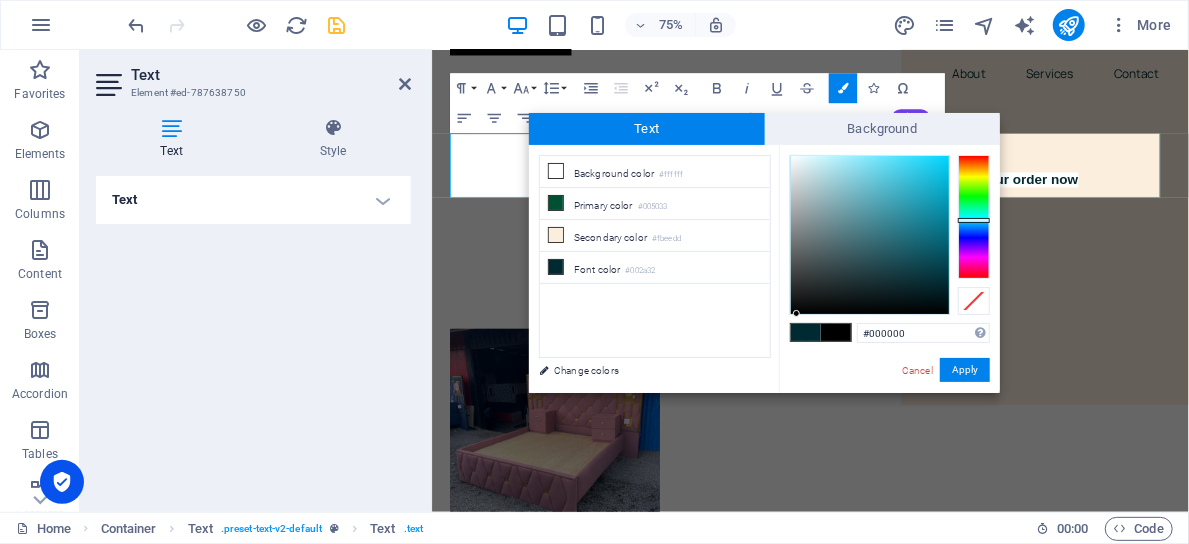click at bounding box center (836, 332) 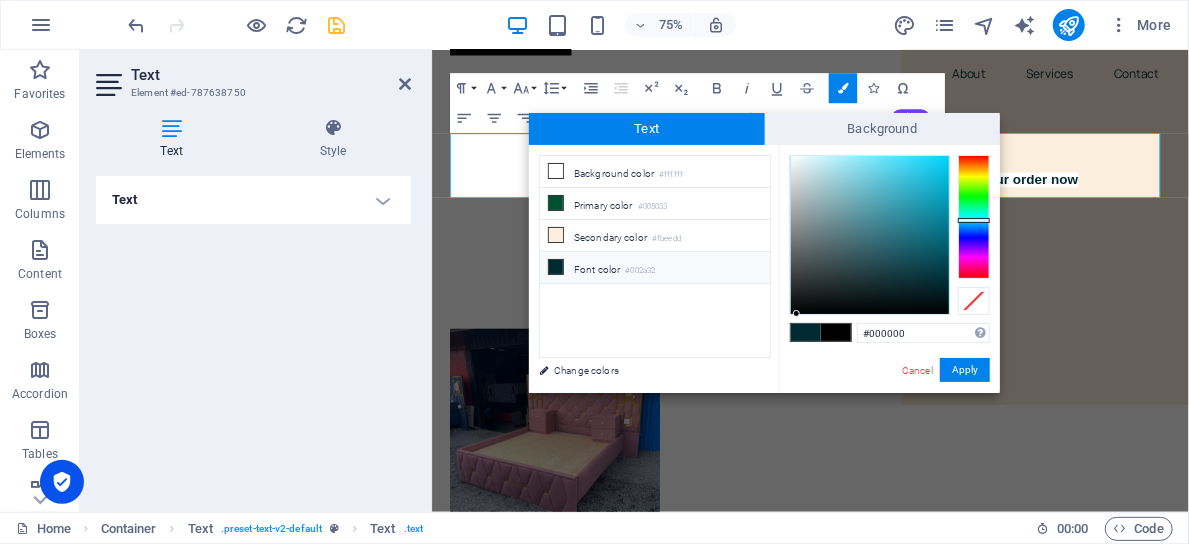 click at bounding box center (556, 267) 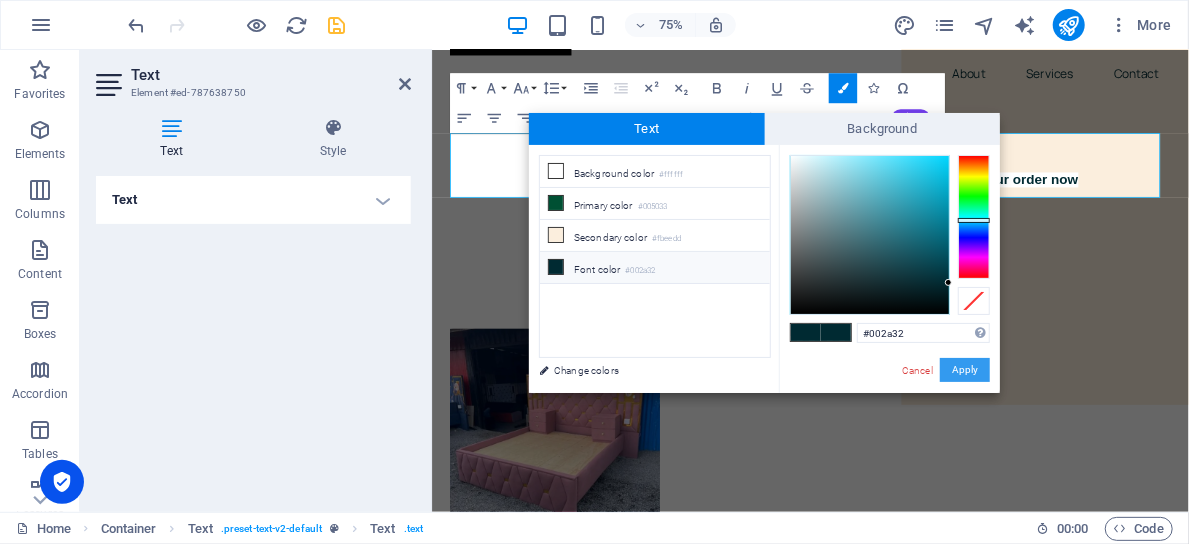 click on "Apply" at bounding box center (965, 370) 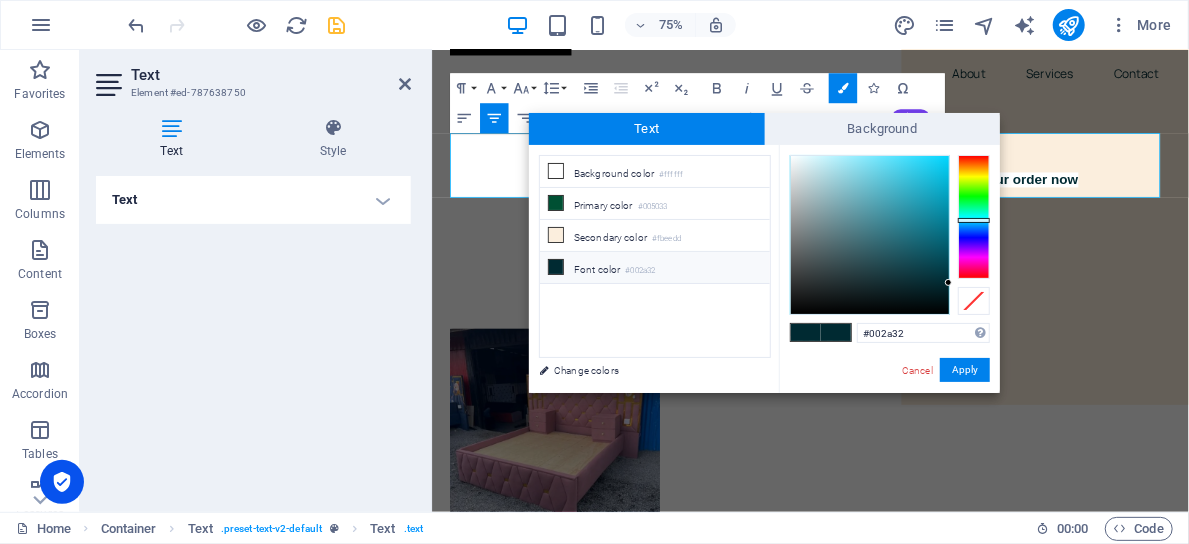 type on "#320007" 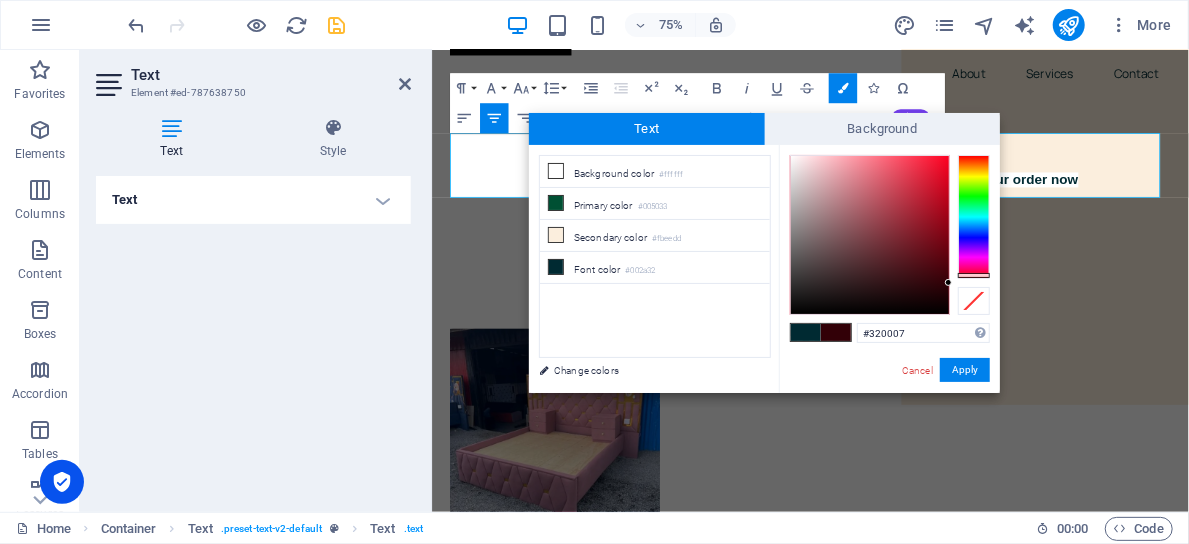 click at bounding box center (974, 217) 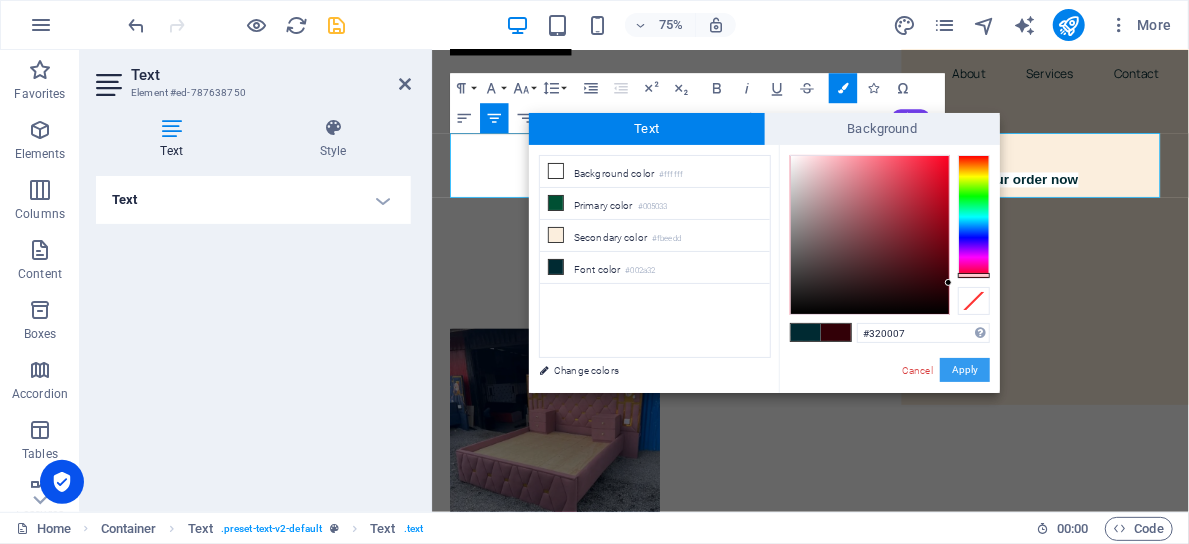 click on "Apply" at bounding box center (965, 370) 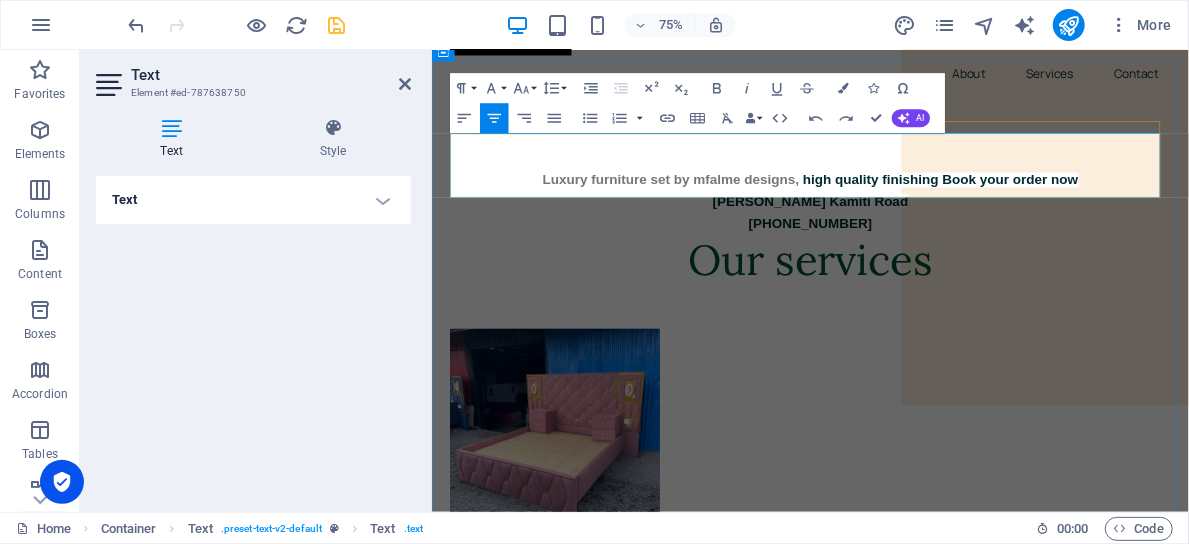 click on "[PERSON_NAME] Kamiti Road" at bounding box center (935, 252) 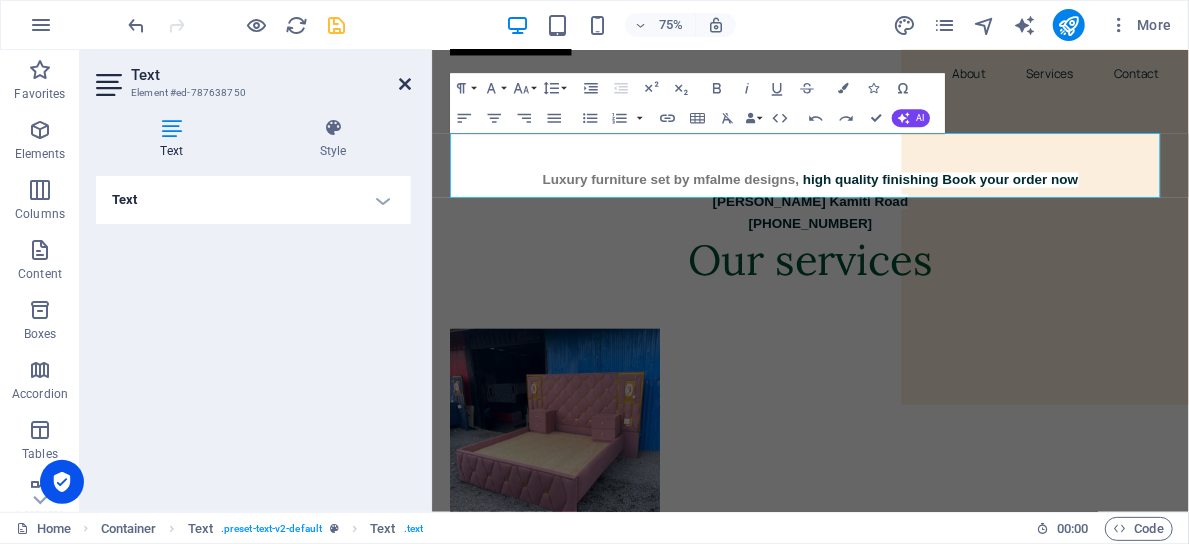 click at bounding box center [405, 84] 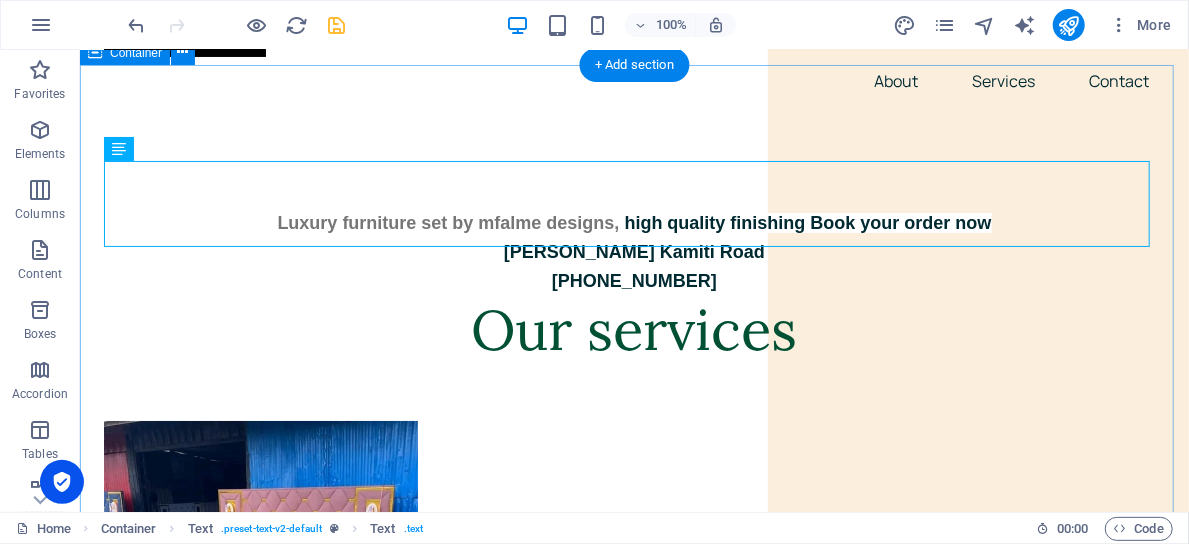 click on "Luxury furniture set by mfalme designs ,   high quality finishing Book your order now  [PERSON_NAME][GEOGRAPHIC_DATA]  [PHONE_NUMBER] Our services [PERSON_NAME] Bed High Quality Bed 6*6 Read More      [PERSON_NAME] Bed High Quality Bed 6*6 Read More      [PERSON_NAME] Bed High Quality Bed 6*6 . Read More      Learn More Dementia Care Lorem ipsum dolor sit amet, consectetur adipiscing elit. Consectetur auctor id viverra nunc, ultrices convallis sit ultrices. [PERSON_NAME] sollicitudin consequat, at purus lobortis laoreet eu. Lorem ipsum dolor sit amet, consectetur adipiscing elit. Consectetur auctor id viverra nunc, ultrices convallis sit ultrices. Palliative Care Lorem ipsum dolor sit amet, consectetur adipiscing elit. Consectetur auctor id viverra nunc, ultrices convallis sit ultrices. [PERSON_NAME] sollicitudin consequat, at purus lobortis laoreet eu. Lorem ipsum dolor sit amet, consectetur adipiscing elit. Consectetur auctor id viverra nunc, ultrices convallis sit ultrices. Physiotherapy" at bounding box center [633, 2585] 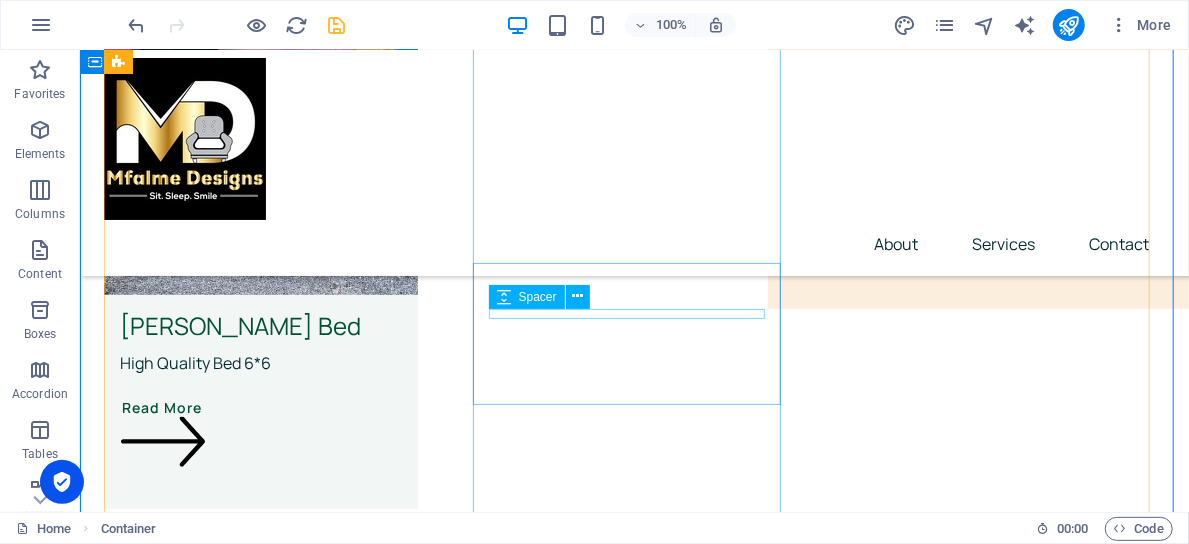 scroll, scrollTop: 378, scrollLeft: 0, axis: vertical 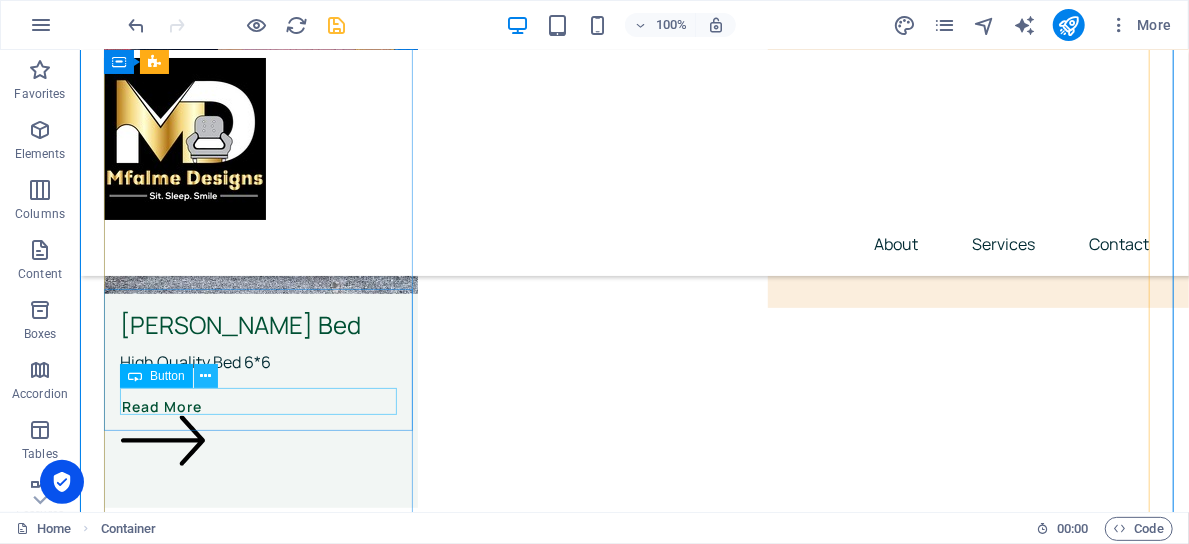click at bounding box center [205, 376] 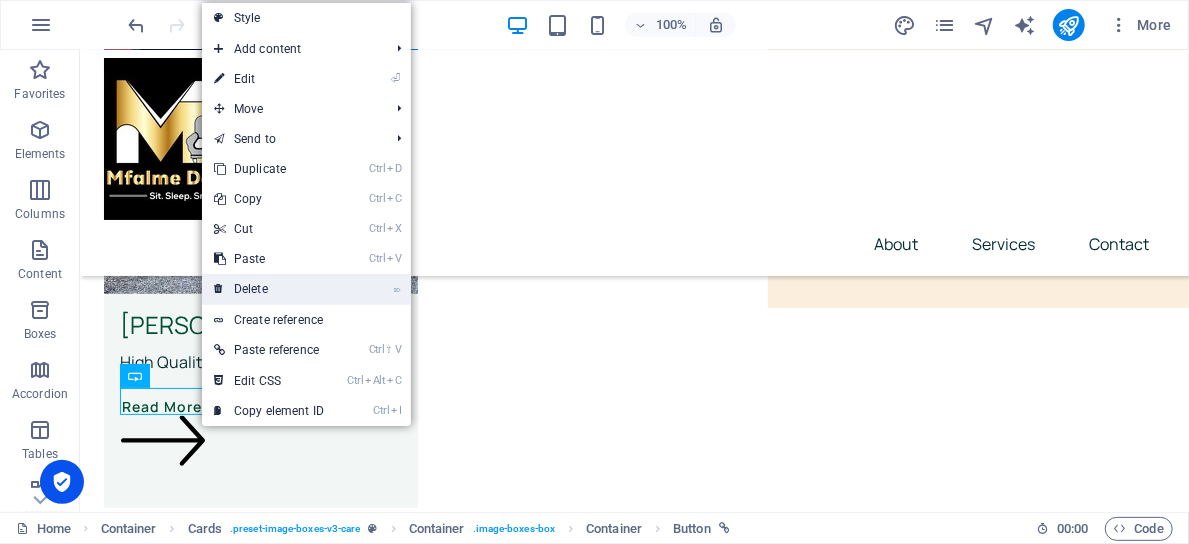 click on "⌦  Delete" at bounding box center [269, 289] 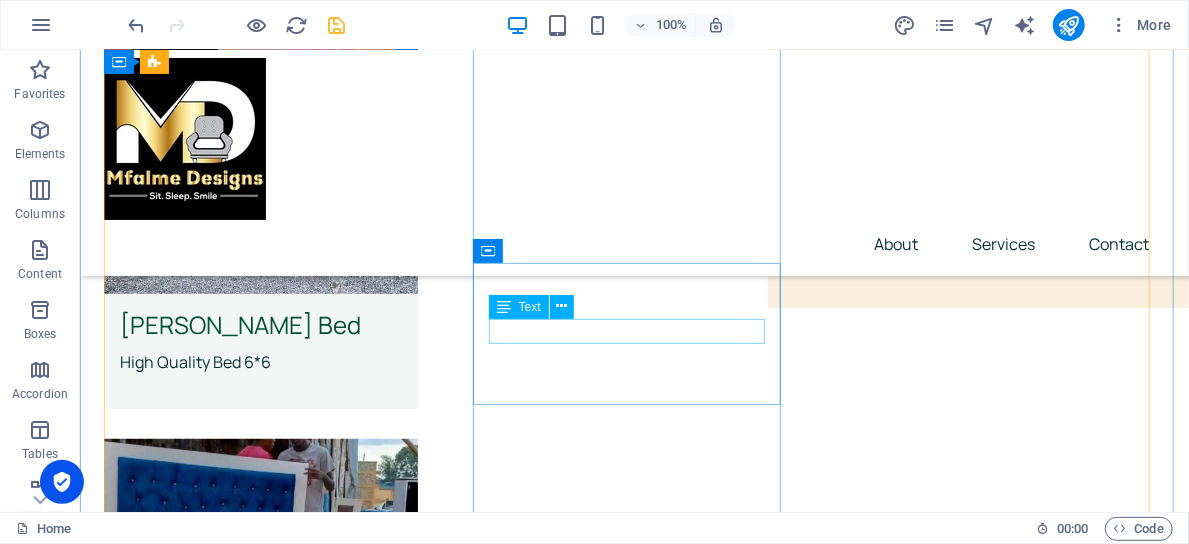click on "High Quality Bed 6*6" at bounding box center (260, 794) 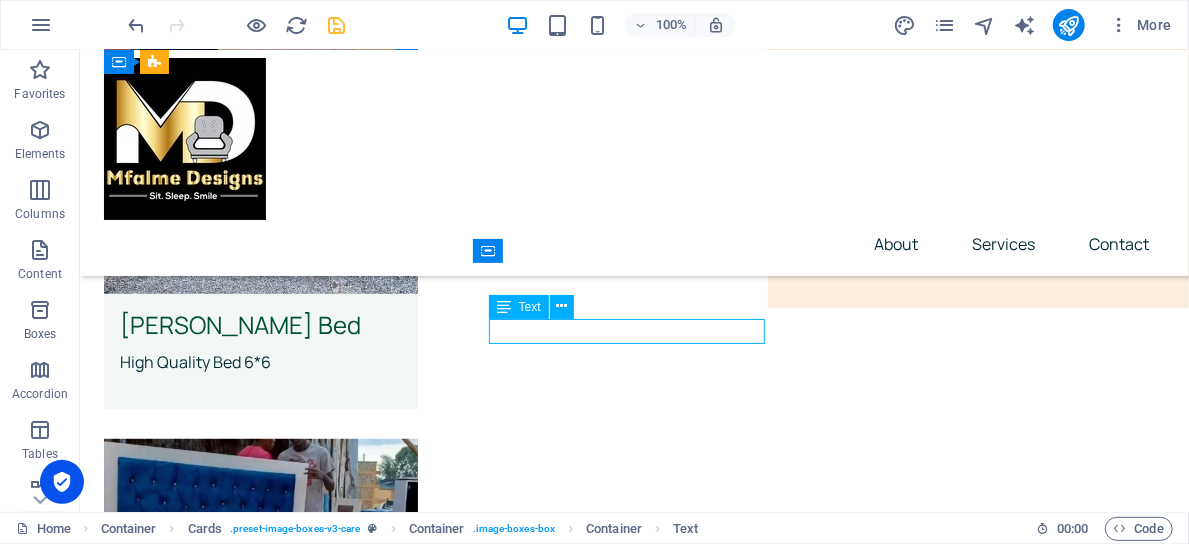 click on "High Quality Bed 6*6" at bounding box center [260, 794] 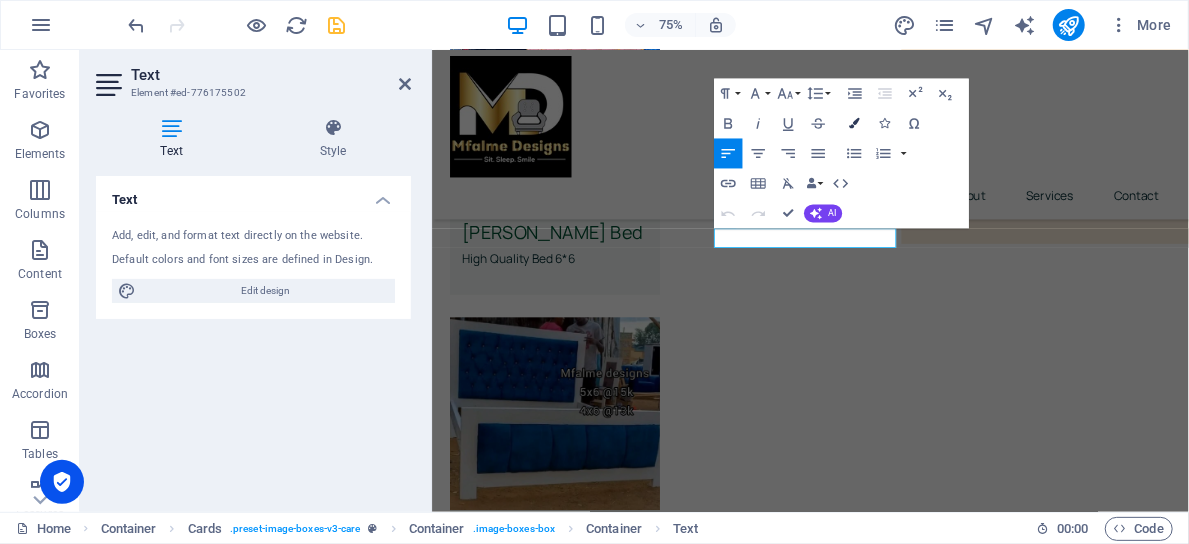 click on "Colors" at bounding box center [854, 124] 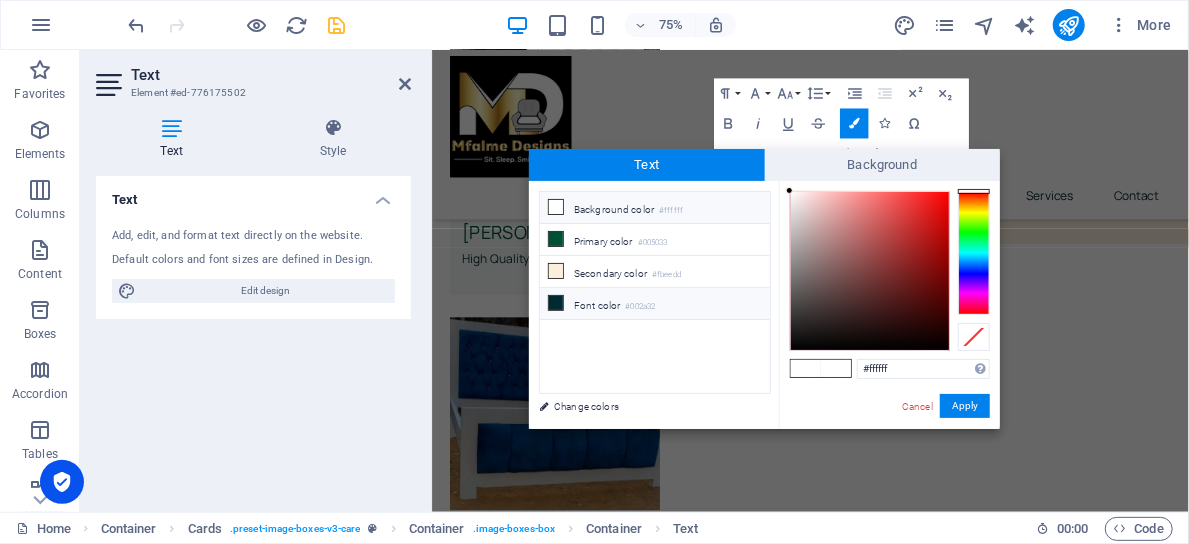 click at bounding box center (556, 303) 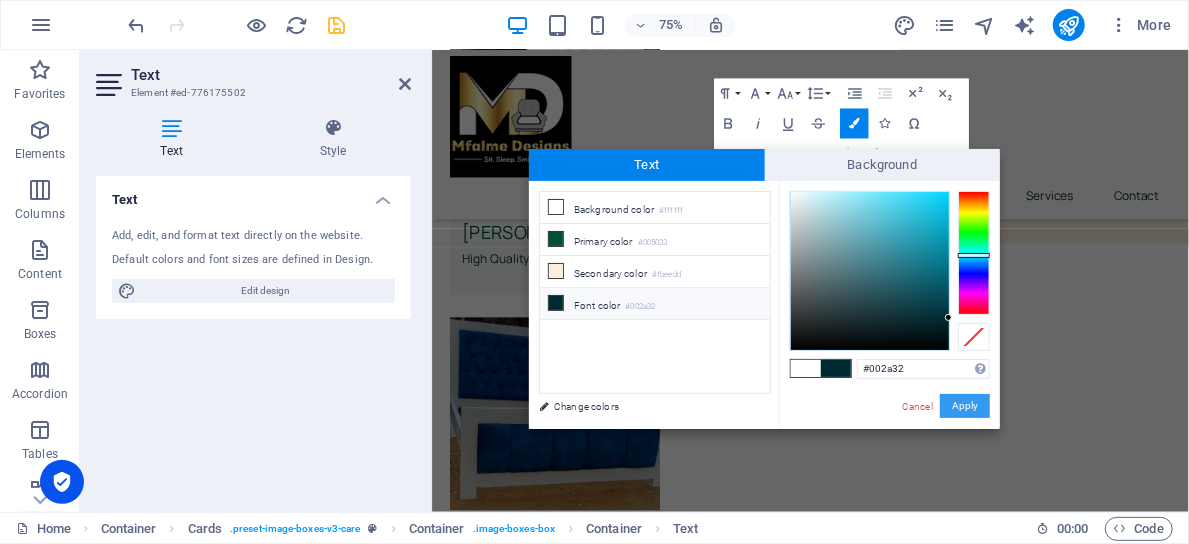 click on "Apply" at bounding box center (965, 406) 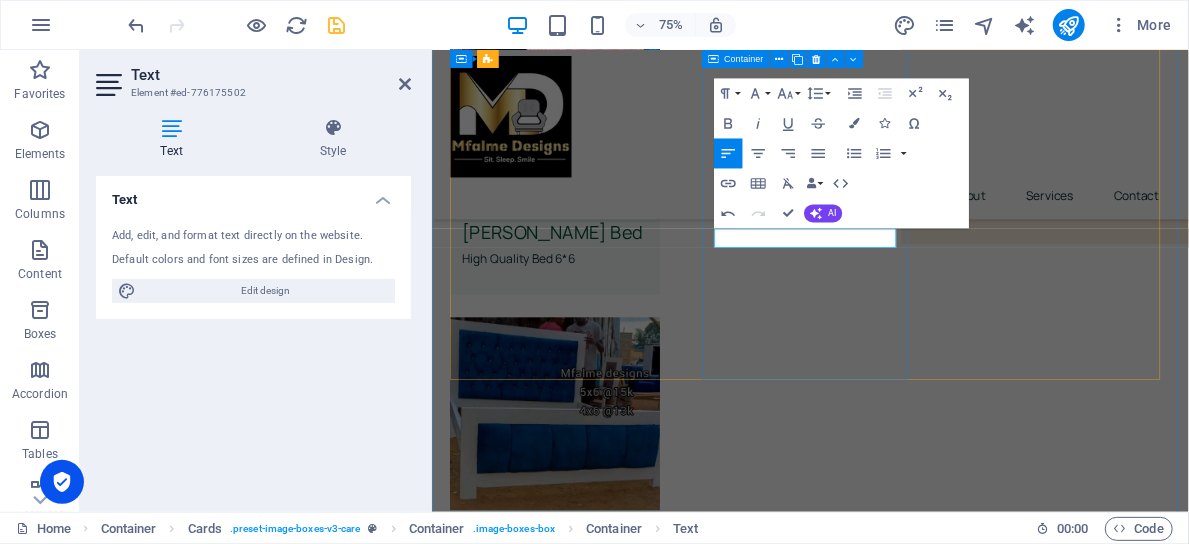 click on "[PERSON_NAME] Bed ​ ​ High Quality Bed 6*6 Read More" at bounding box center (595, 641) 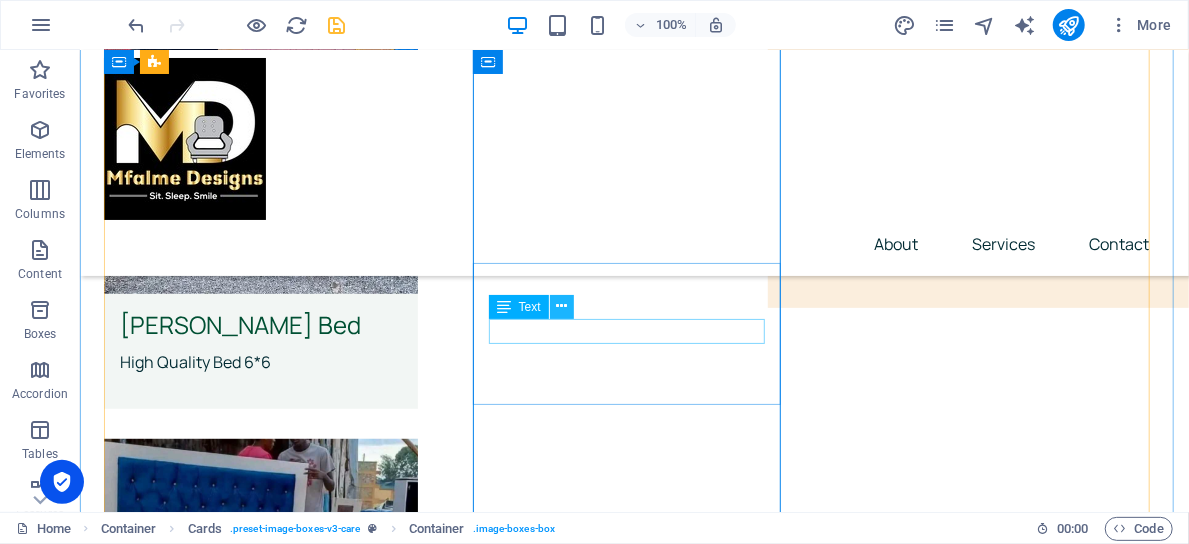 click at bounding box center (561, 306) 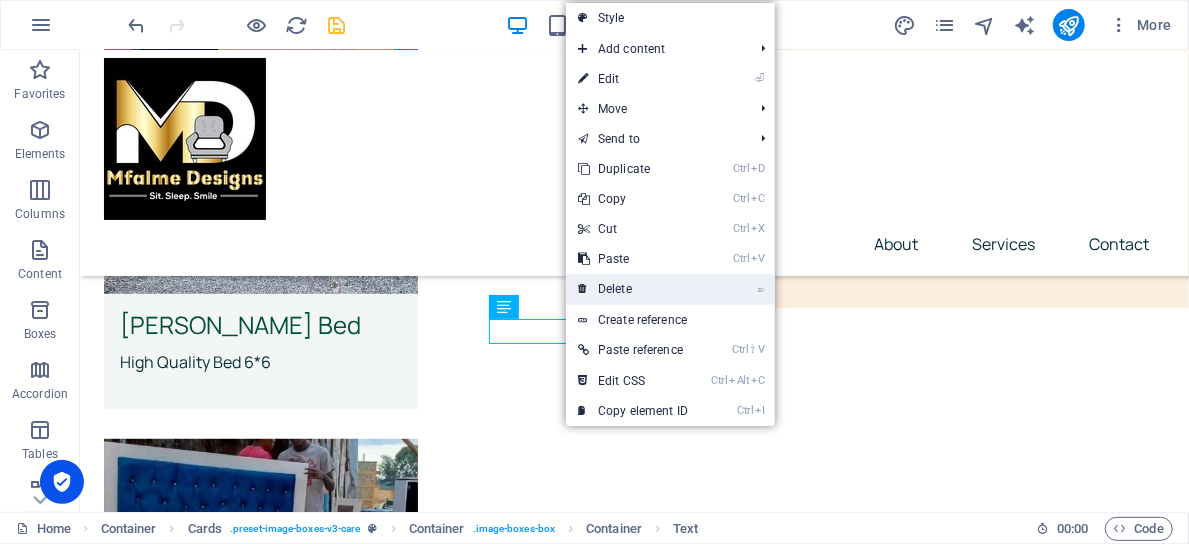 click on "⌦  Delete" at bounding box center (633, 289) 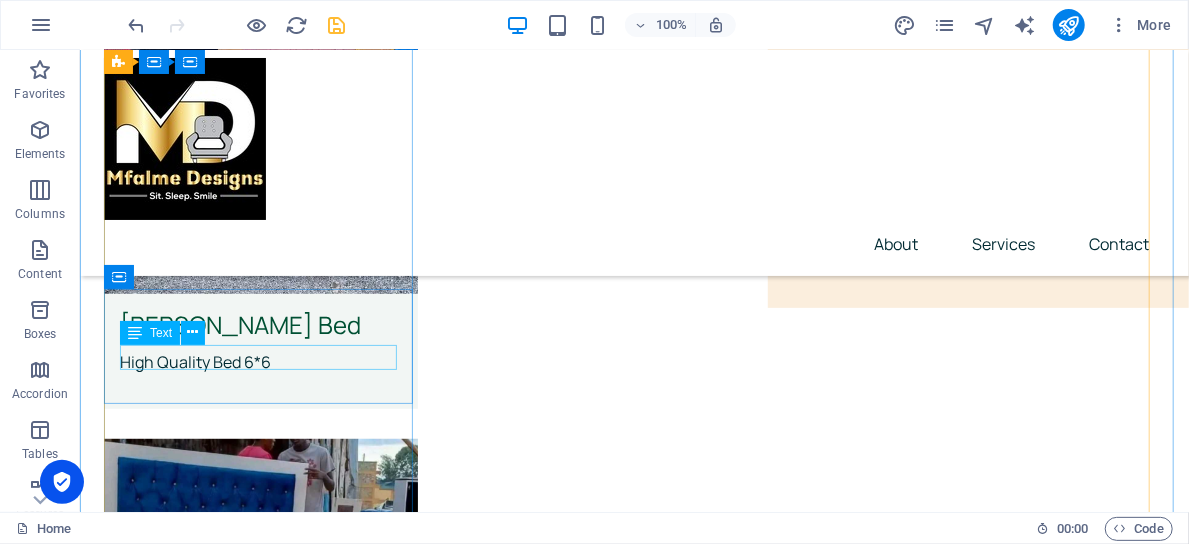 click on "High Quality Bed 6*6" at bounding box center (260, 362) 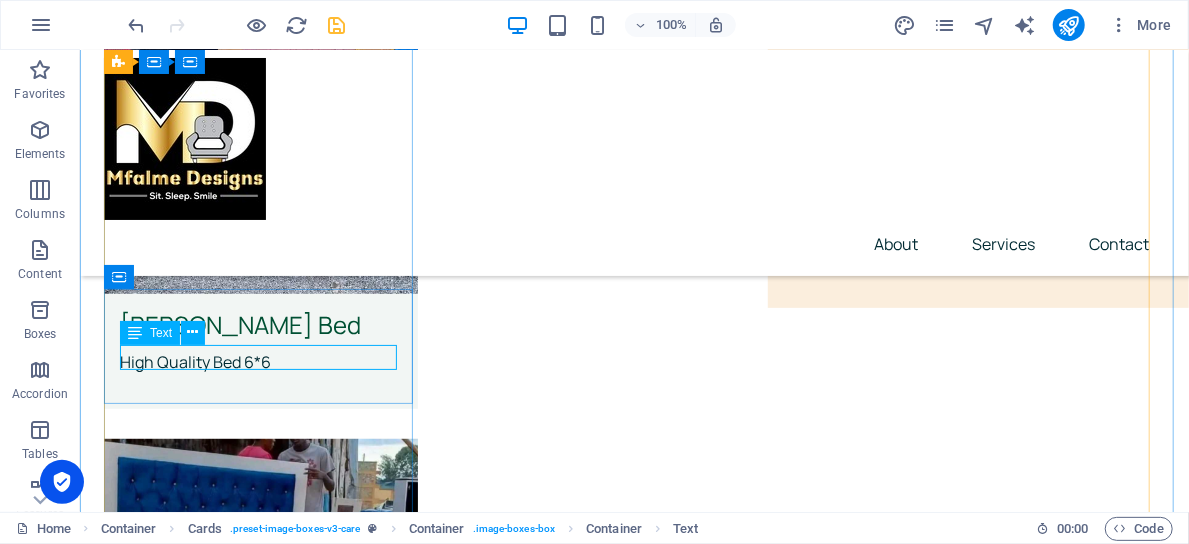click on "High Quality Bed 6*6" at bounding box center [260, 362] 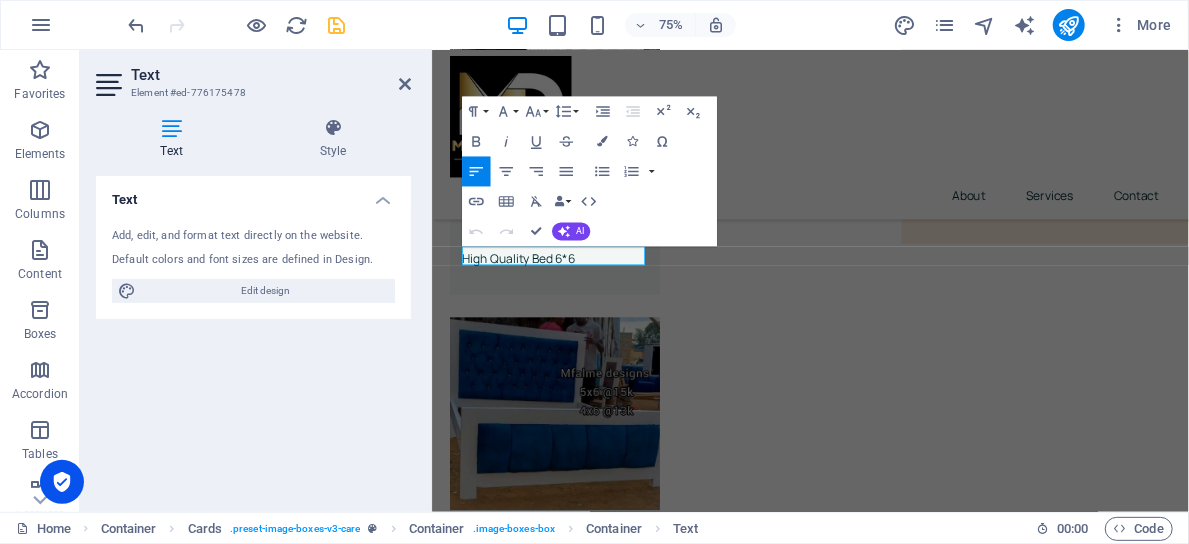 click on "Text Add, edit, and format text directly on the website. Default colors and font sizes are defined in Design. Edit design Alignment Left aligned Centered Right aligned" at bounding box center (253, 336) 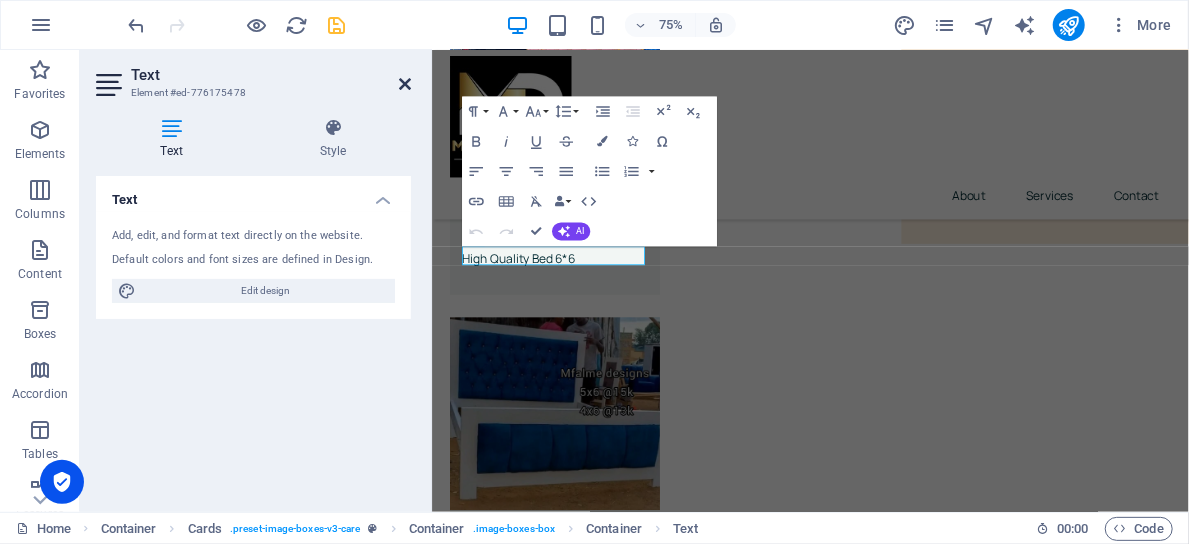 click at bounding box center [405, 84] 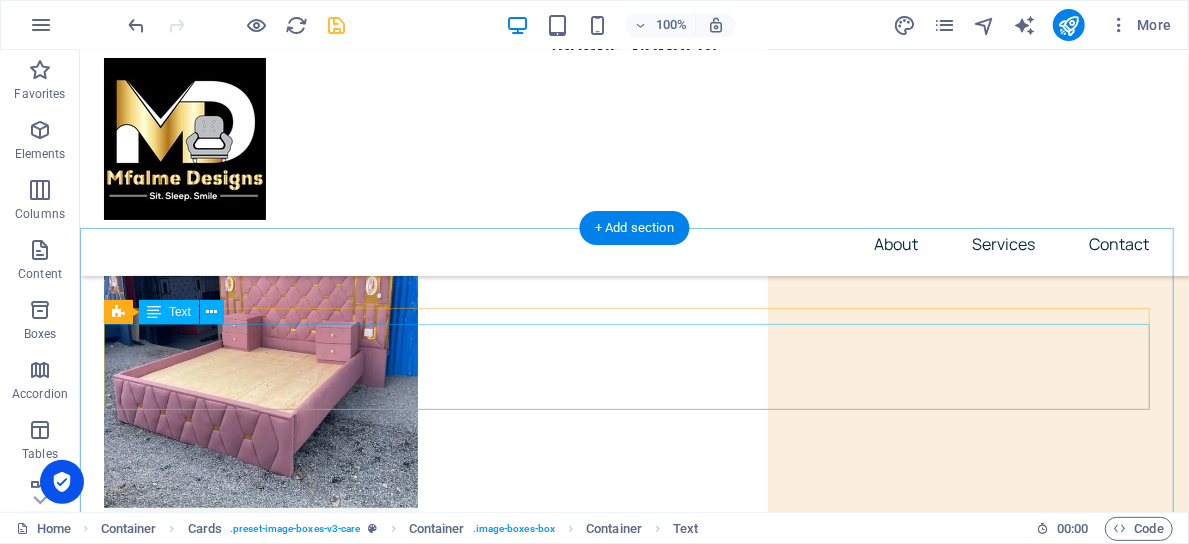 scroll, scrollTop: 0, scrollLeft: 0, axis: both 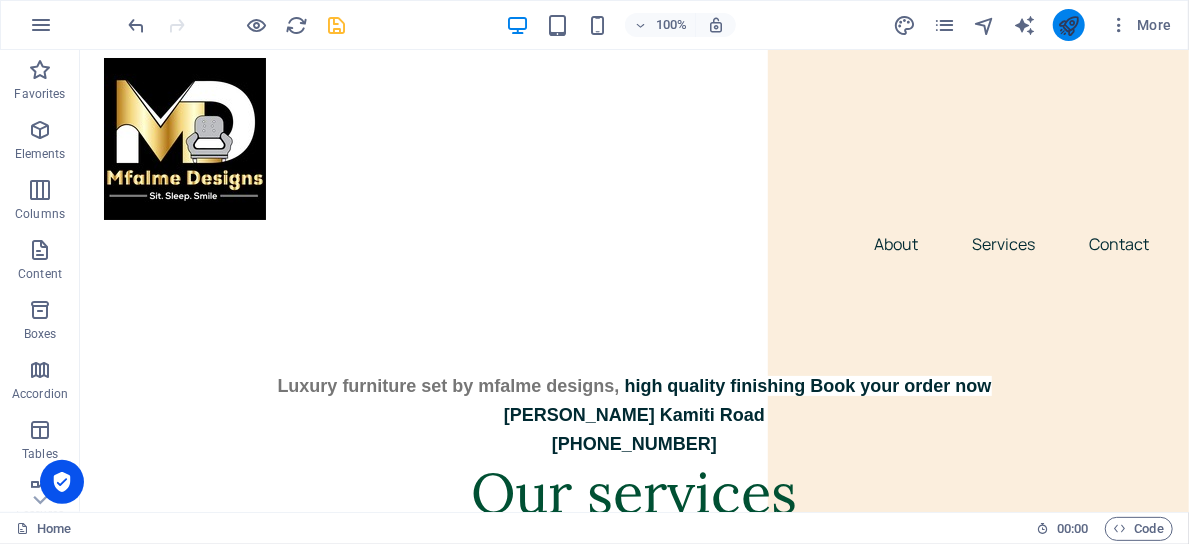 click at bounding box center (1069, 25) 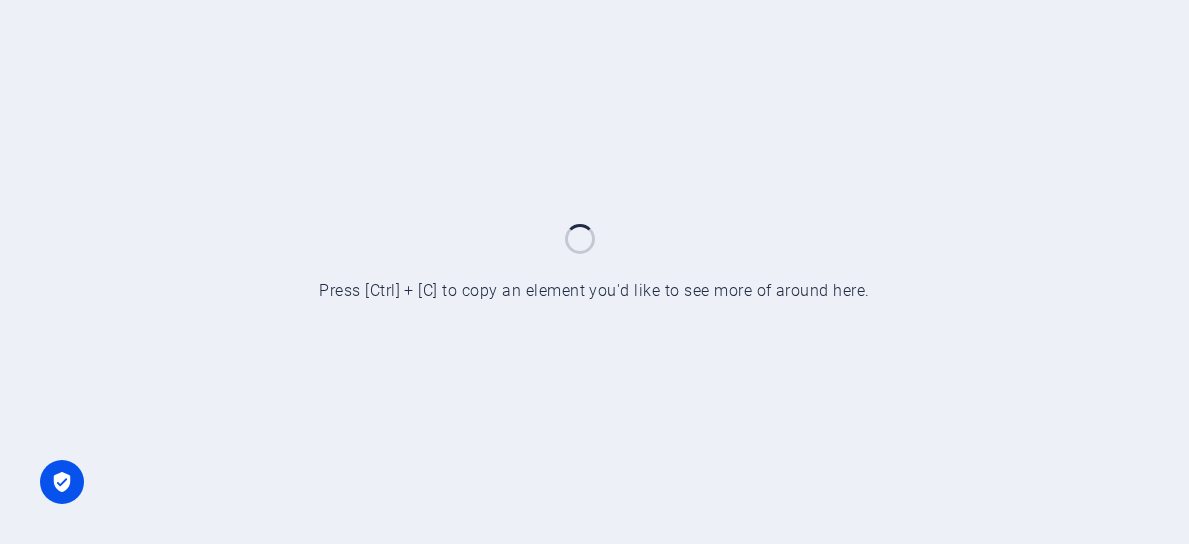 scroll, scrollTop: 0, scrollLeft: 0, axis: both 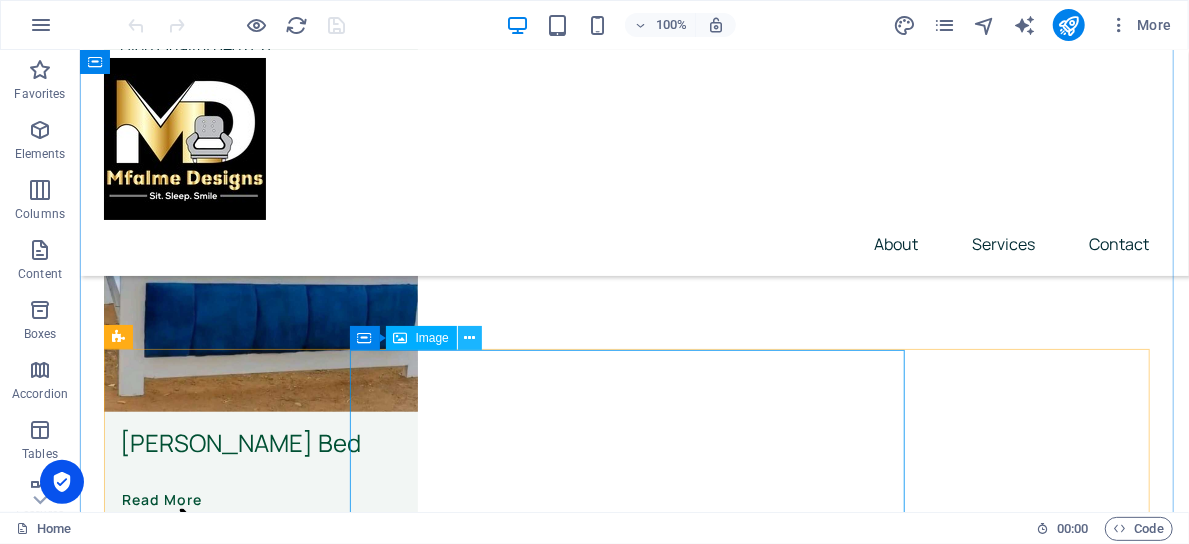 click at bounding box center (469, 338) 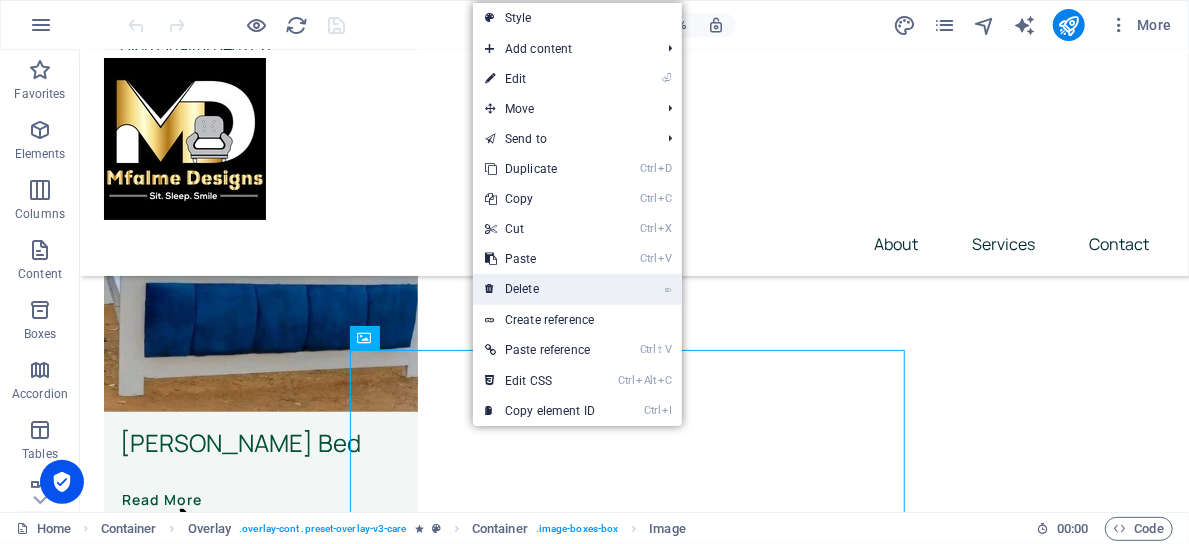 click on "⌦  Delete" at bounding box center (540, 289) 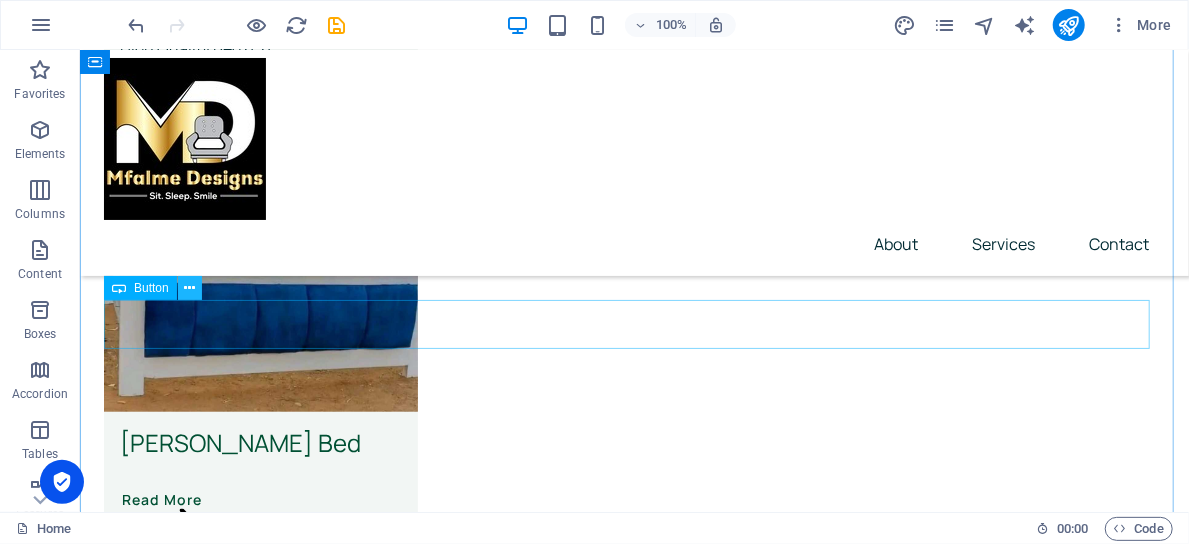 click at bounding box center (190, 288) 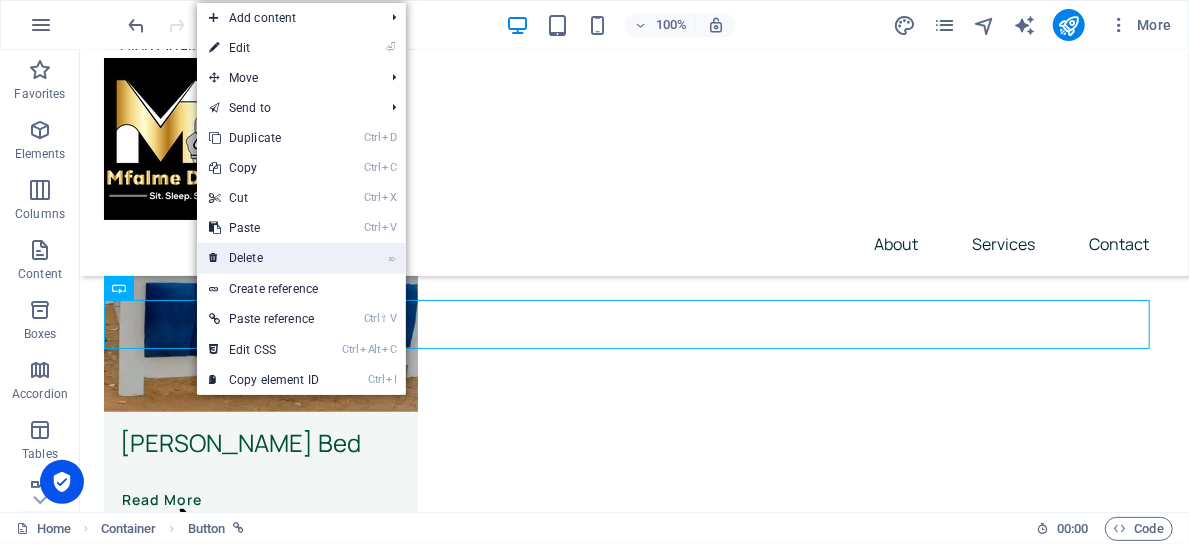 click on "⌦  Delete" at bounding box center [264, 258] 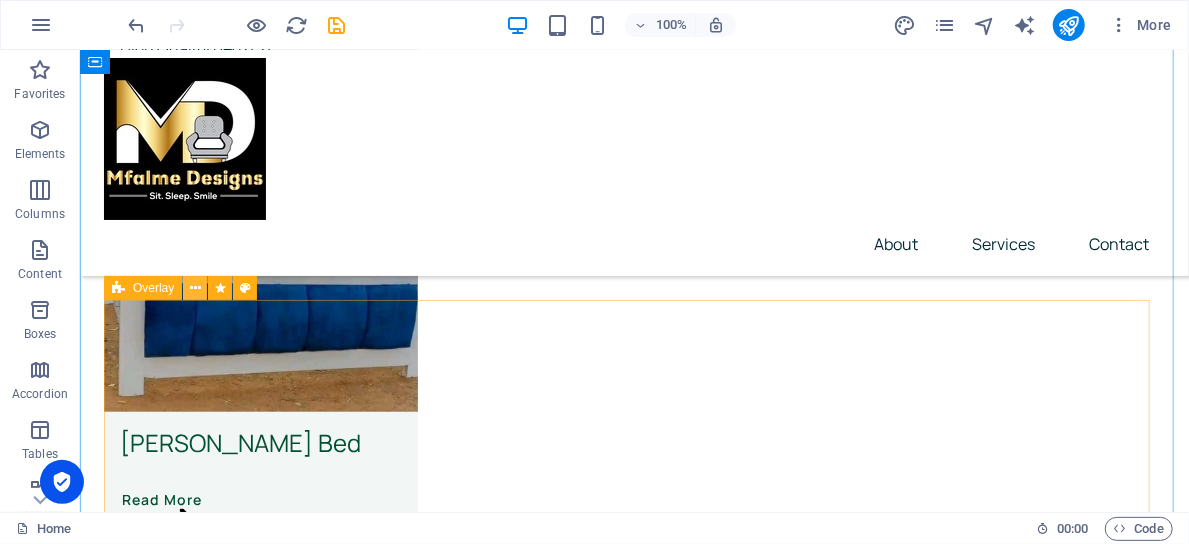click at bounding box center [195, 288] 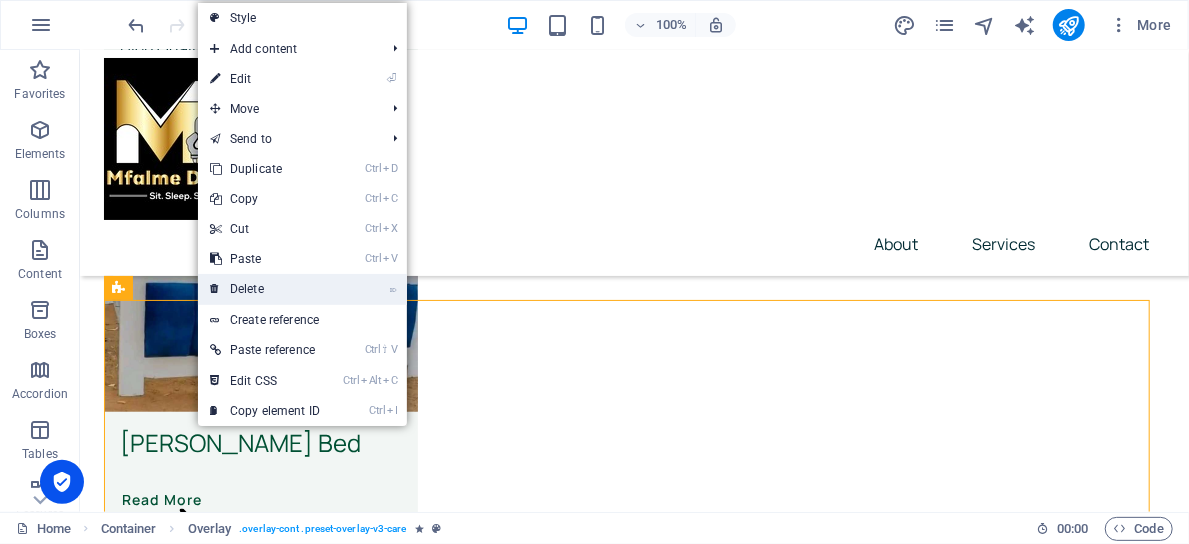 click on "⌦  Delete" at bounding box center (265, 289) 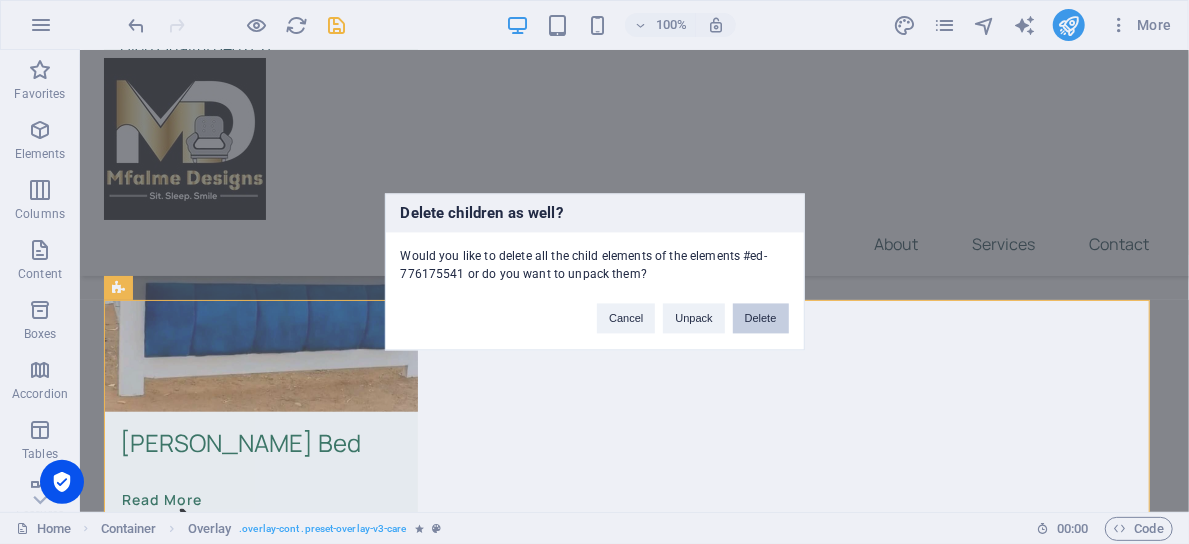 click on "Delete" at bounding box center (761, 319) 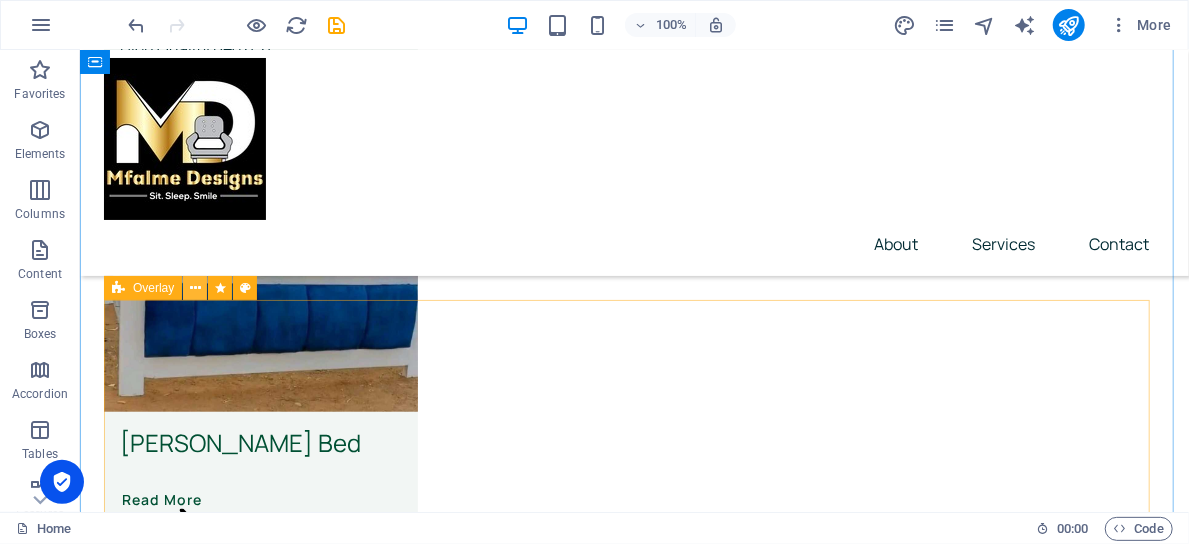 click at bounding box center (195, 288) 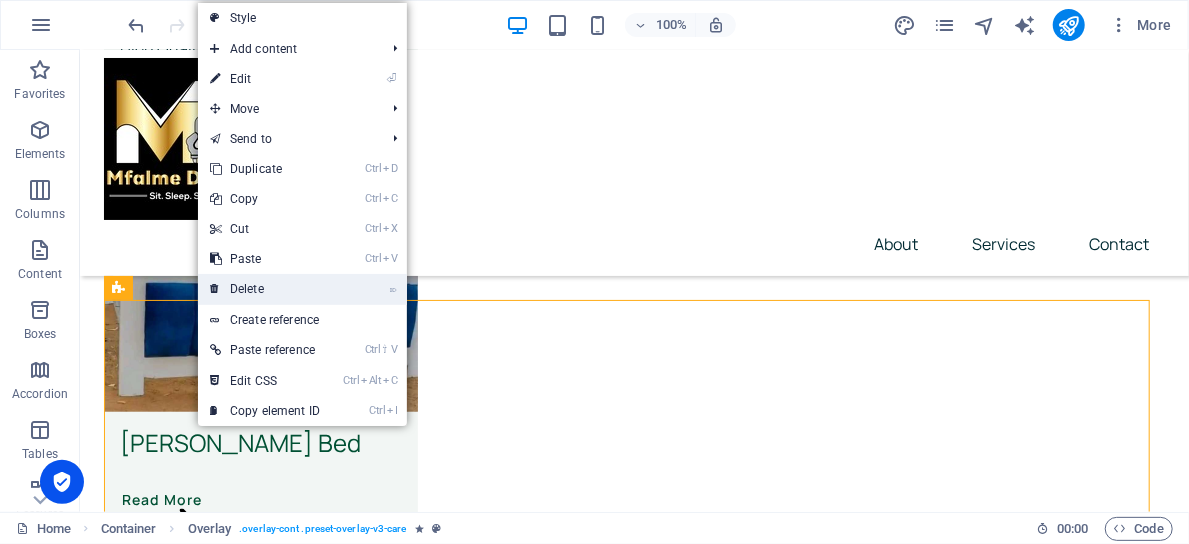 click on "⌦  Delete" at bounding box center (265, 289) 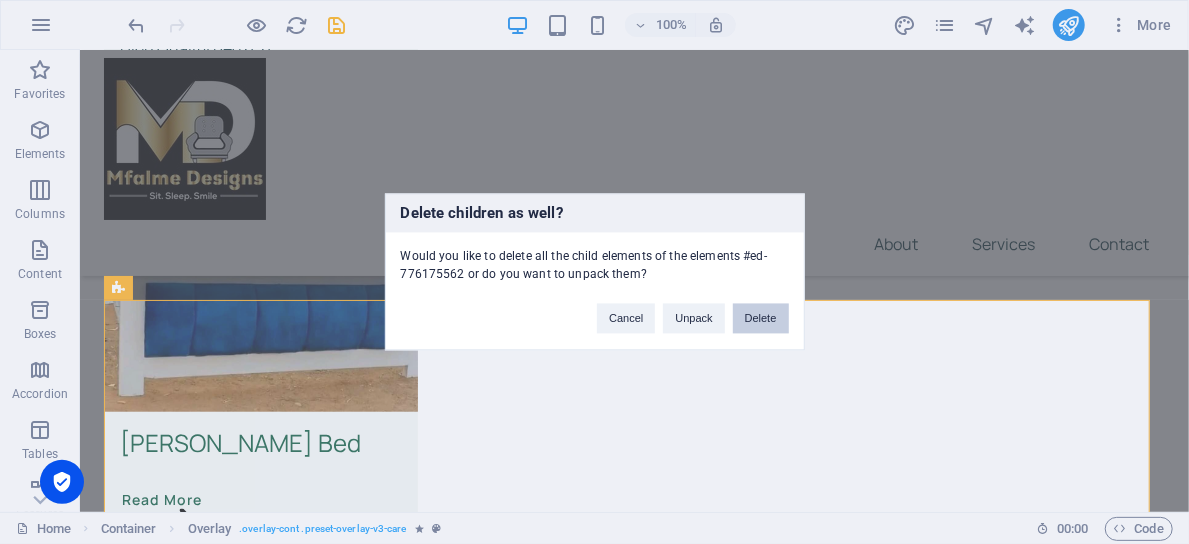 click on "Delete" at bounding box center [761, 319] 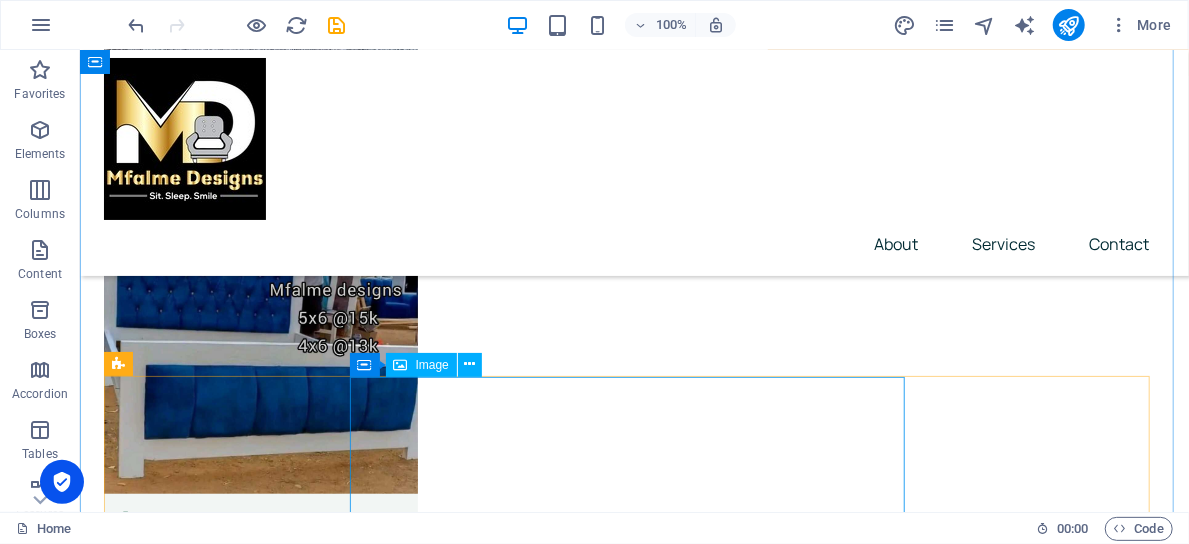 scroll, scrollTop: 616, scrollLeft: 0, axis: vertical 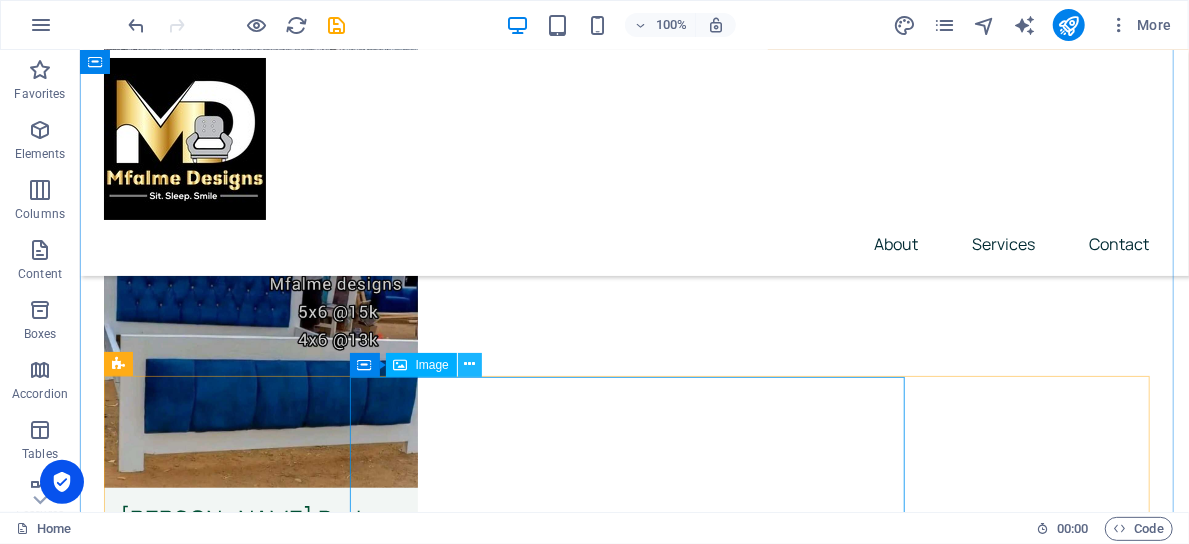 click at bounding box center [470, 365] 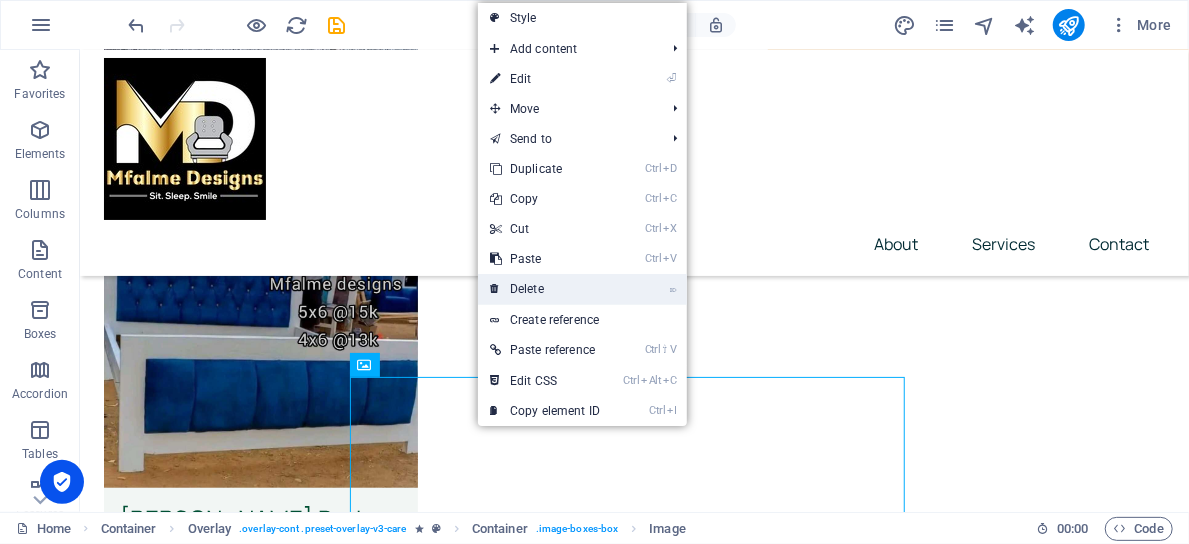 click on "⌦  Delete" at bounding box center [545, 289] 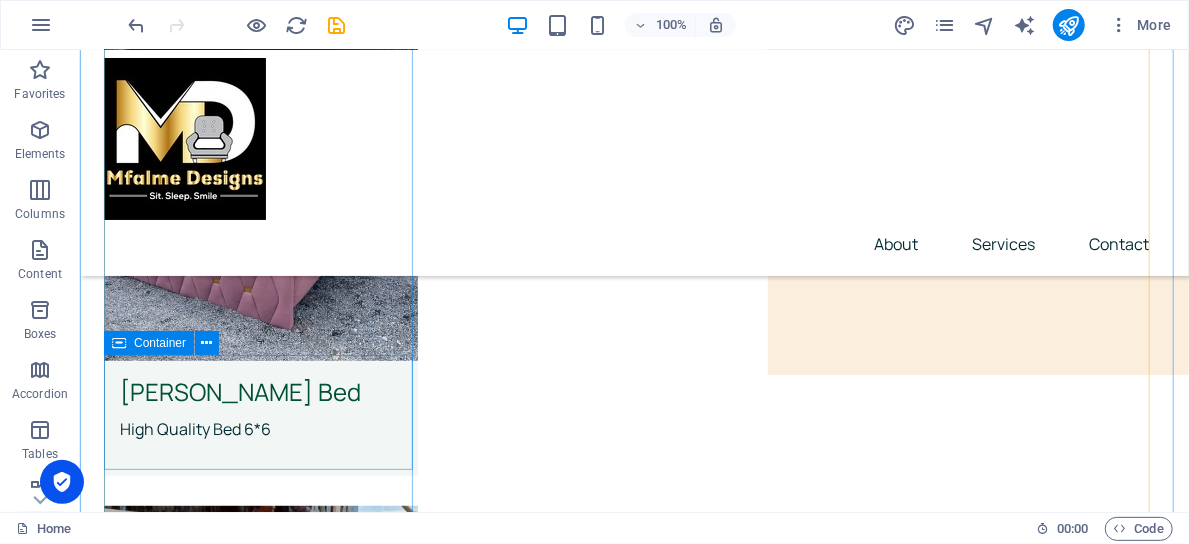 scroll, scrollTop: 312, scrollLeft: 0, axis: vertical 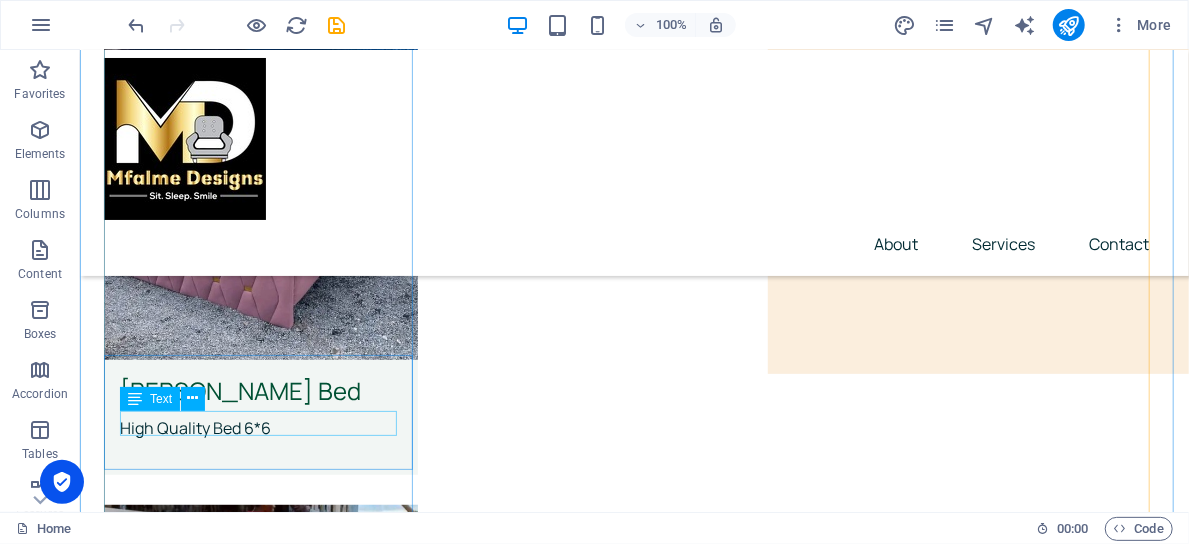 click on "High Quality Bed 6*6" at bounding box center (260, 428) 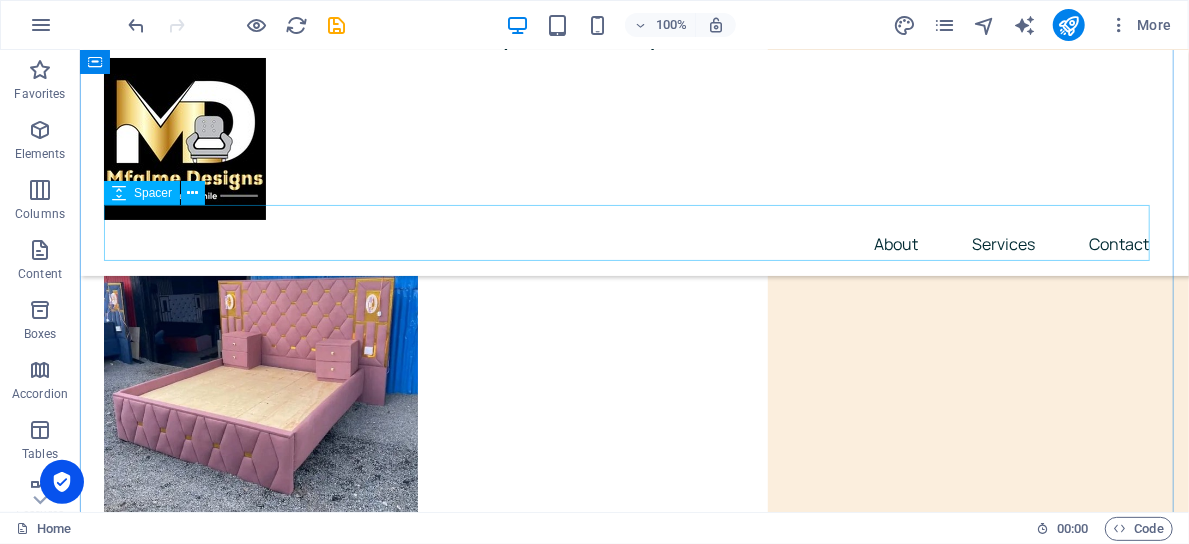 scroll, scrollTop: 92, scrollLeft: 0, axis: vertical 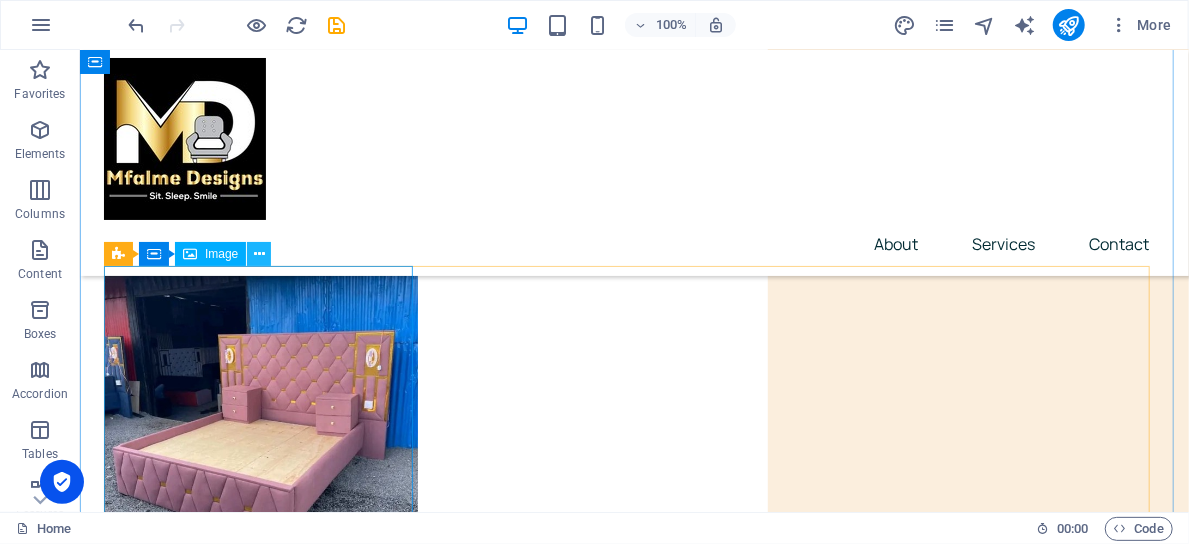 click at bounding box center [259, 254] 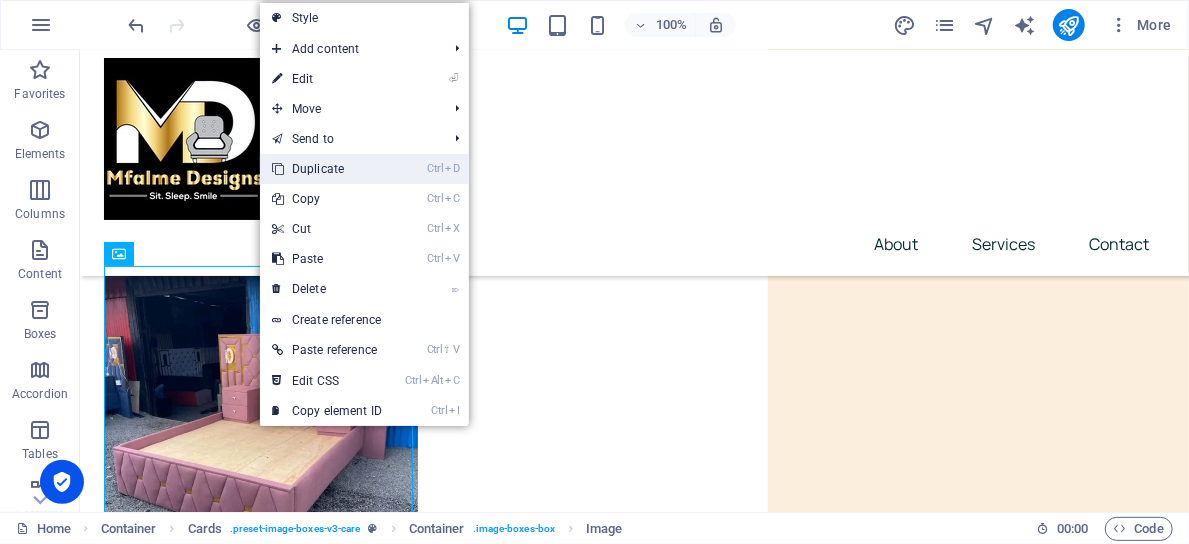 click on "Ctrl D  Duplicate" at bounding box center [327, 169] 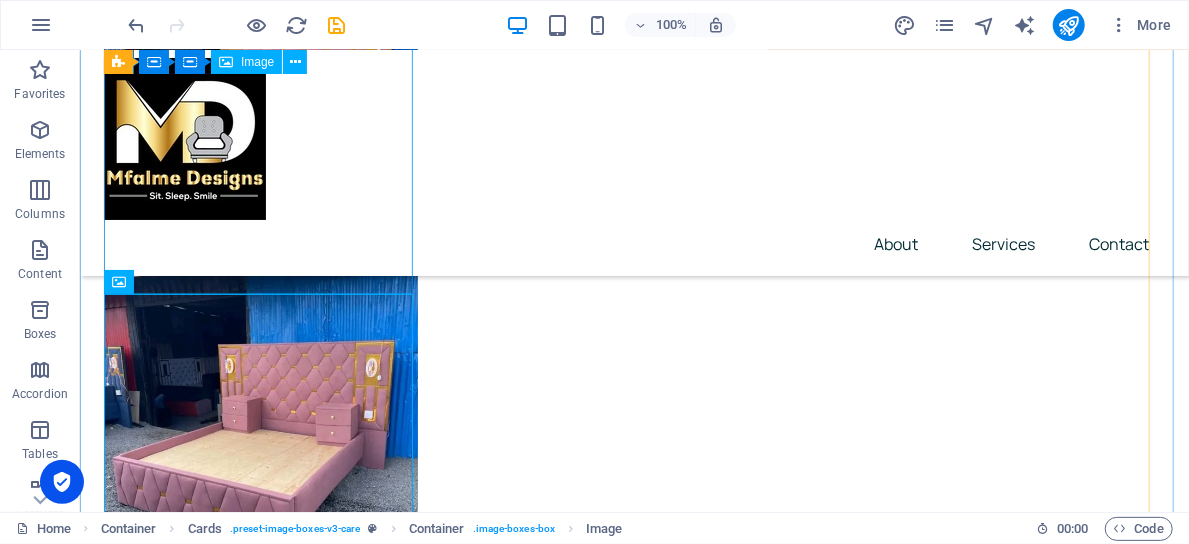 scroll, scrollTop: 362, scrollLeft: 0, axis: vertical 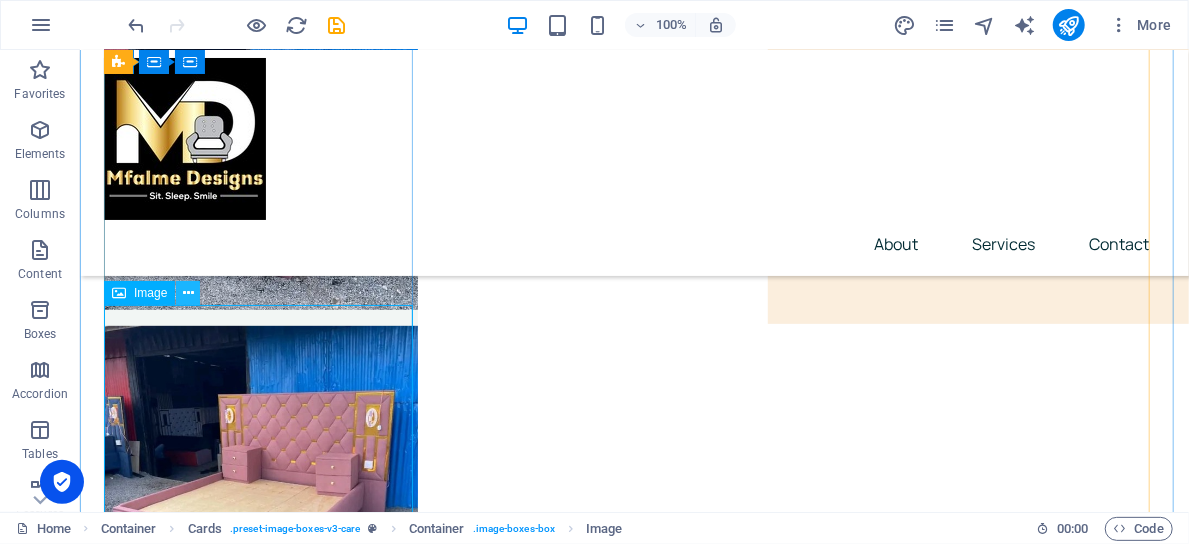 click at bounding box center [188, 293] 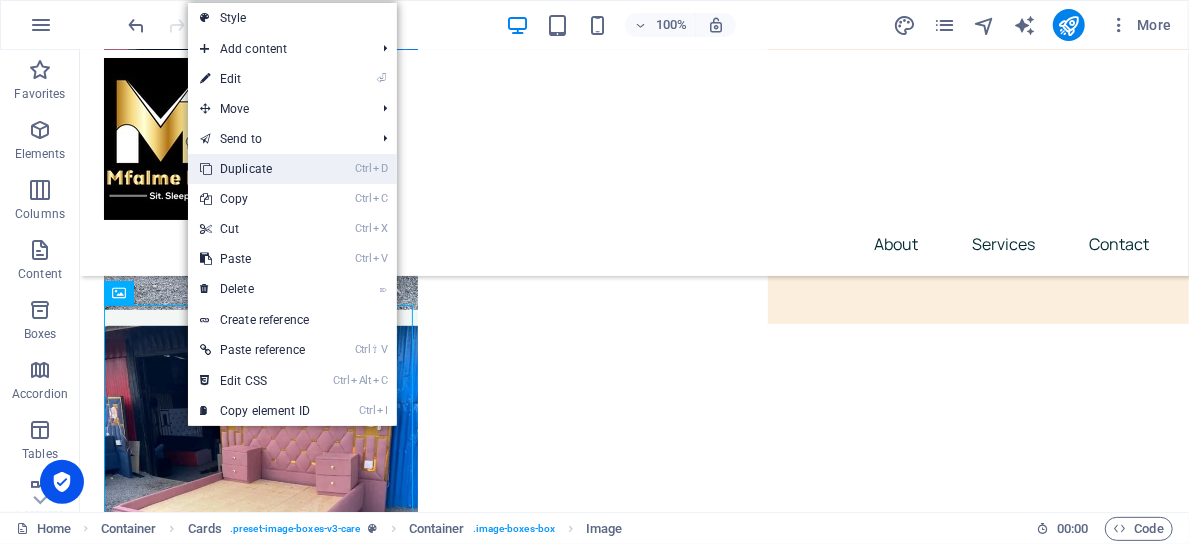 click on "Ctrl D  Duplicate" at bounding box center [255, 169] 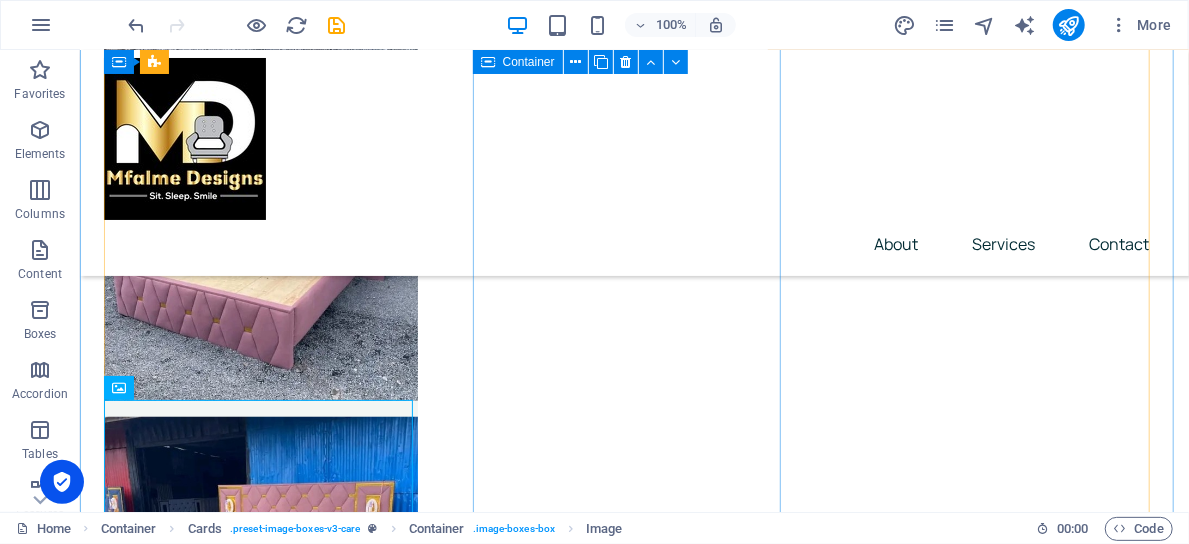 scroll, scrollTop: 603, scrollLeft: 0, axis: vertical 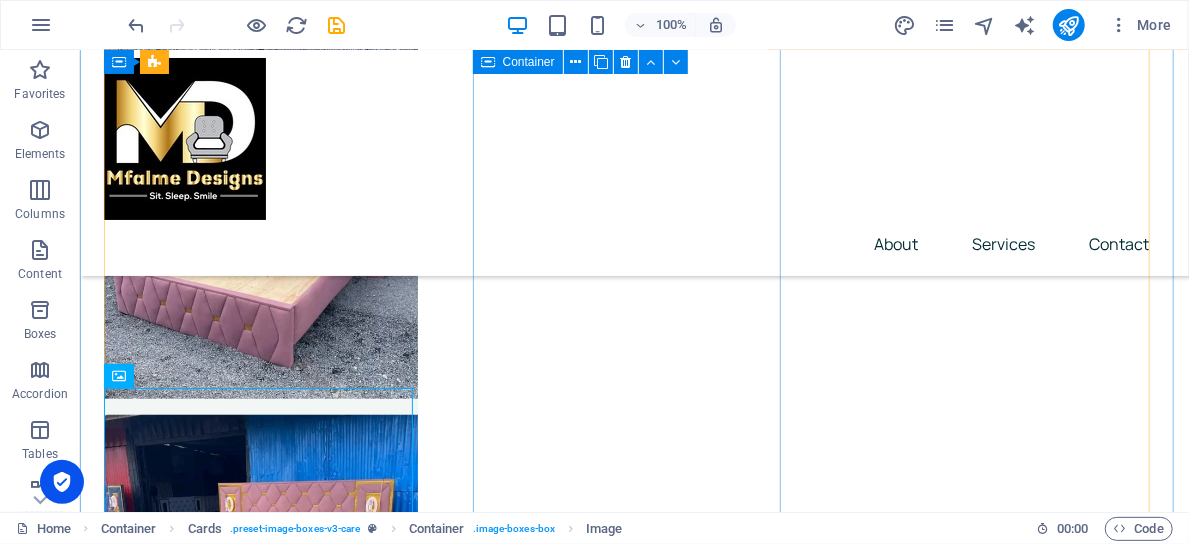 click on "Chester Bed Read More" at bounding box center [260, 1110] 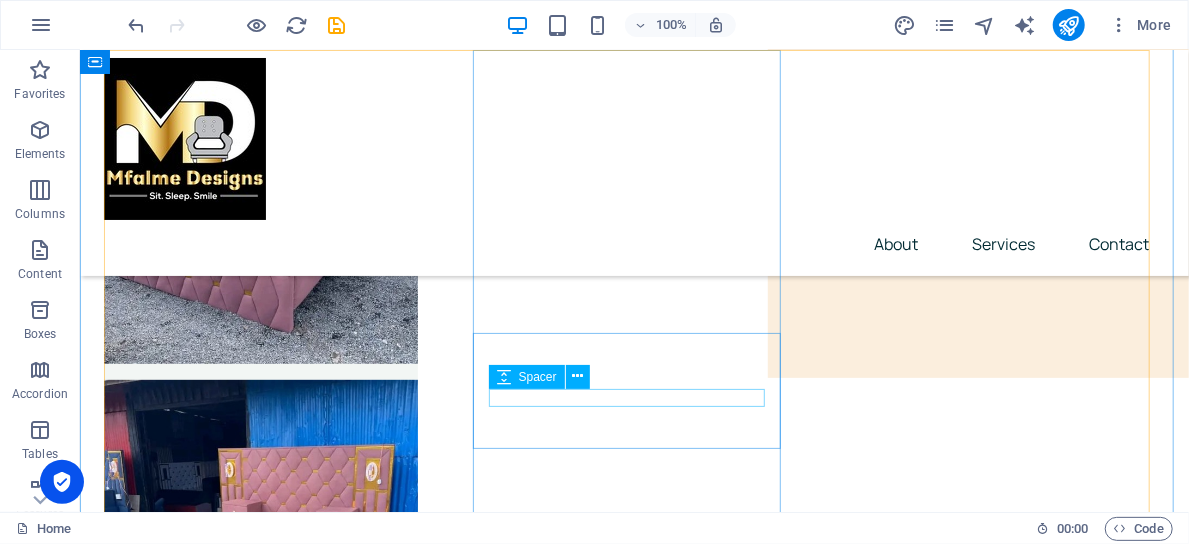scroll, scrollTop: 309, scrollLeft: 0, axis: vertical 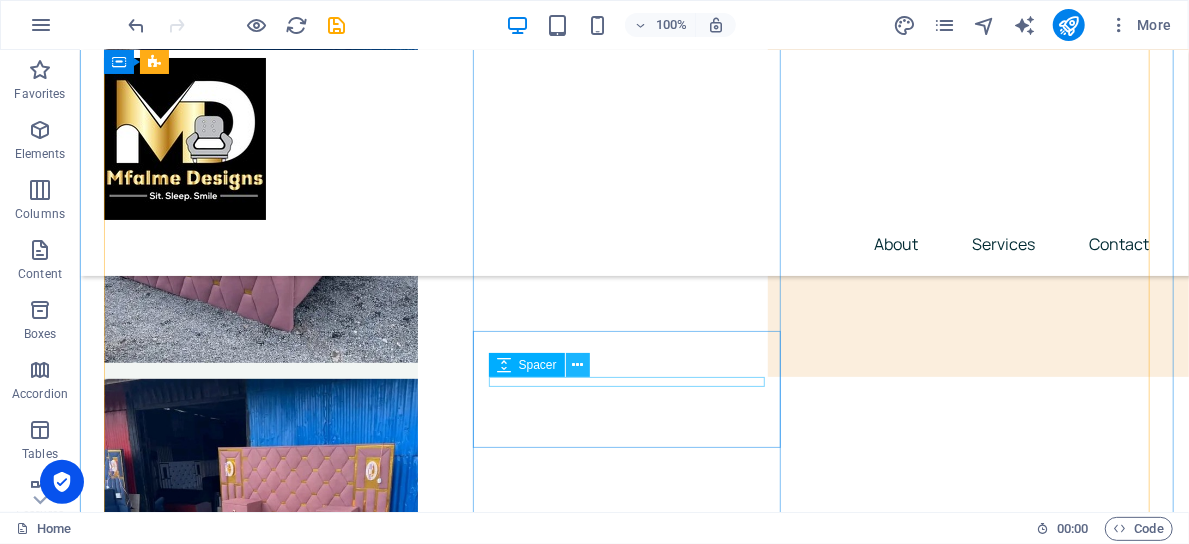 click at bounding box center (577, 365) 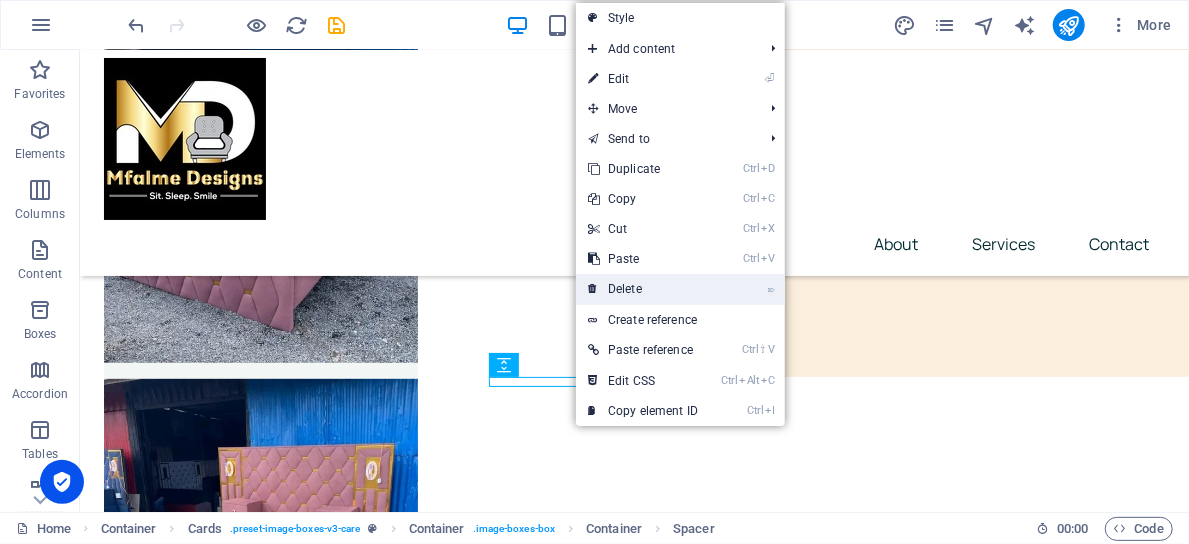 click on "⌦  Delete" at bounding box center [643, 289] 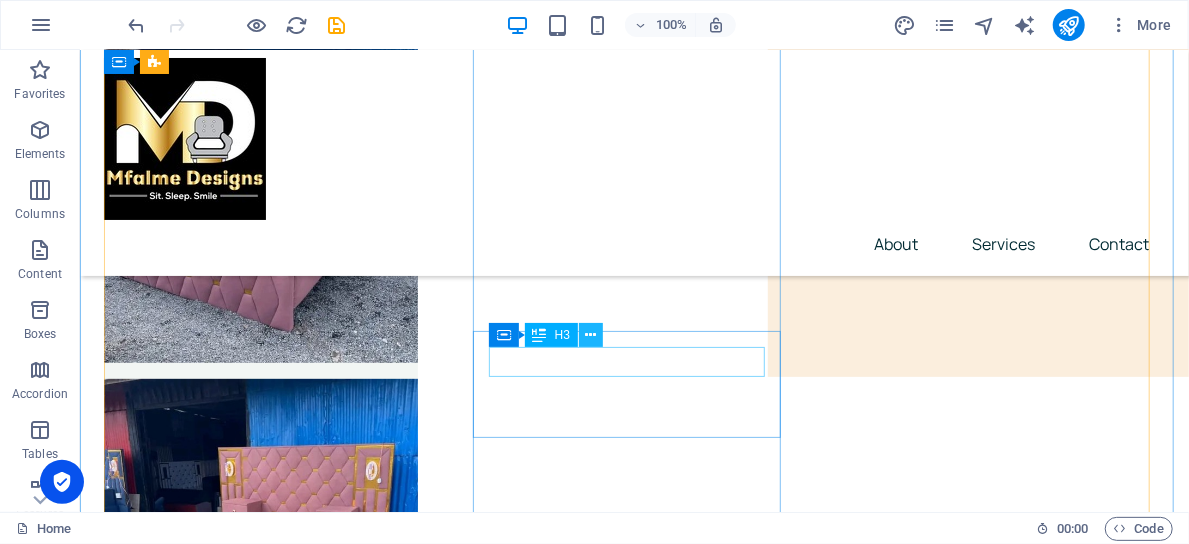 click at bounding box center (590, 335) 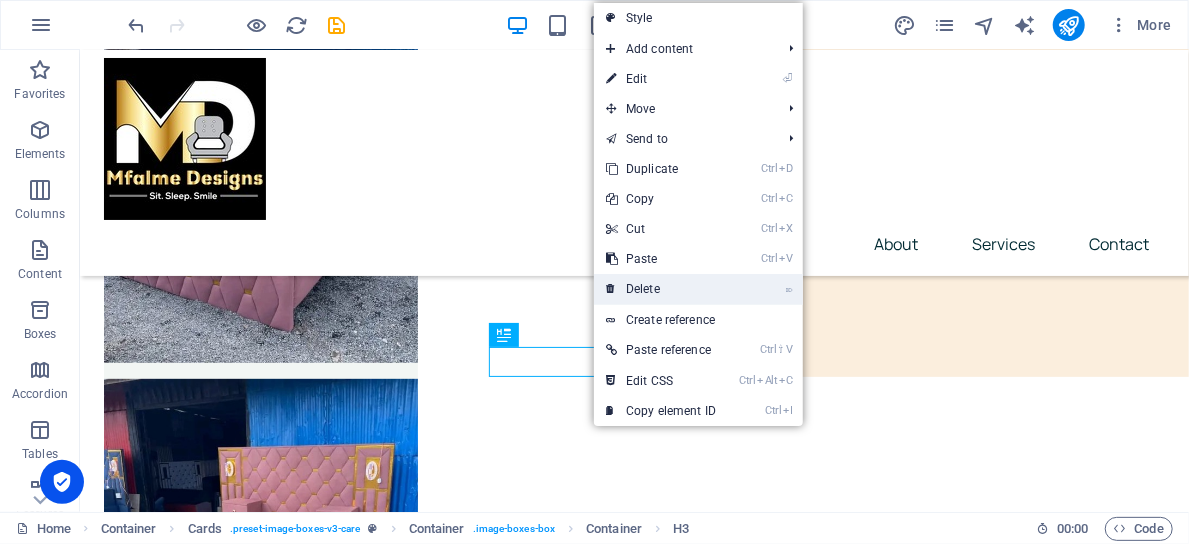 click on "⌦  Delete" at bounding box center (661, 289) 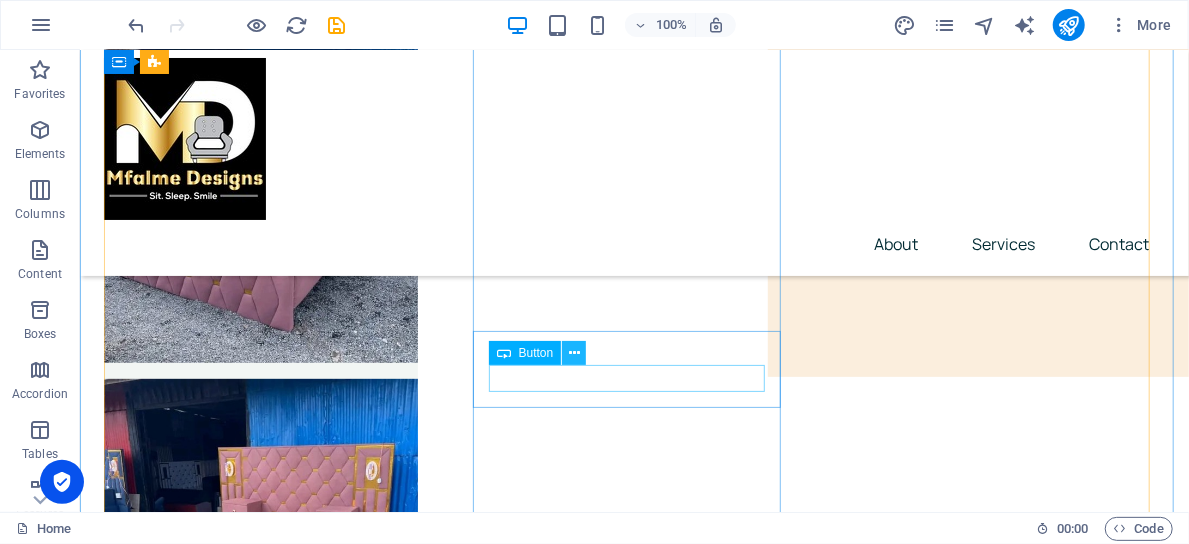 click at bounding box center [574, 353] 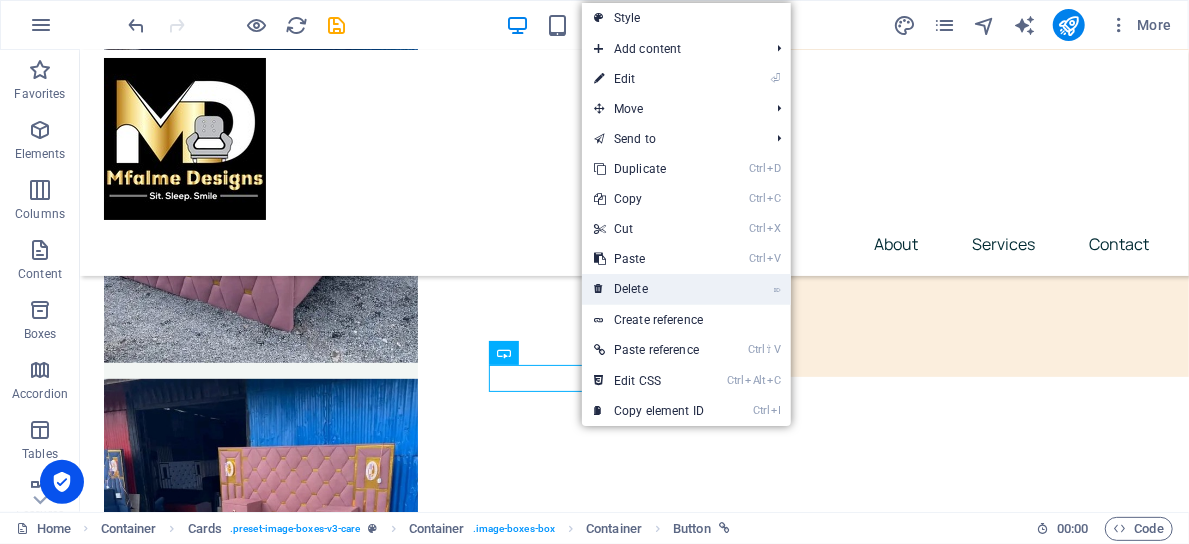 click on "⌦  Delete" at bounding box center (649, 289) 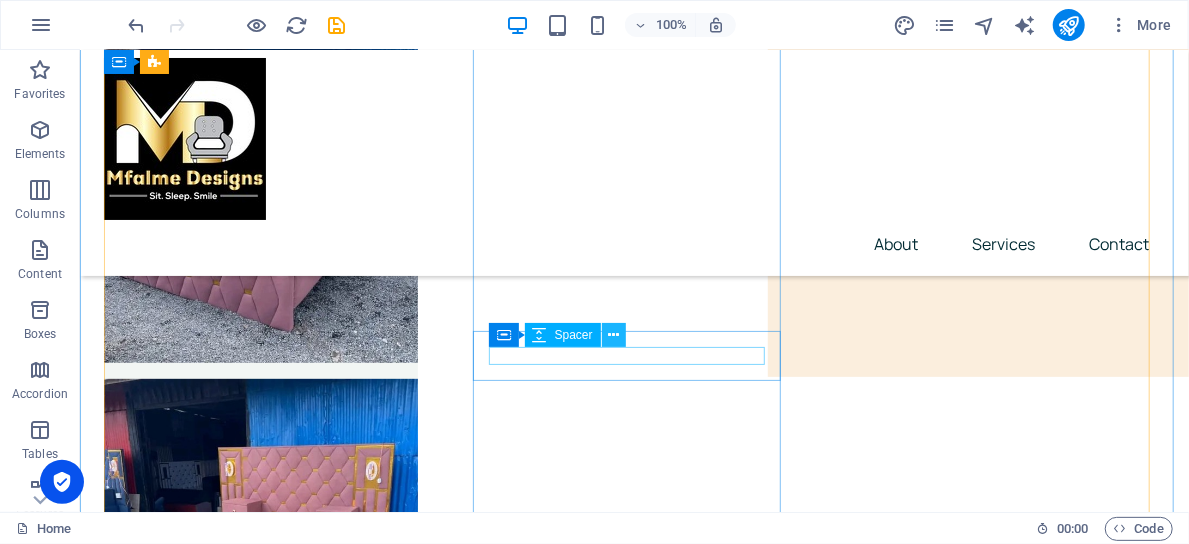 click at bounding box center (613, 335) 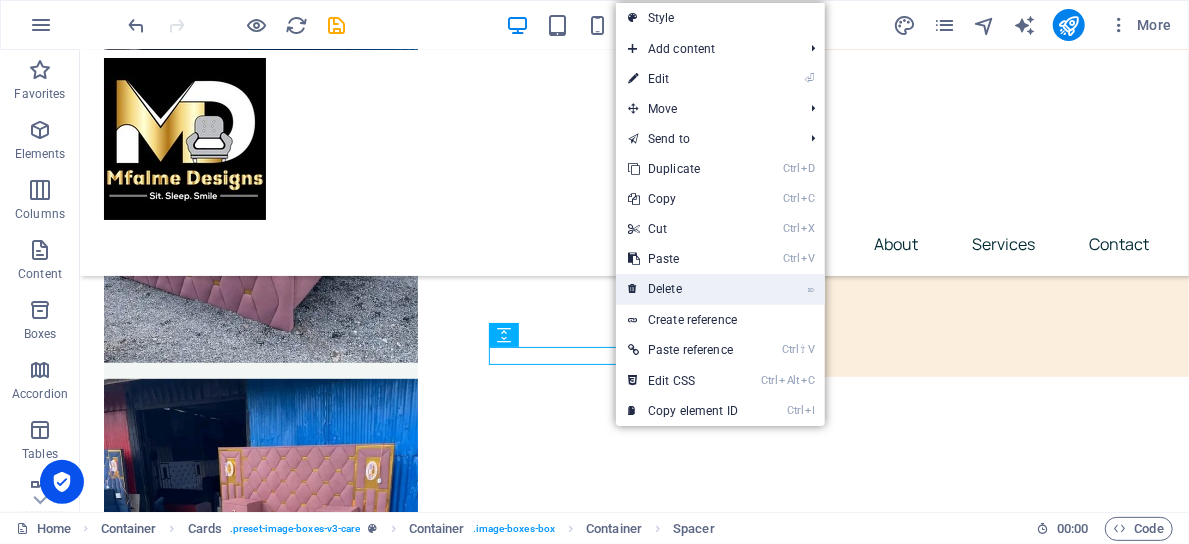 click on "⌦  Delete" at bounding box center (683, 289) 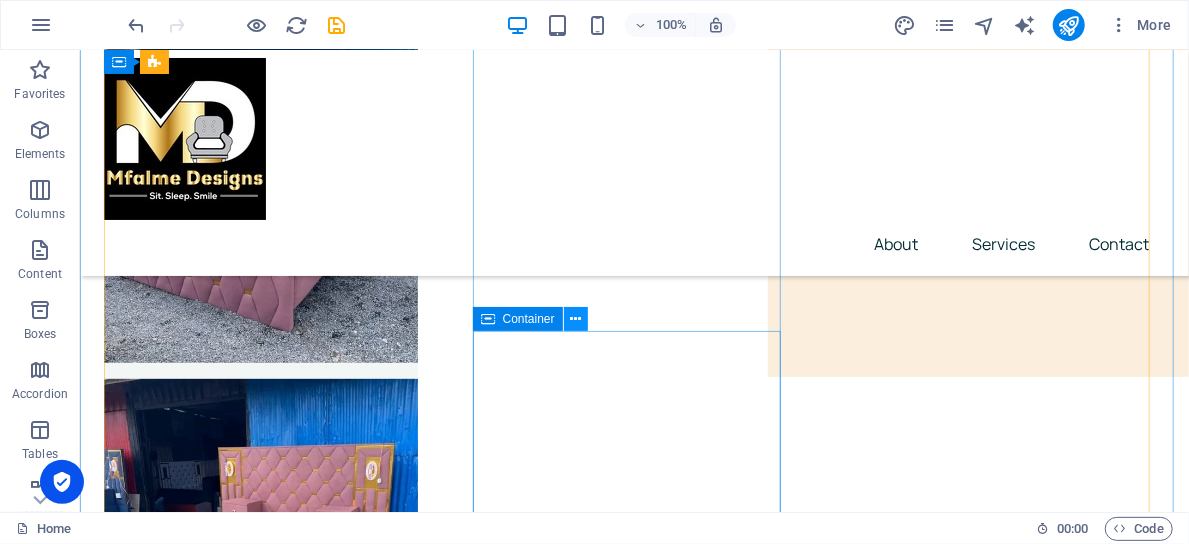 click at bounding box center [575, 319] 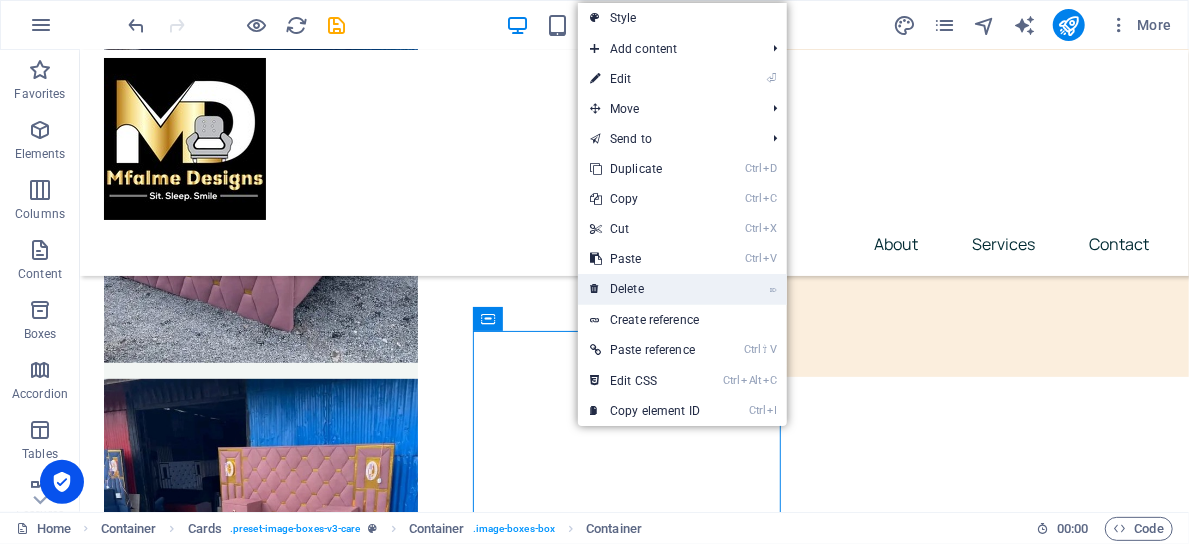 click on "⌦  Delete" at bounding box center [645, 289] 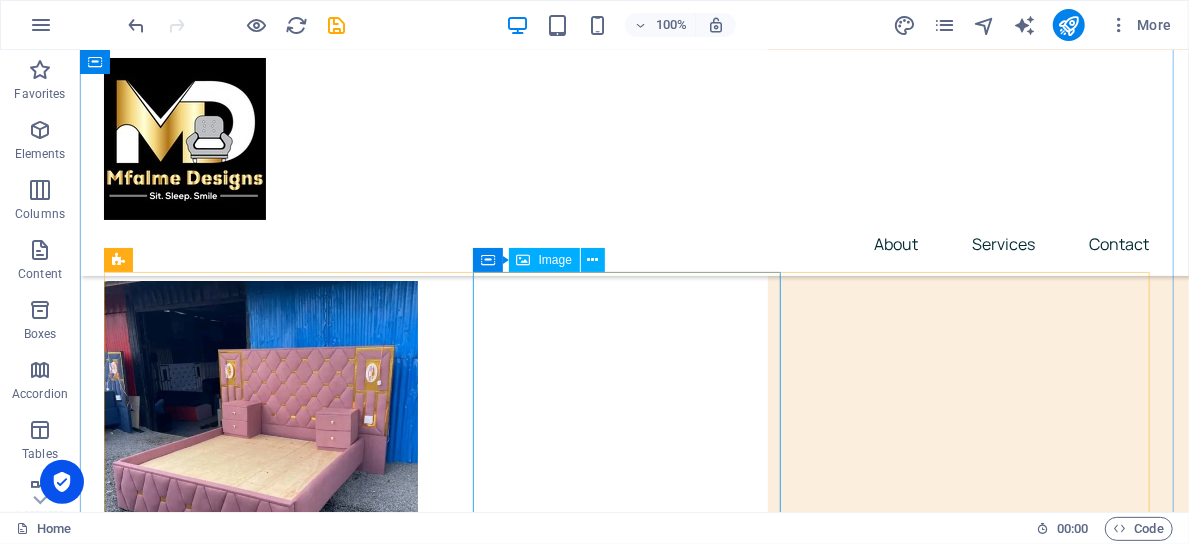 scroll, scrollTop: 73, scrollLeft: 0, axis: vertical 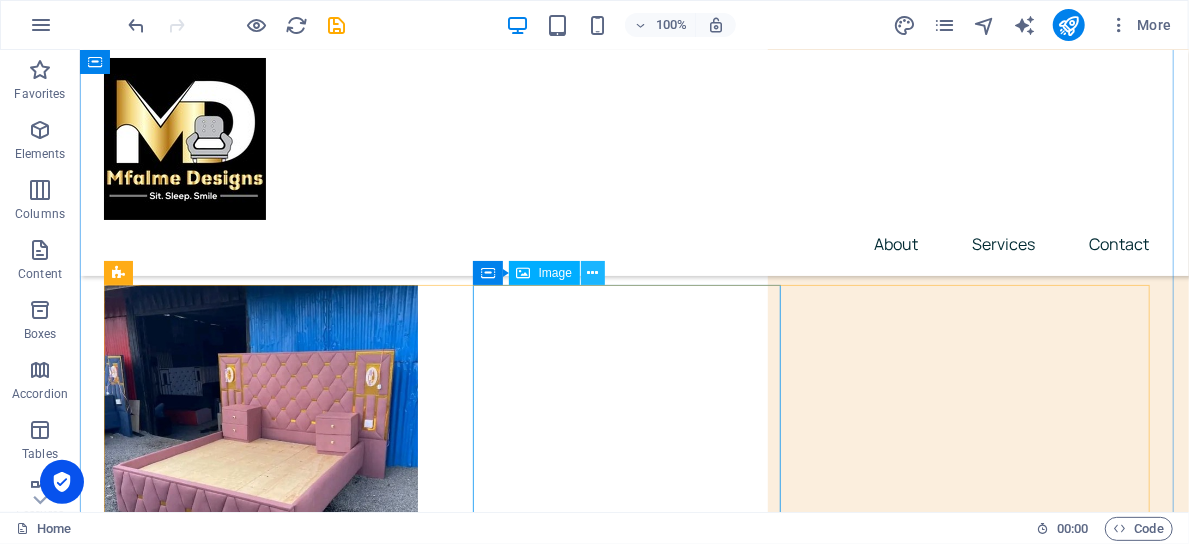 click at bounding box center (593, 273) 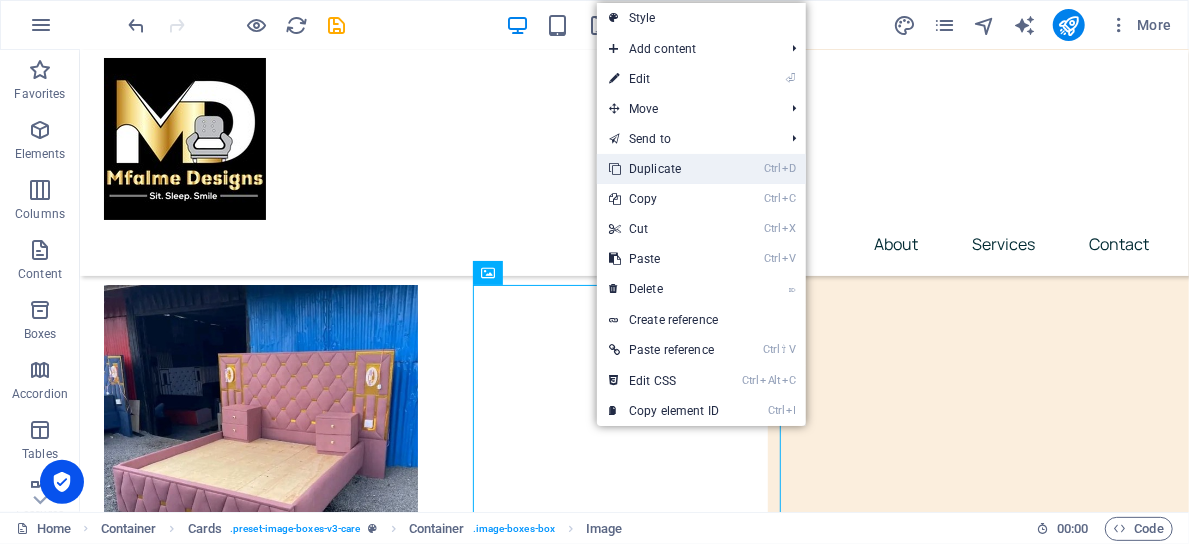 click on "Ctrl D  Duplicate" at bounding box center [664, 169] 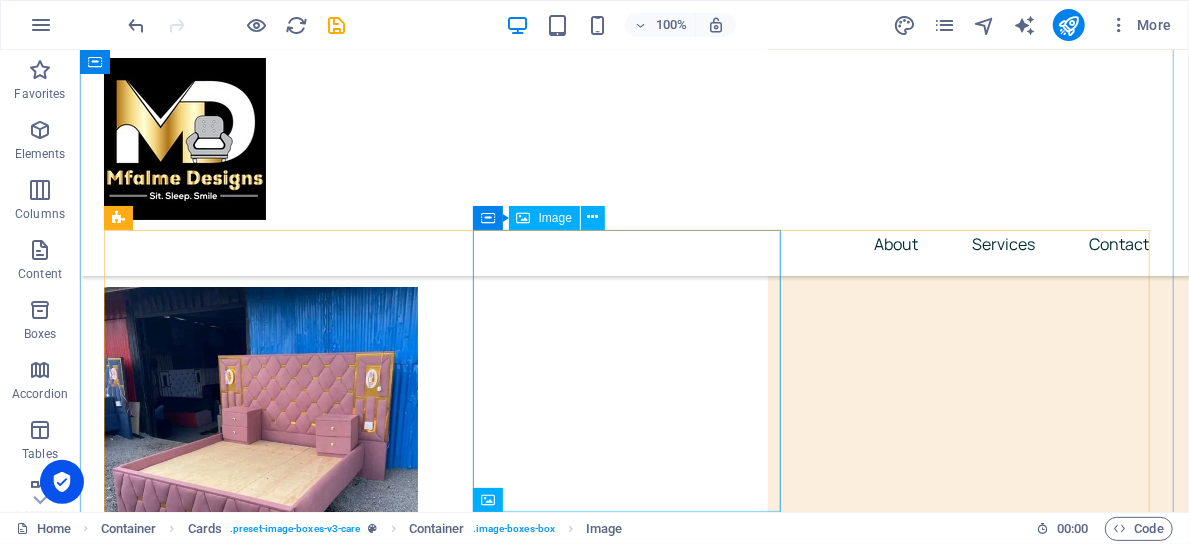 scroll, scrollTop: 66, scrollLeft: 0, axis: vertical 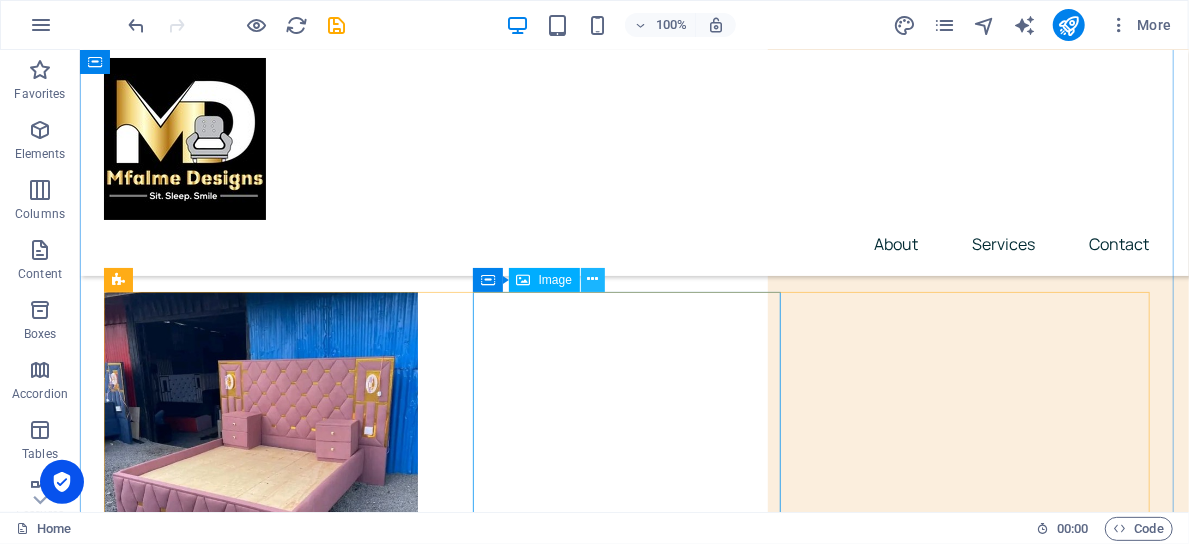 click at bounding box center (593, 279) 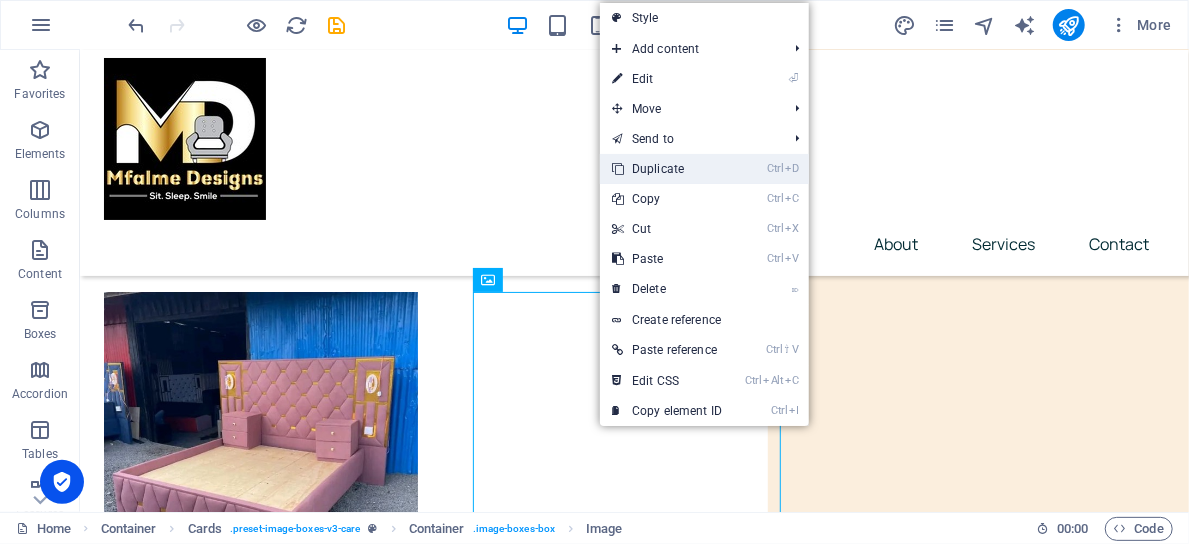 click on "Ctrl D  Duplicate" at bounding box center [667, 169] 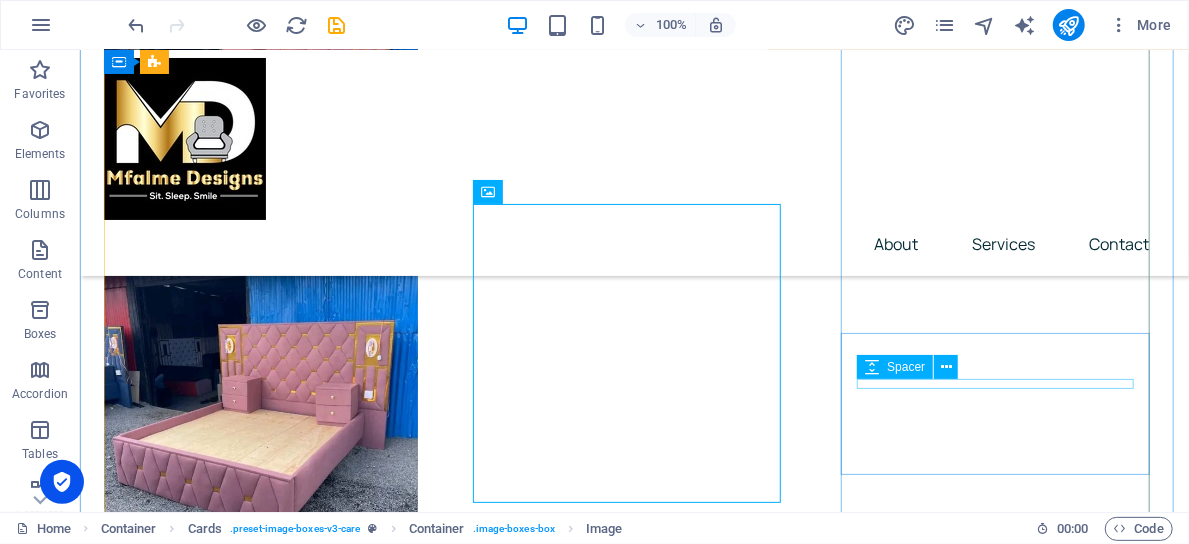 scroll, scrollTop: 443, scrollLeft: 0, axis: vertical 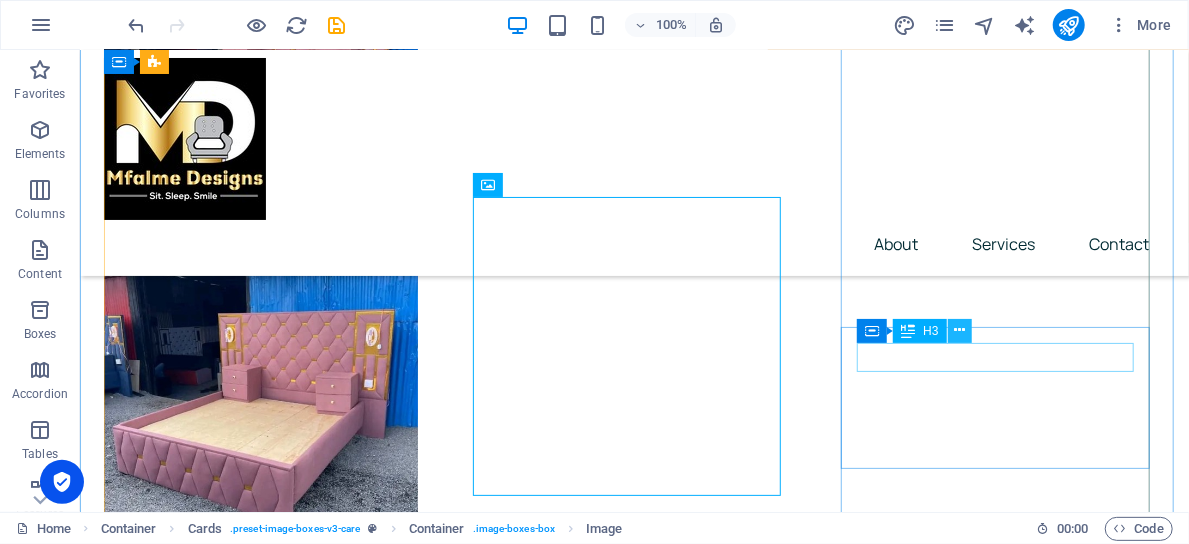 click at bounding box center (960, 331) 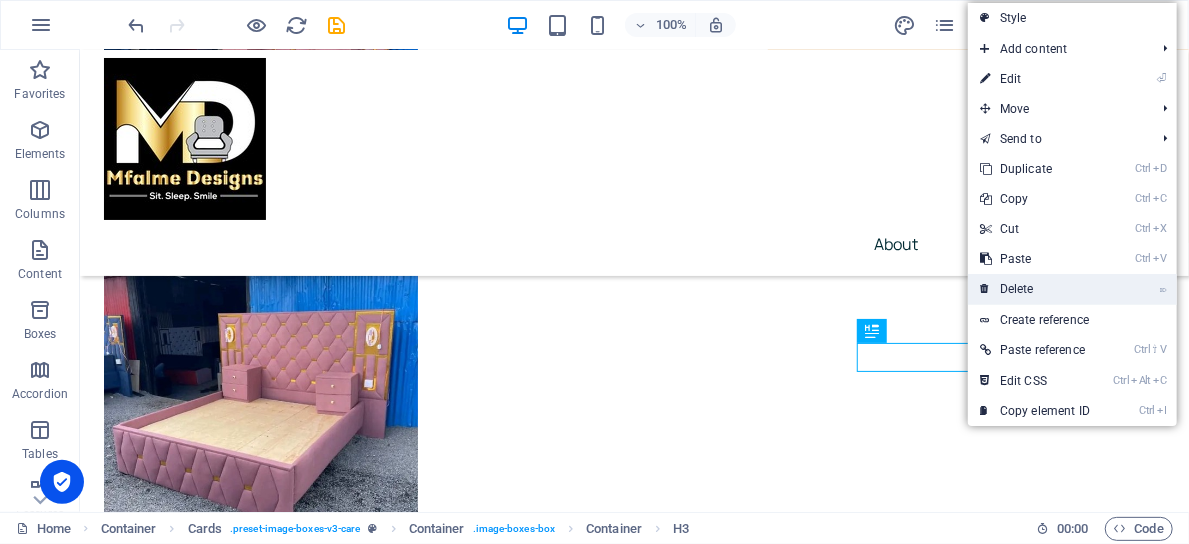 click on "⌦  Delete" at bounding box center [1035, 289] 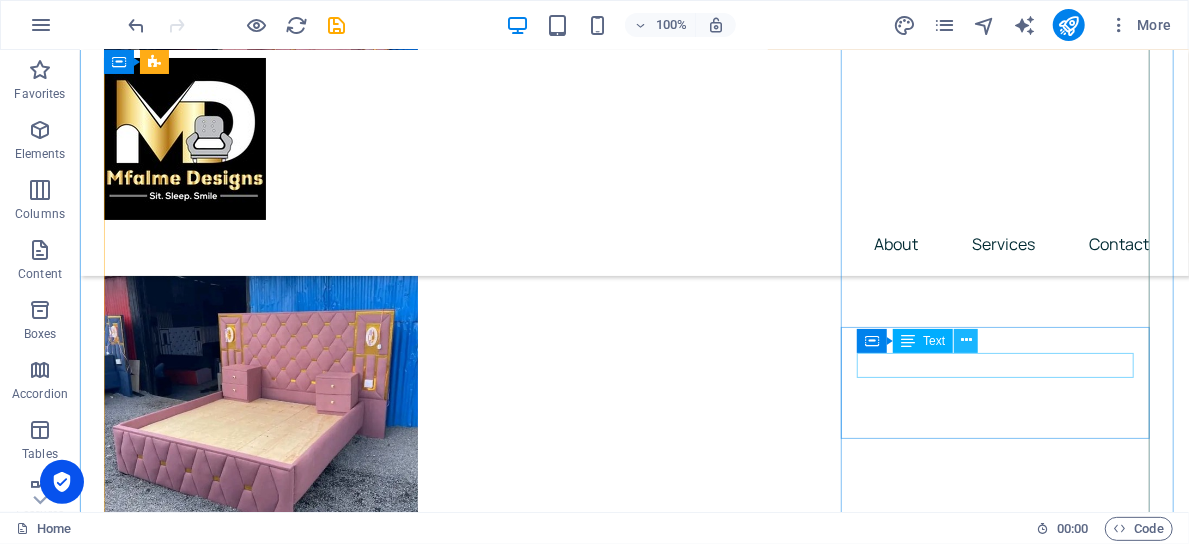 click at bounding box center (966, 340) 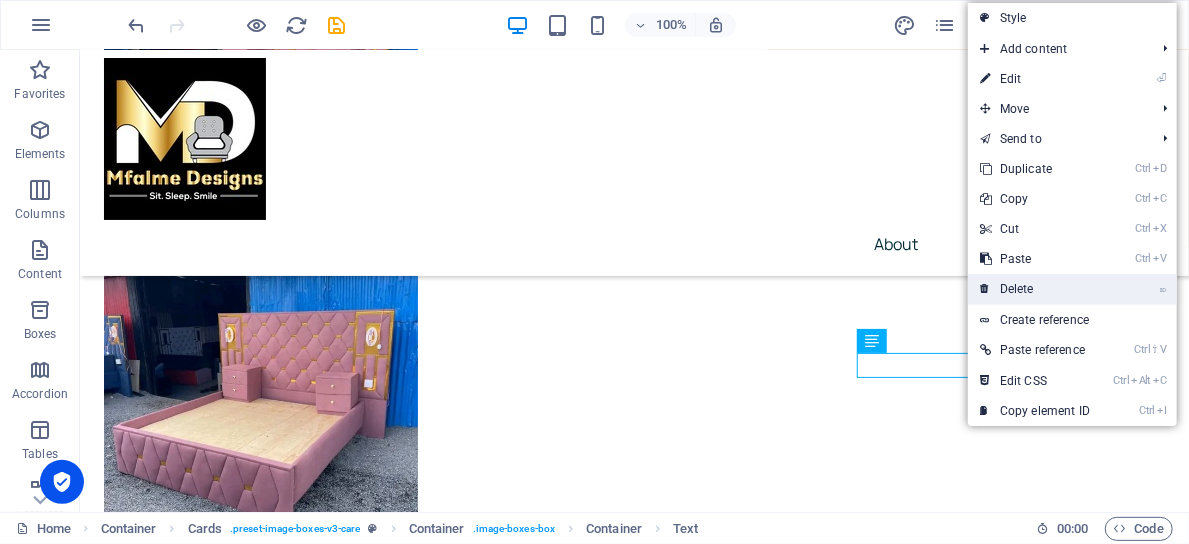 click on "⌦  Delete" at bounding box center [1035, 289] 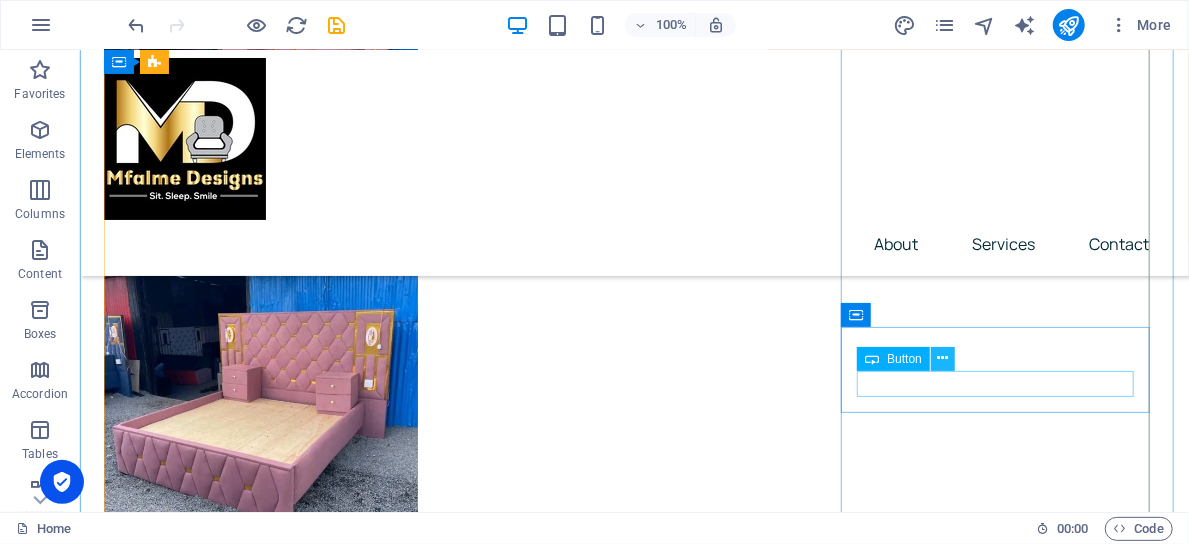 click at bounding box center (943, 358) 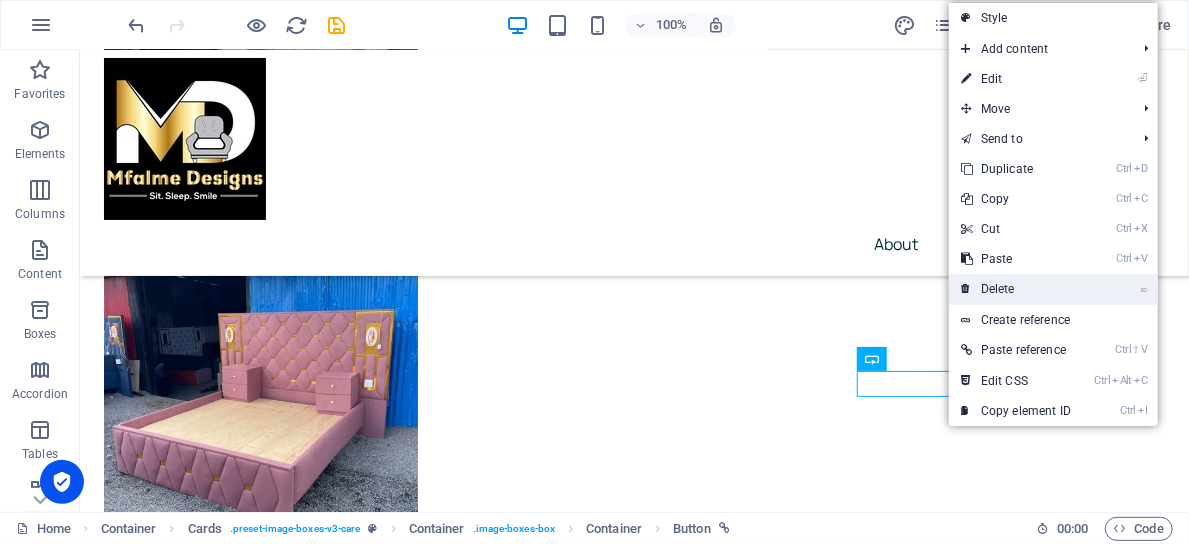 click on "⌦  Delete" at bounding box center [1016, 289] 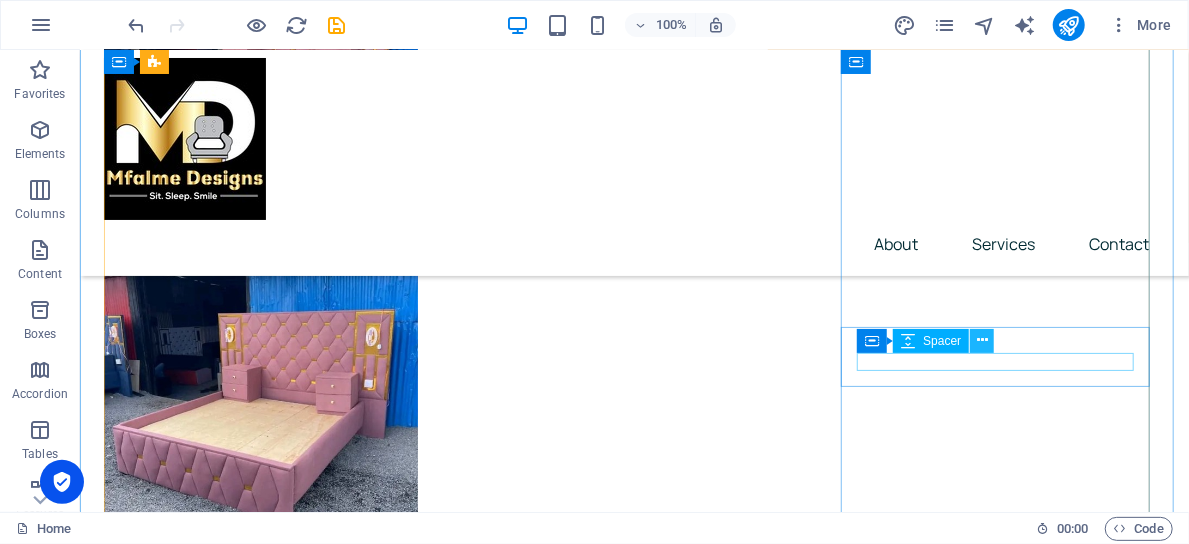 click at bounding box center (982, 340) 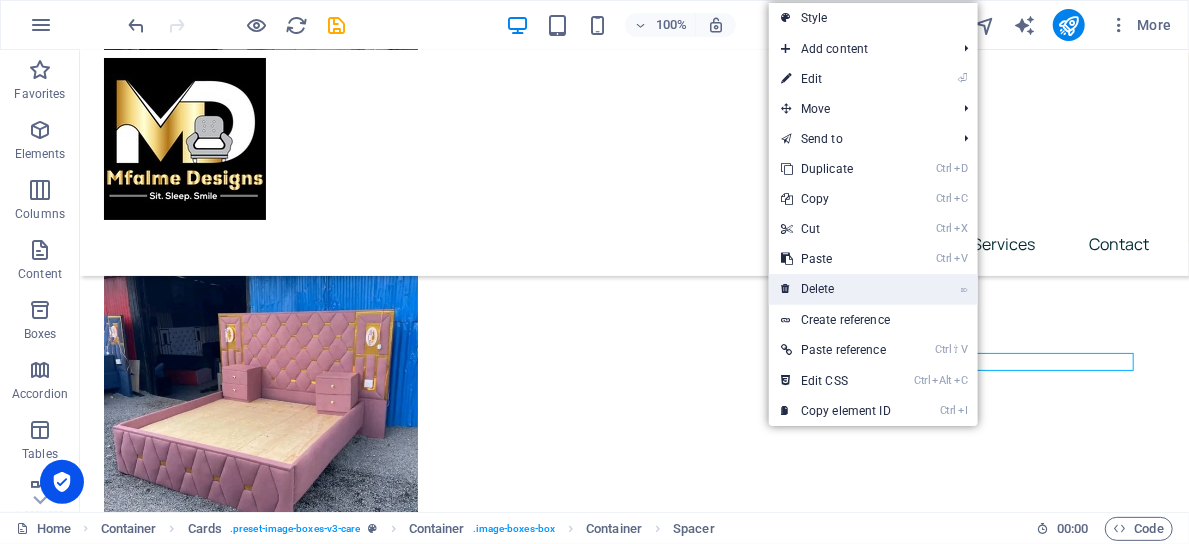 click on "⌦  Delete" at bounding box center [836, 289] 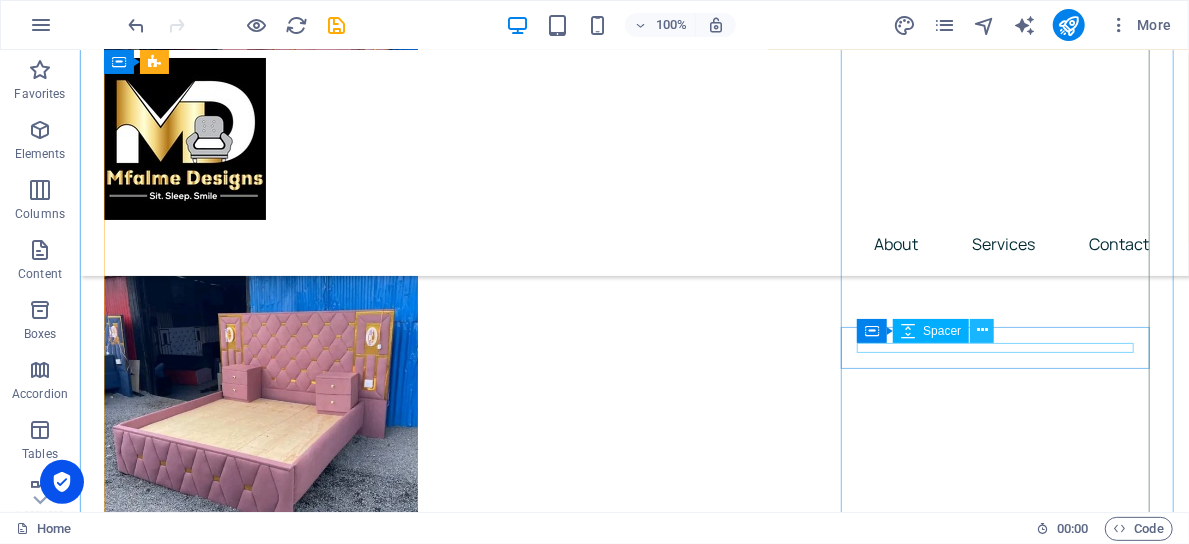 click at bounding box center [982, 330] 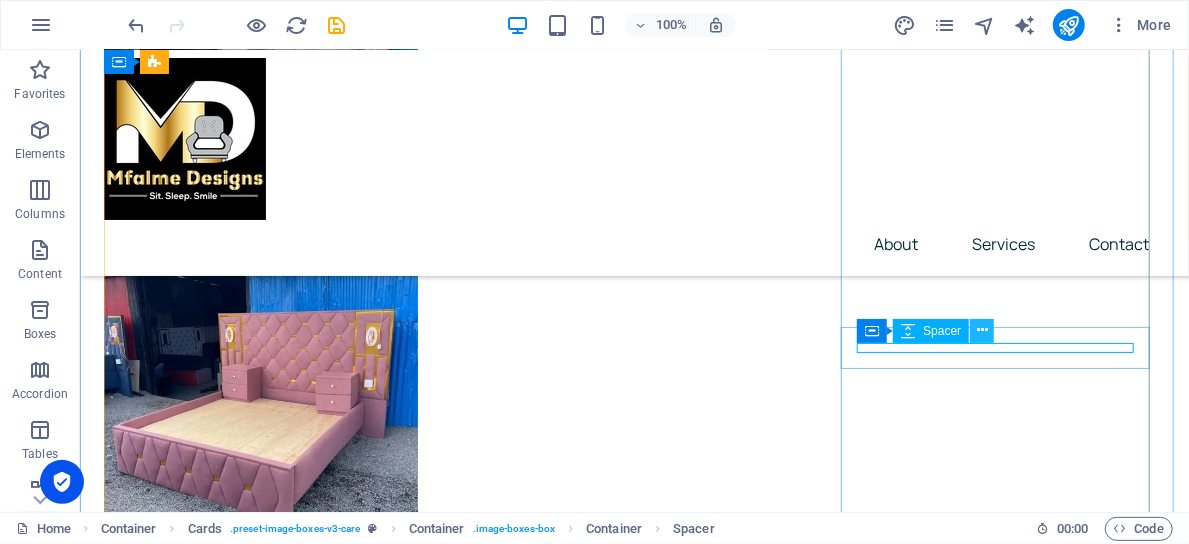 click at bounding box center (982, 330) 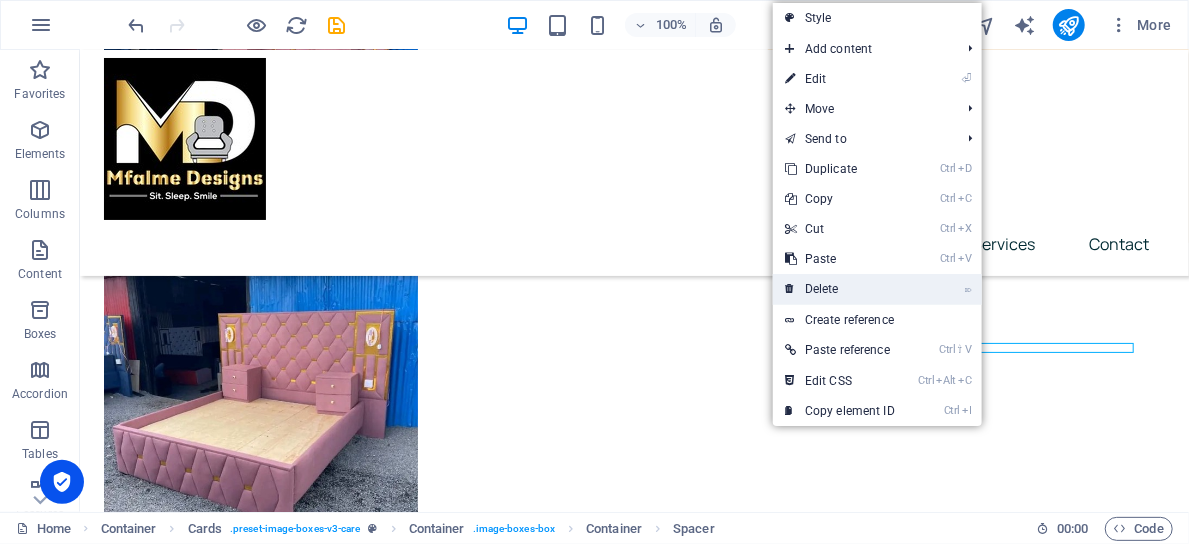 click on "⌦  Delete" at bounding box center (840, 289) 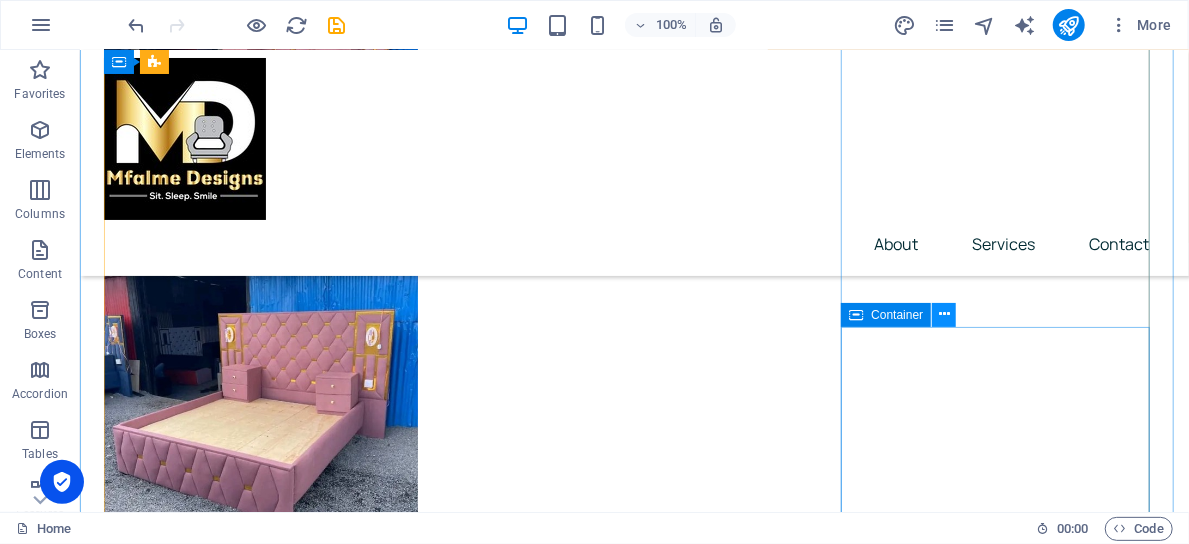 click at bounding box center [944, 314] 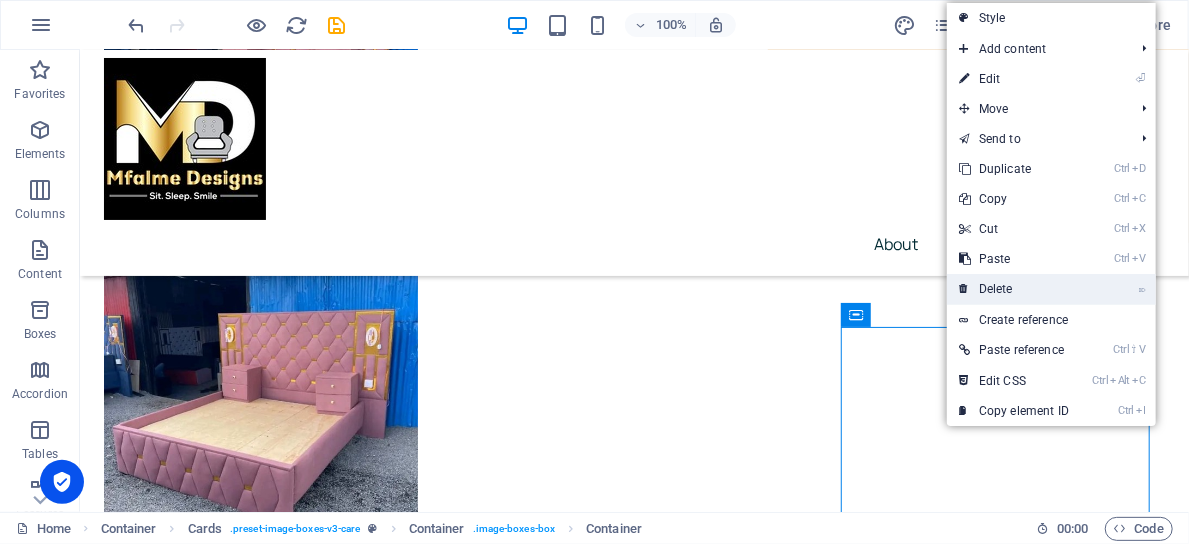 click on "⌦  Delete" at bounding box center [1014, 289] 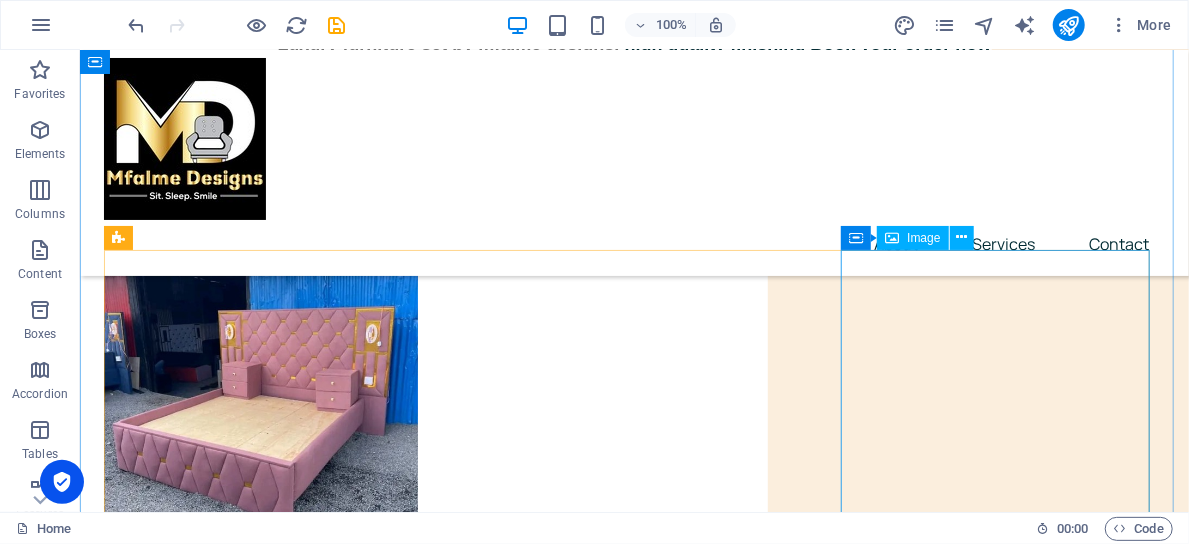 scroll, scrollTop: 107, scrollLeft: 0, axis: vertical 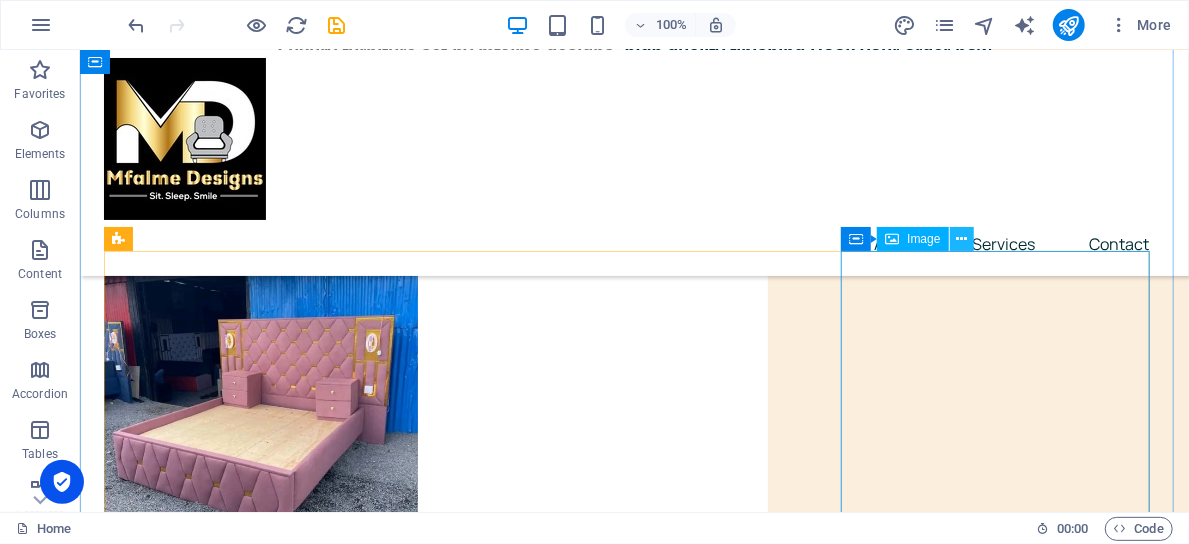 click at bounding box center [961, 239] 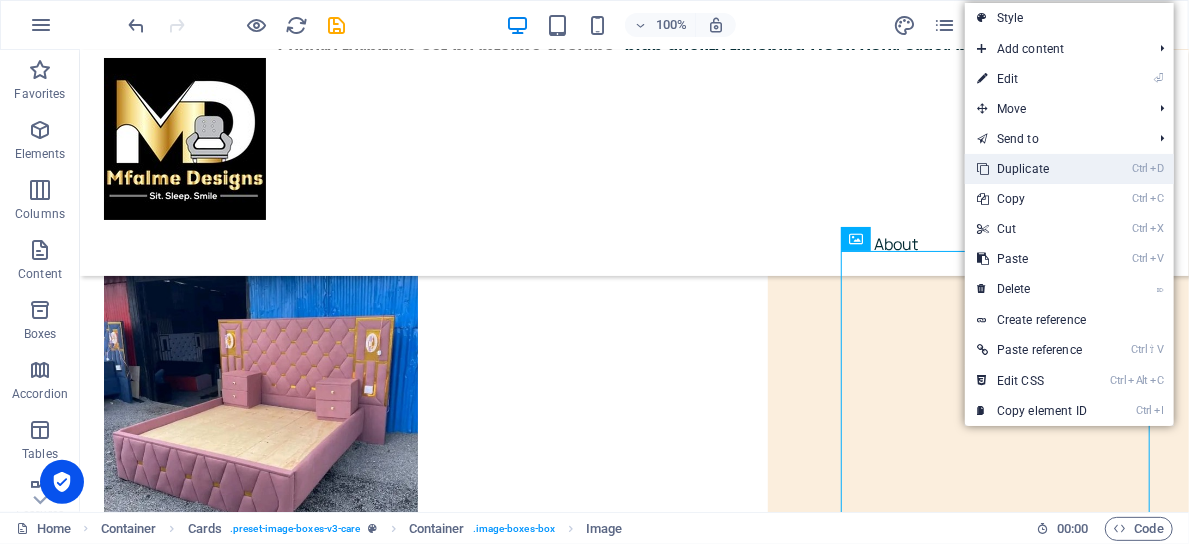 click on "Ctrl D  Duplicate" at bounding box center (1032, 169) 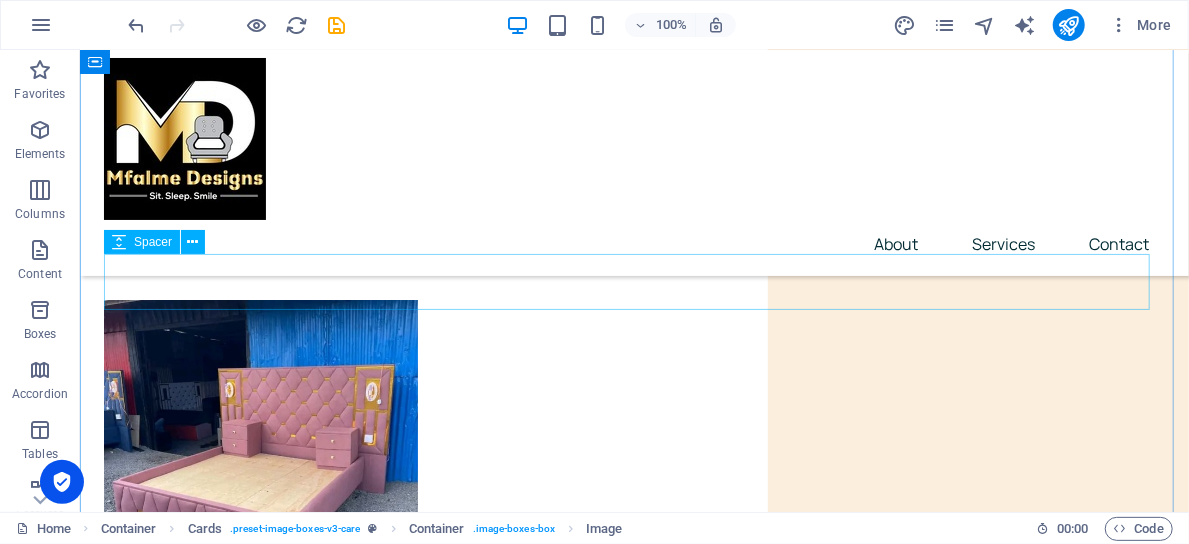 scroll, scrollTop: 46, scrollLeft: 0, axis: vertical 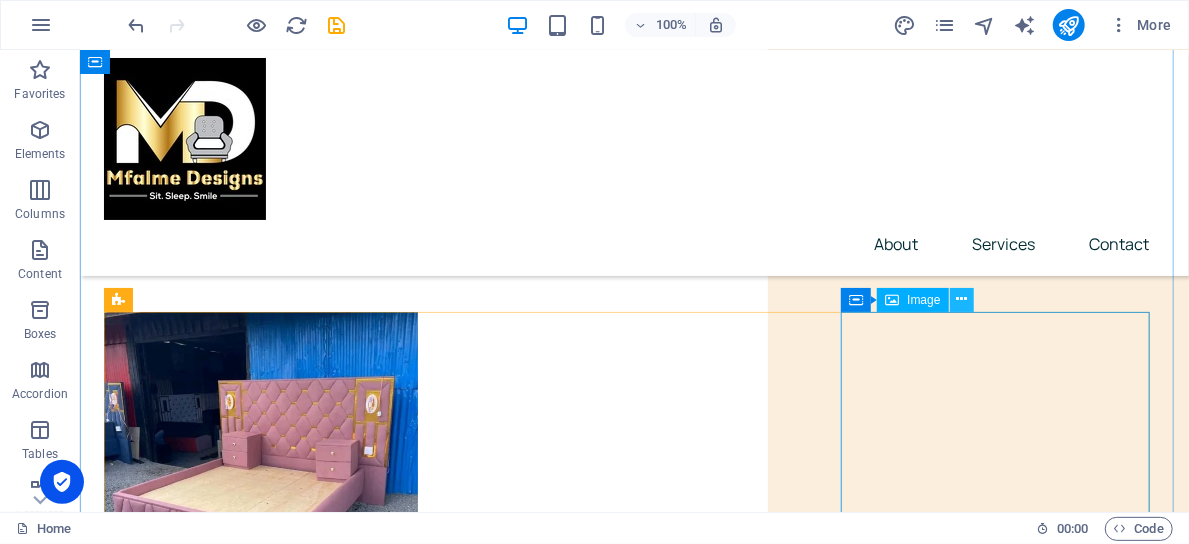 click at bounding box center (961, 299) 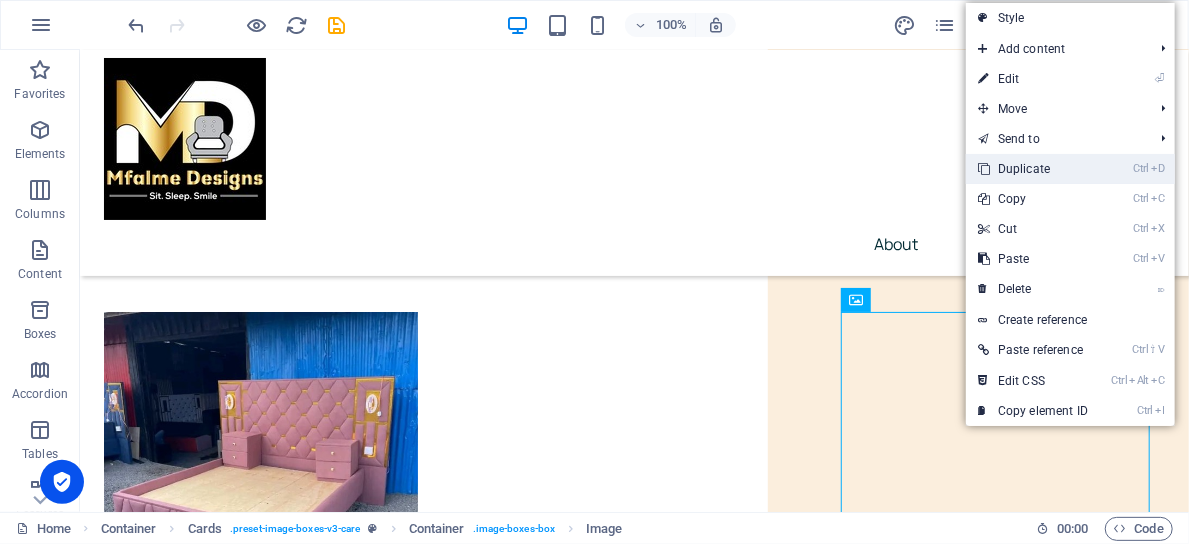 drag, startPoint x: 1026, startPoint y: 172, endPoint x: 949, endPoint y: 122, distance: 91.809586 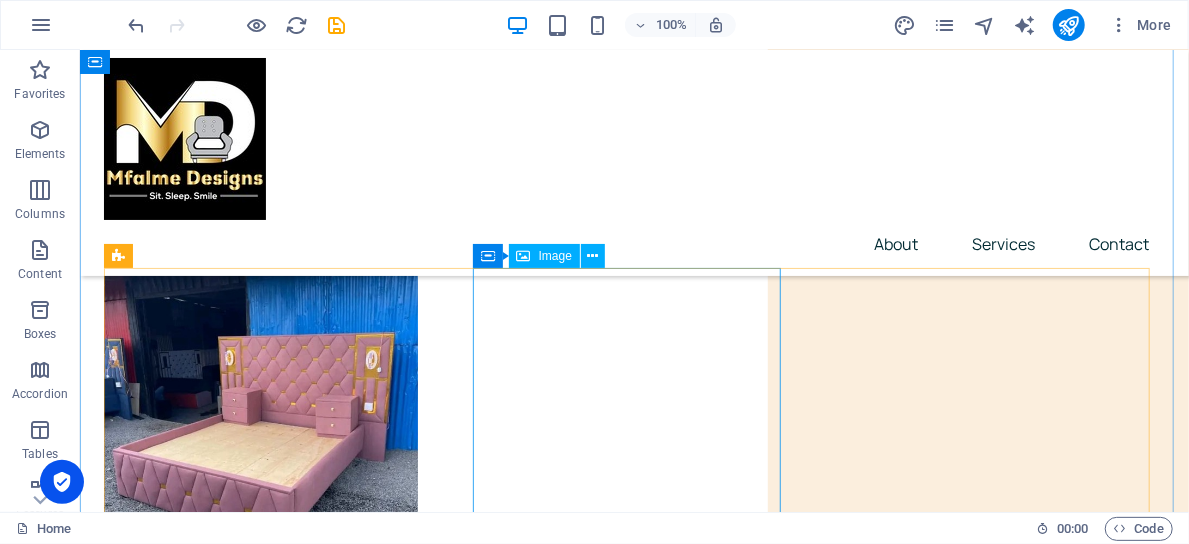 scroll, scrollTop: 82, scrollLeft: 0, axis: vertical 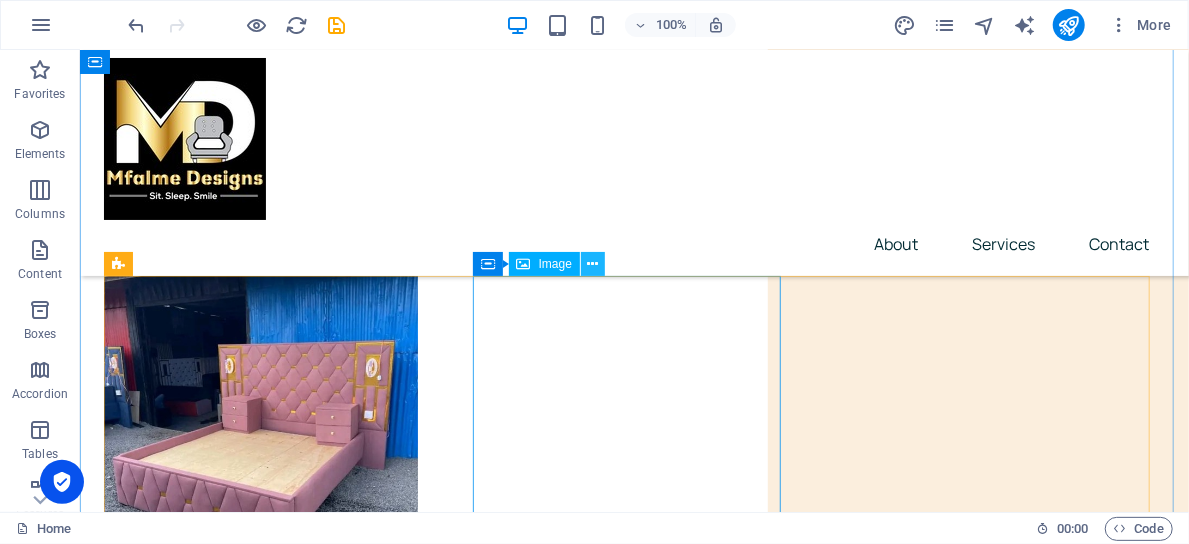 click at bounding box center (593, 264) 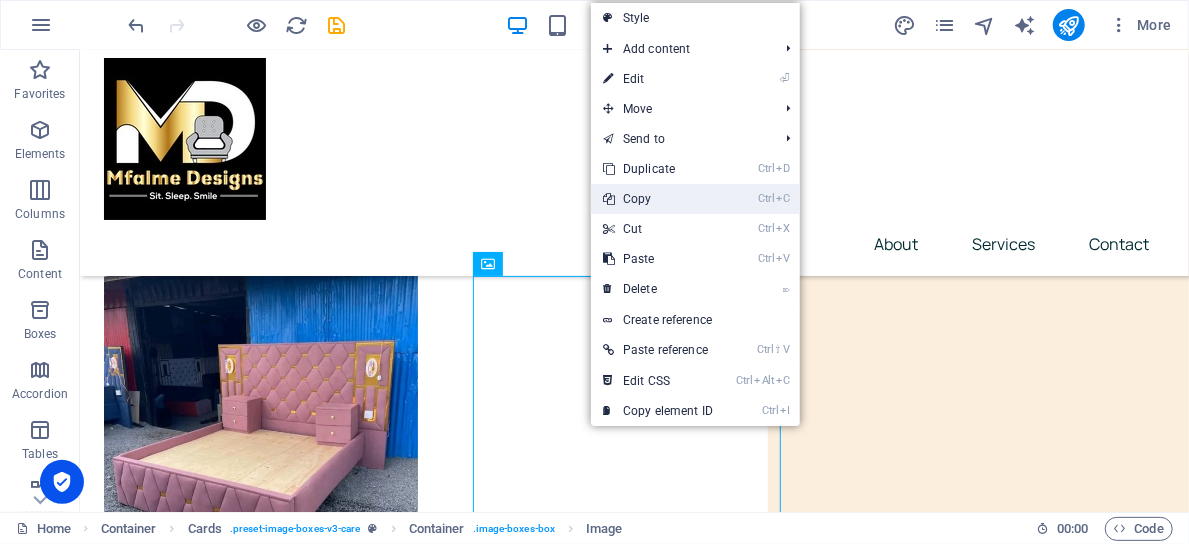 click on "Ctrl C  Copy" at bounding box center [658, 199] 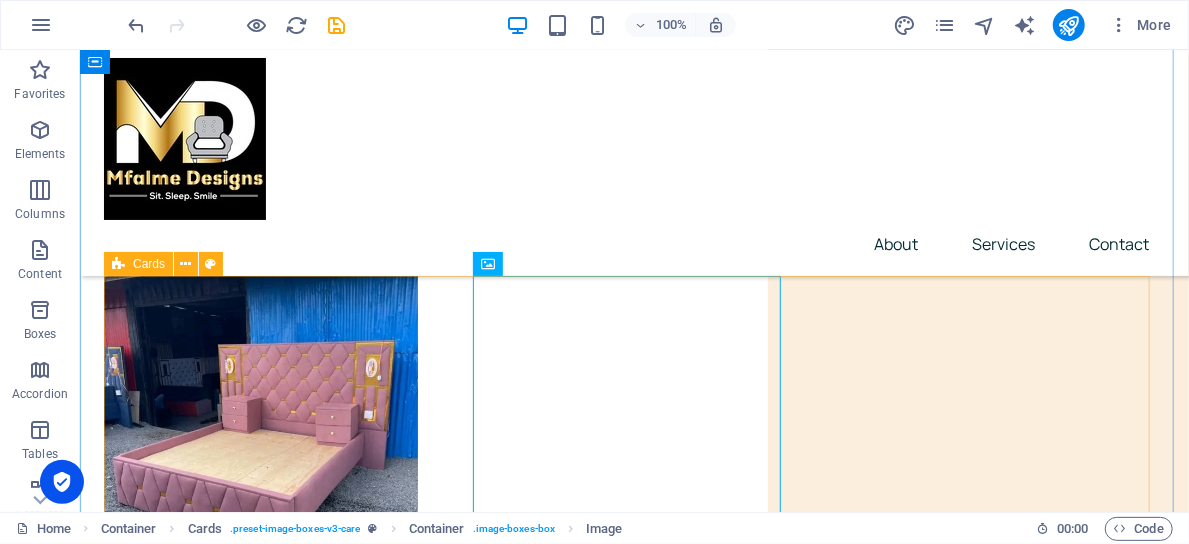 click on "Chester Bed High Quality Bed 6*6" at bounding box center (633, 1955) 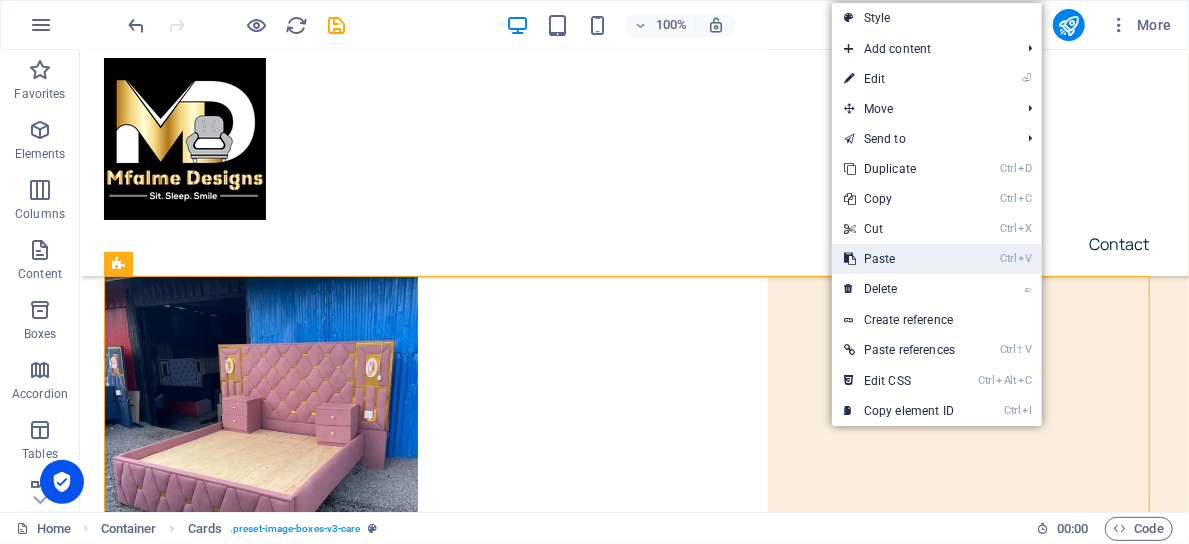 click on "Ctrl V  Paste" at bounding box center (899, 259) 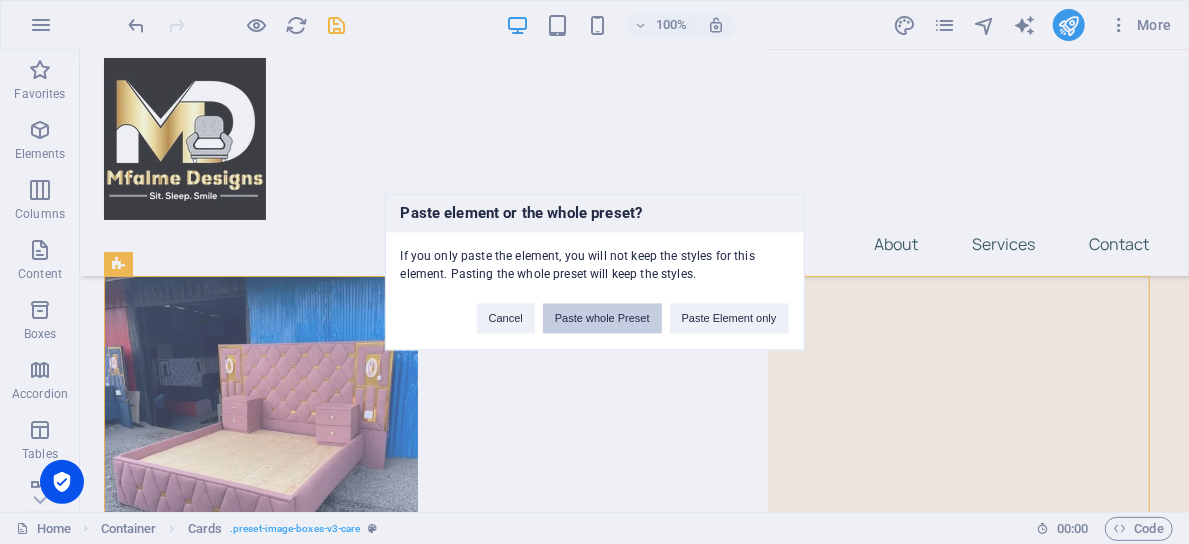 click on "Paste whole Preset" at bounding box center [602, 319] 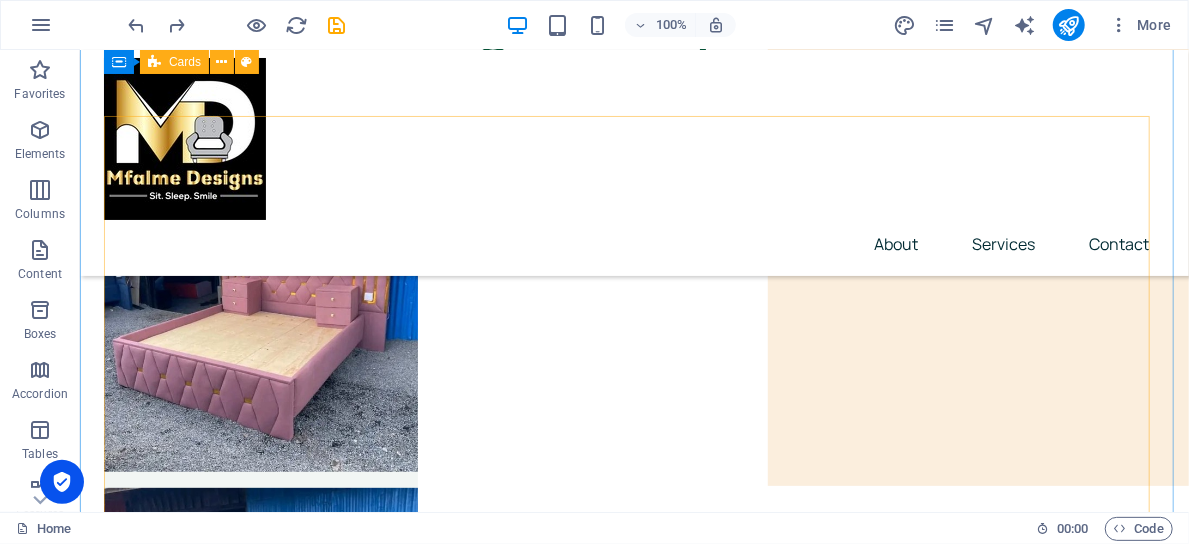 scroll, scrollTop: 196, scrollLeft: 0, axis: vertical 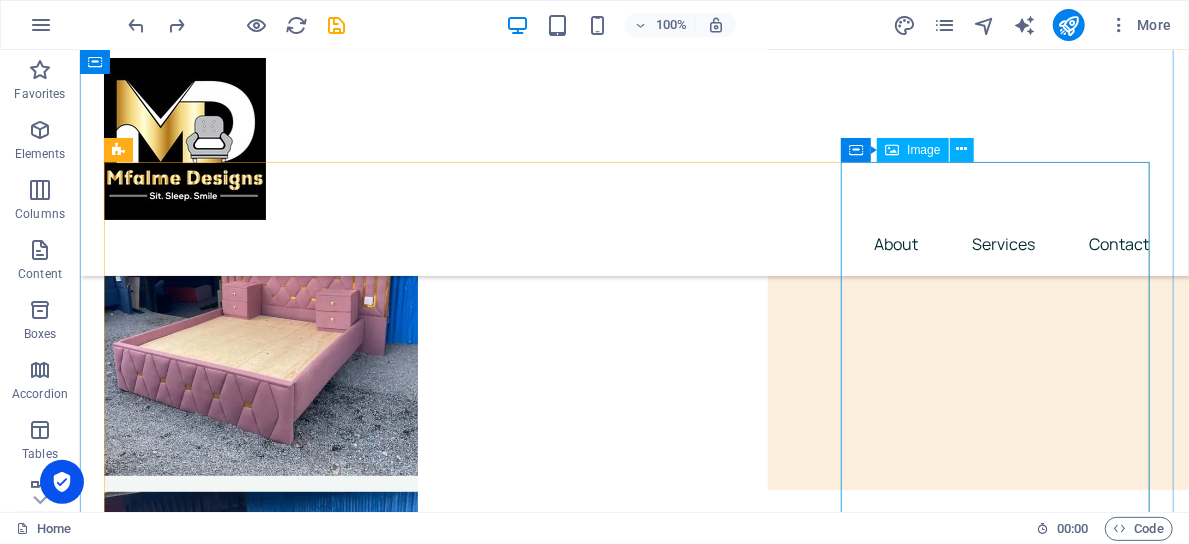 click at bounding box center (260, 2428) 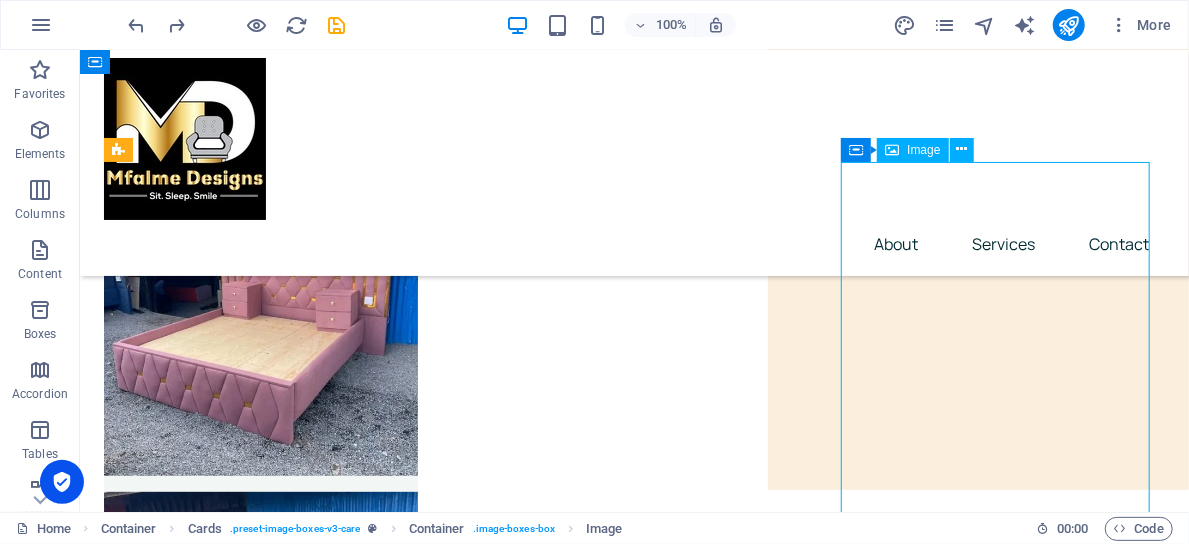 click at bounding box center (260, 2428) 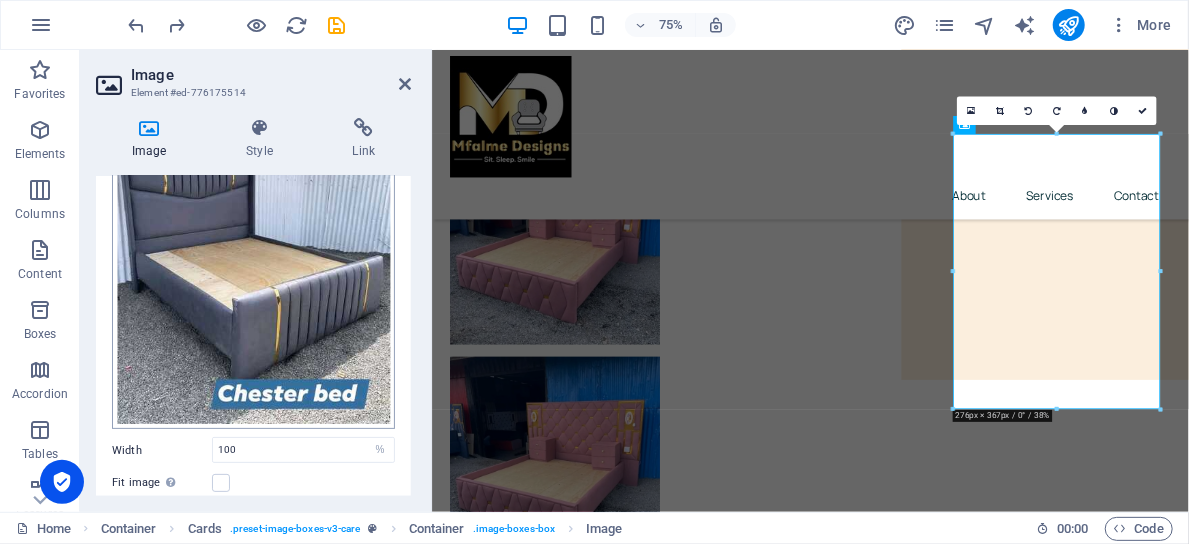 scroll, scrollTop: 169, scrollLeft: 0, axis: vertical 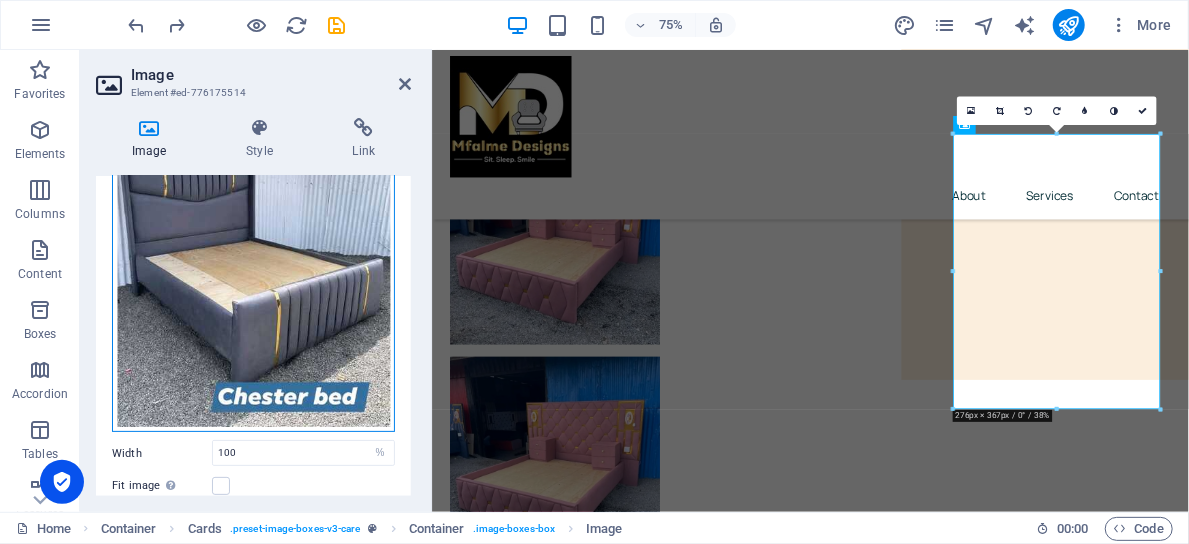 click on "Drag files here, click to choose files or select files from Files or our free stock photos & videos" at bounding box center (253, 246) 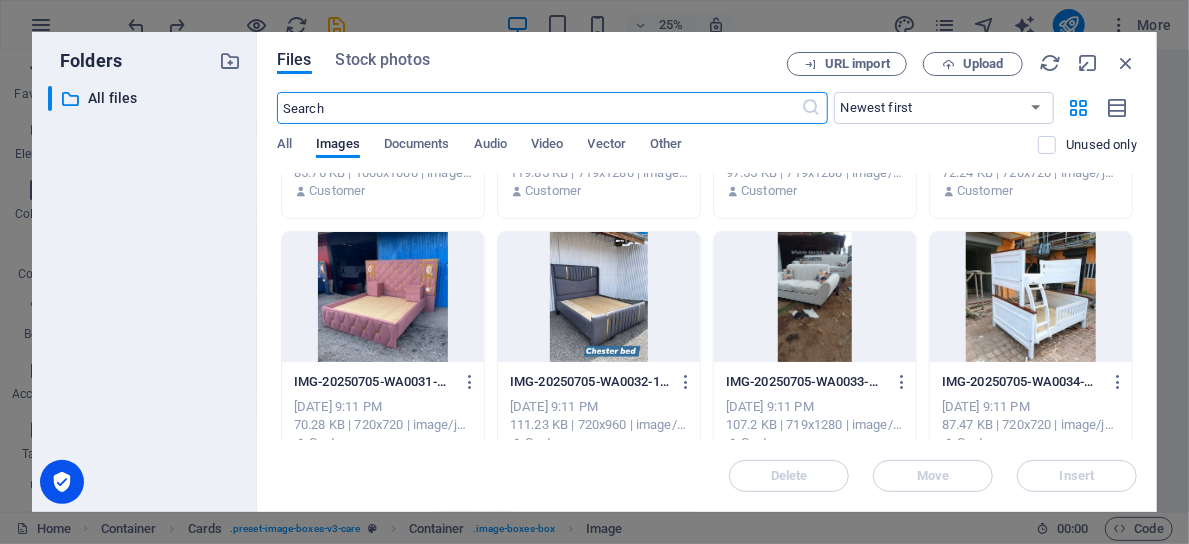 scroll, scrollTop: 196, scrollLeft: 0, axis: vertical 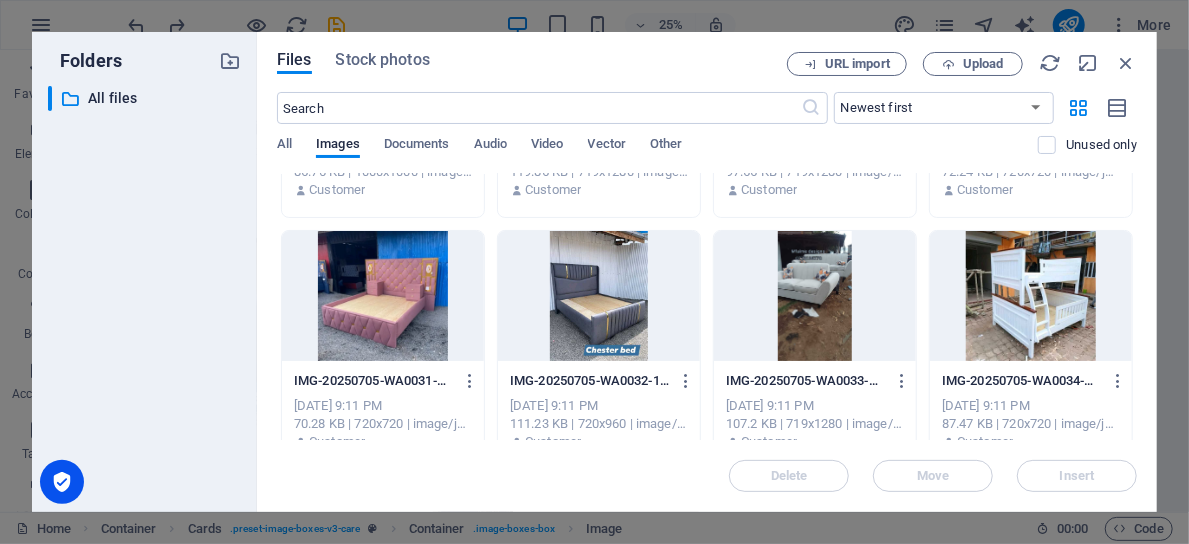 click at bounding box center (599, 296) 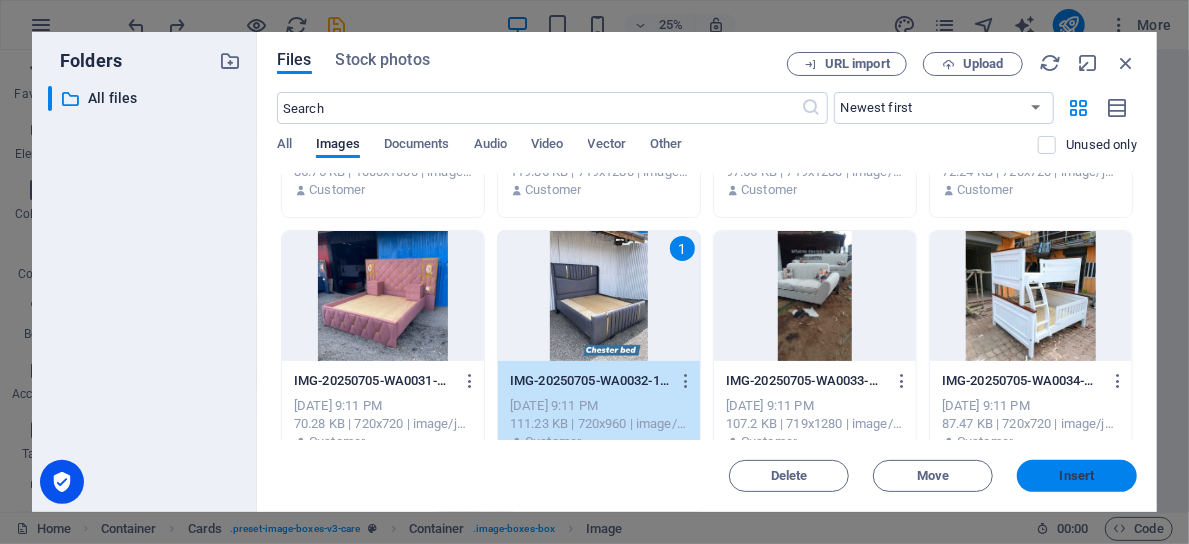 click on "Insert" at bounding box center [1077, 476] 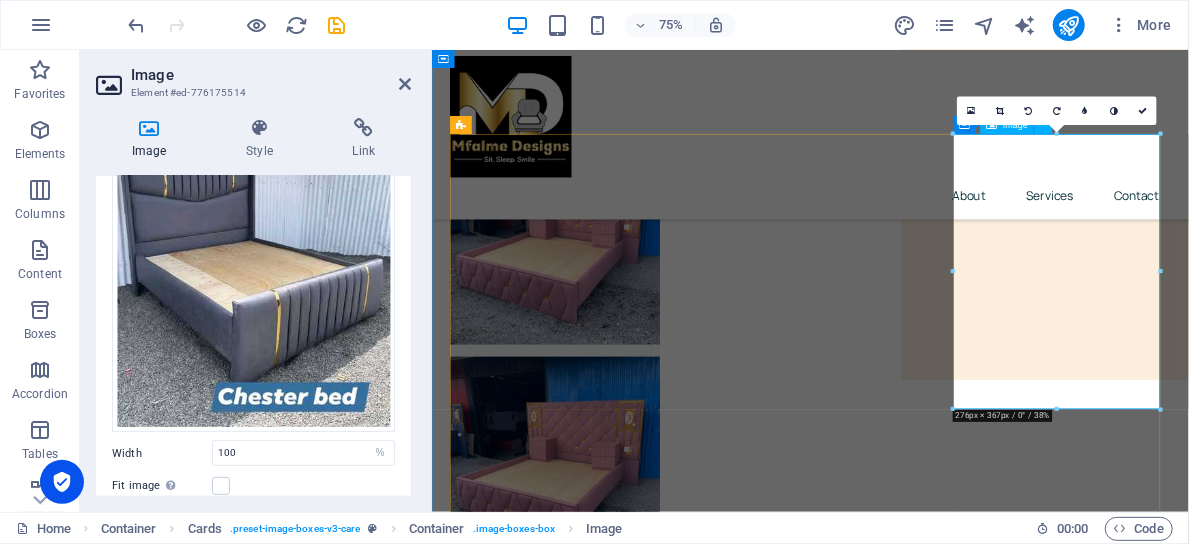 click at bounding box center (595, 2215) 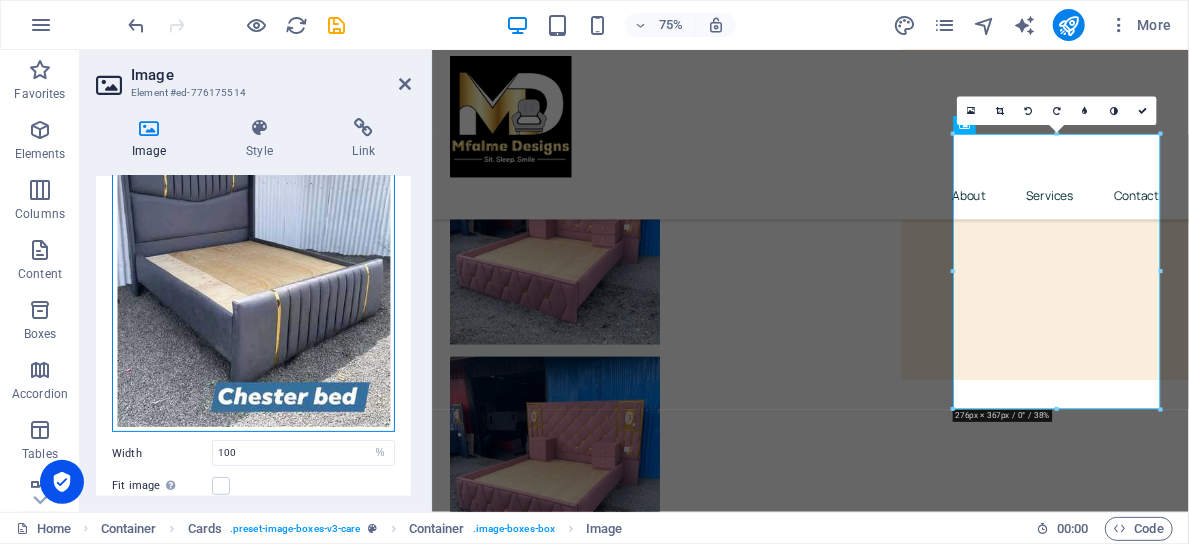 click on "Drag files here, click to choose files or select files from Files or our free stock photos & videos" at bounding box center (253, 246) 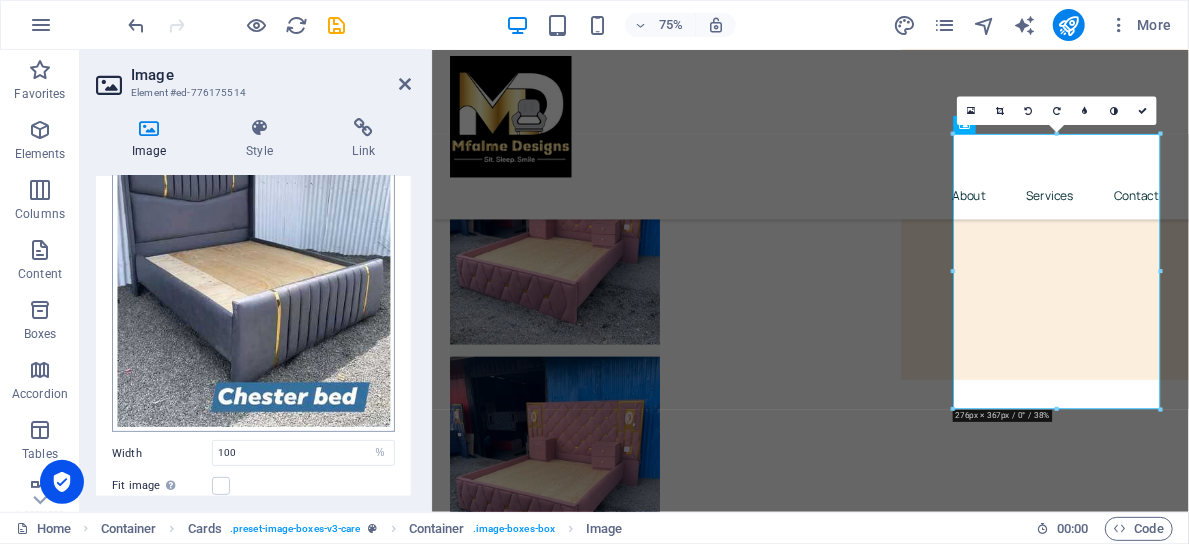 click on "mfalmedesigns.co.ke Home Favorites Elements Columns Content Boxes Accordion Tables Features Images Slider Header Footer Forms Marketing Collections Image Element #ed-776175514 Image Style Link Image Drag files here, click to choose files or select files from Files or our free stock photos & videos Select files from the file manager, stock photos, or upload file(s) Upload Width 100 Default auto px rem % em vh vw Fit image Automatically fit image to a fixed width and height Height Default auto px Alignment Lazyload Loading images after the page loads improves page speed. Responsive Automatically load retina image and smartphone optimized sizes. Lightbox Use as headline The image will be wrapped in an H1 headline tag. Useful for giving alternative text the weight of an H1 headline, e.g. for the logo. Leave unchecked if uncertain. Optimized Images are compressed to improve page speed. Position Direction Custom X offset 50 px rem % vh" at bounding box center (594, 272) 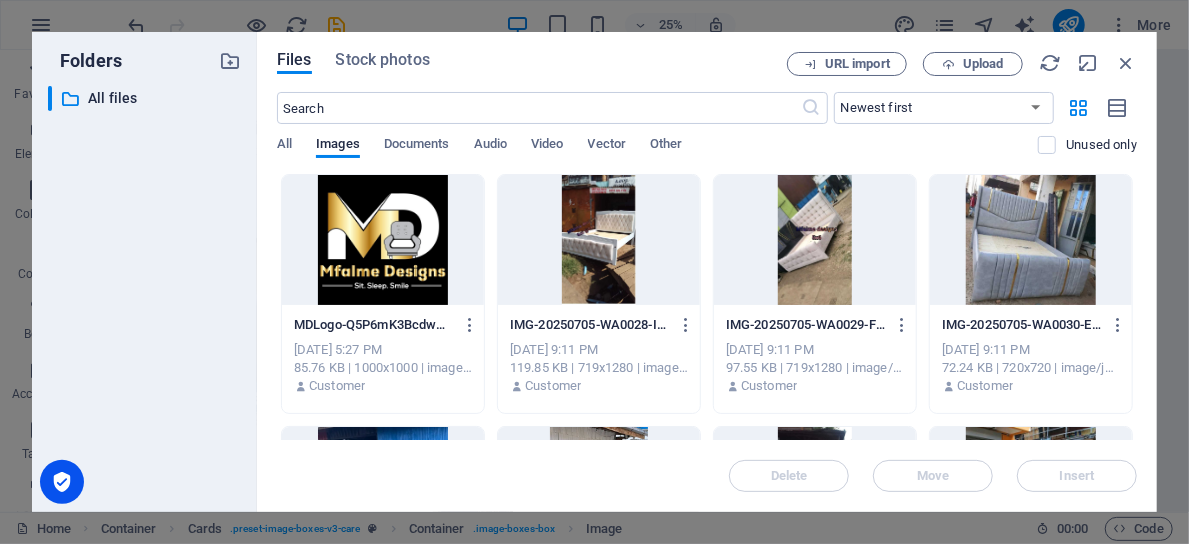 click at bounding box center (815, 240) 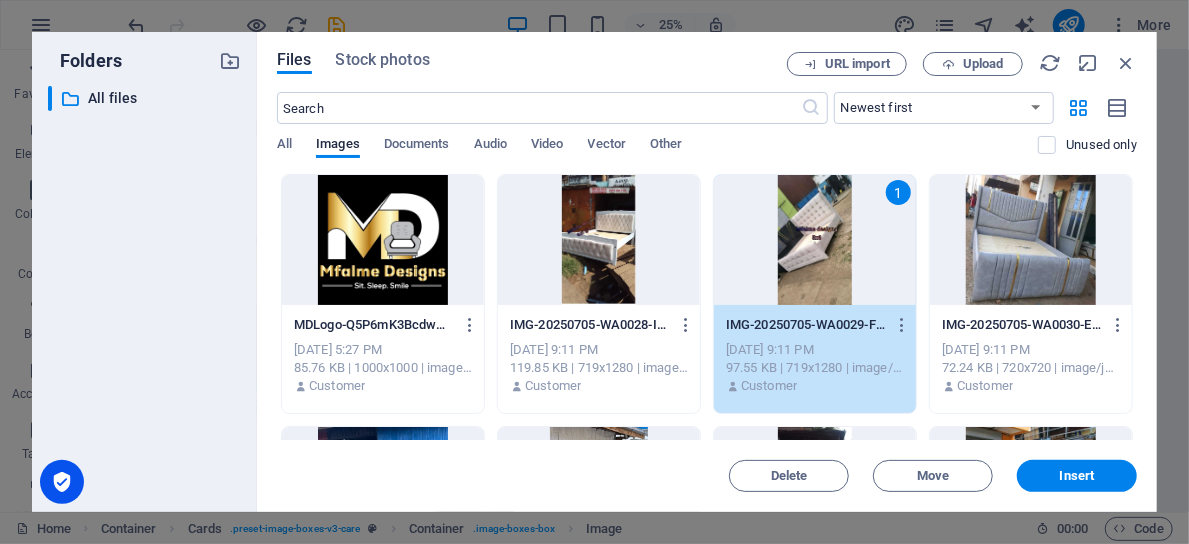 click on "1" at bounding box center [815, 240] 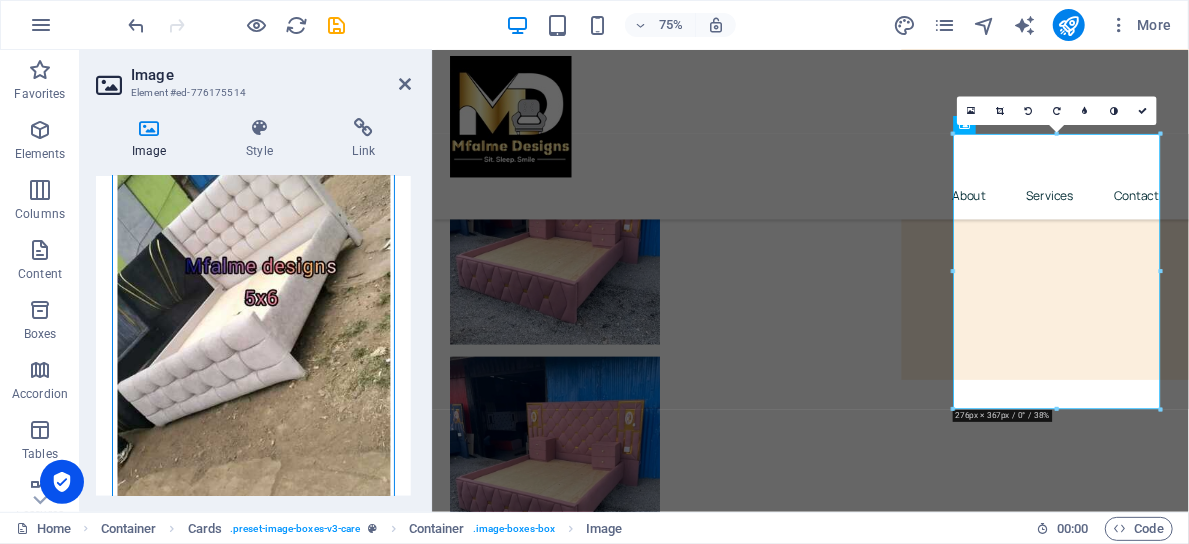 click on "Drag files here, click to choose files or select files from Files or our free stock photos & videos" at bounding box center [253, 307] 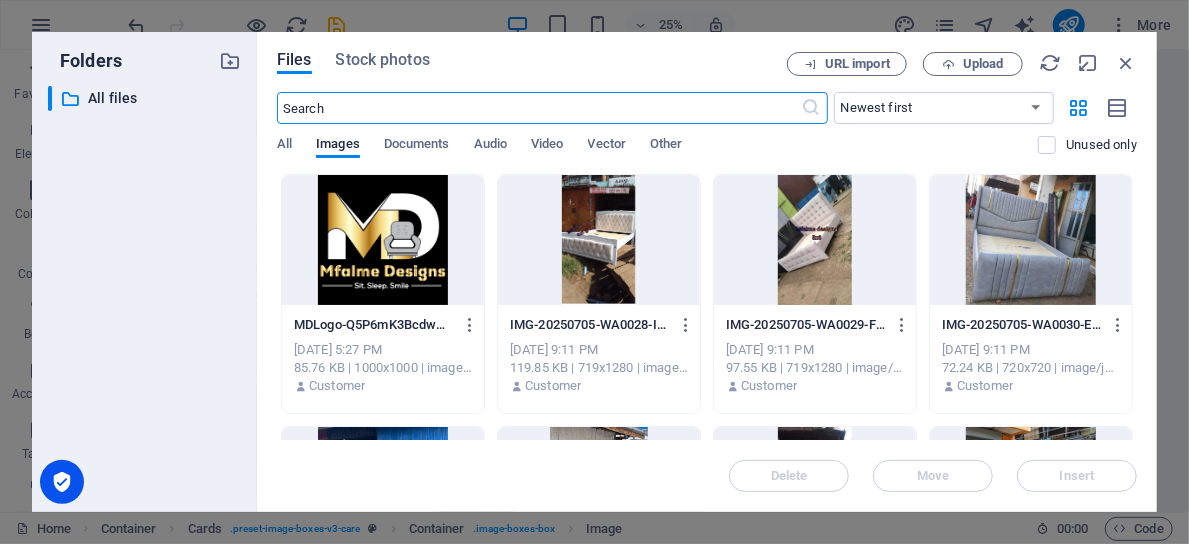 click at bounding box center [815, 240] 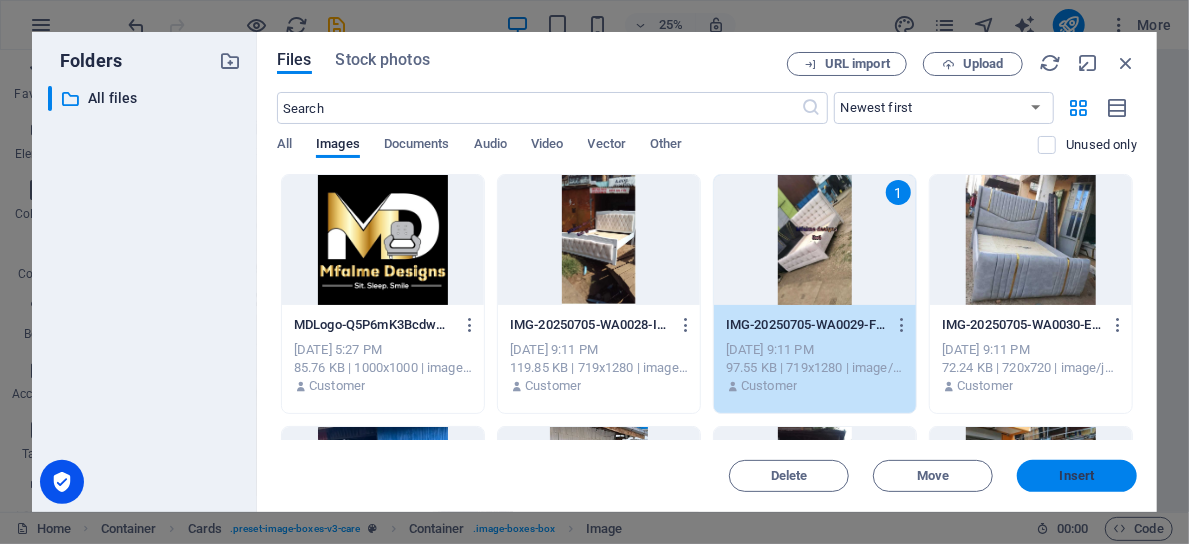 click on "Insert" at bounding box center (1077, 476) 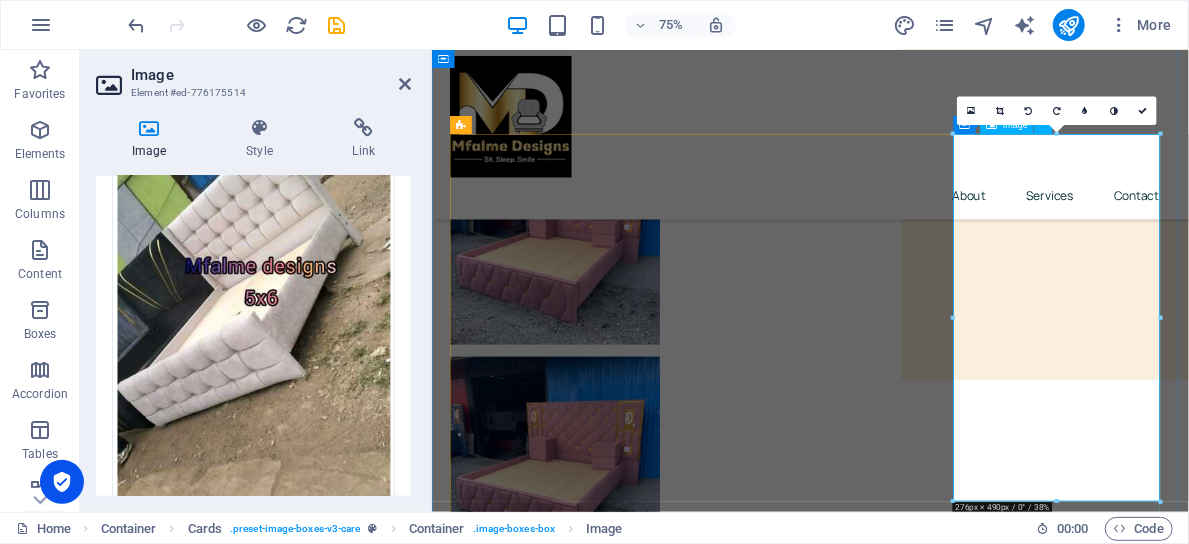click at bounding box center (595, 2277) 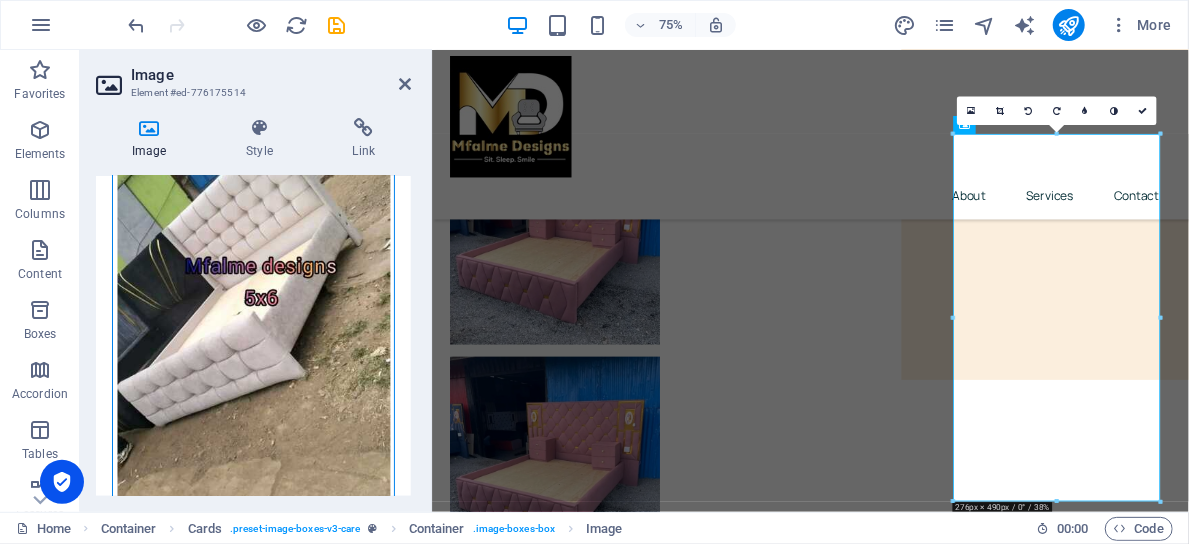 click on "Drag files here, click to choose files or select files from Files or our free stock photos & videos" at bounding box center (253, 307) 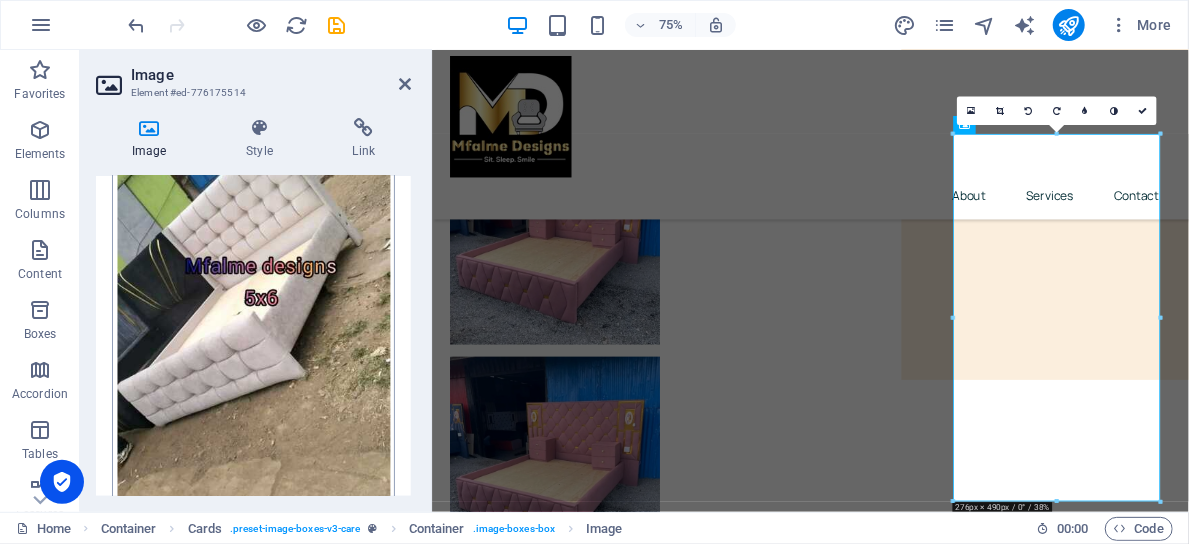 click on "mfalmedesigns.co.ke Home Favorites Elements Columns Content Boxes Accordion Tables Features Images Slider Header Footer Forms Marketing Collections Image Element #ed-776175514 Image Style Link Image Drag files here, click to choose files or select files from Files or our free stock photos & videos Select files from the file manager, stock photos, or upload file(s) Upload Width 100 Default auto px rem % em vh vw Fit image Automatically fit image to a fixed width and height Height Default auto px Alignment Lazyload Loading images after the page loads improves page speed. Responsive Automatically load retina image and smartphone optimized sizes. Lightbox Use as headline The image will be wrapped in an H1 headline tag. Useful for giving alternative text the weight of an H1 headline, e.g. for the logo. Leave unchecked if uncertain. Optimized Images are compressed to improve page speed. Position Direction Custom X offset 50 px rem % vh" at bounding box center [594, 272] 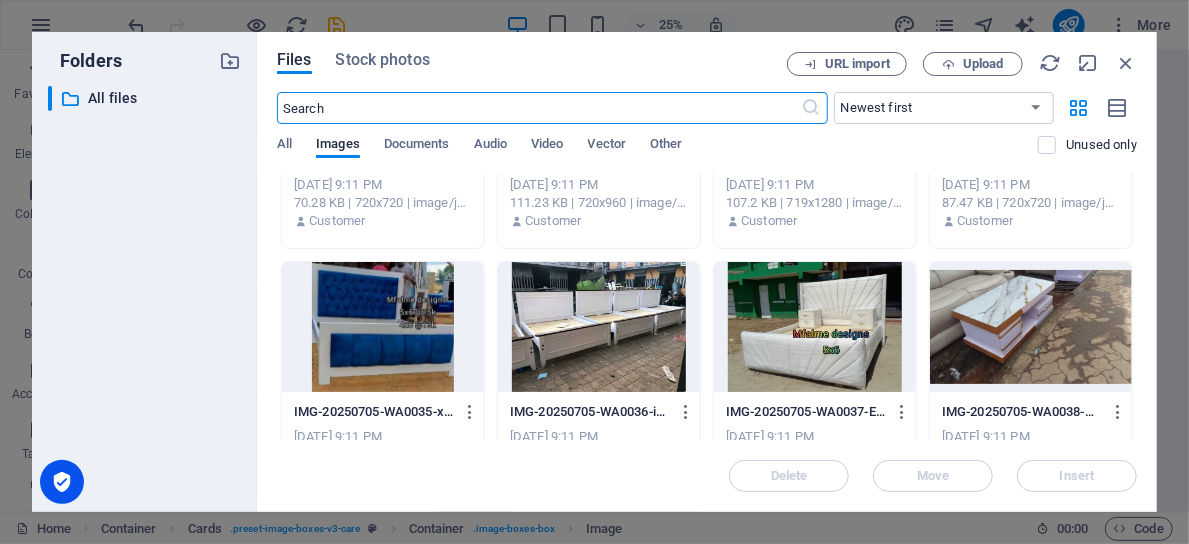 scroll, scrollTop: 424, scrollLeft: 0, axis: vertical 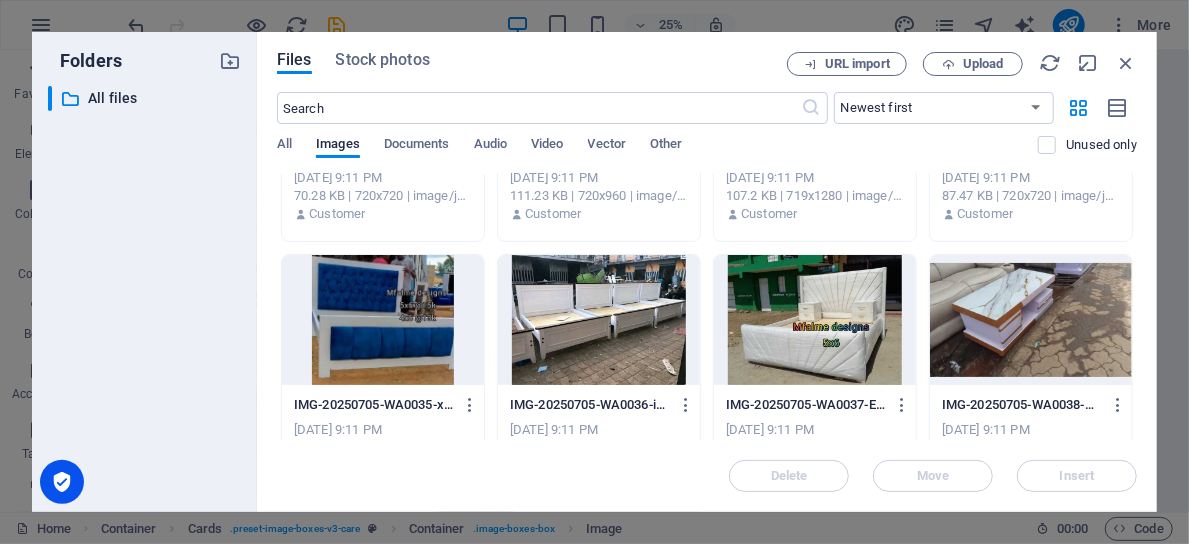 click at bounding box center [815, 320] 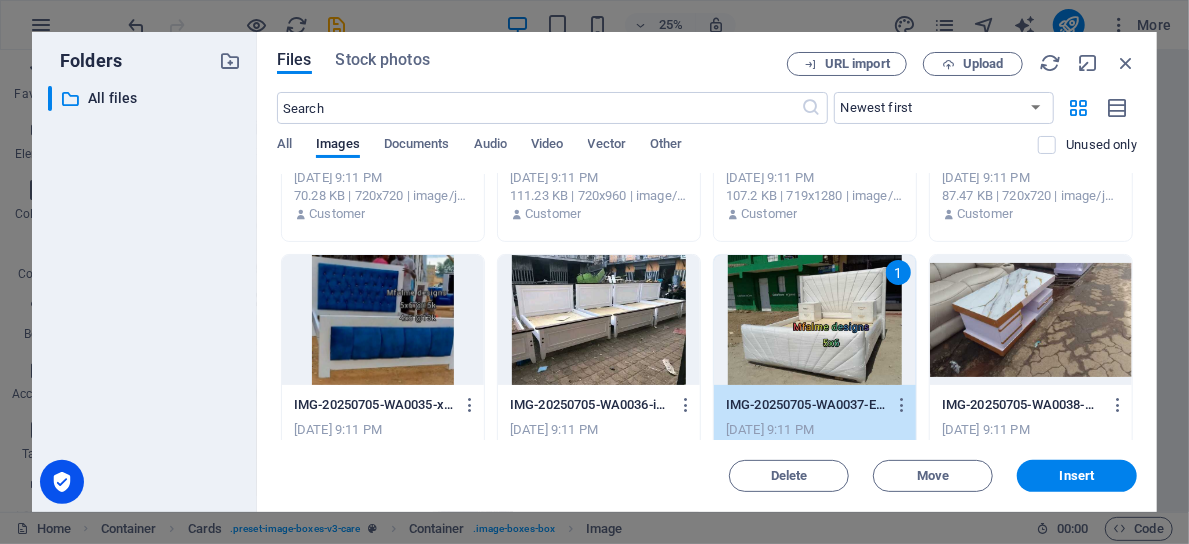 click on "1" at bounding box center (815, 320) 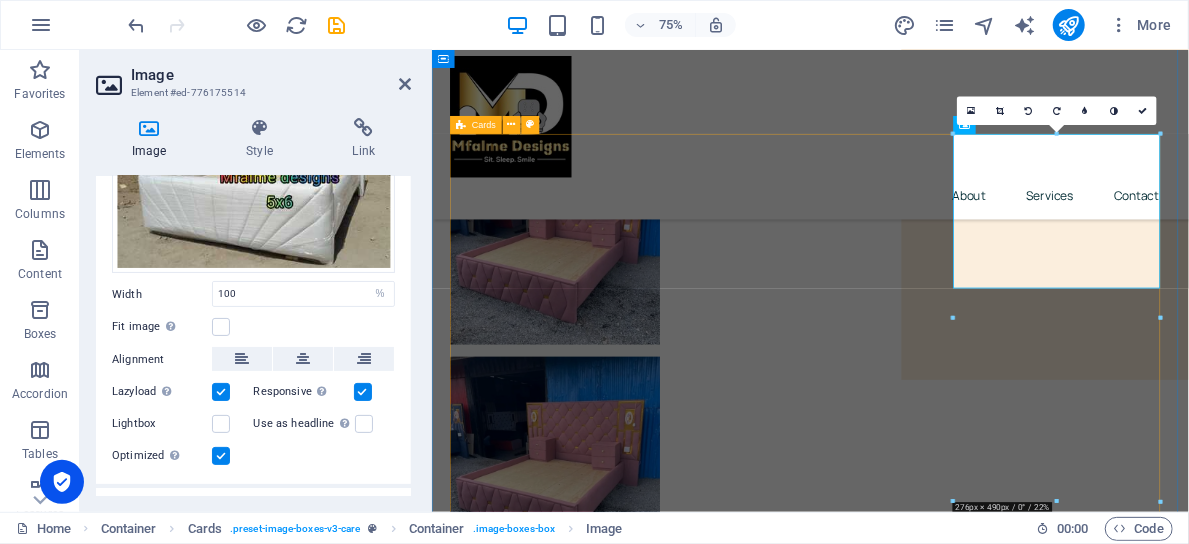 click on "Chester Bed High Quality Bed 6*6" at bounding box center [935, 1598] 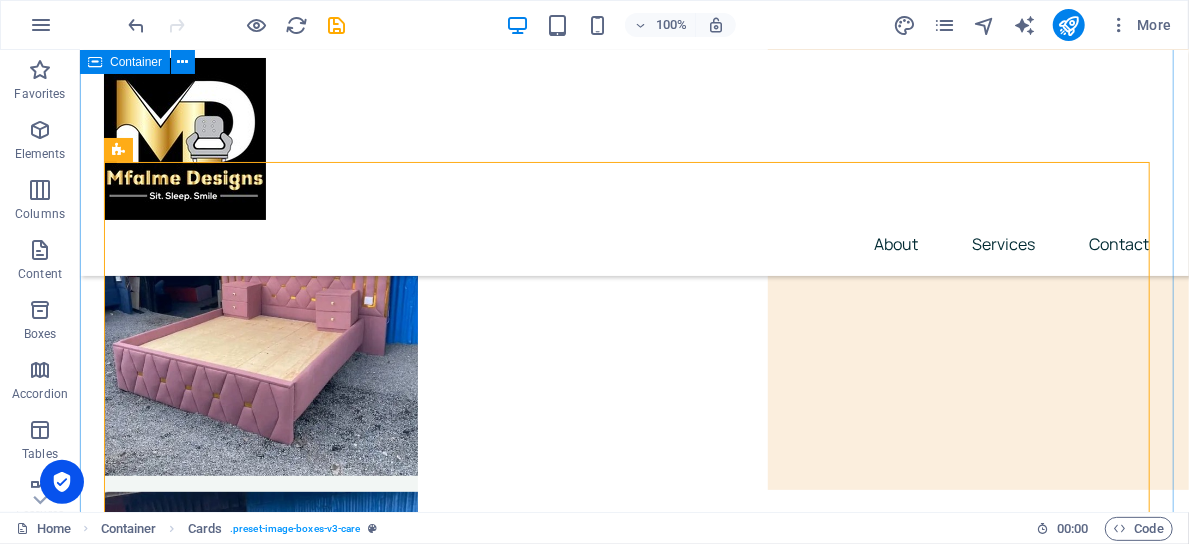 click on "Luxury furniture set by mfalme designs ,   high quality finishing Book your order now  Zimmerman Kamiti Road  +254 728 106 770 Our services Chester Bed High Quality Bed 6*6 Physiotherapy Lorem ipsum dolor sit amet, consectetur adipiscing elit. Consectetur auctor id viverra nunc, ultrices convallis sit ultrices. Massa sollicitudin consequat, at purus lobortis laoreet eu. Lorem ipsum dolor sit amet, consectetur adipiscing elit. Consectetur auctor id viverra nunc, ultrices convallis sit ultrices." at bounding box center (633, 1828) 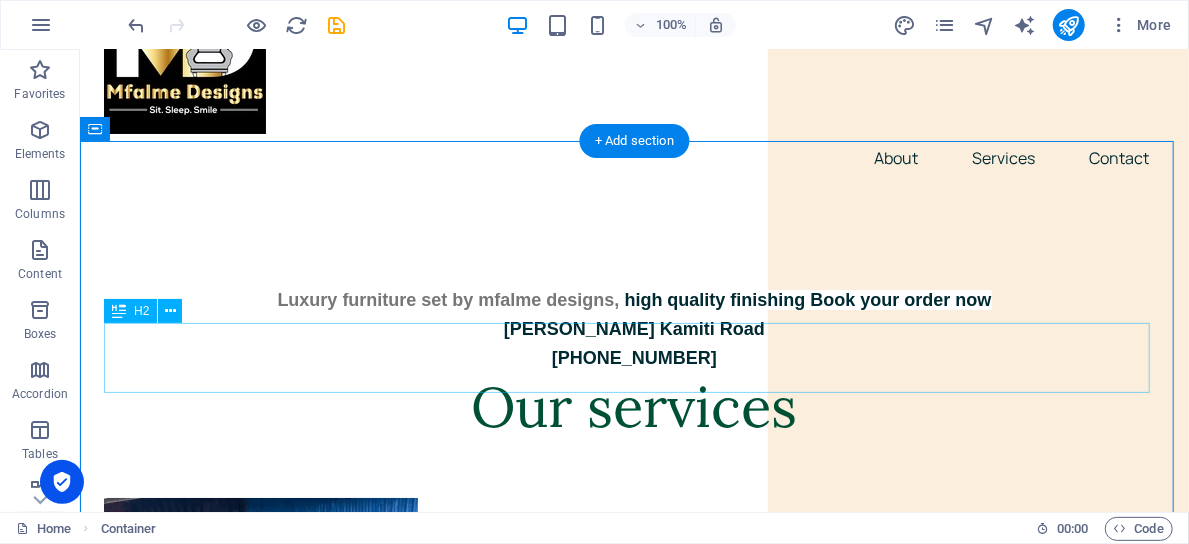 scroll, scrollTop: 87, scrollLeft: 0, axis: vertical 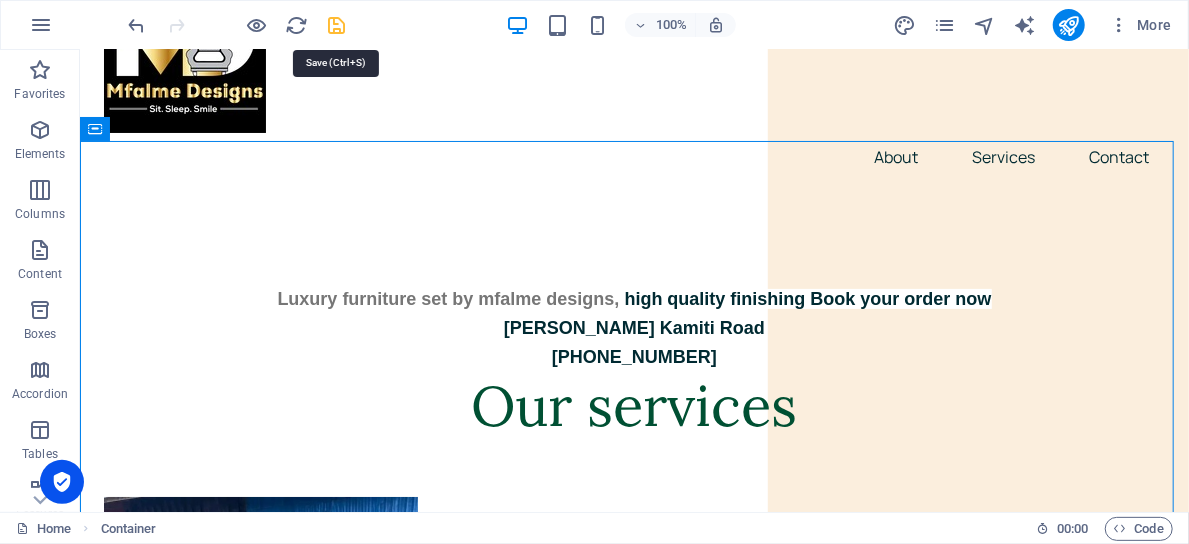 click at bounding box center [337, 25] 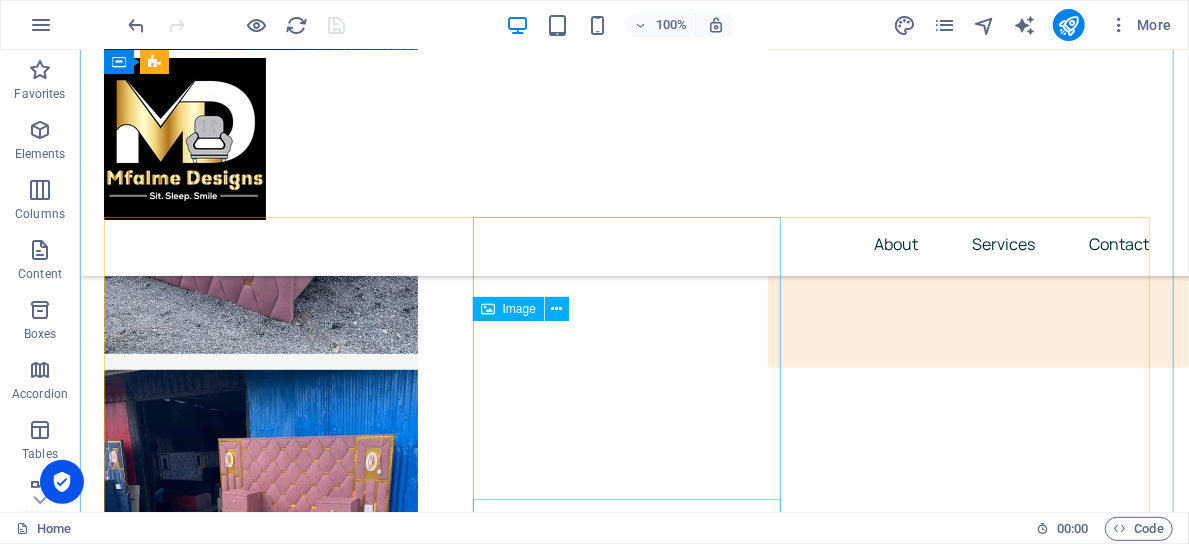 scroll, scrollTop: 319, scrollLeft: 0, axis: vertical 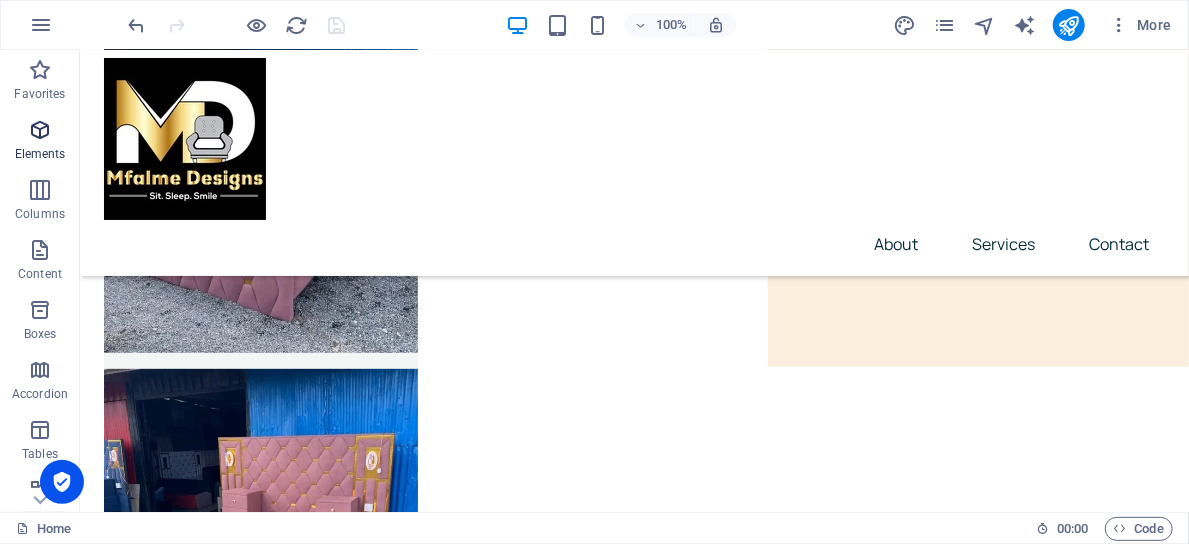 click on "Elements" at bounding box center (40, 154) 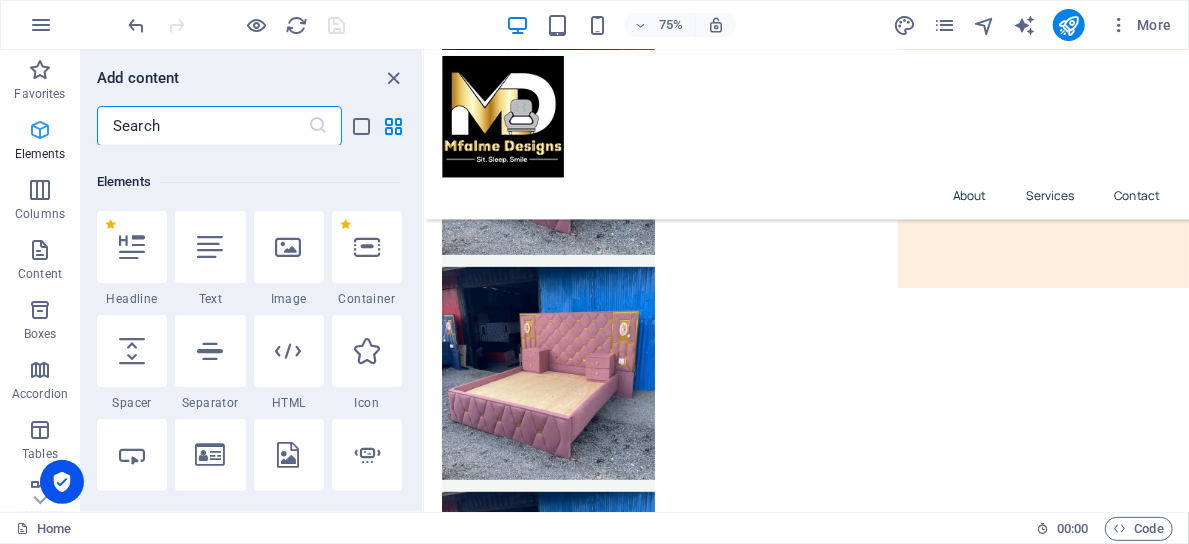 scroll, scrollTop: 213, scrollLeft: 0, axis: vertical 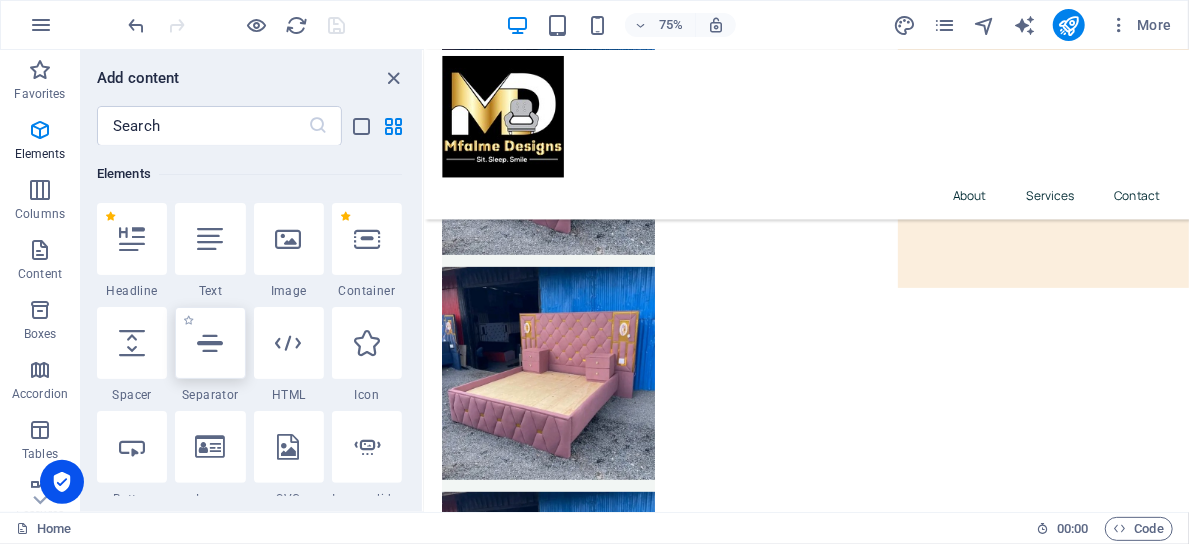 click at bounding box center [210, 343] 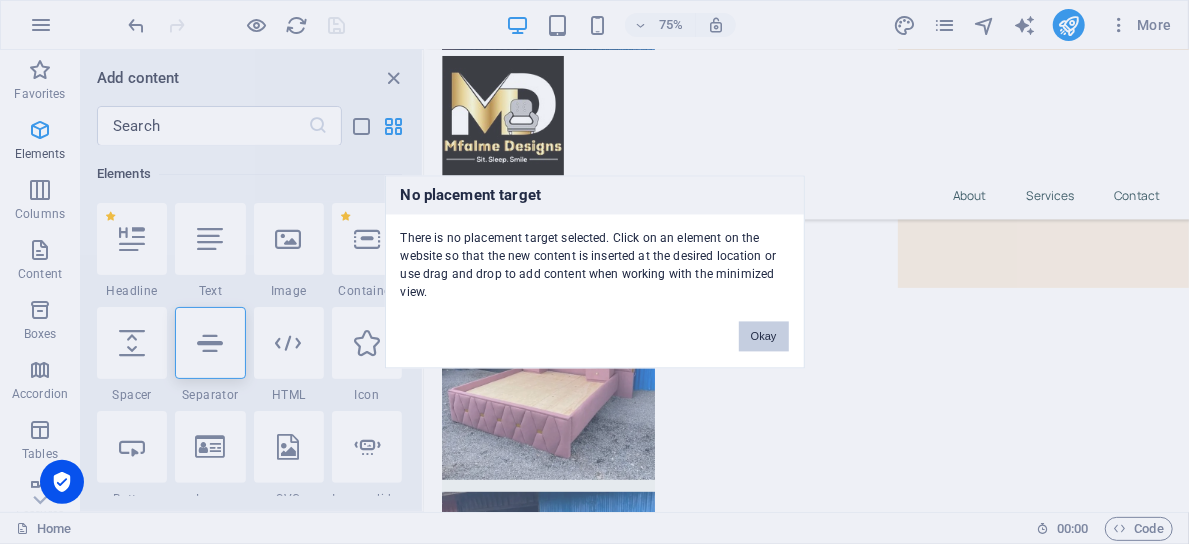 click on "Okay" at bounding box center [764, 337] 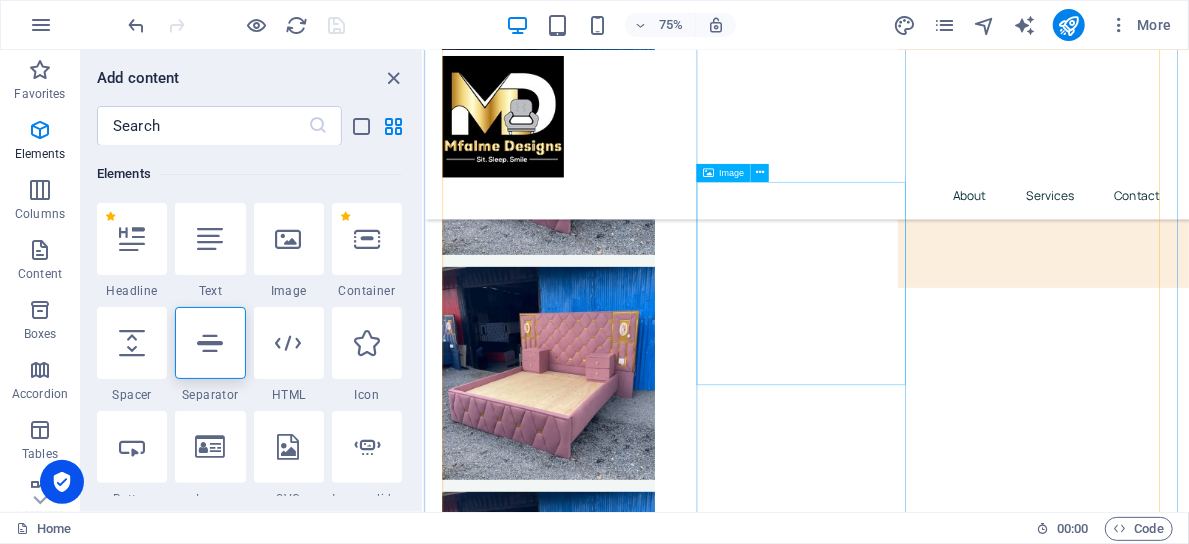 scroll, scrollTop: 404, scrollLeft: 0, axis: vertical 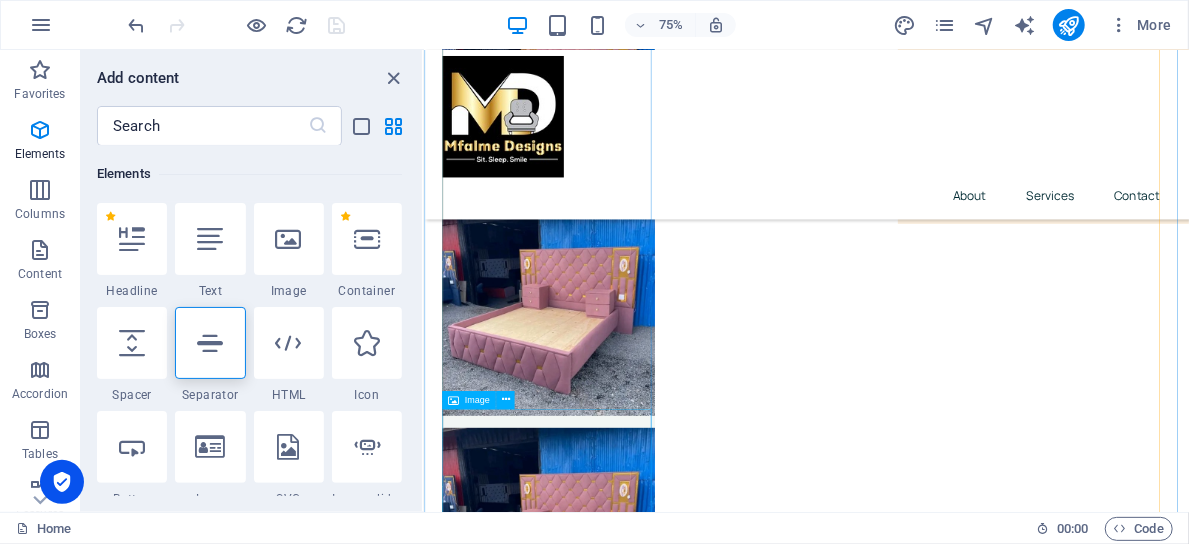 click at bounding box center [589, 688] 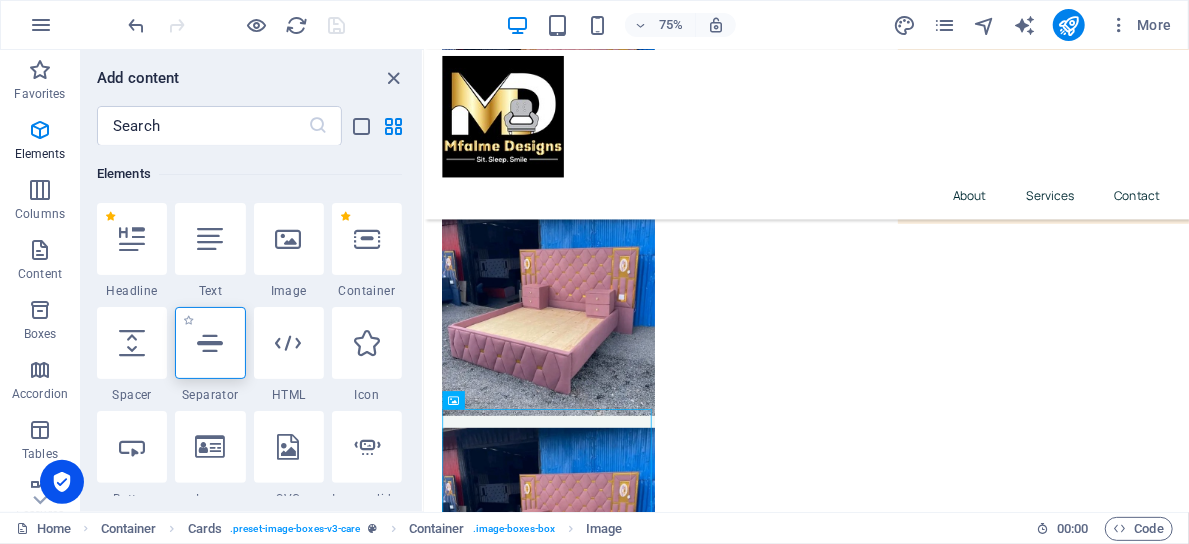 click at bounding box center [210, 343] 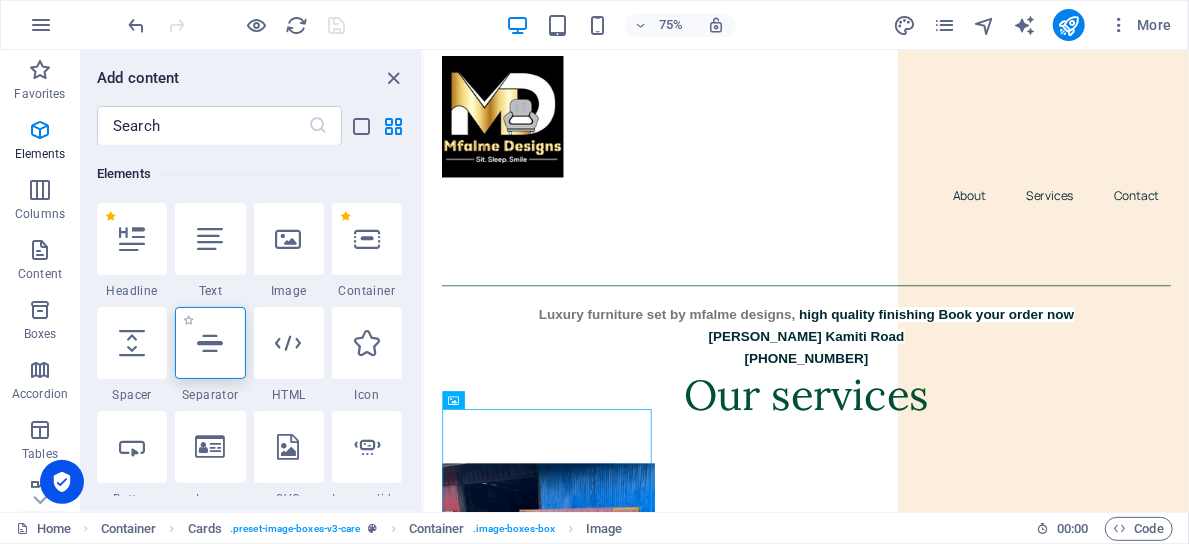 select on "%" 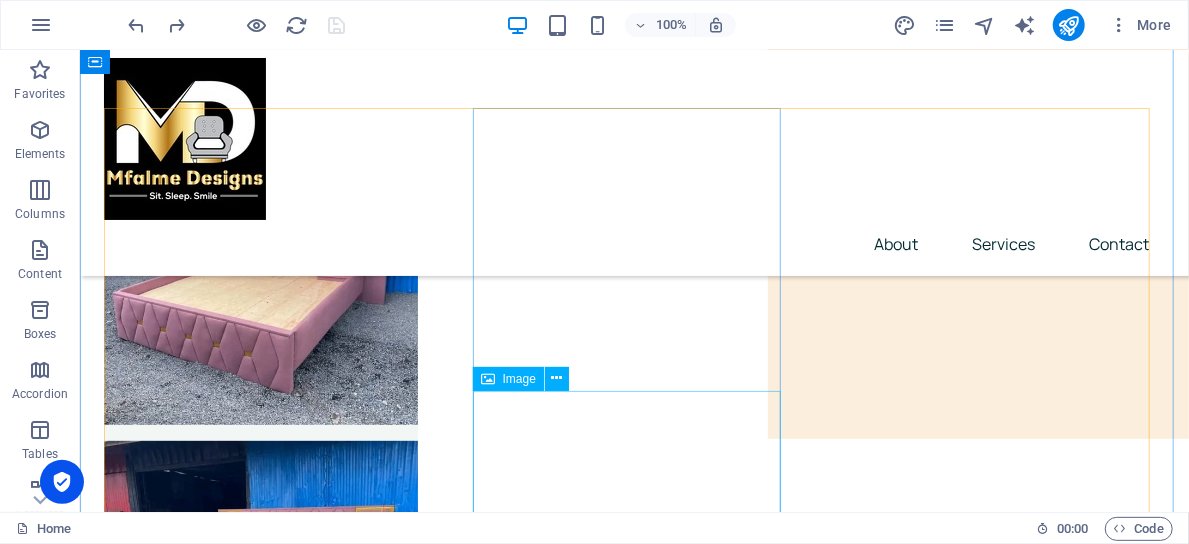 scroll, scrollTop: 250, scrollLeft: 0, axis: vertical 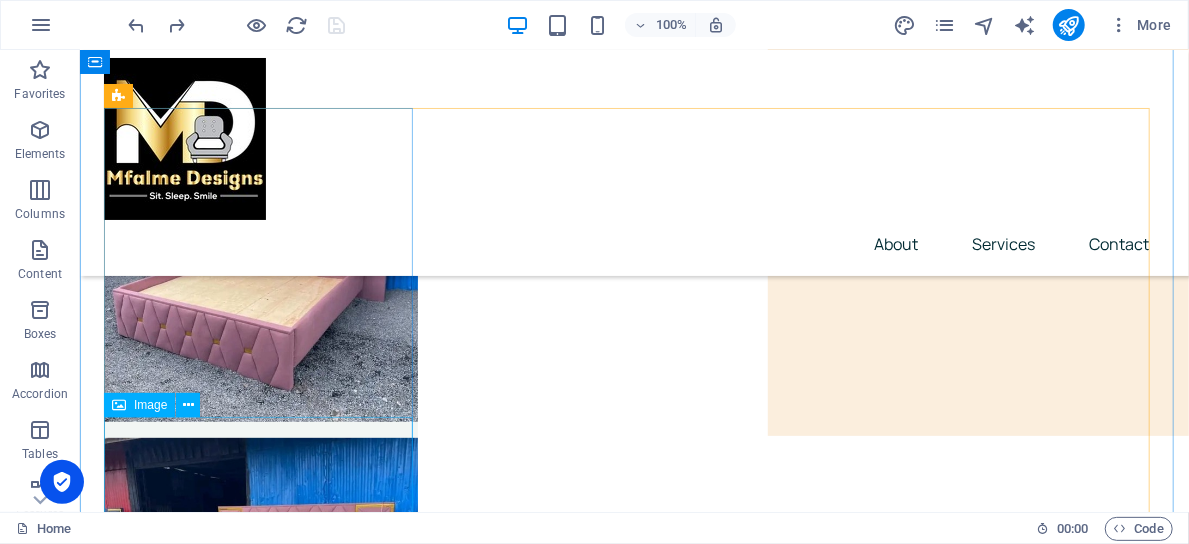 click at bounding box center (260, 586) 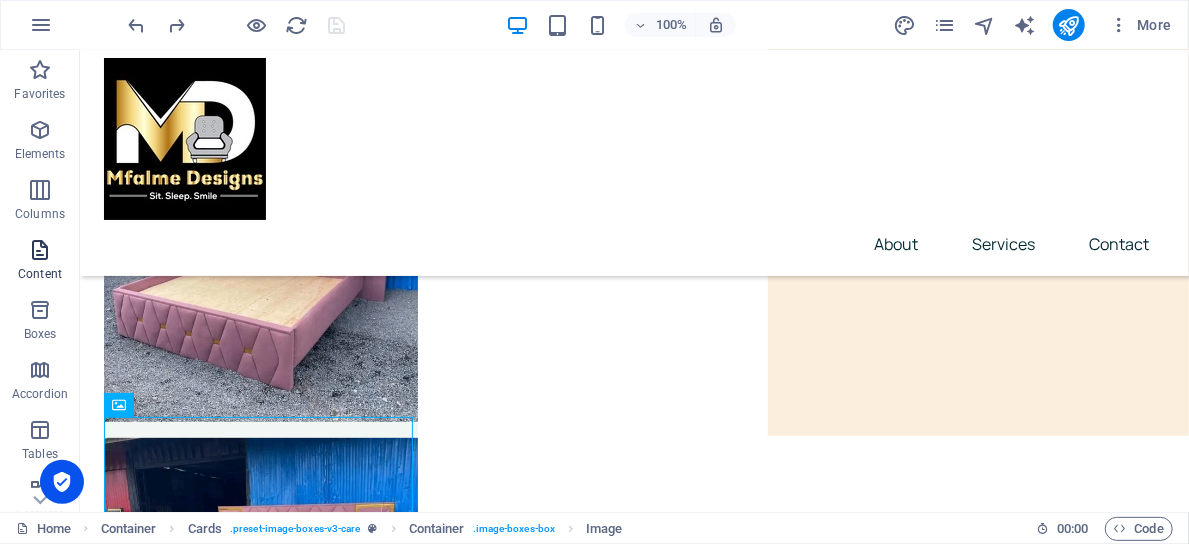click on "Content" at bounding box center (40, 262) 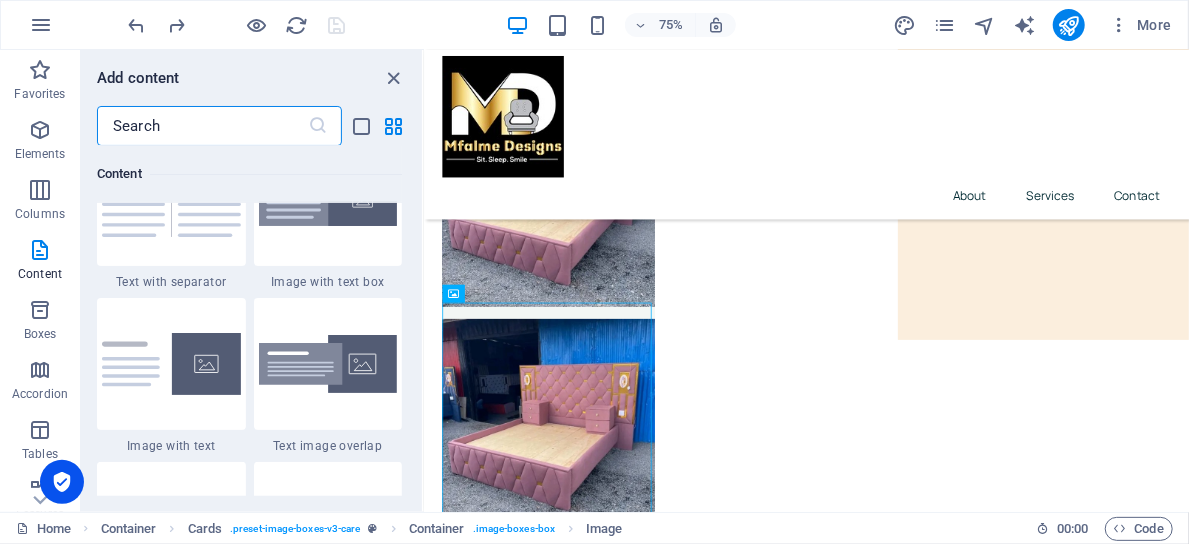 scroll, scrollTop: 3721, scrollLeft: 0, axis: vertical 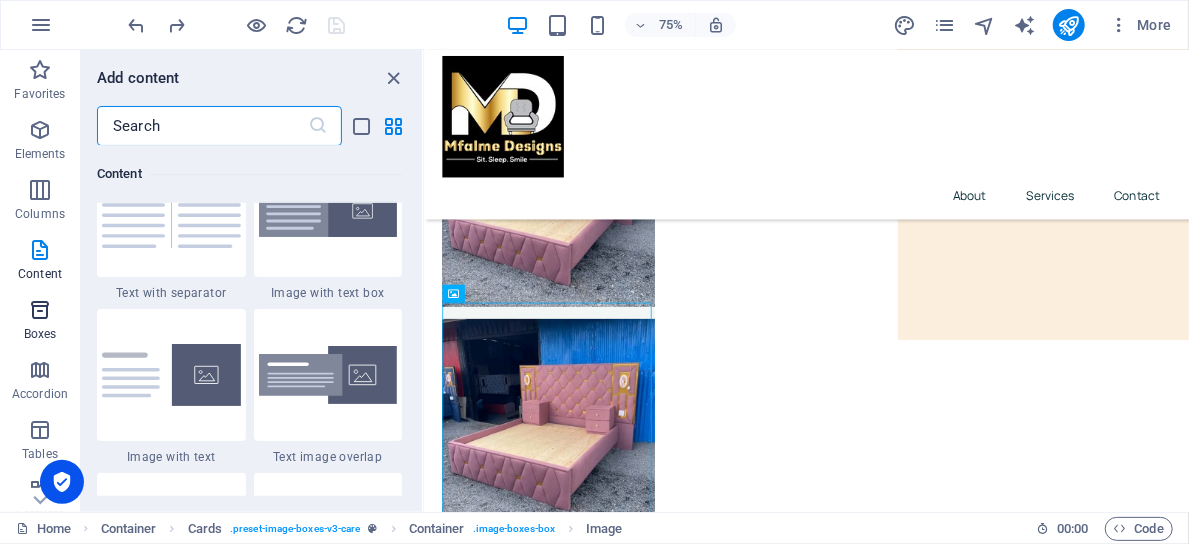 click at bounding box center [40, 310] 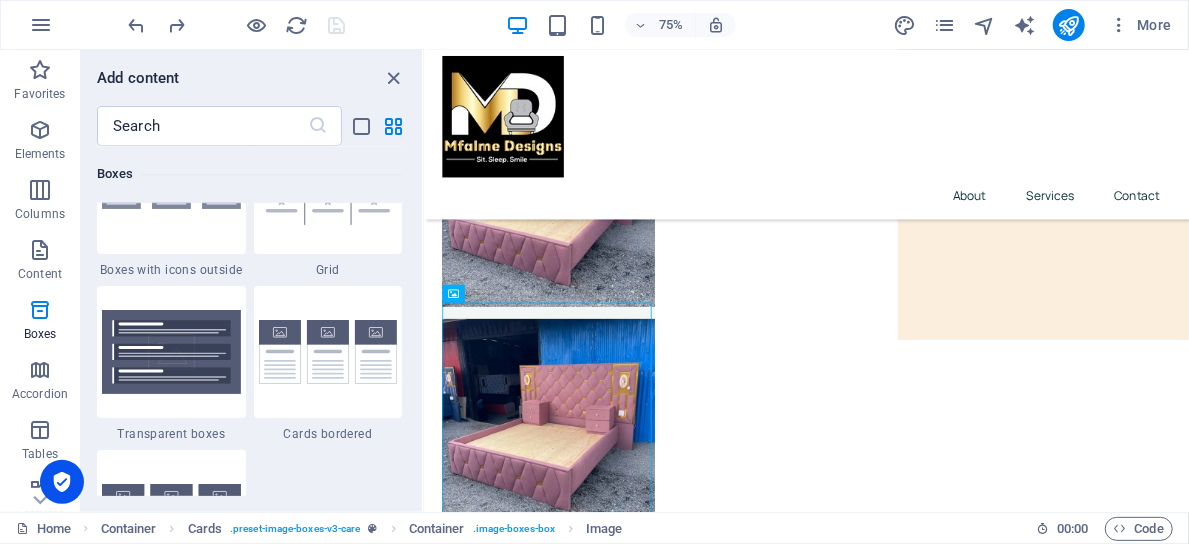 scroll, scrollTop: 5763, scrollLeft: 0, axis: vertical 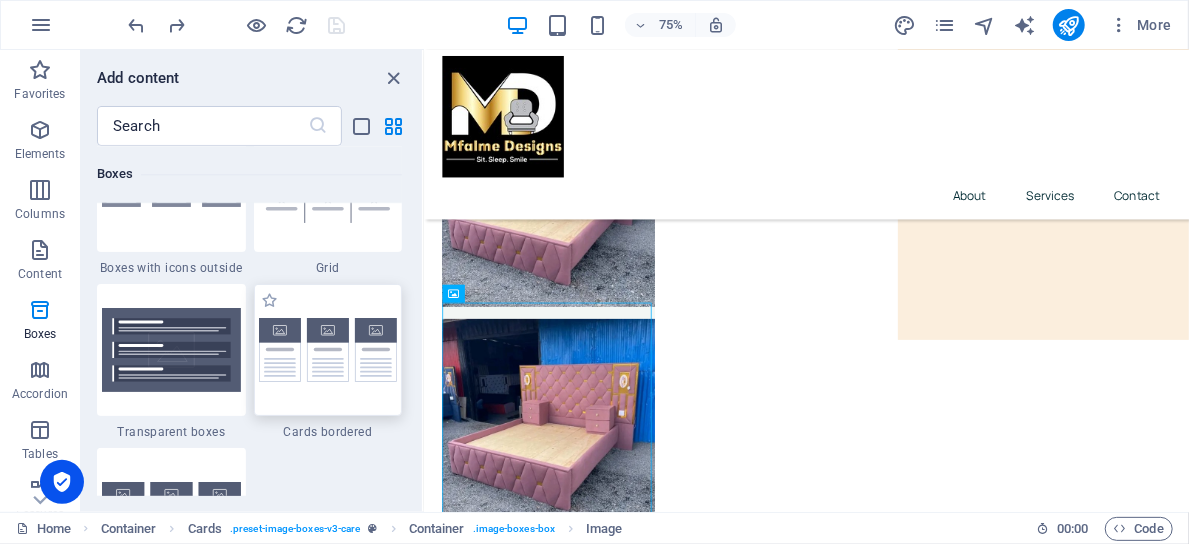 click at bounding box center [328, 350] 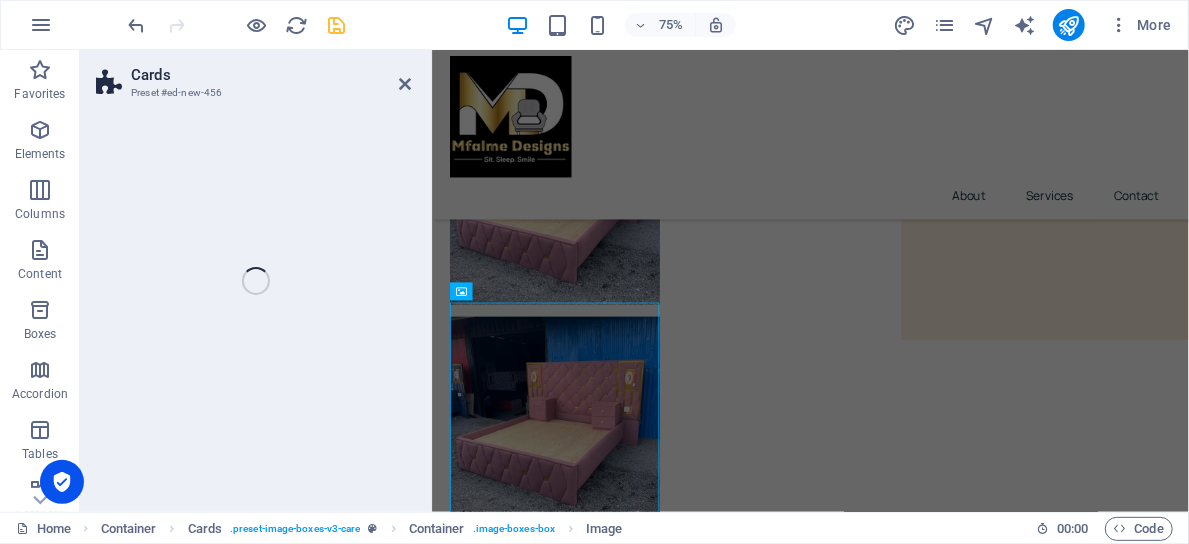 scroll, scrollTop: 1656, scrollLeft: 0, axis: vertical 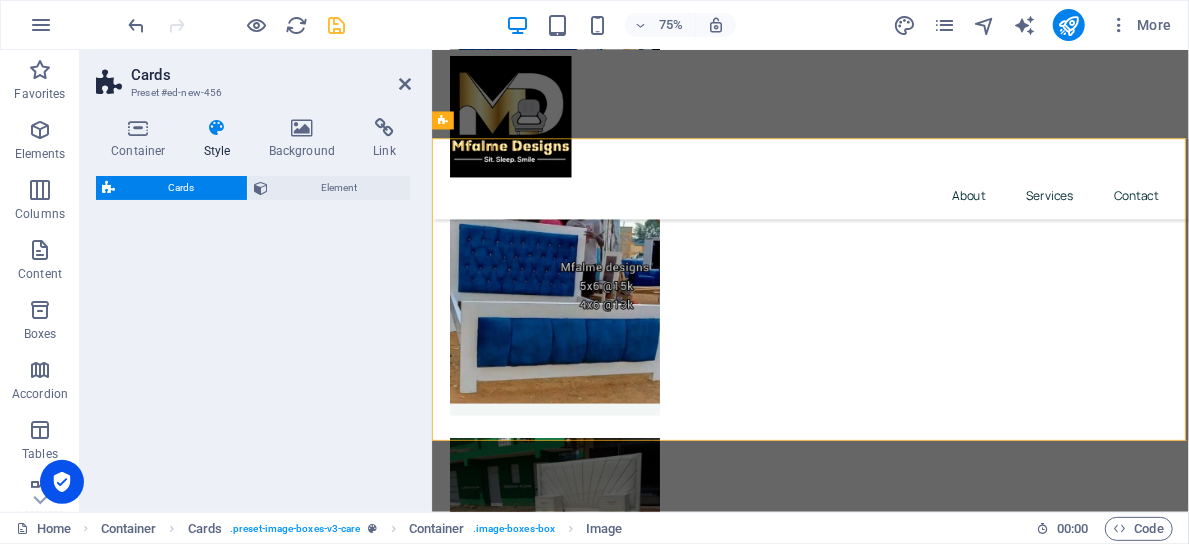 select on "rem" 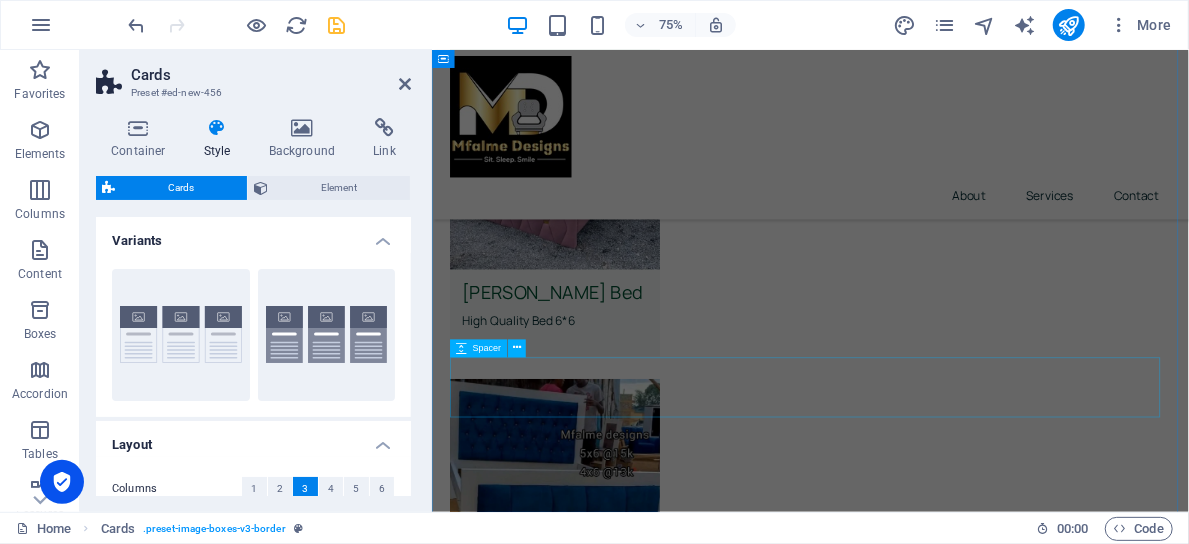 scroll, scrollTop: 840, scrollLeft: 0, axis: vertical 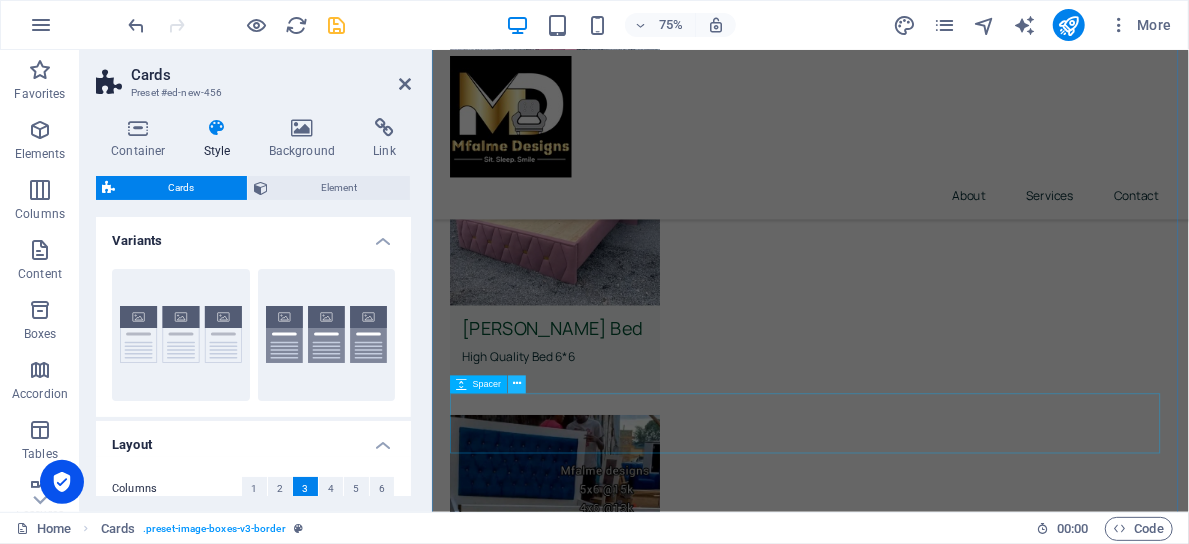 click at bounding box center [517, 384] 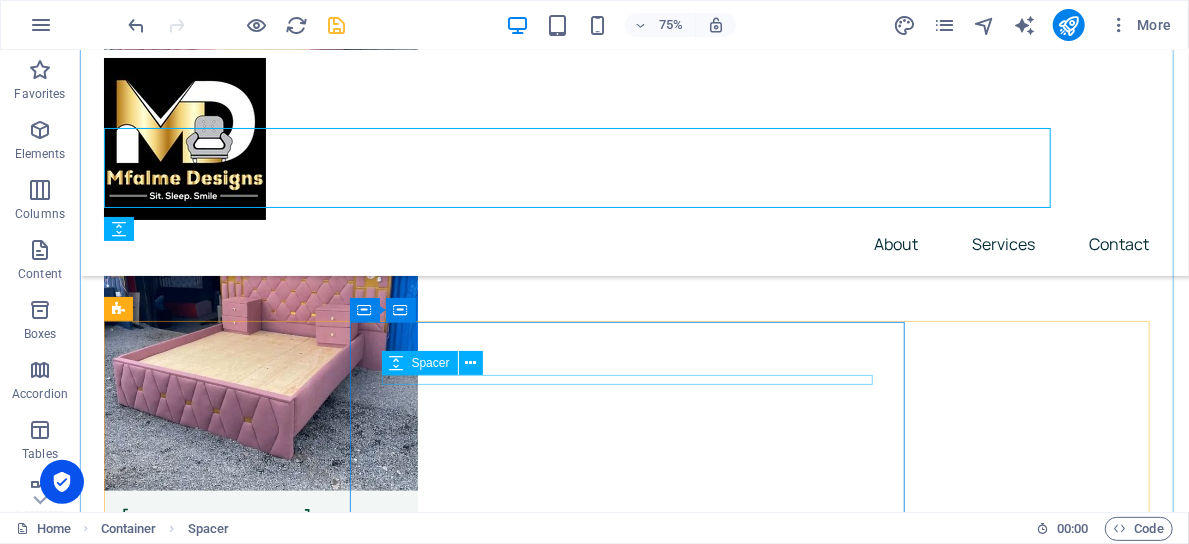 scroll, scrollTop: 1220, scrollLeft: 0, axis: vertical 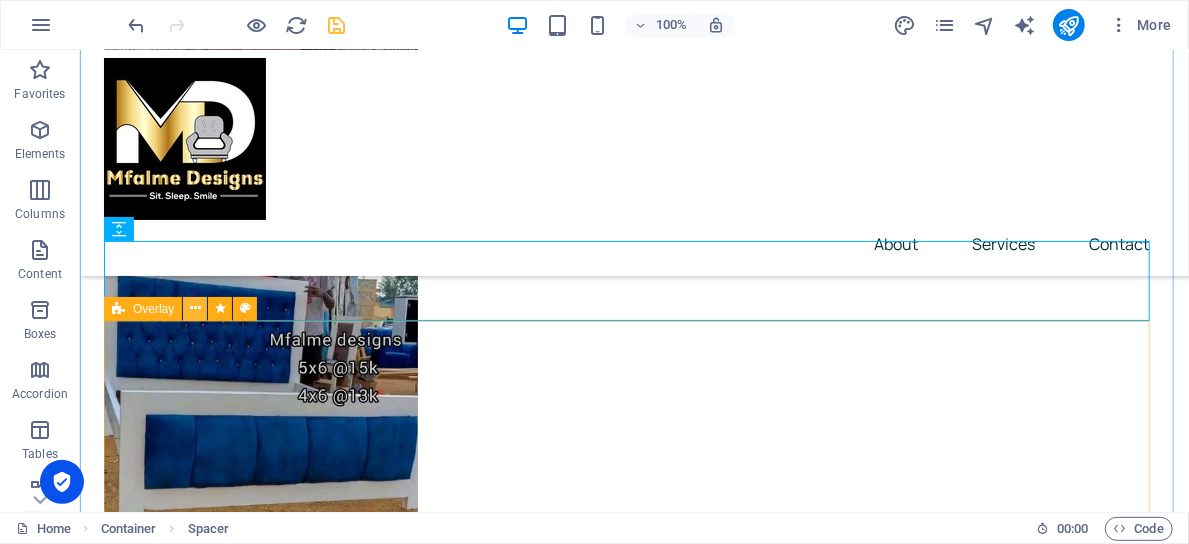click at bounding box center [195, 308] 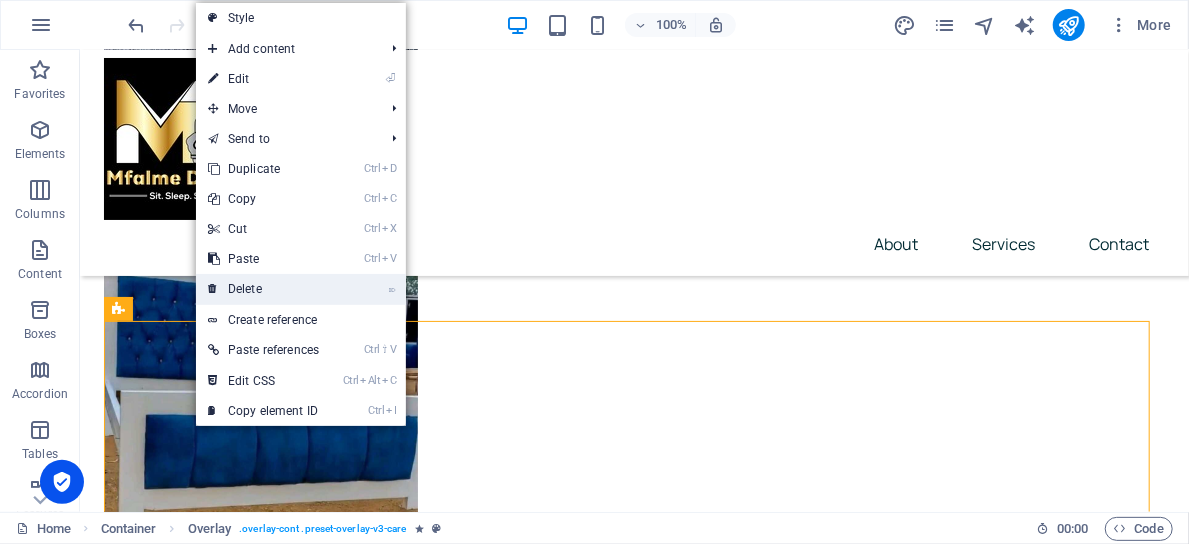 click on "⌦  Delete" at bounding box center [263, 289] 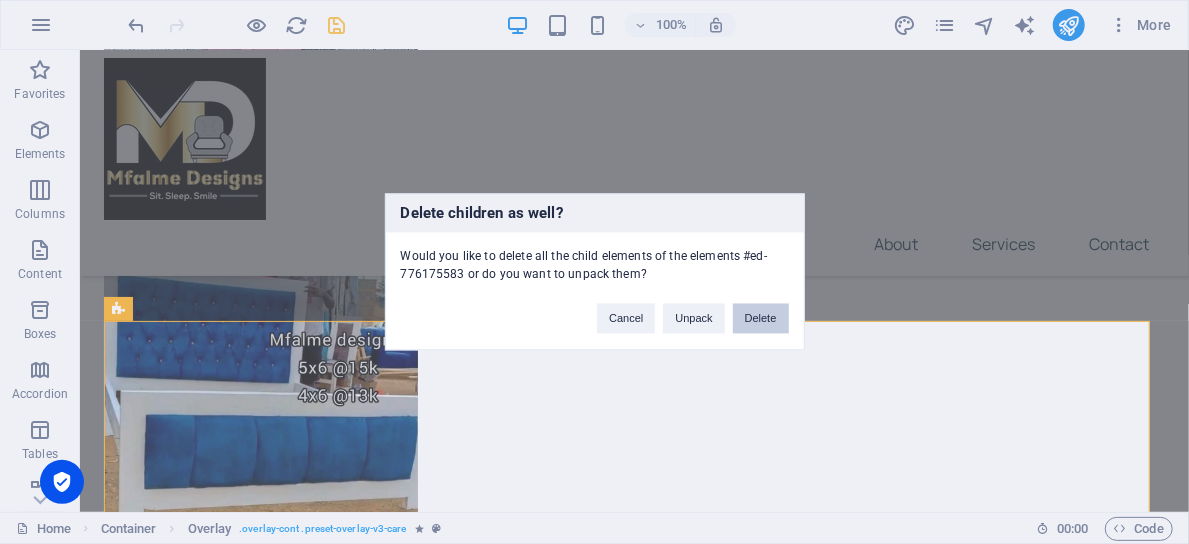 click on "Delete" at bounding box center (761, 319) 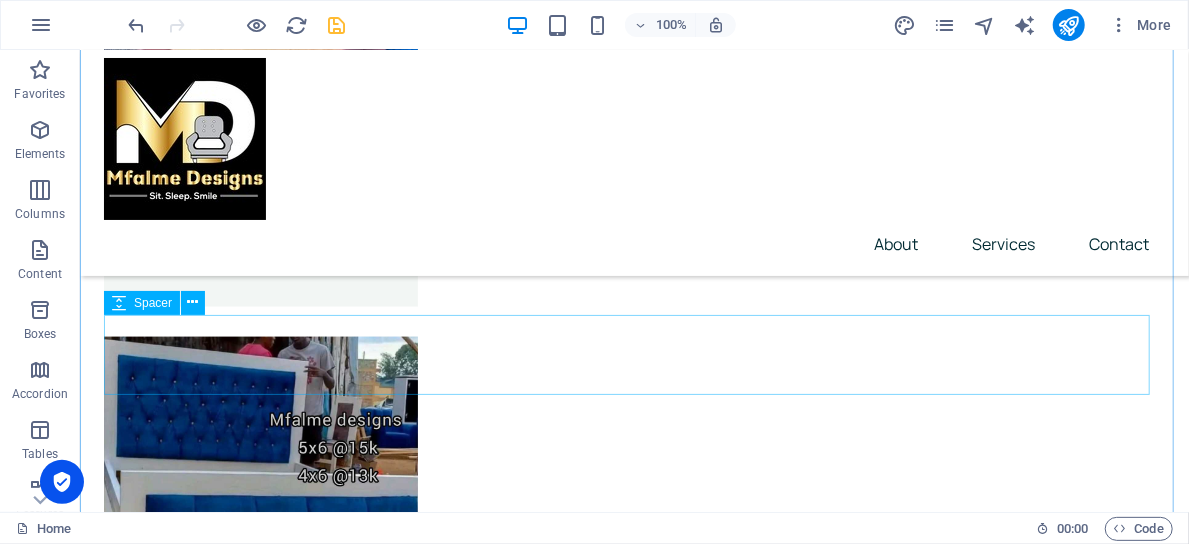 scroll, scrollTop: 1188, scrollLeft: 0, axis: vertical 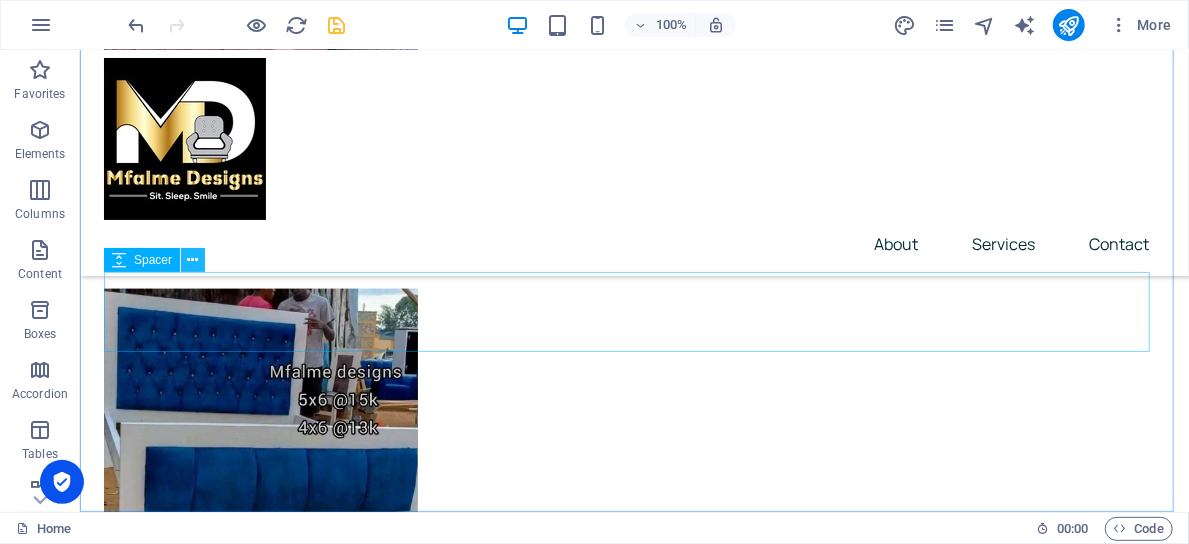 click at bounding box center [193, 260] 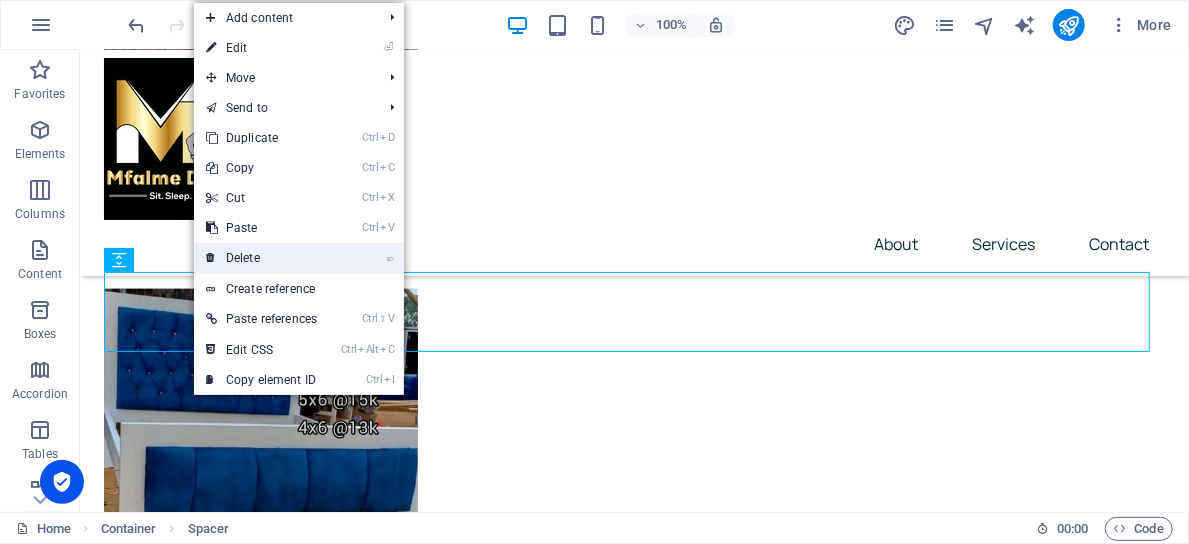 click on "⌦  Delete" at bounding box center (261, 258) 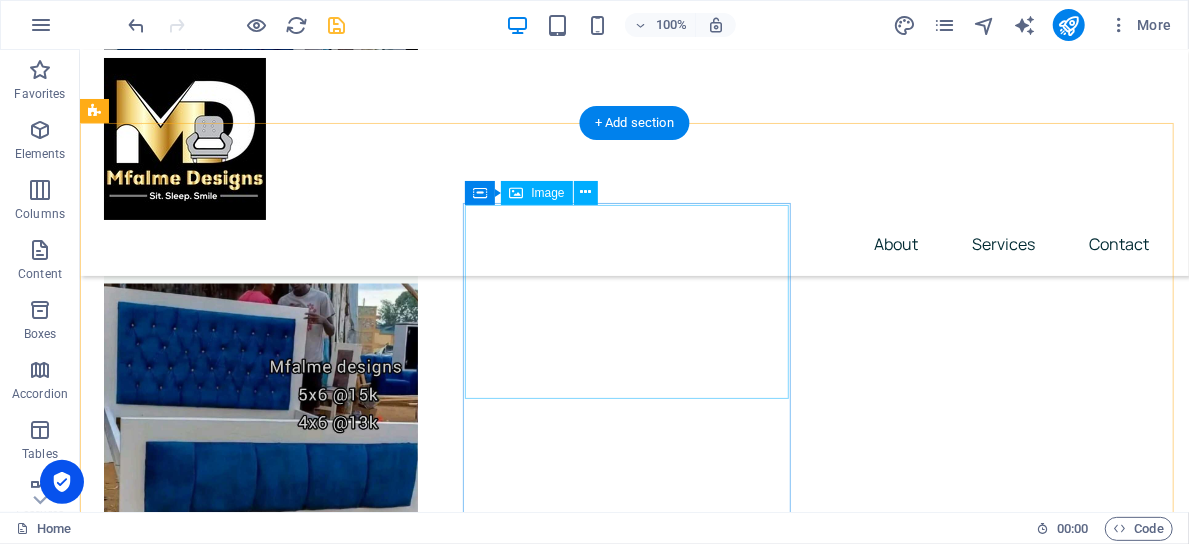 scroll, scrollTop: 1501, scrollLeft: 0, axis: vertical 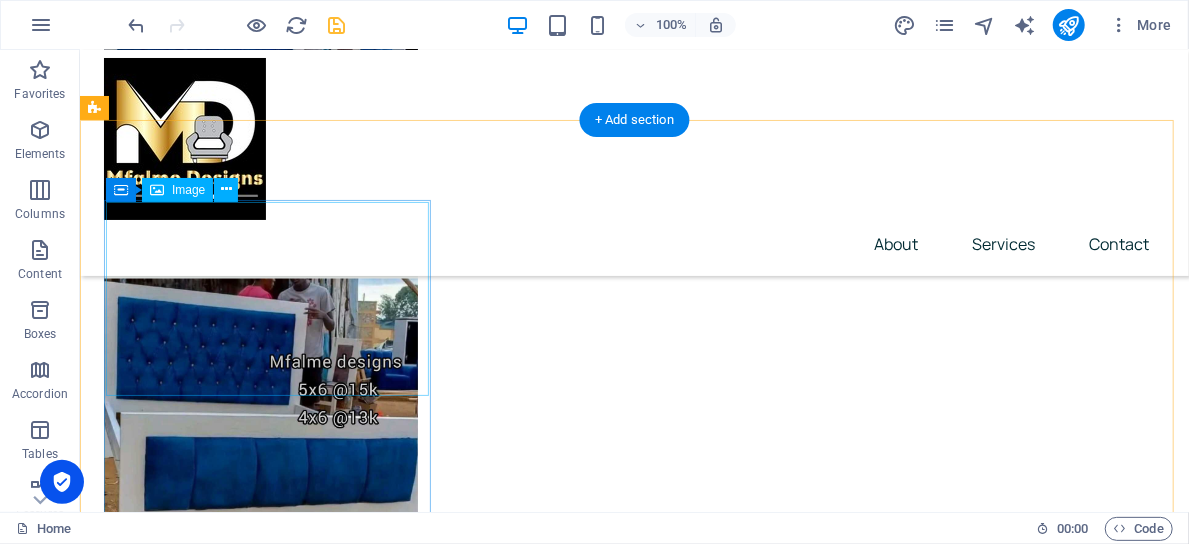 click at bounding box center [269, 2373] 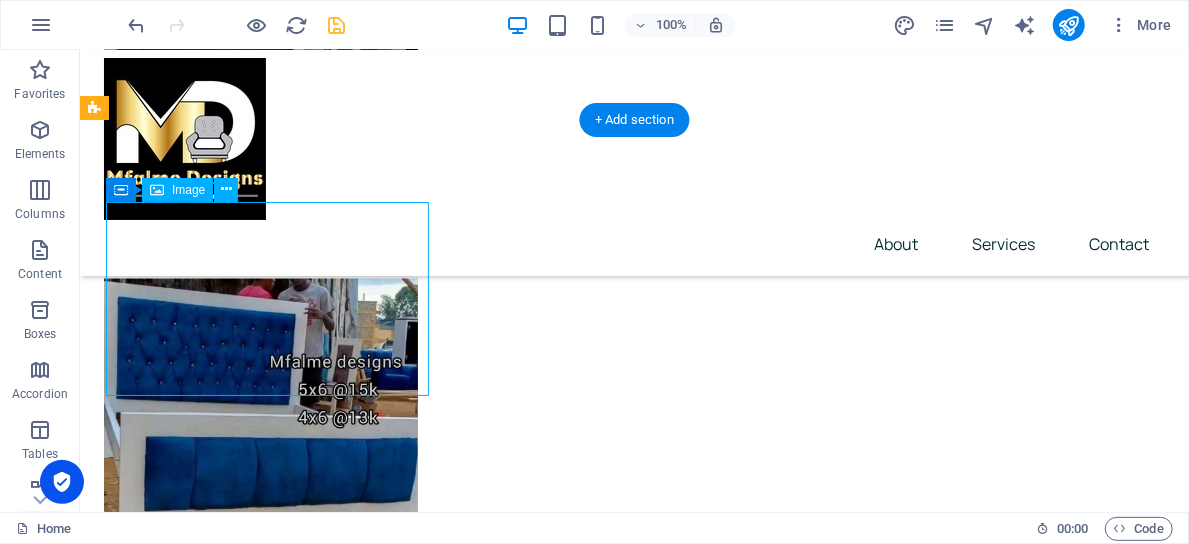 click at bounding box center (269, 2373) 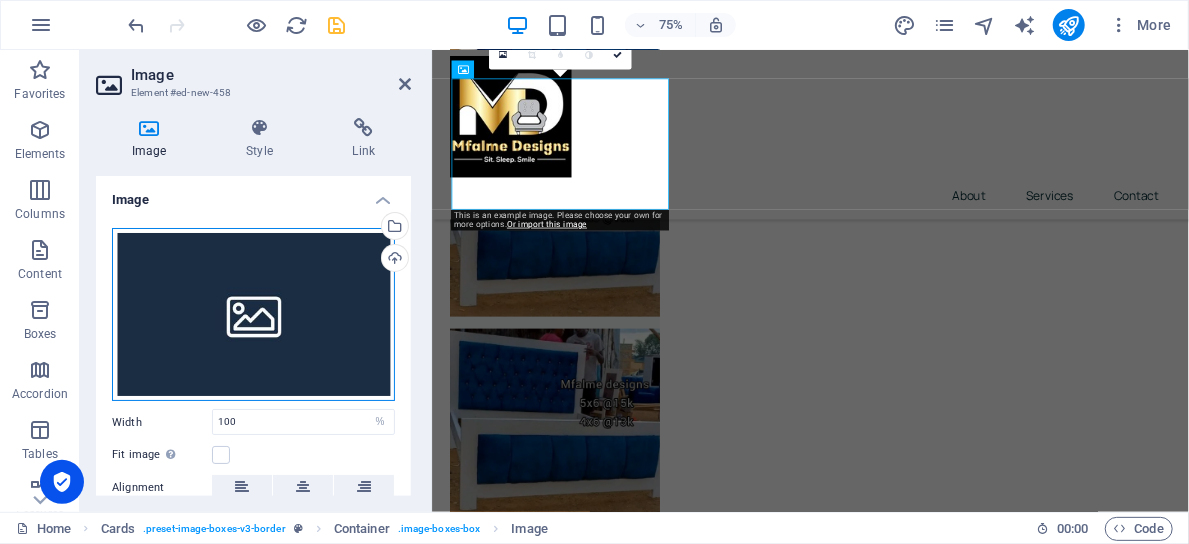 click on "Drag files here, click to choose files or select files from Files or our free stock photos & videos" at bounding box center [253, 315] 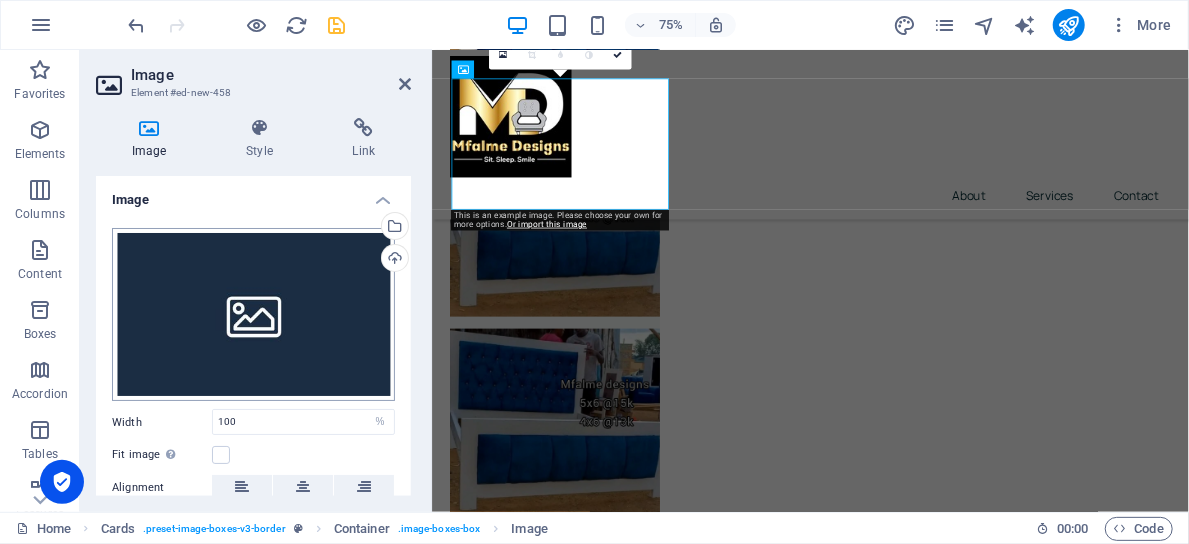 click on "mfalmedesigns.co.ke Home Favorites Elements Columns Content Boxes Accordion Tables Features Images Slider Header Footer Forms Marketing Collections Image Element #ed-new-458 Image Style Link Image Drag files here, click to choose files or select files from Files or our free stock photos & videos Select files from the file manager, stock photos, or upload file(s) Upload Width 100 Default auto px rem % em vh vw Fit image Automatically fit image to a fixed width and height Height Default auto px Alignment Lazyload Loading images after the page loads improves page speed. Responsive Automatically load retina image and smartphone optimized sizes. Lightbox Use as headline The image will be wrapped in an H1 headline tag. Useful for giving alternative text the weight of an H1 headline, e.g. for the logo. Leave unchecked if uncertain. Optimized Images are compressed to improve page speed. Position Direction Custom X offset 50 px rem % vh vw" at bounding box center [594, 272] 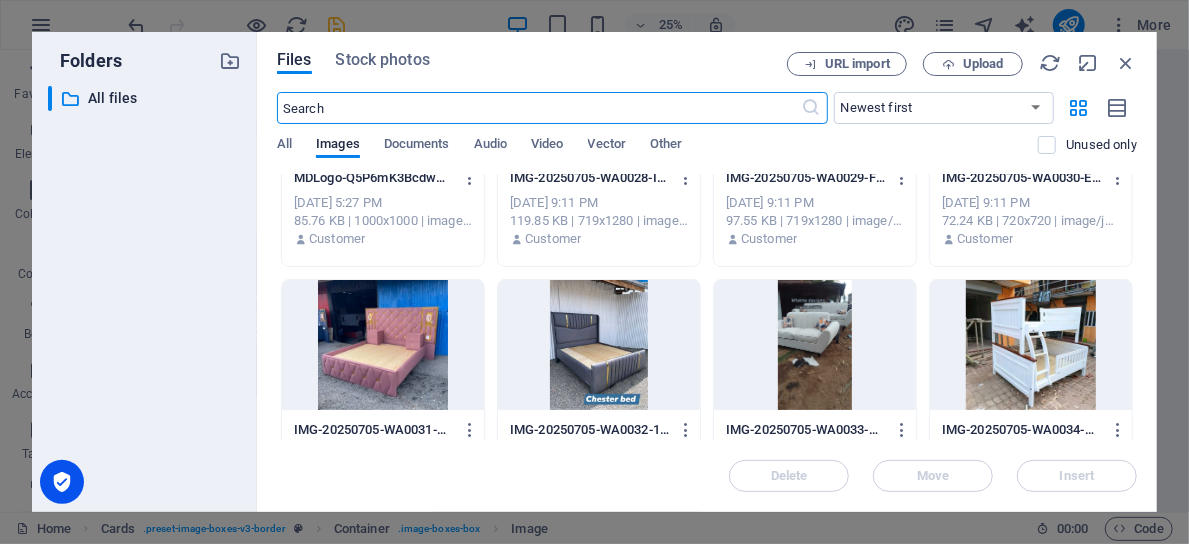 scroll, scrollTop: 148, scrollLeft: 0, axis: vertical 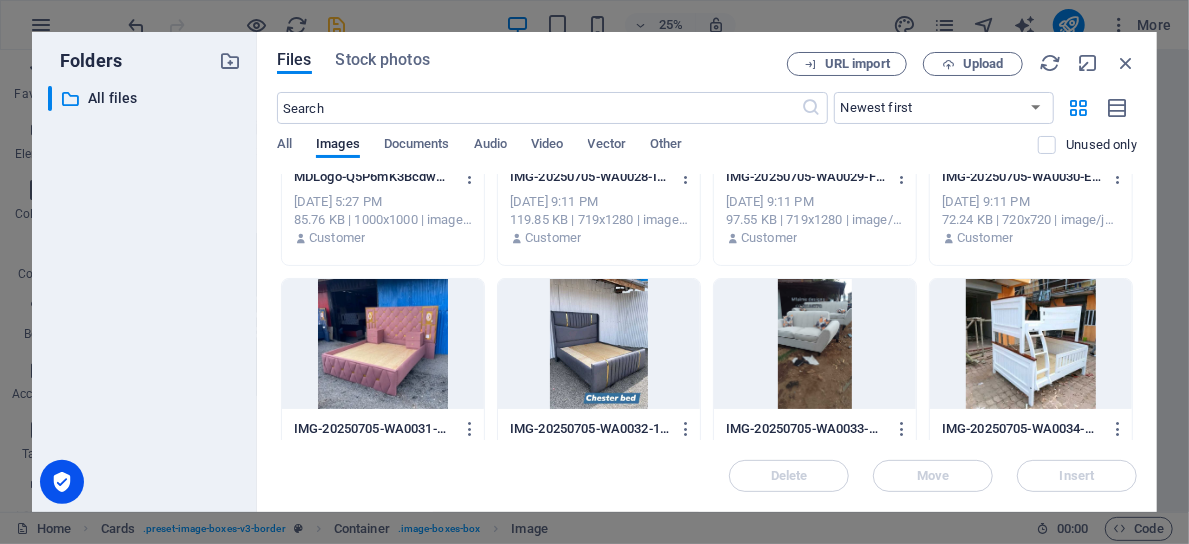 click at bounding box center [383, 344] 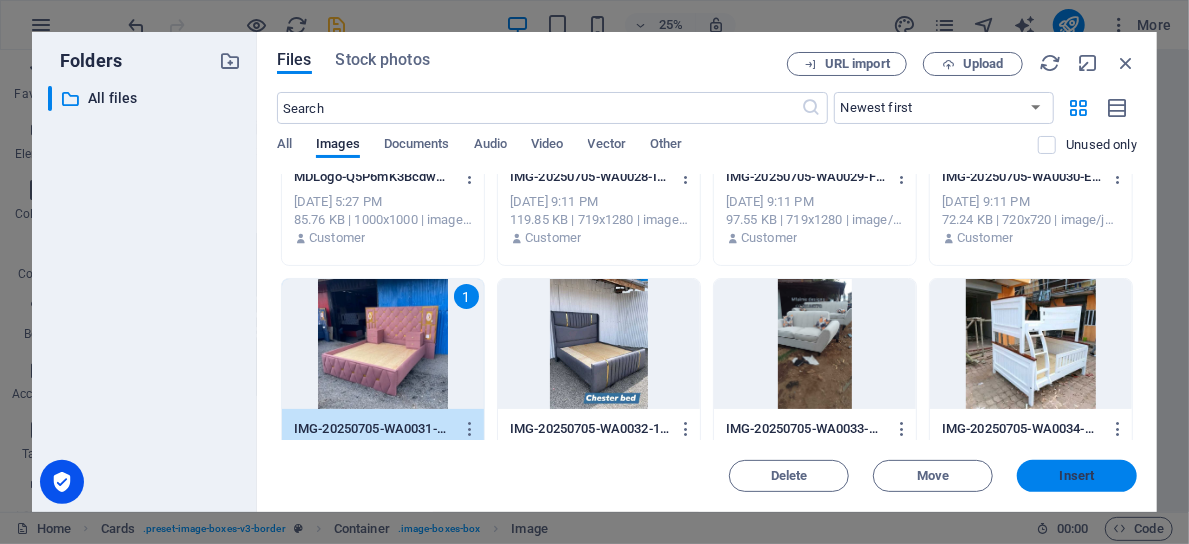 click on "Insert" at bounding box center (1077, 476) 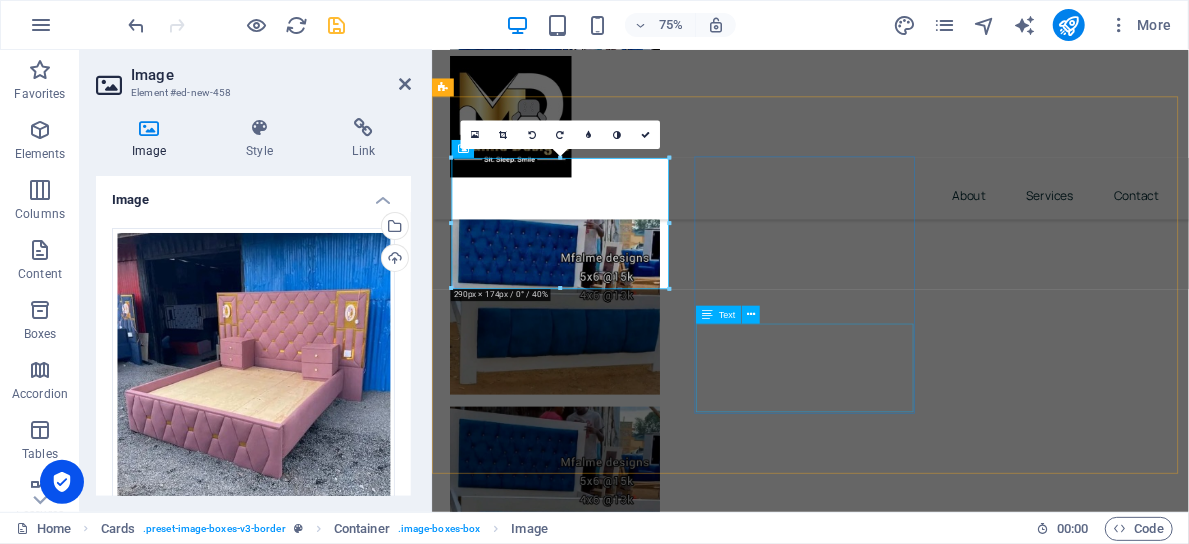 scroll, scrollTop: 1395, scrollLeft: 0, axis: vertical 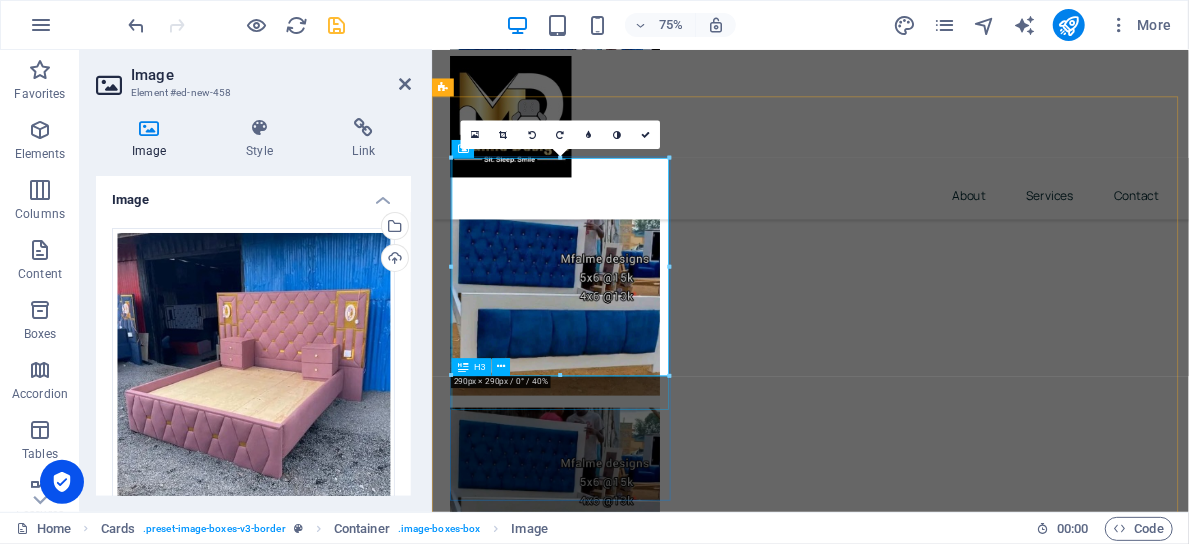 click on "Headline" at bounding box center (604, 2395) 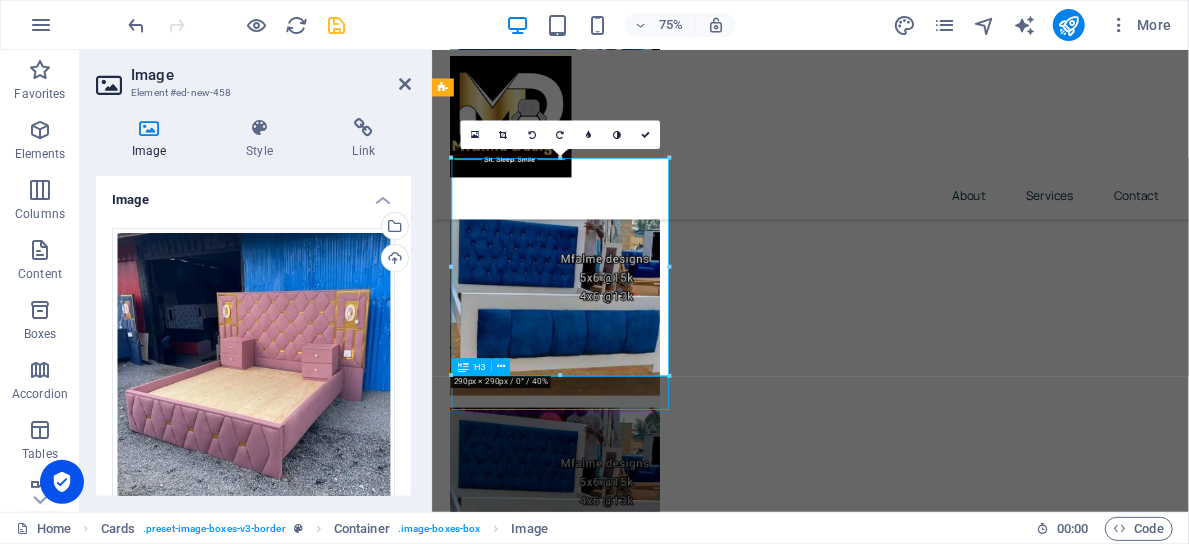 click on "Headline" at bounding box center [604, 2395] 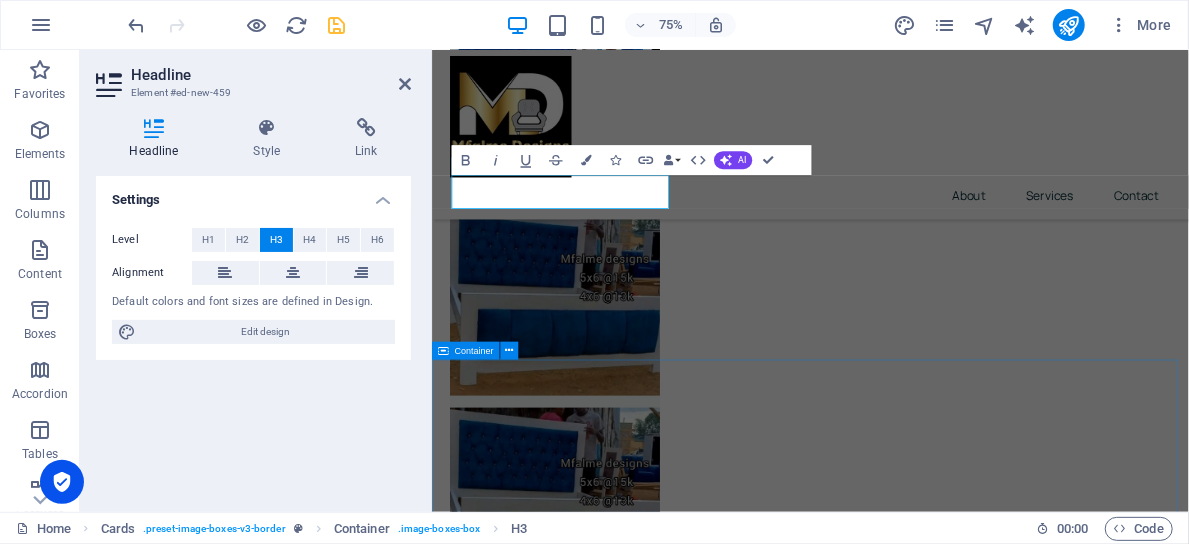 scroll, scrollTop: 1663, scrollLeft: 0, axis: vertical 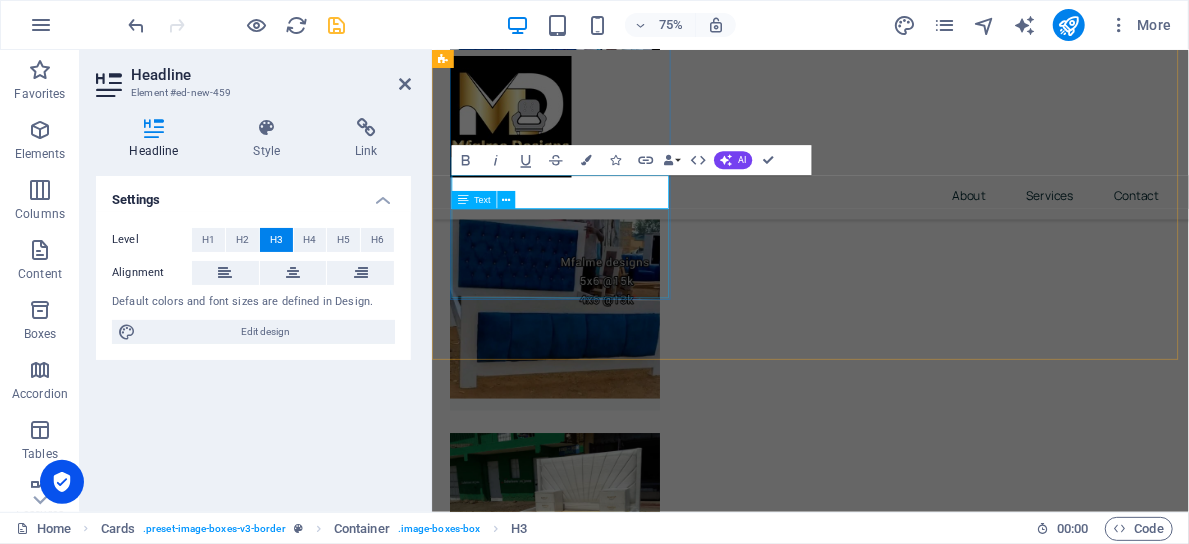 type 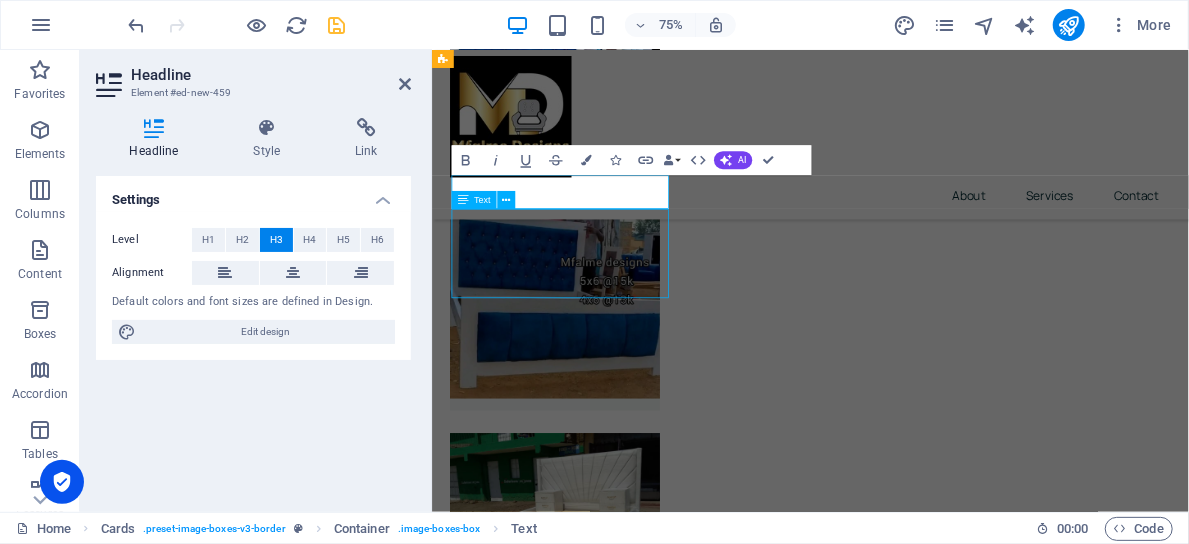 click on "Lorem ipsum dolor sit amet, consectetuer adipiscing elit. Aenean commodo ligula eget dolor. Lorem ipsum dolor sit amet." at bounding box center (604, 2209) 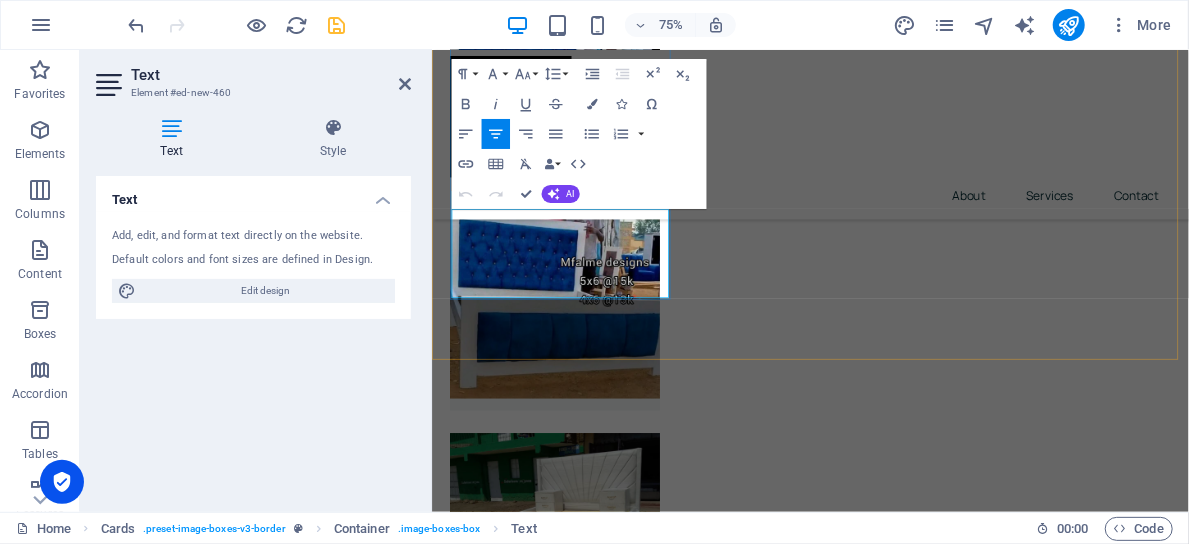 drag, startPoint x: 704, startPoint y: 350, endPoint x: 483, endPoint y: 274, distance: 233.7028 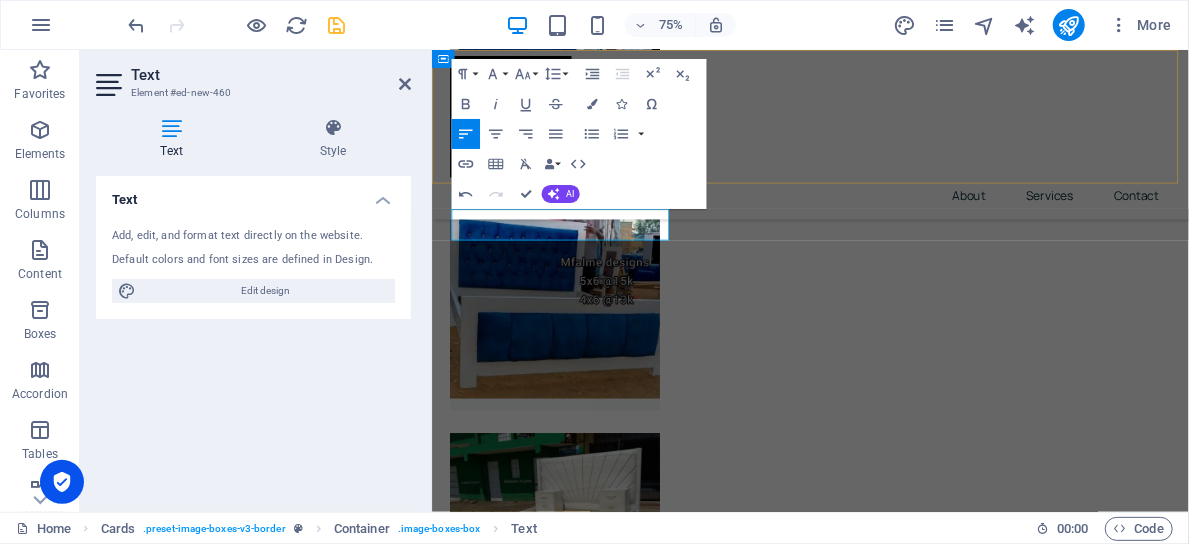 click on "About Services Contact" at bounding box center (935, 163) 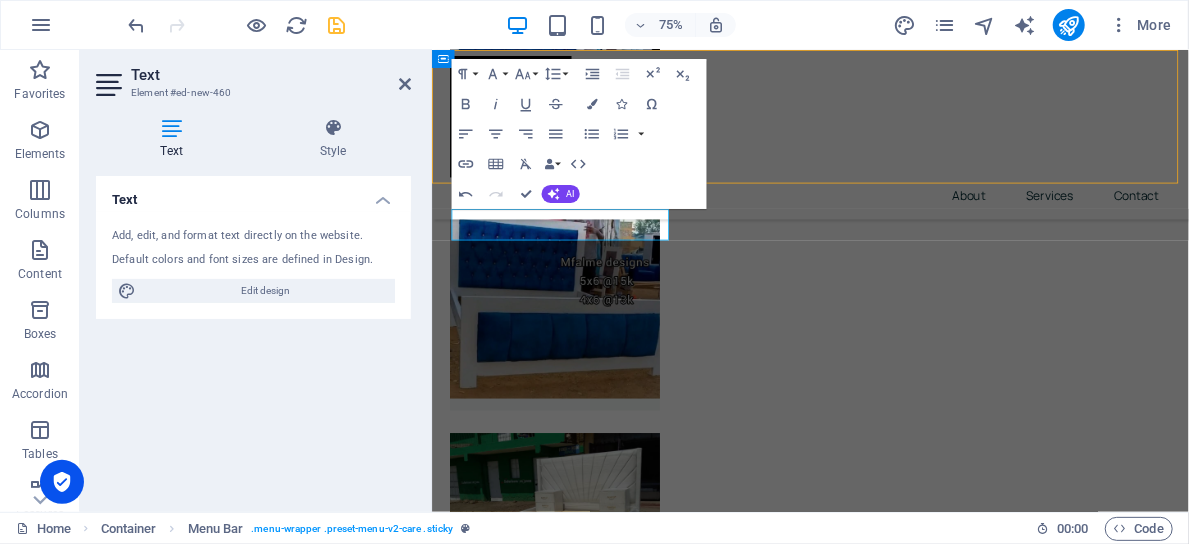scroll, scrollTop: 1776, scrollLeft: 0, axis: vertical 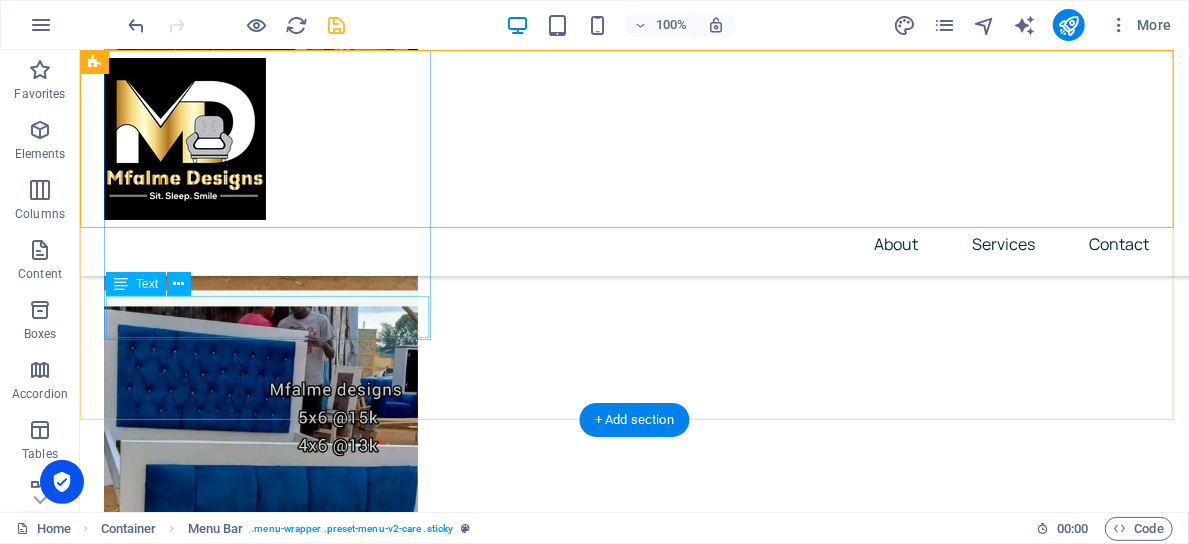 click on "6*6" at bounding box center (269, 2395) 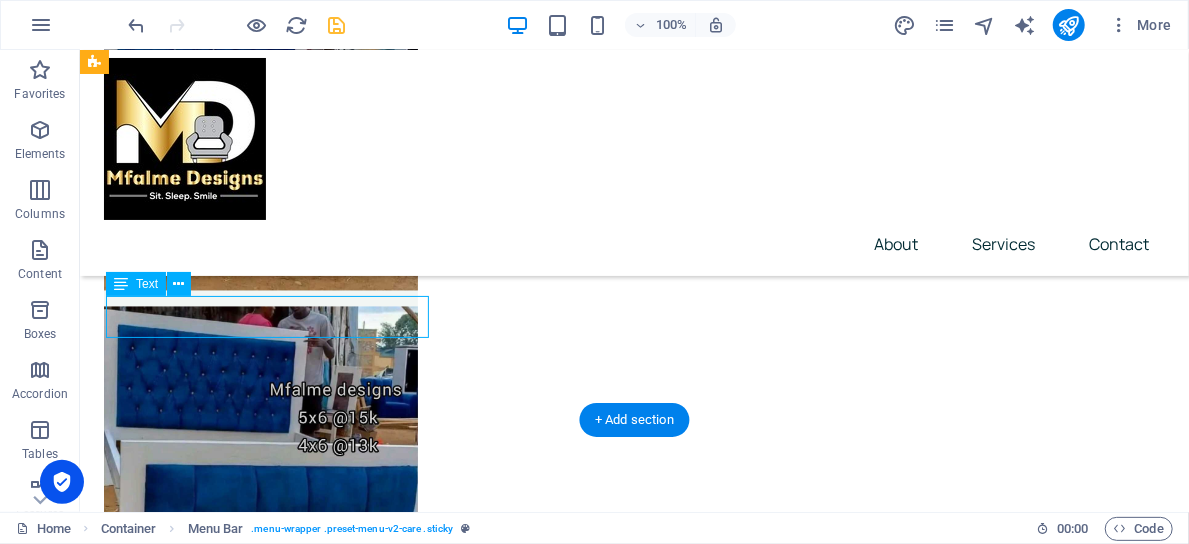 click on "6*6" at bounding box center (269, 2395) 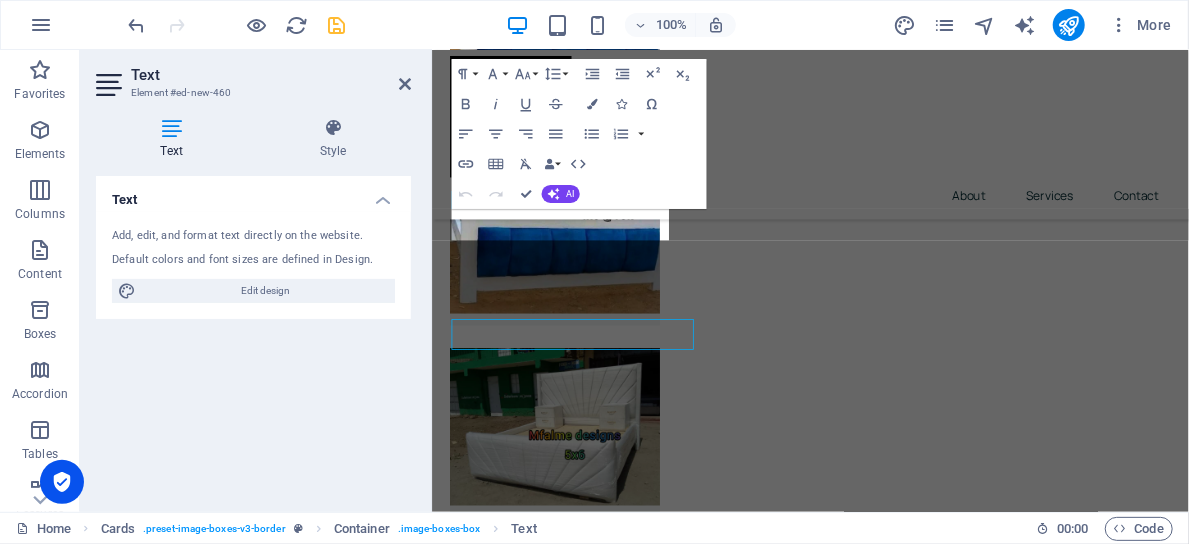 scroll, scrollTop: 1663, scrollLeft: 0, axis: vertical 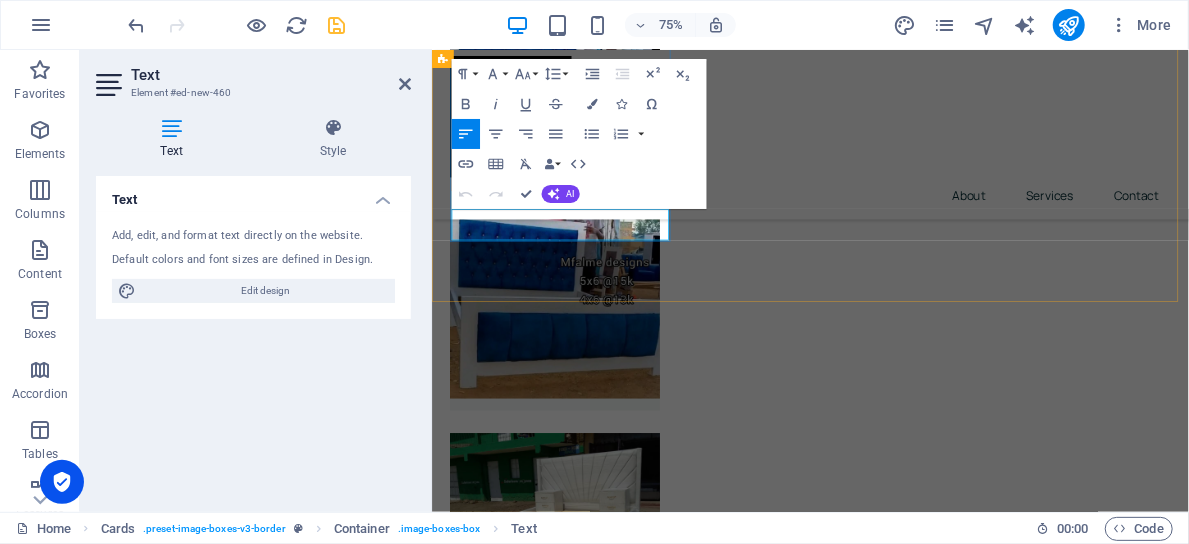 click on "6*6" at bounding box center [604, 2163] 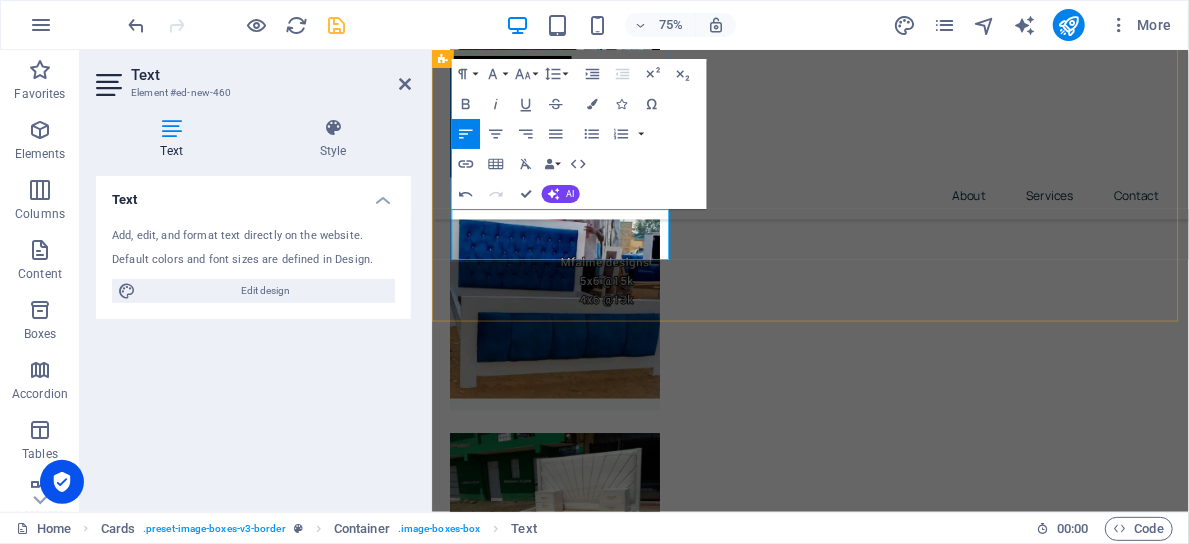 type 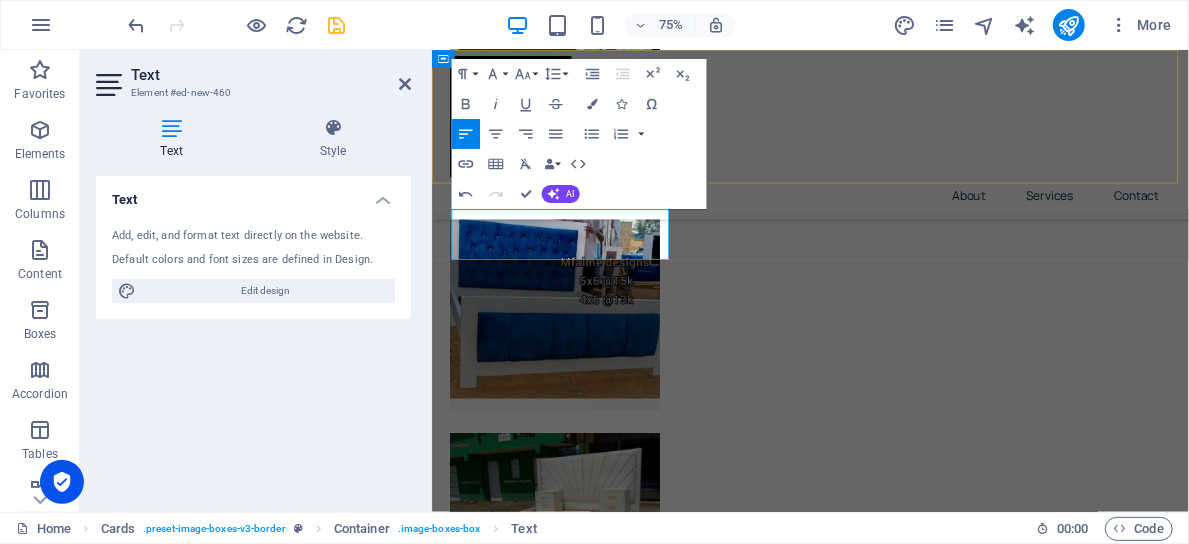 click on "About Services Contact" at bounding box center [935, 163] 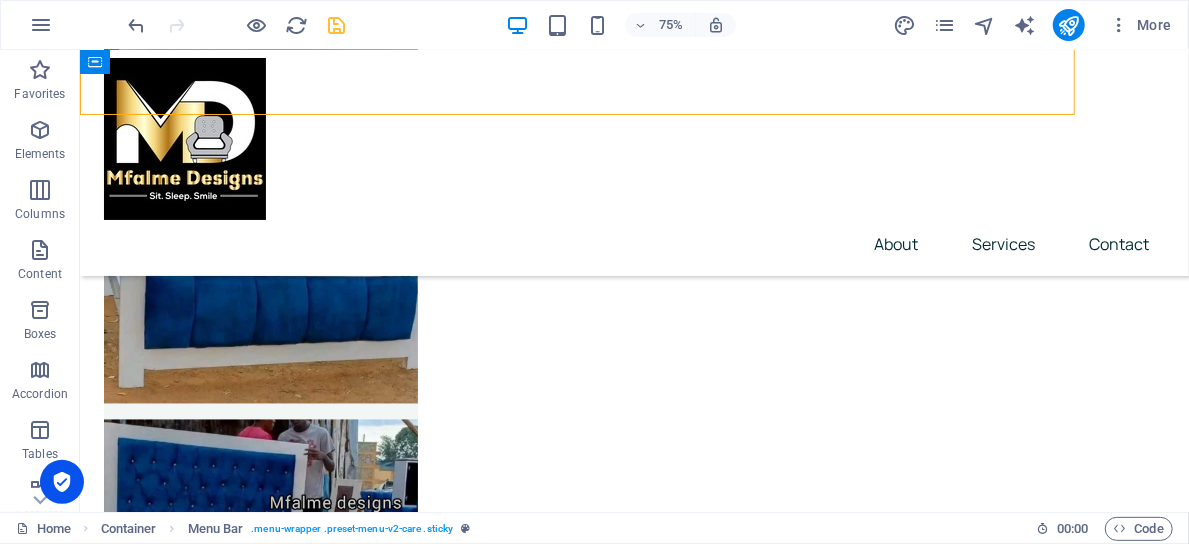 scroll, scrollTop: 1776, scrollLeft: 0, axis: vertical 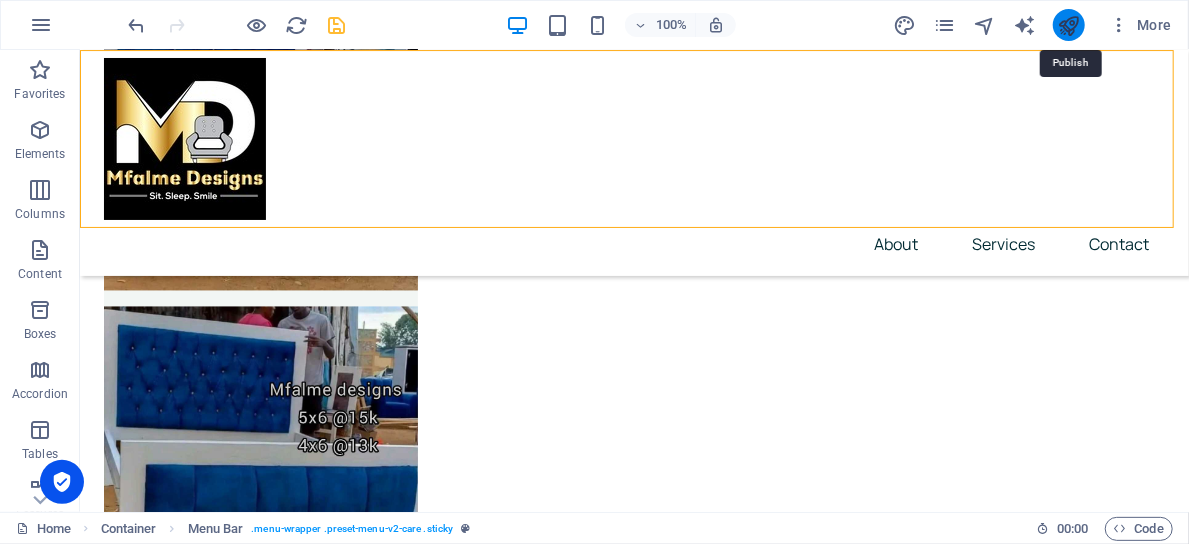 click at bounding box center [1068, 25] 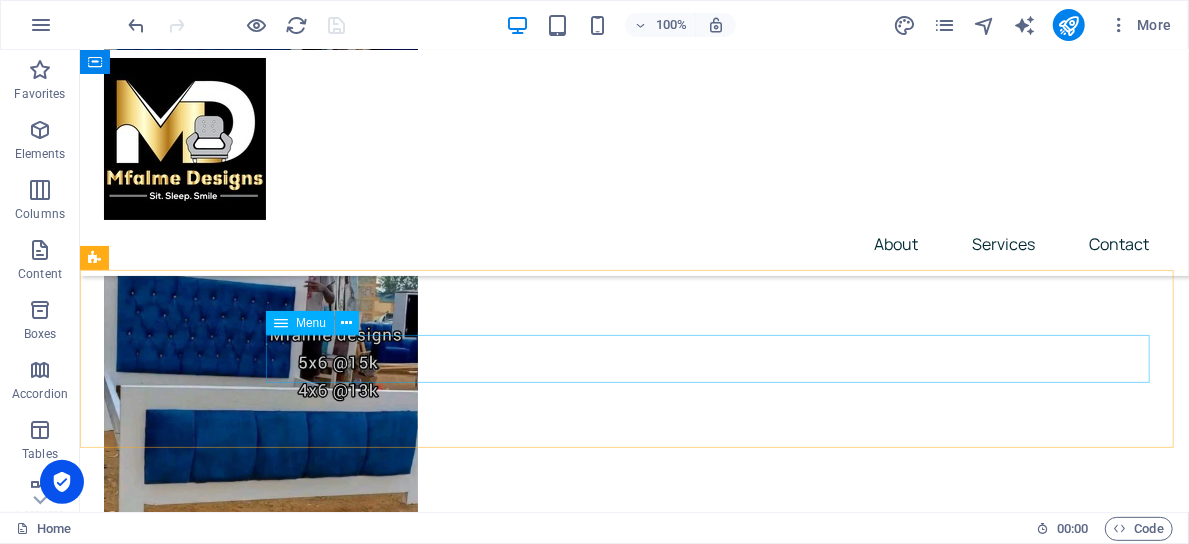 scroll, scrollTop: 1452, scrollLeft: 0, axis: vertical 